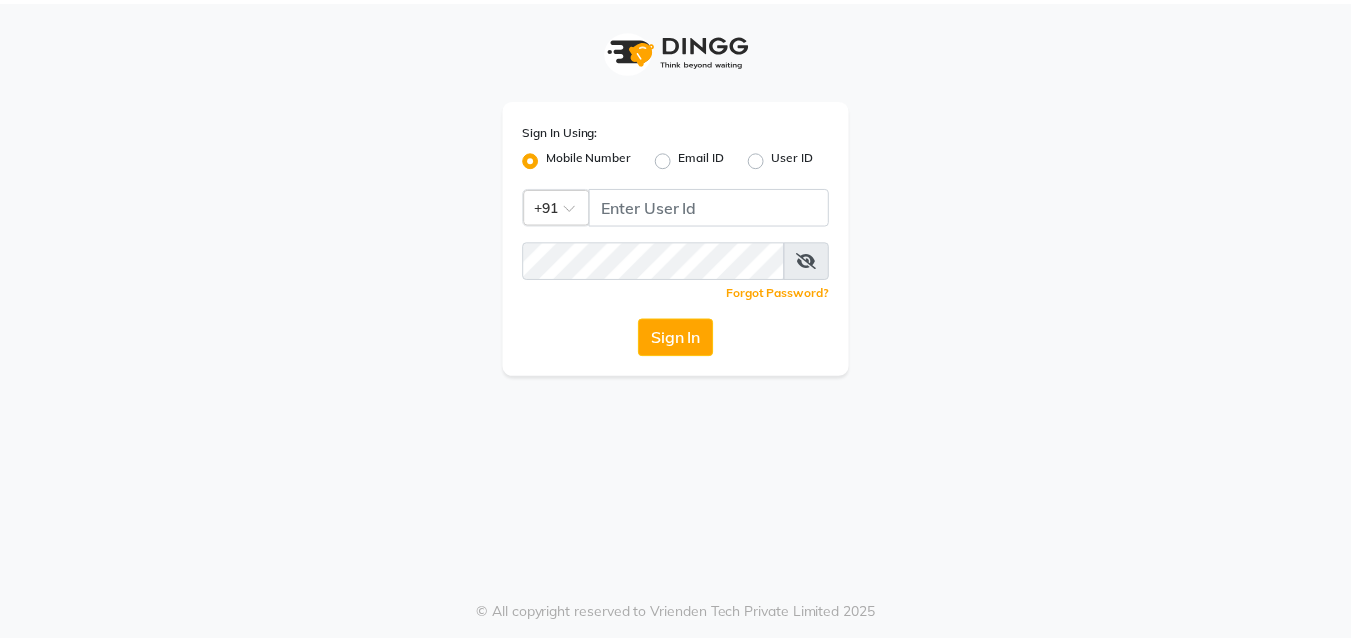 scroll, scrollTop: 0, scrollLeft: 0, axis: both 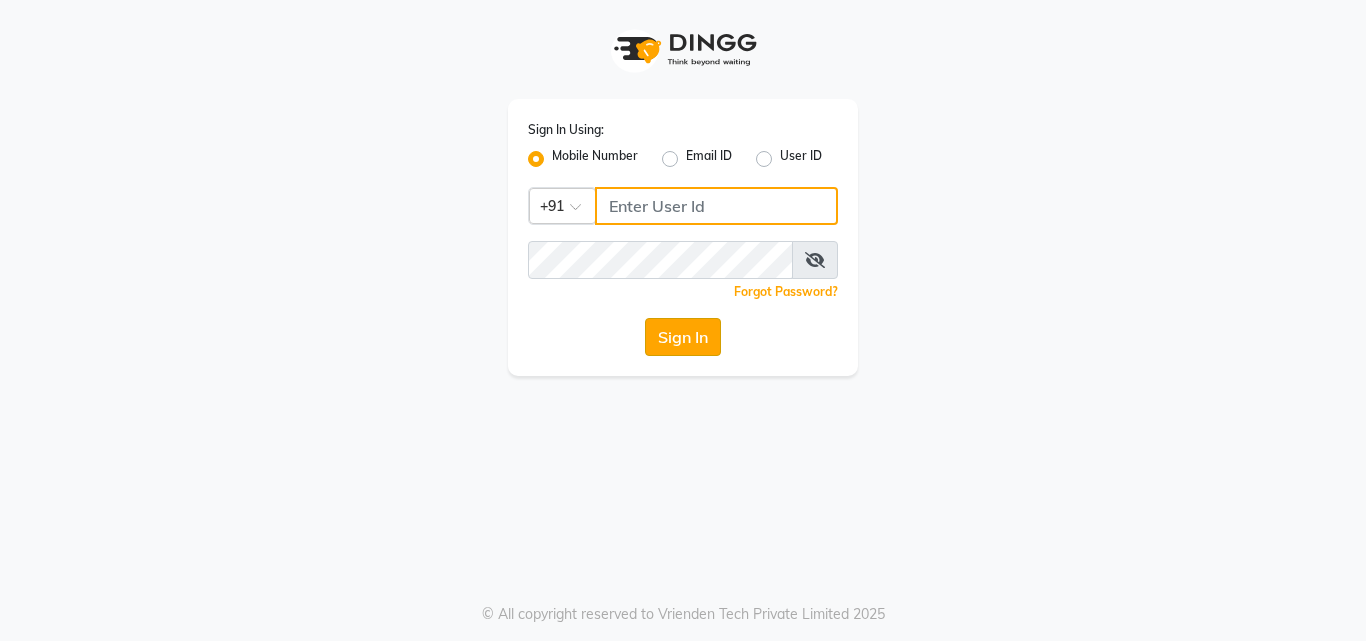type on "8209405280" 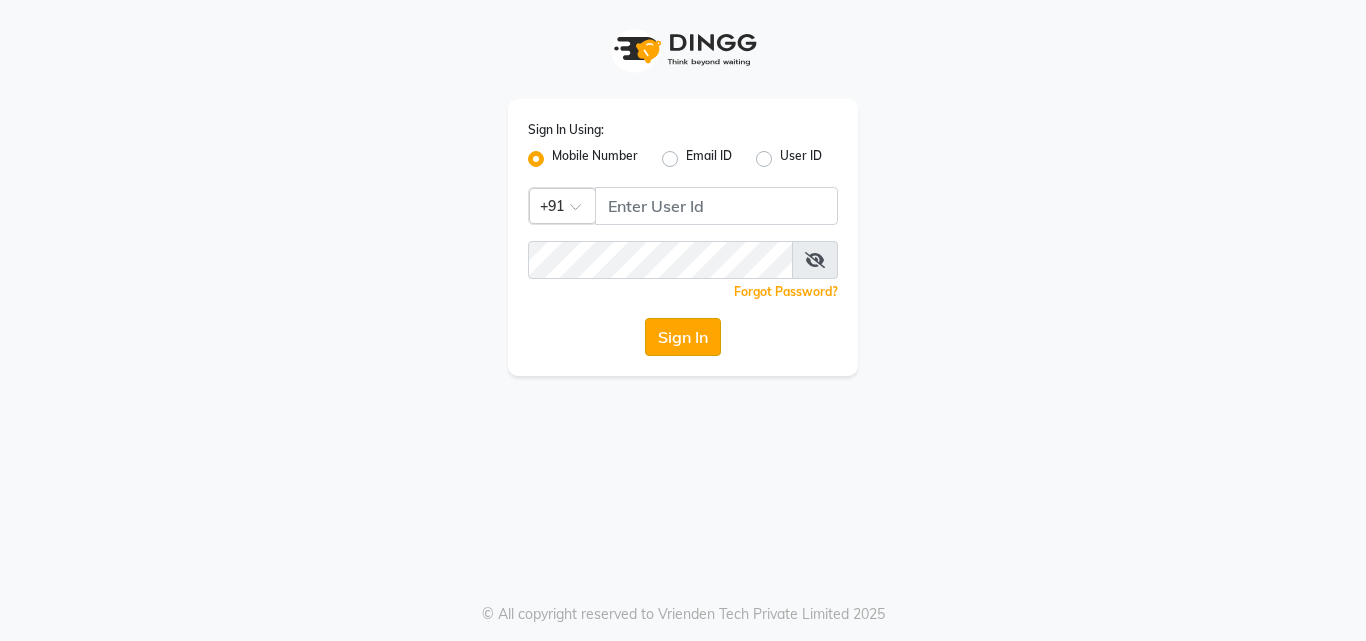click on "Sign In" 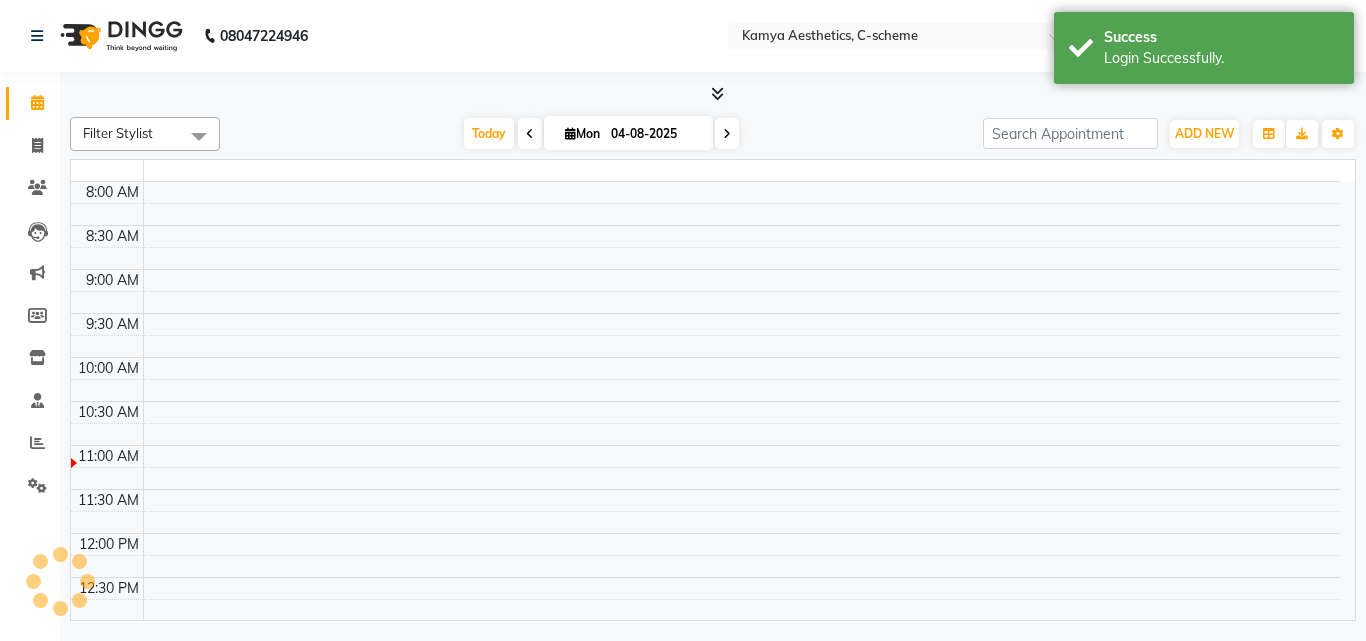 select on "en" 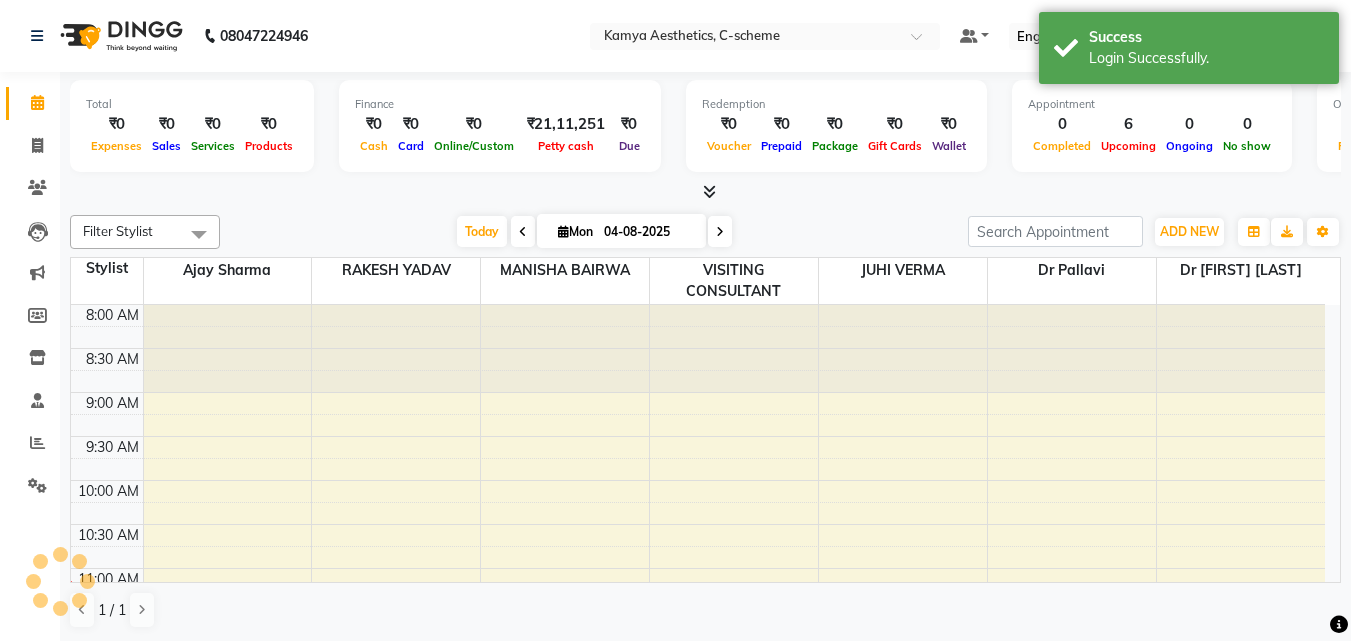 scroll, scrollTop: 265, scrollLeft: 0, axis: vertical 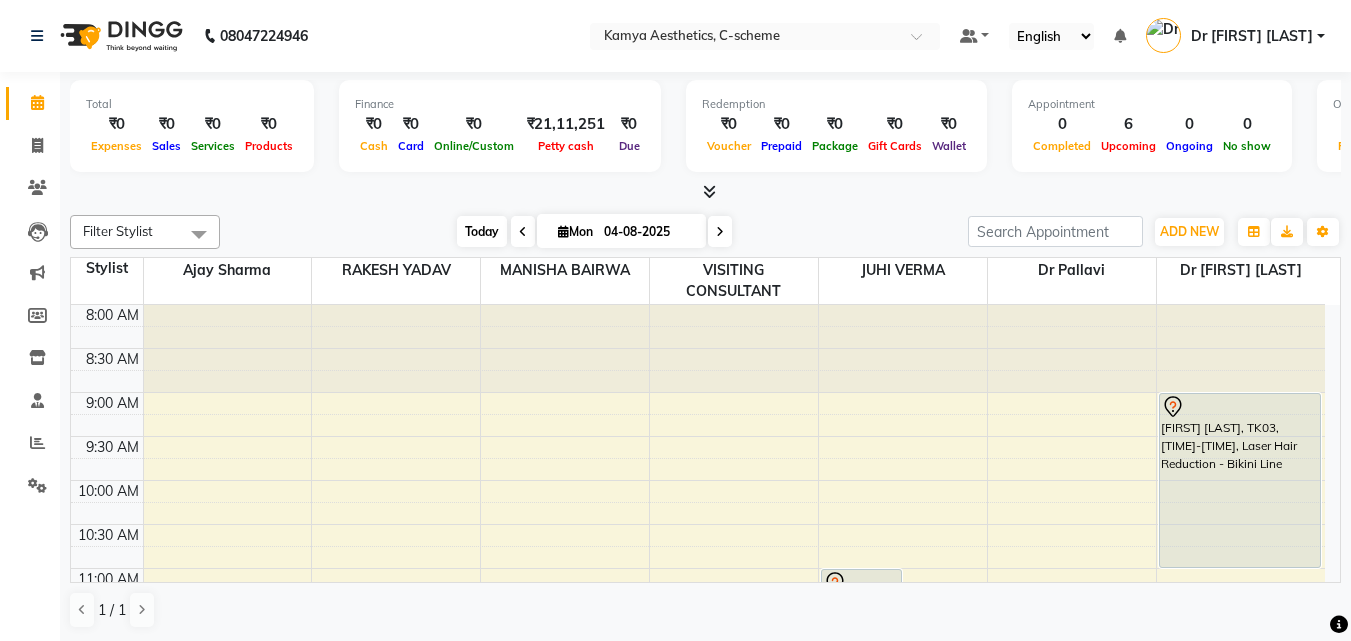 click on "Today" at bounding box center (482, 231) 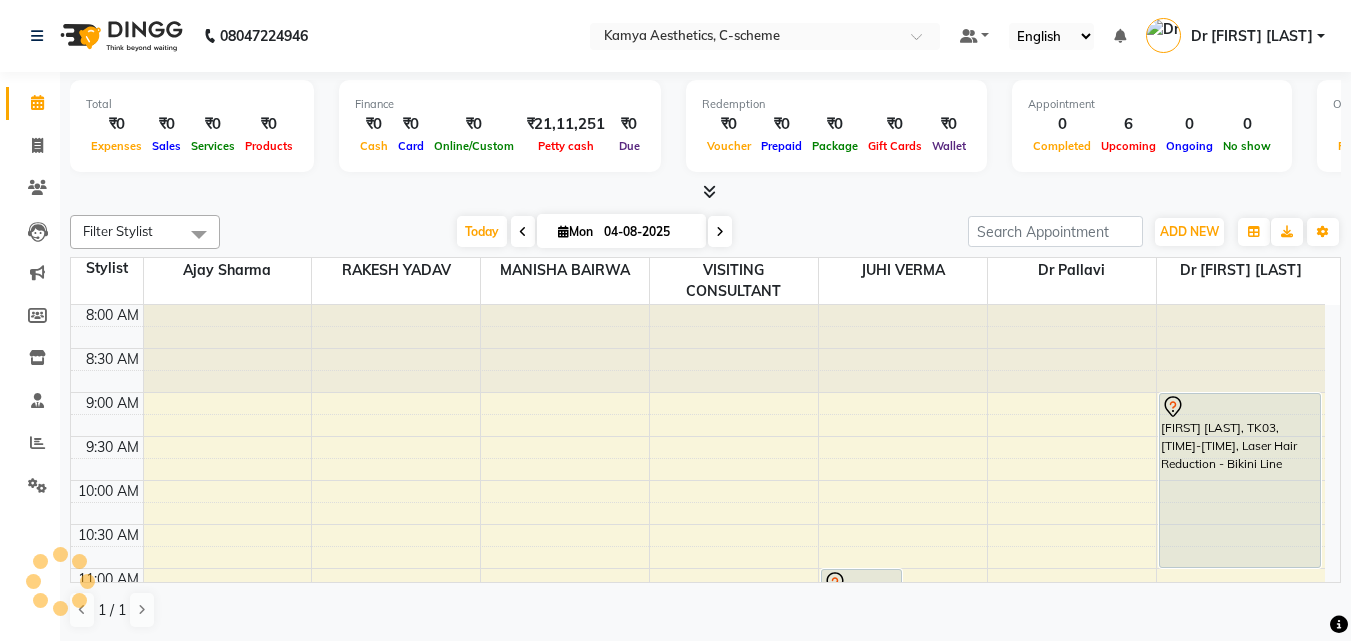 scroll, scrollTop: 265, scrollLeft: 0, axis: vertical 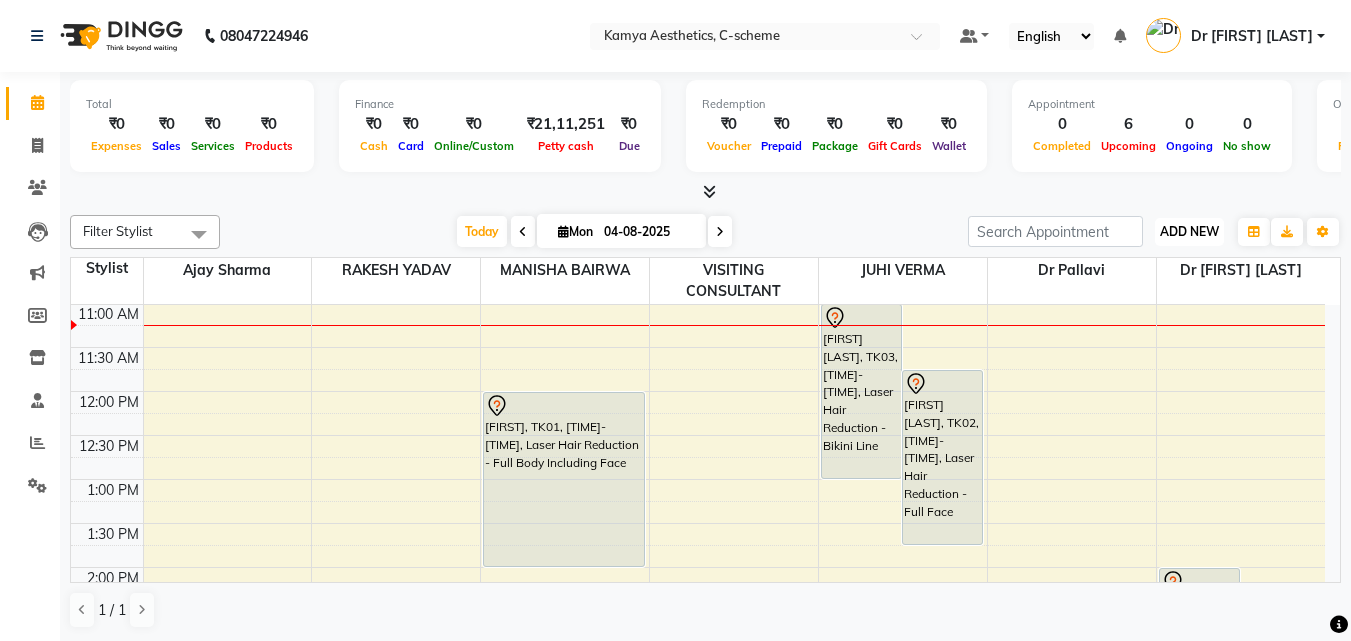 click on "ADD NEW" at bounding box center (1189, 231) 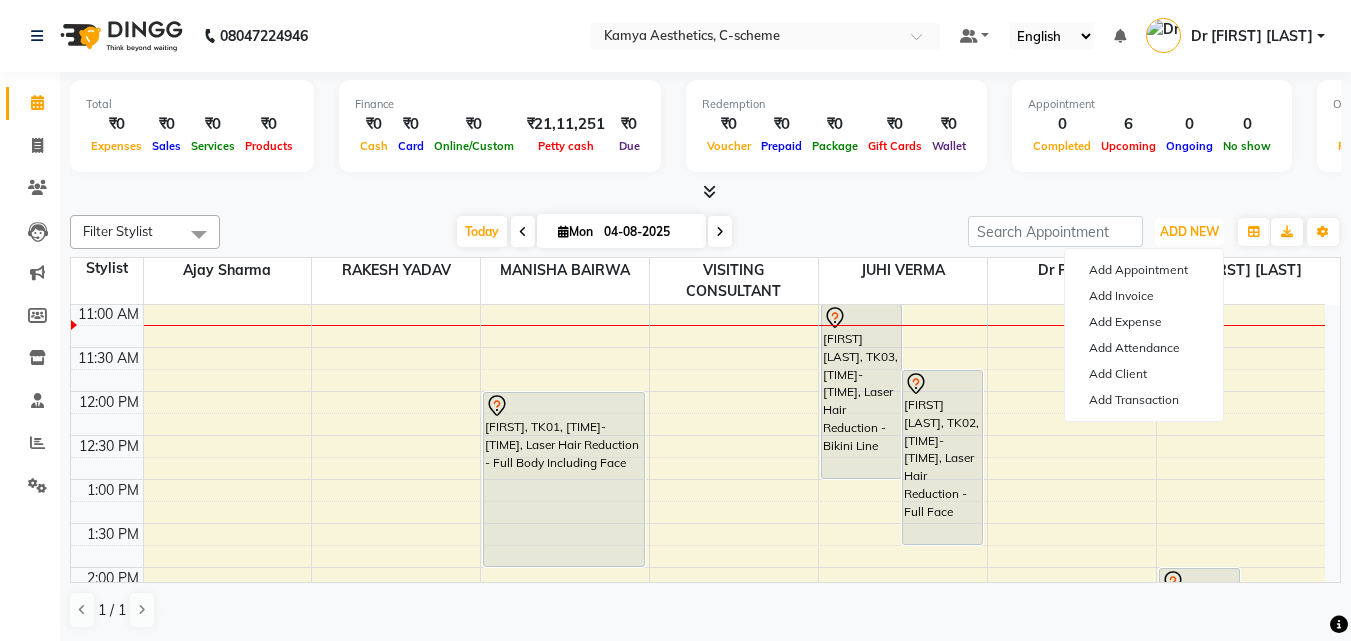 click on "8:00 AM 8:30 AM 9:00 AM 9:30 AM 10:00 AM 10:30 AM 11:00 AM 11:30 AM 12:00 PM 12:30 PM 1:00 PM 1:30 PM 2:00 PM 2:30 PM 3:00 PM 3:30 PM 4:00 PM 4:30 PM 5:00 PM 5:30 PM 6:00 PM 6:30 PM 7:00 PM 7:30 PM 8:00 PM 8:30 PM             CHARVI, TK01, 12:00 PM-02:00 PM, Laser Hair Reduction - Full Body Including Face             Ishika Dangayach, TK03, 11:00 AM-01:00 PM, Laser Hair Reduction - Bikini Line             pragya singh, TK02, 11:45 AM-01:45 PM, Laser Hair Reduction - Full Face             CHARVI, TK01, 02:00 PM-05:00 PM, Laser Hair Reduction Full Body             PAYAL MEENA, TK04, 03:30 PM-05:30 PM, Skin Resurfacing & Rejuvination - Laser Skin Resurfacing Co2 Fractional Laser             Ishika Dangayach, TK03, 09:00 AM-11:00 AM, Laser Hair Reduction - Bikini Line" at bounding box center (698, 611) 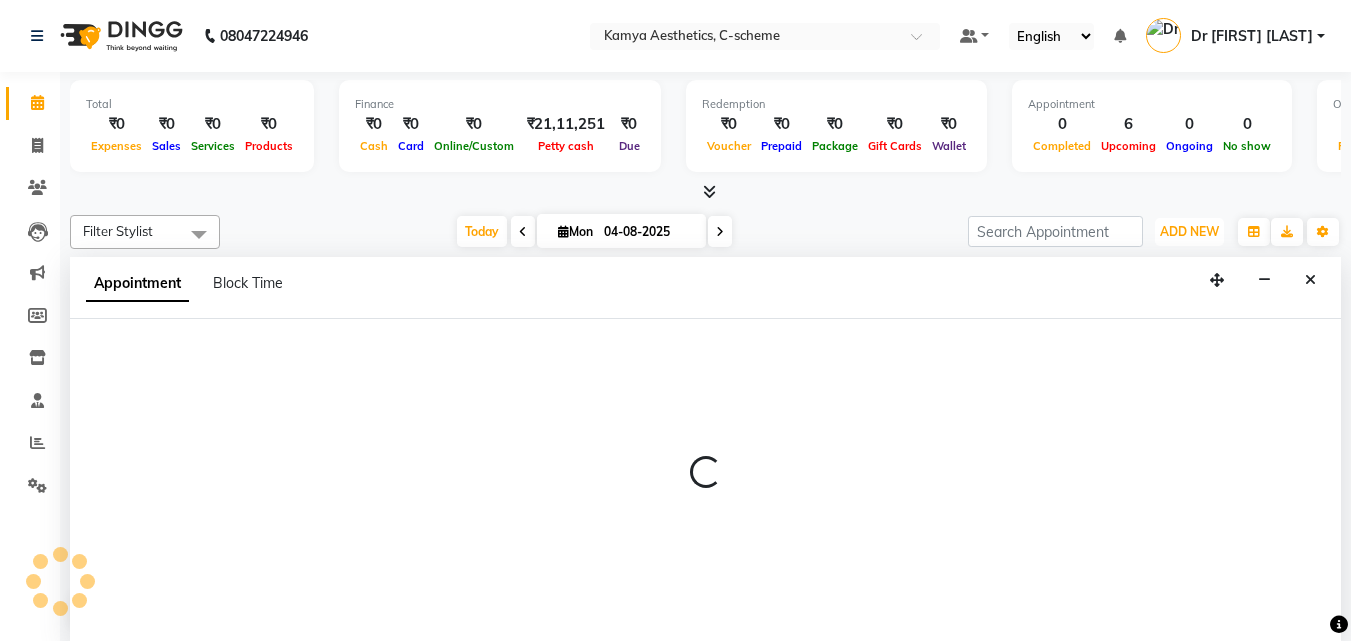 scroll, scrollTop: 1, scrollLeft: 0, axis: vertical 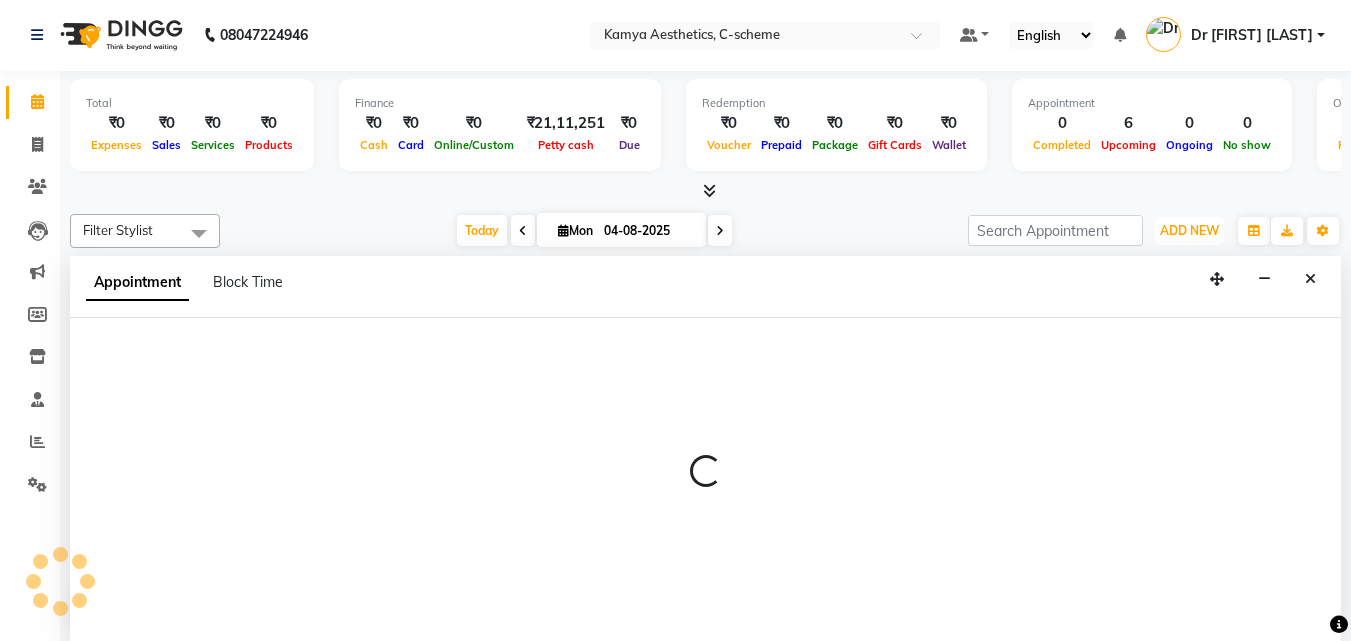 select on "42521" 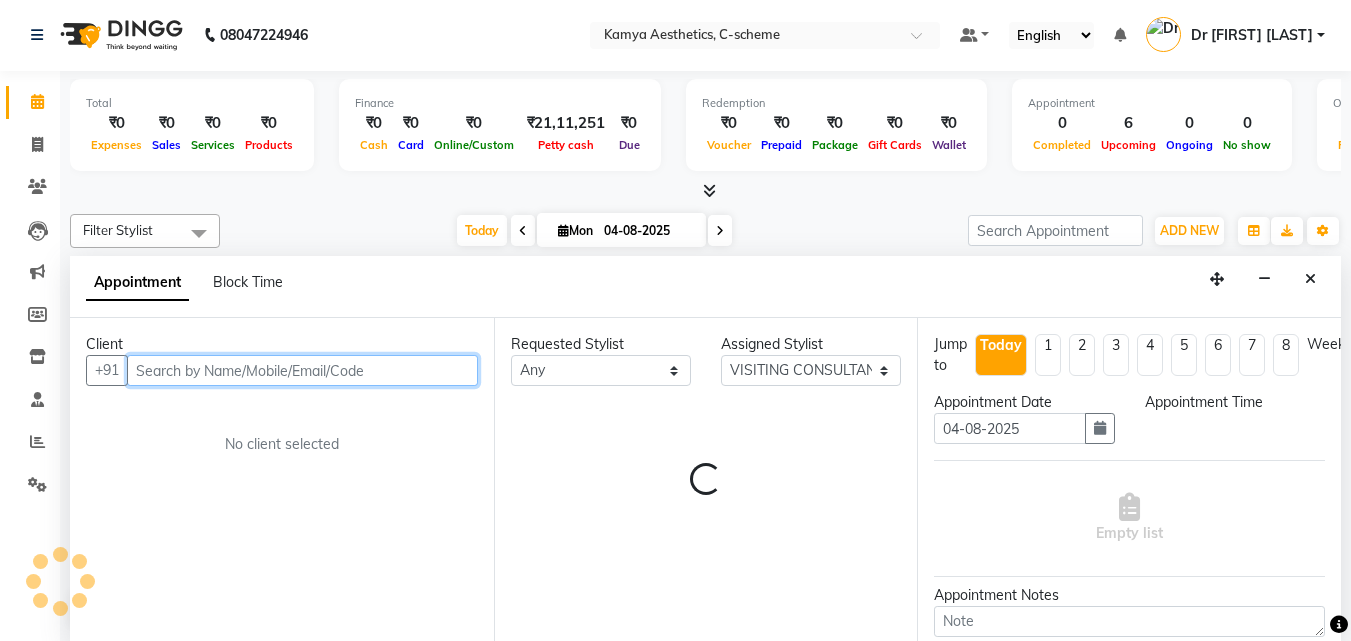 select on "765" 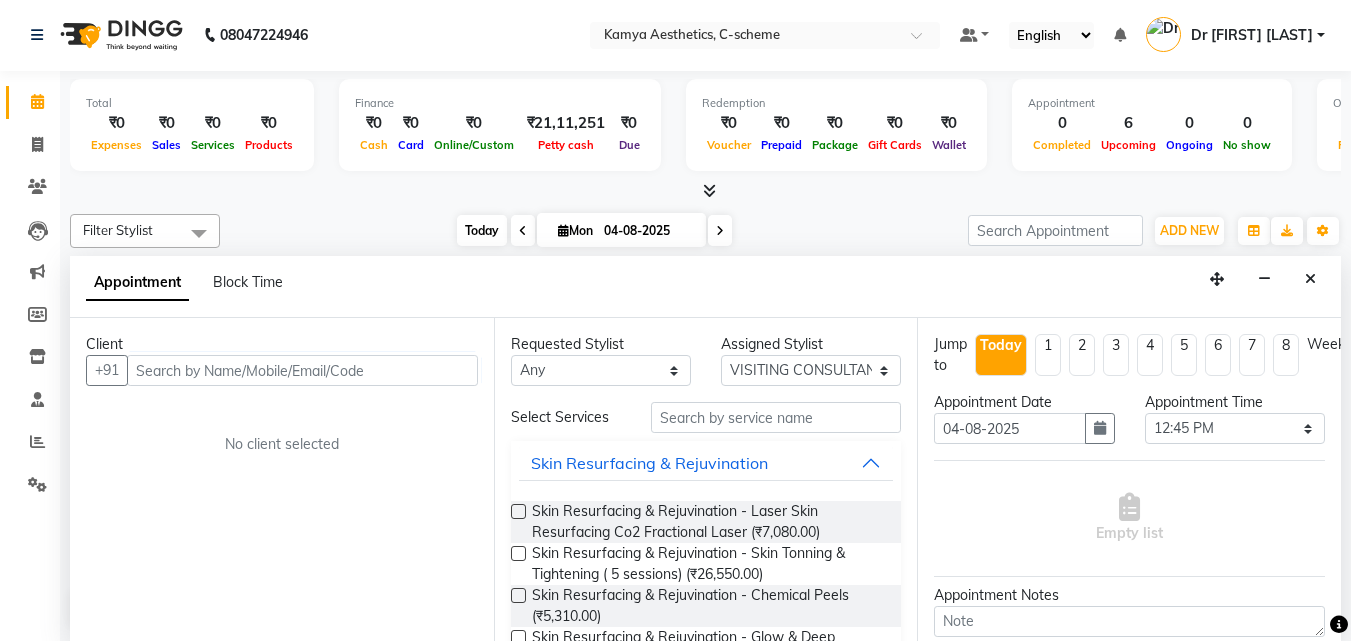 click on "Today" at bounding box center [482, 230] 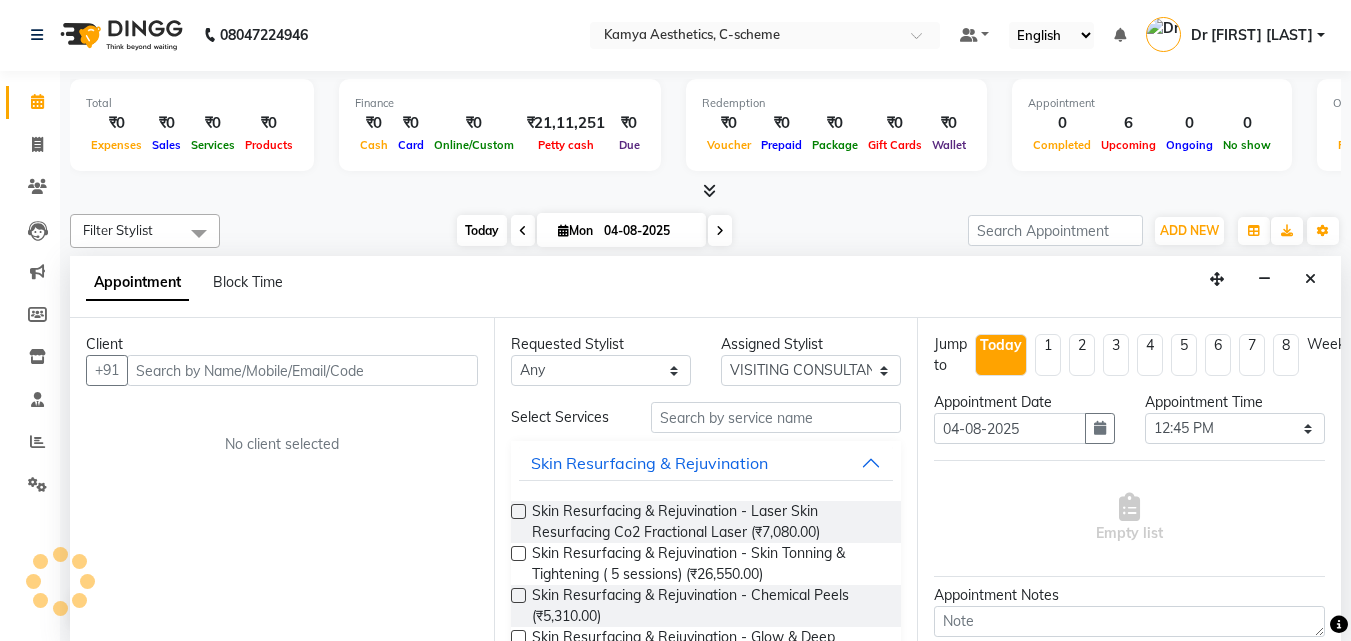 scroll, scrollTop: 265, scrollLeft: 0, axis: vertical 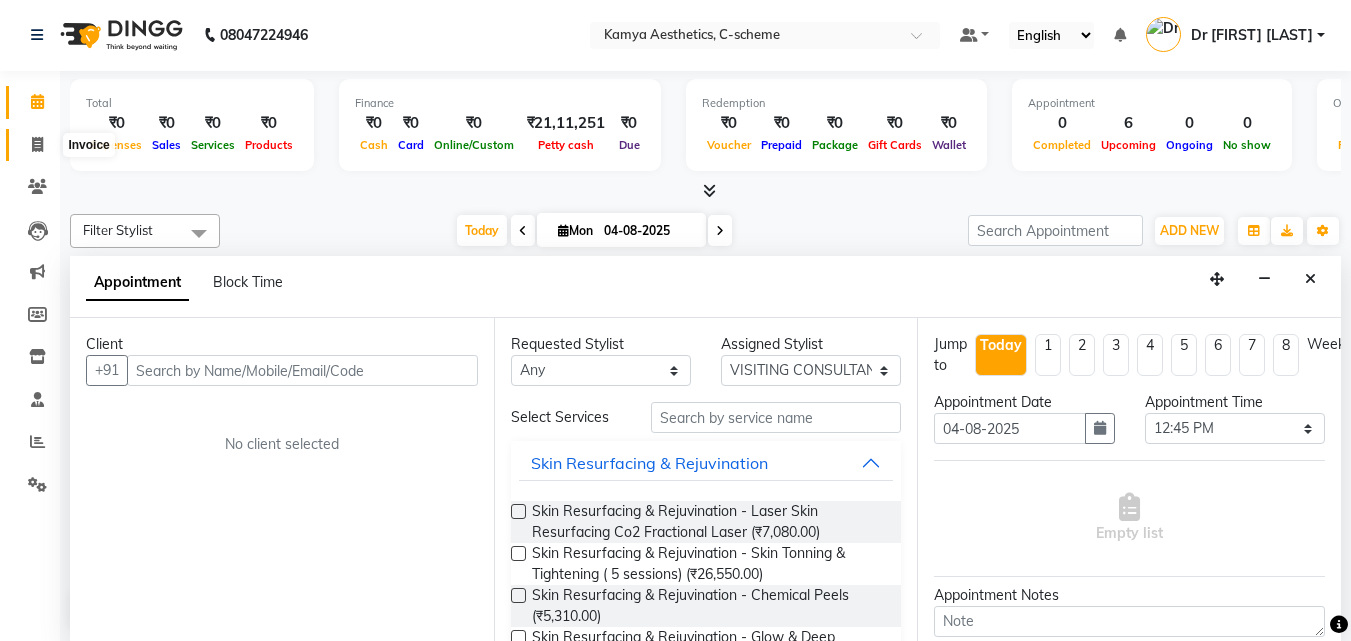 click 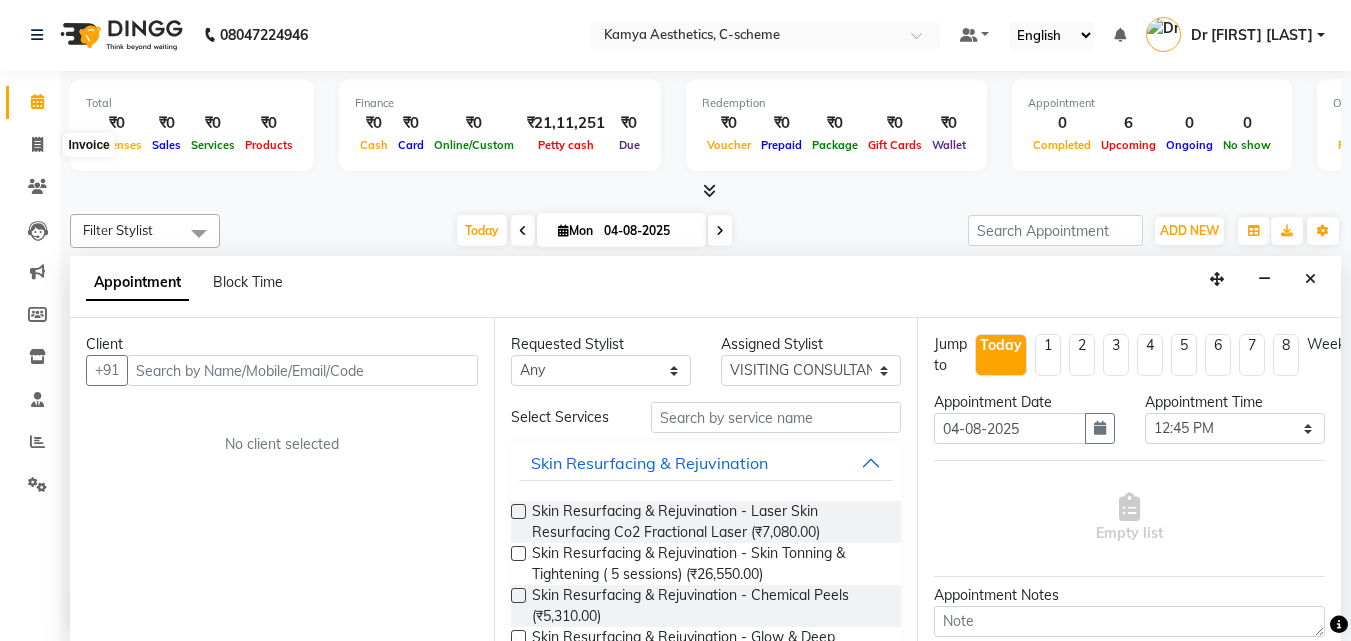 select on "service" 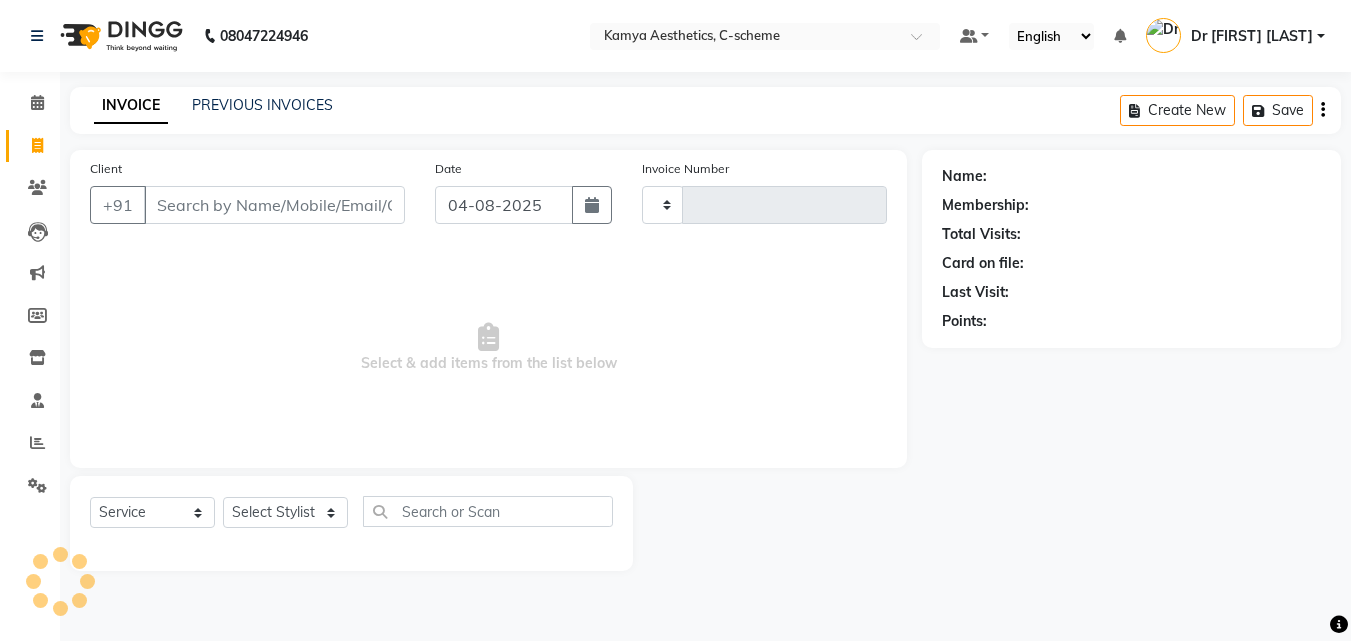 scroll, scrollTop: 0, scrollLeft: 0, axis: both 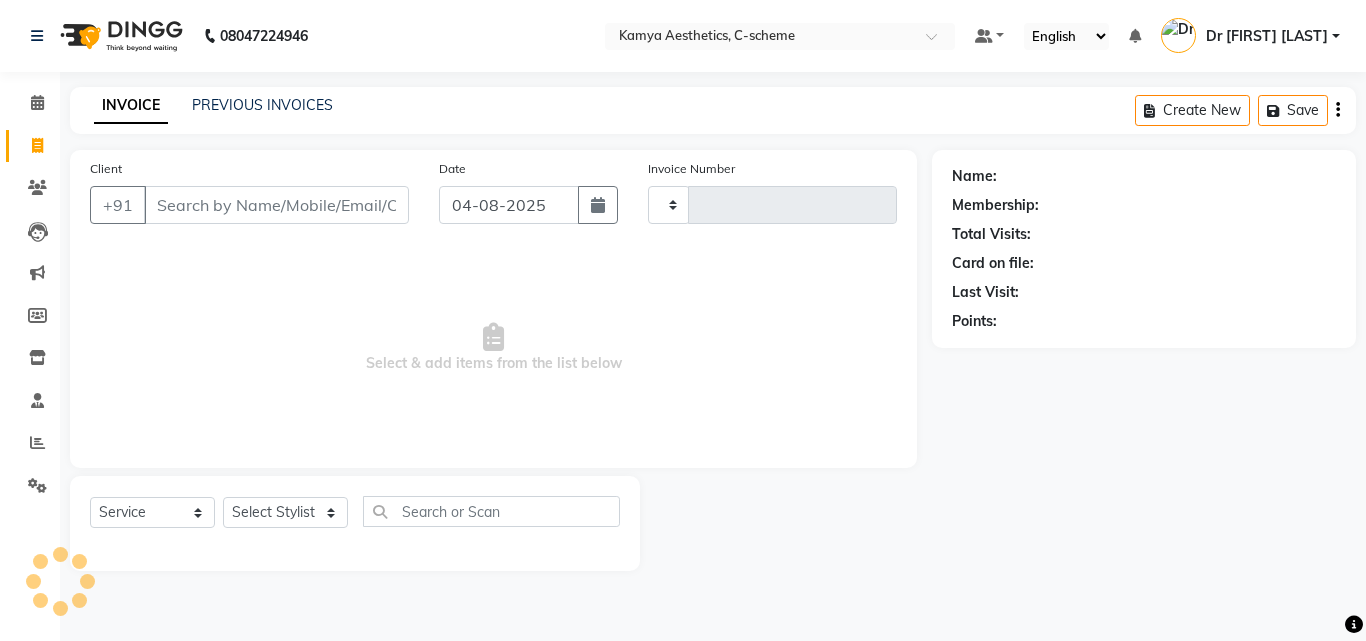 type on "0171" 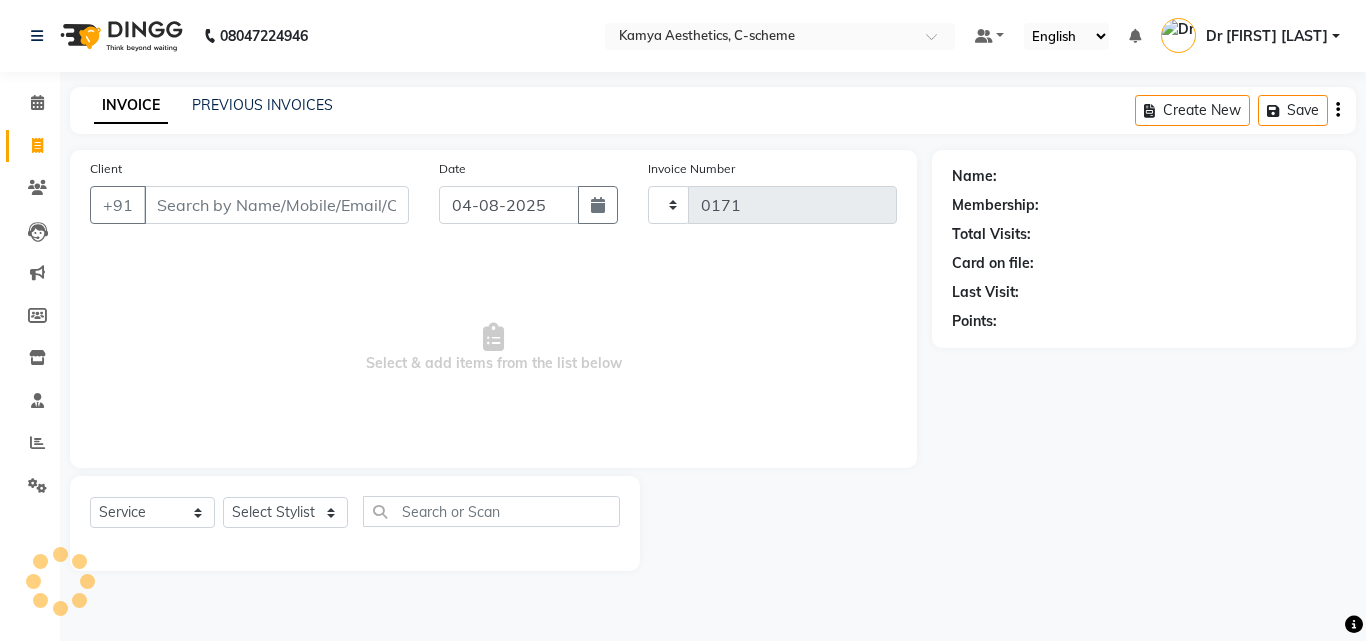 select on "5322" 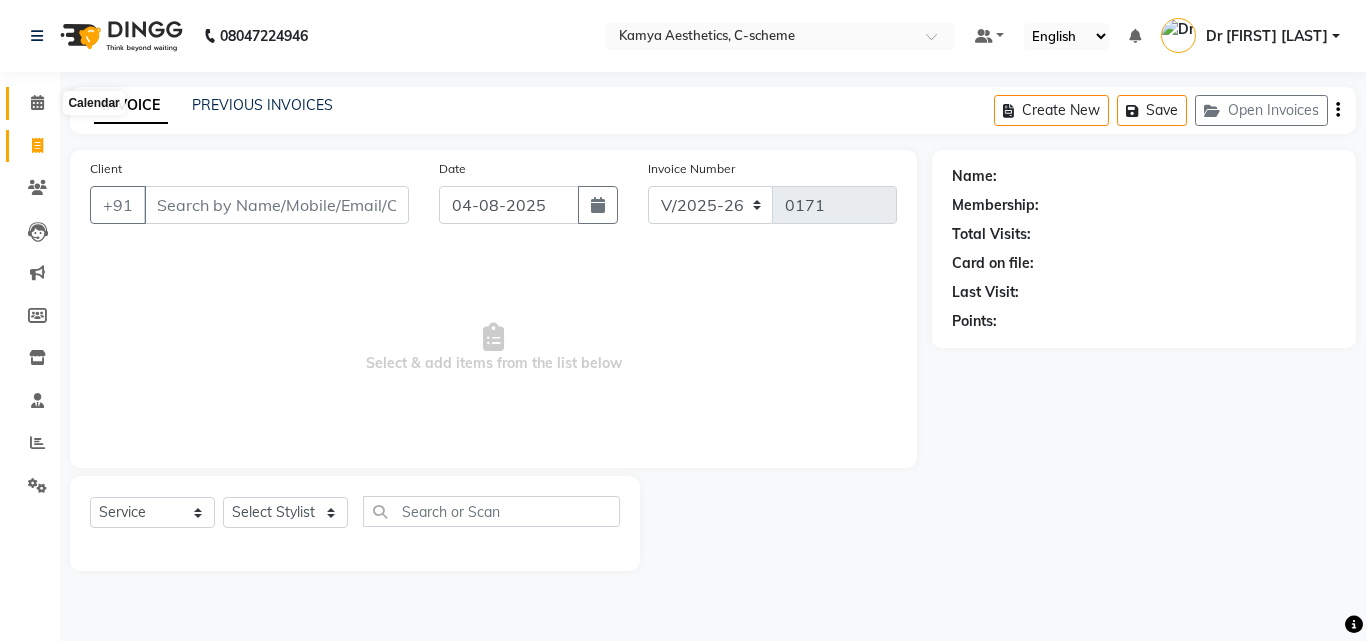 click 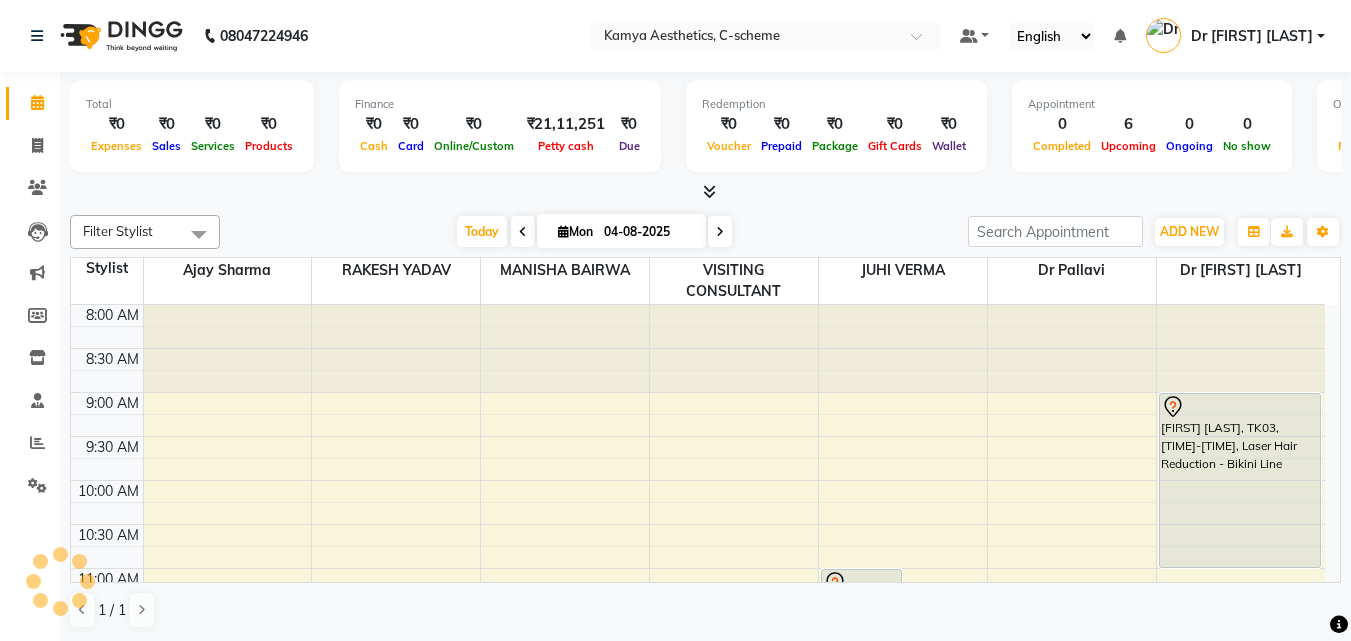 scroll, scrollTop: 0, scrollLeft: 0, axis: both 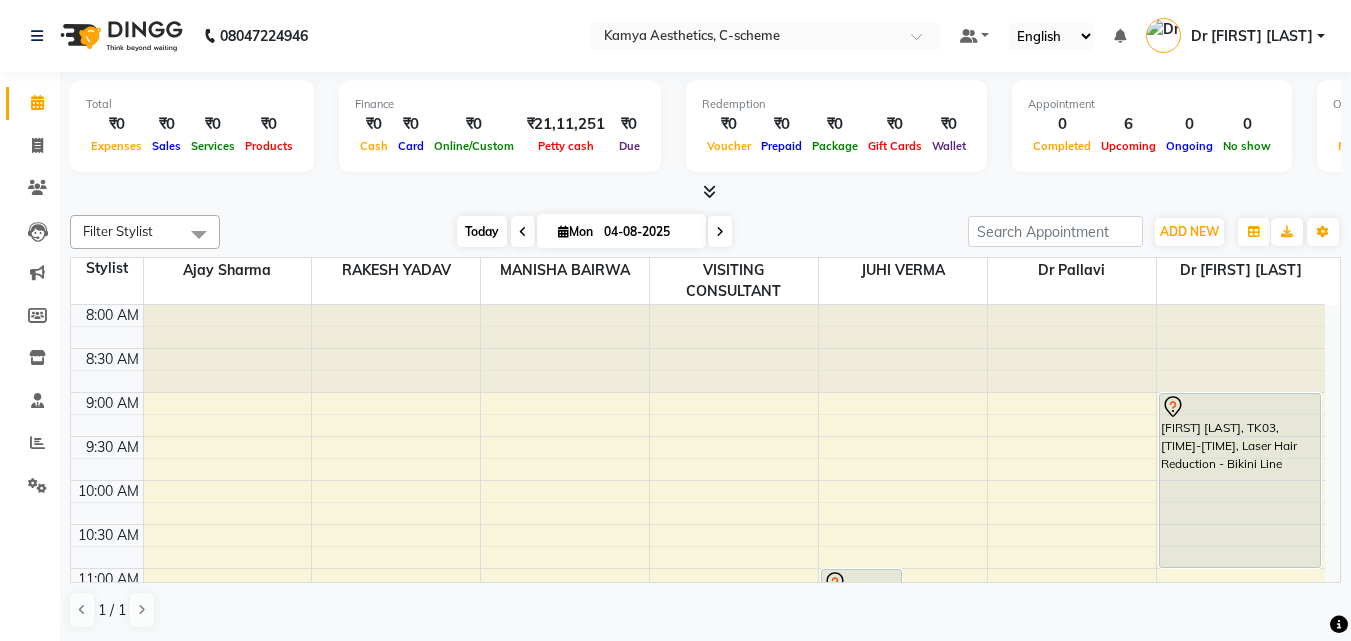 click on "Today" at bounding box center (482, 231) 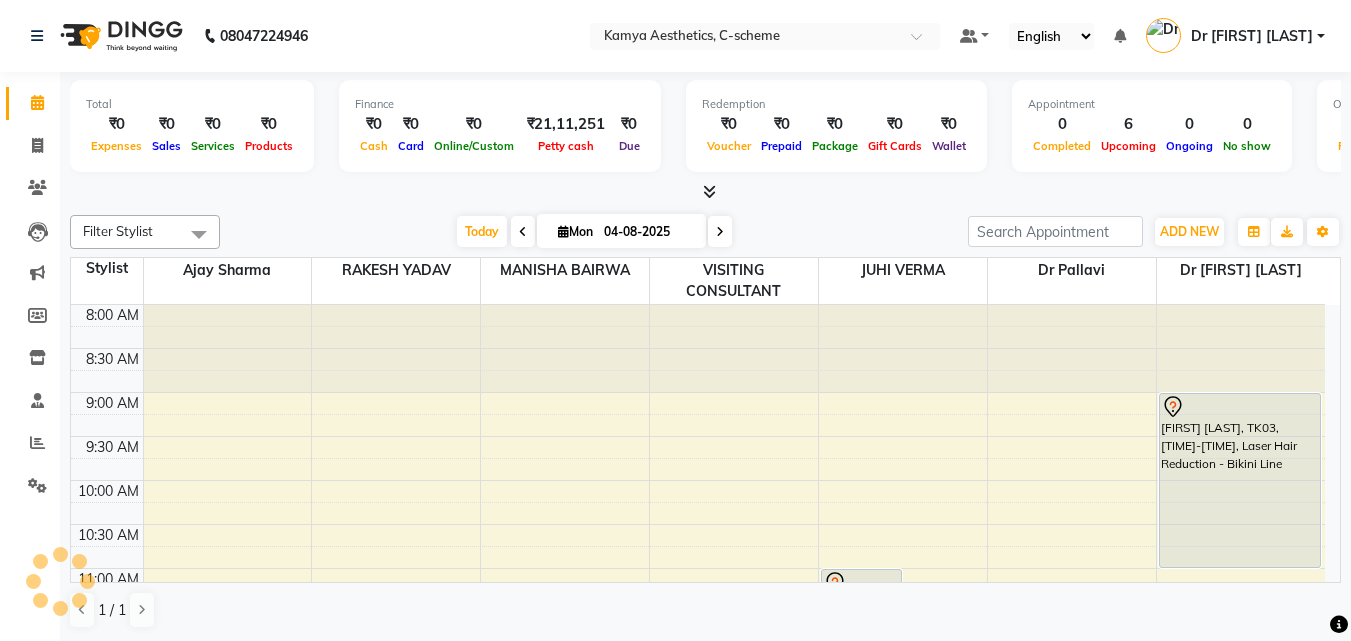 scroll, scrollTop: 265, scrollLeft: 0, axis: vertical 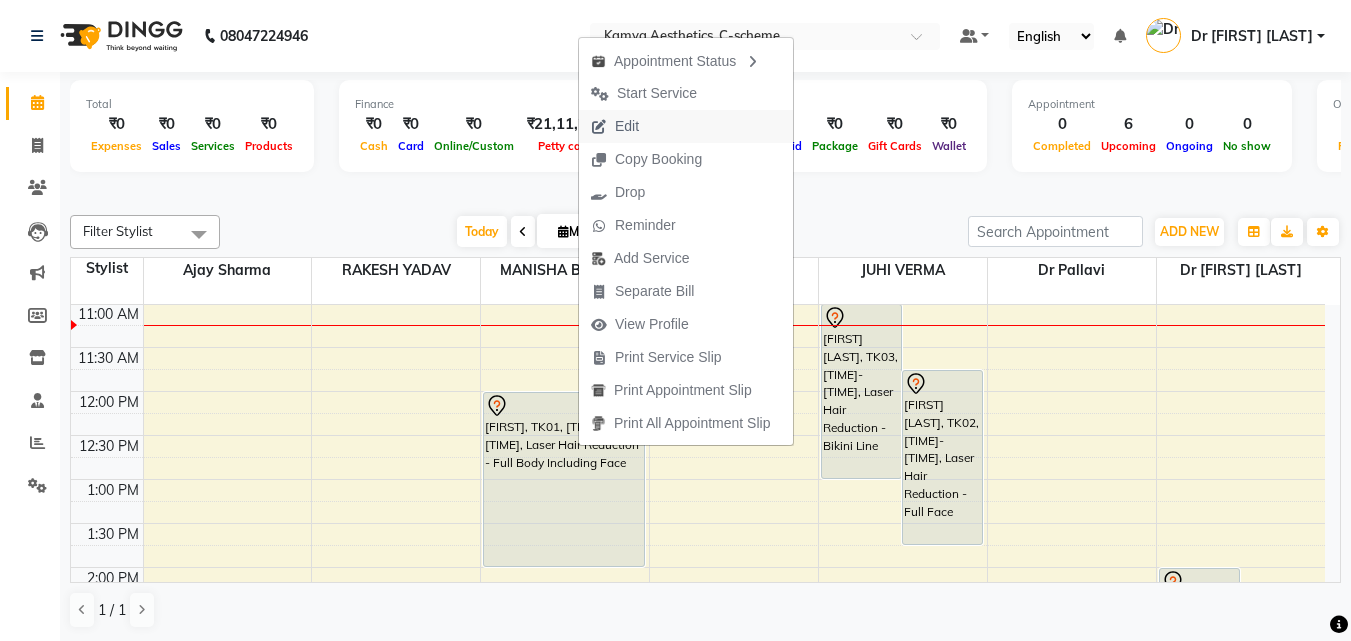 click on "Edit" at bounding box center [627, 126] 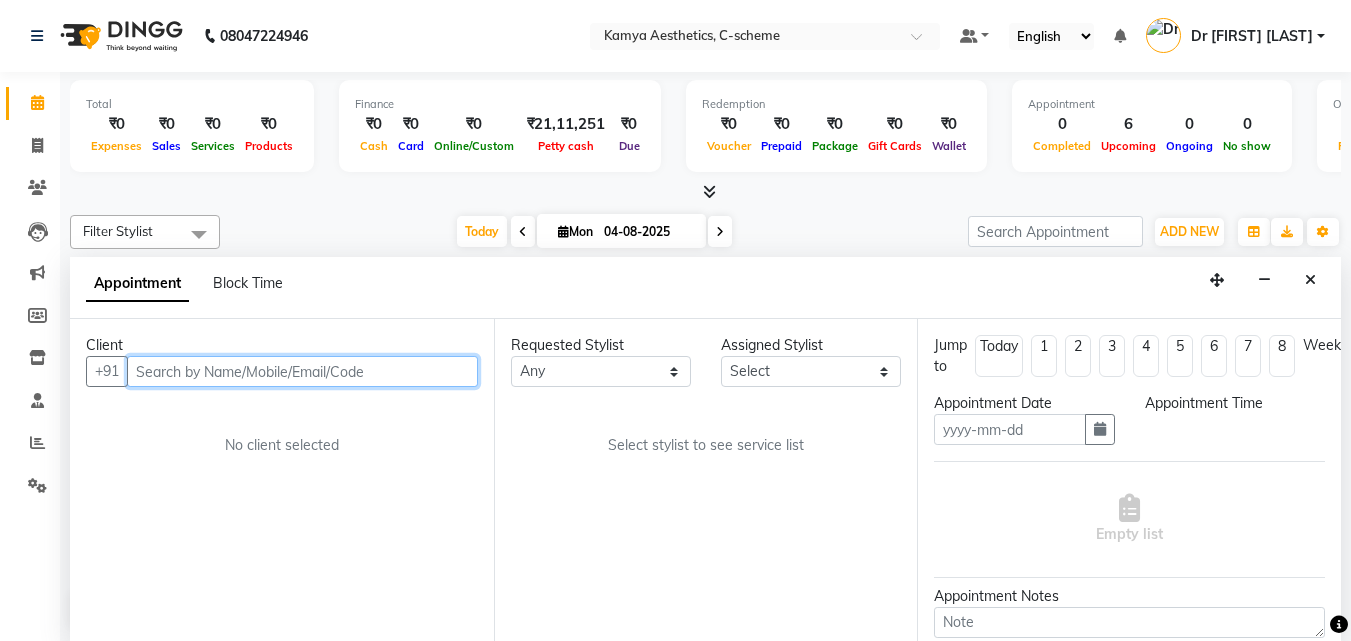 scroll, scrollTop: 1, scrollLeft: 0, axis: vertical 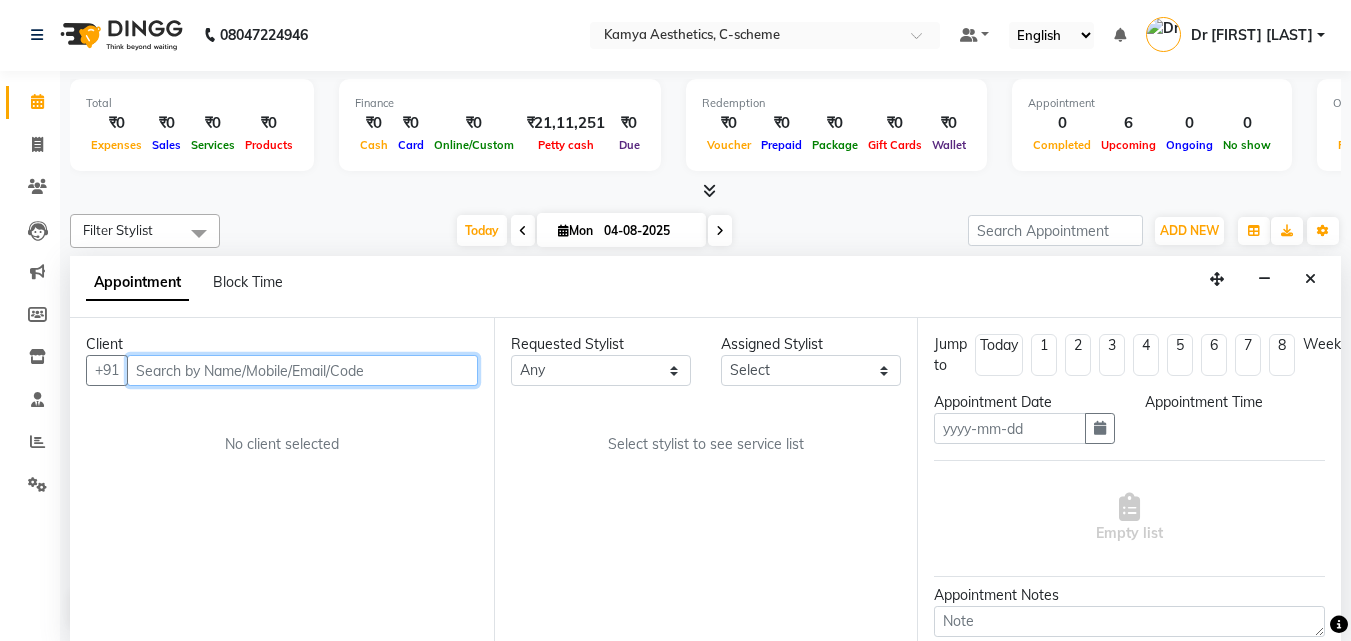 type on "04-08-2025" 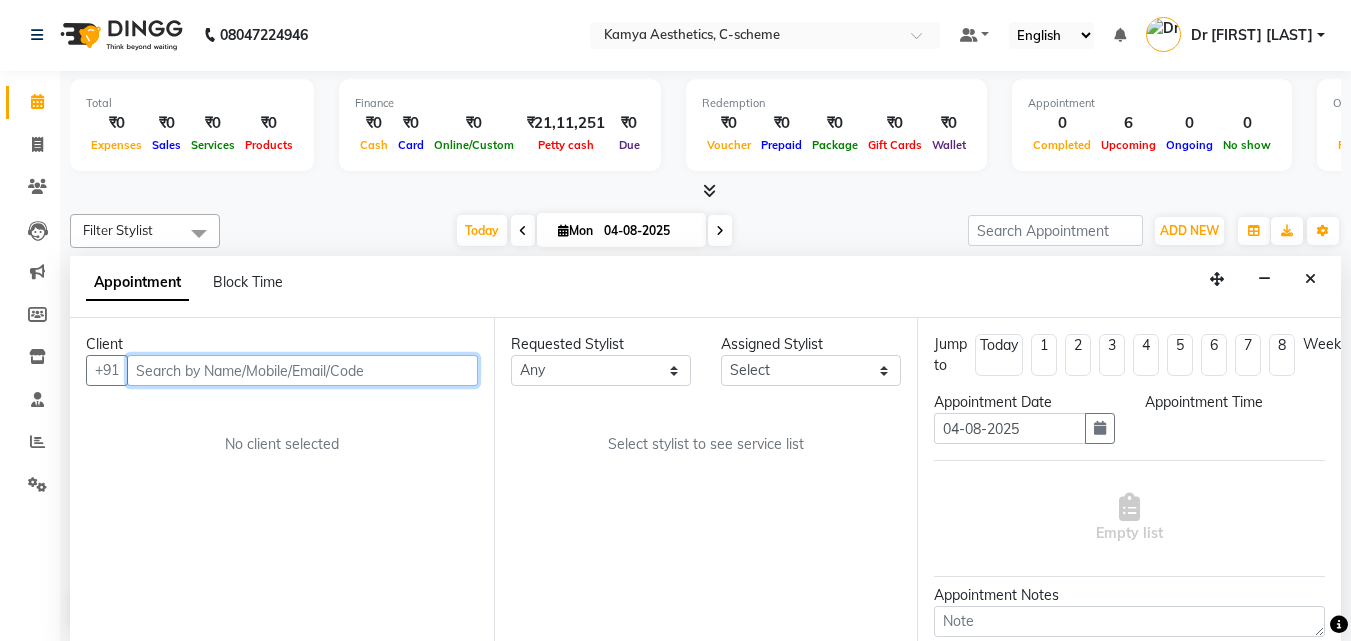 scroll, scrollTop: 0, scrollLeft: 0, axis: both 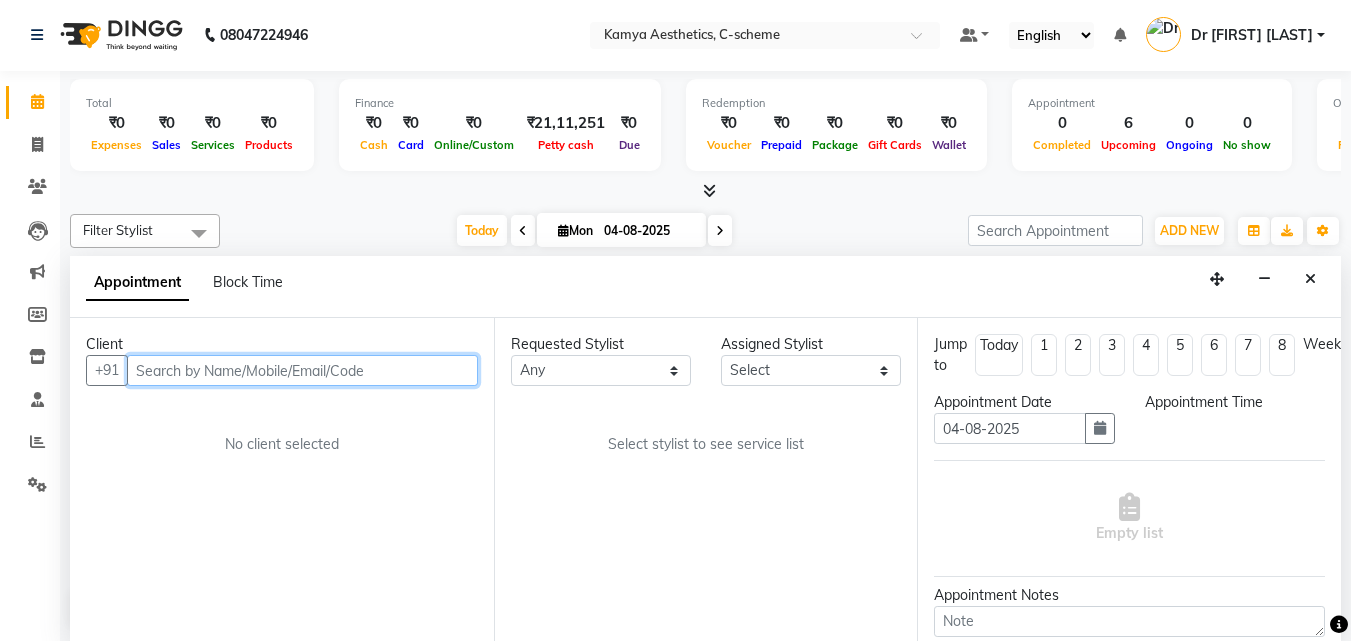select on "720" 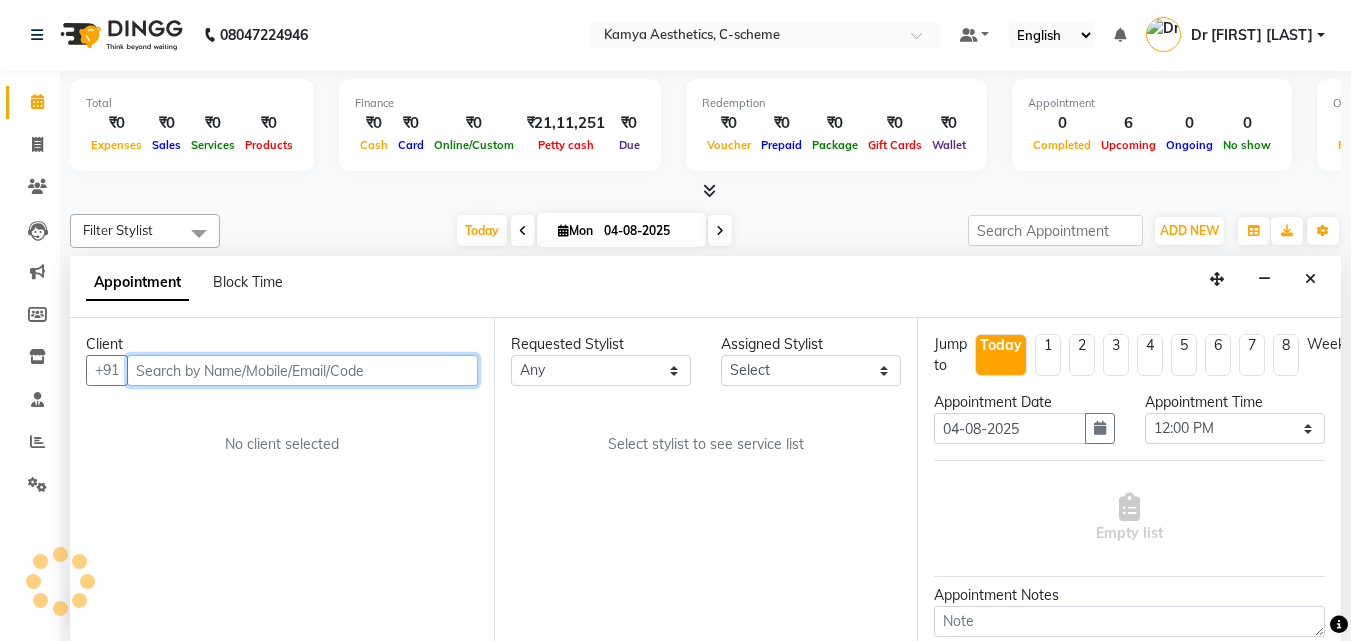 select on "49120" 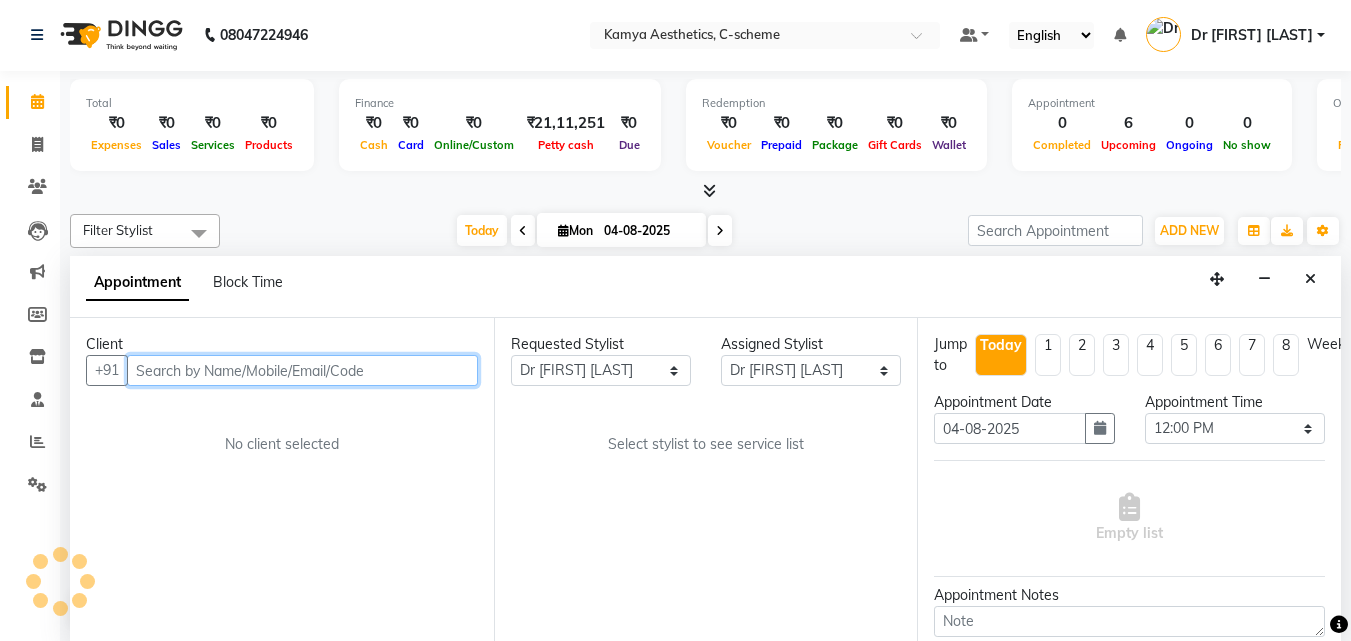 scroll, scrollTop: 265, scrollLeft: 0, axis: vertical 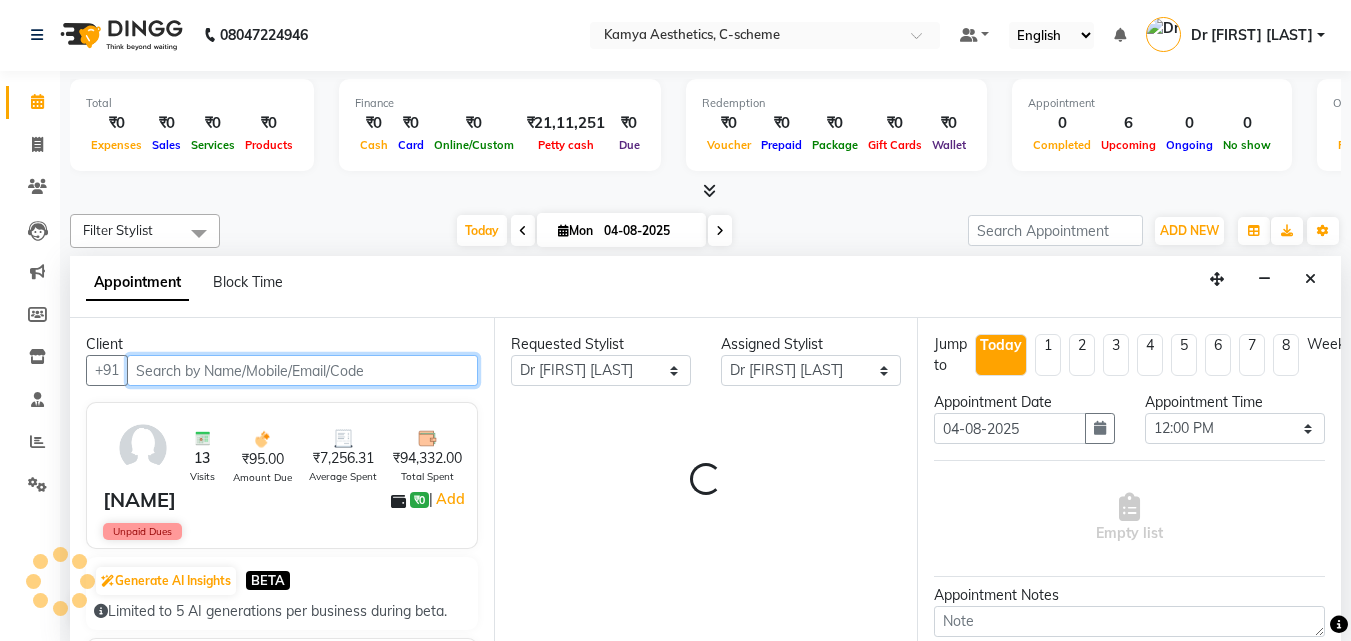 select on "2415" 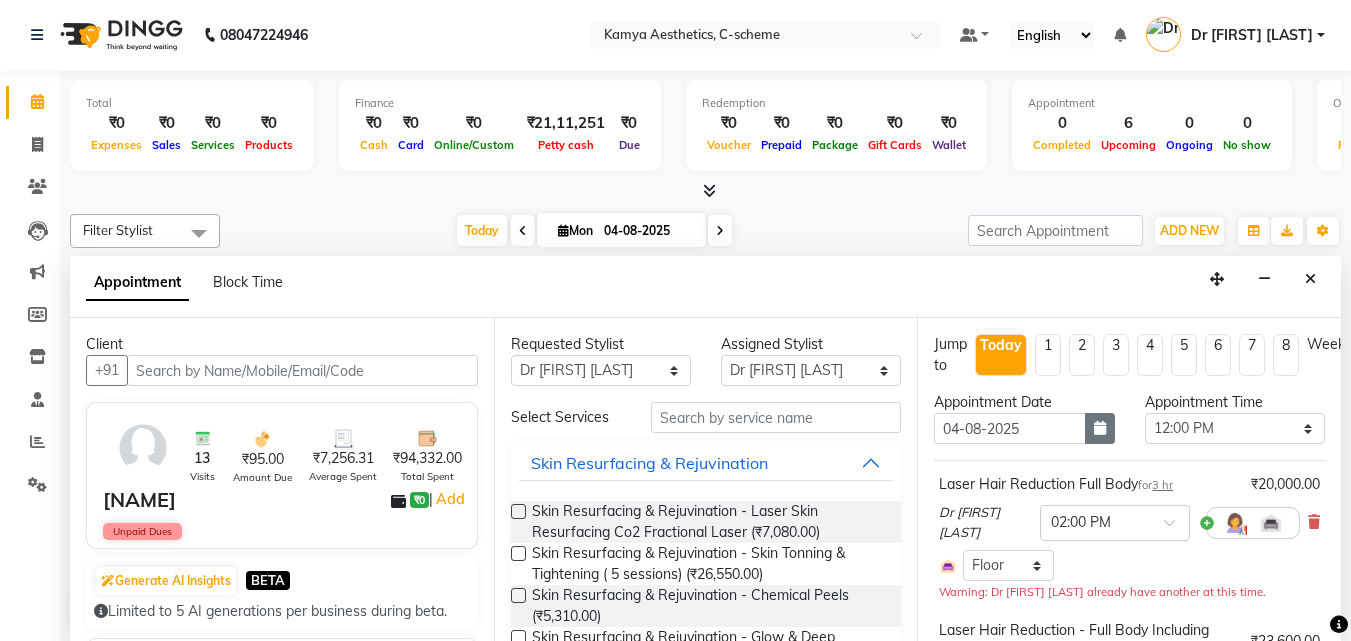 click at bounding box center [1100, 428] 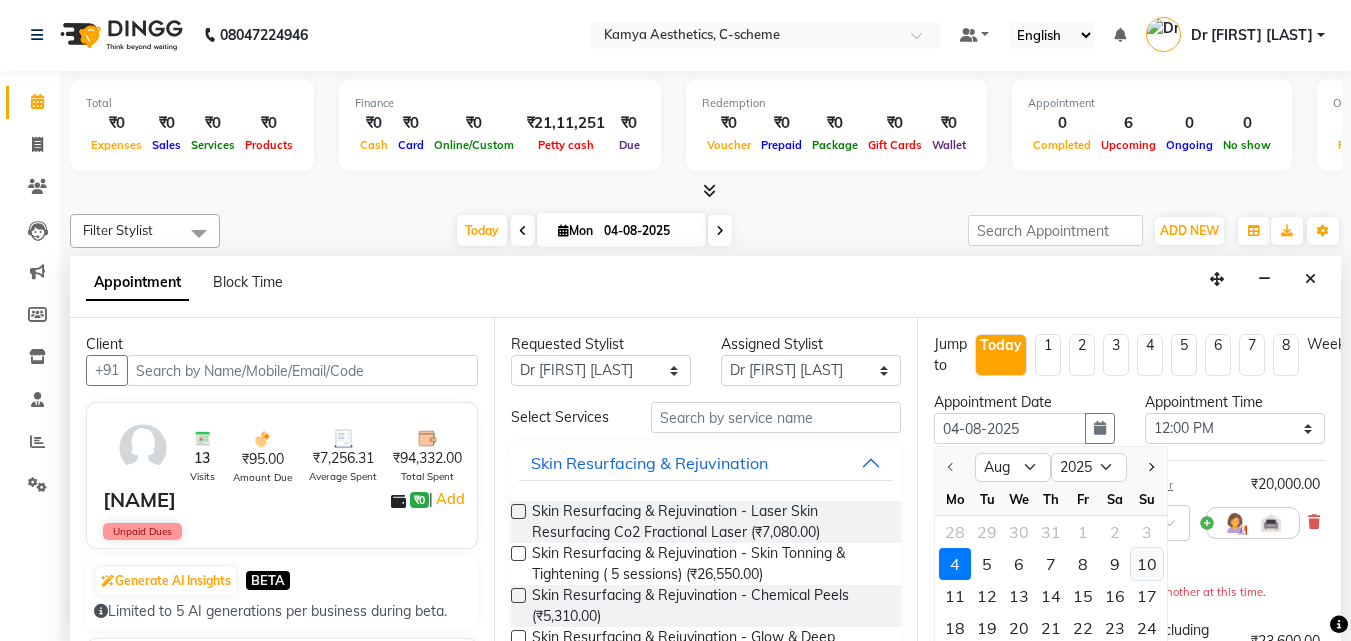 click on "10" at bounding box center [1147, 564] 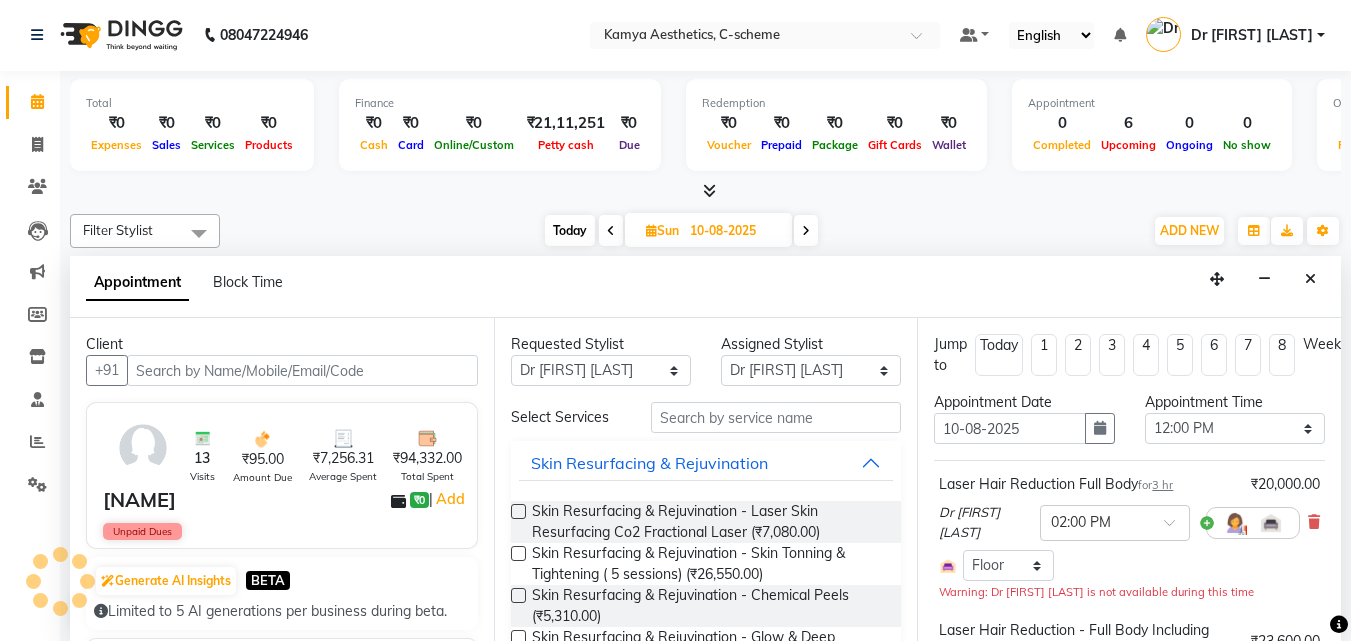 scroll, scrollTop: 265, scrollLeft: 0, axis: vertical 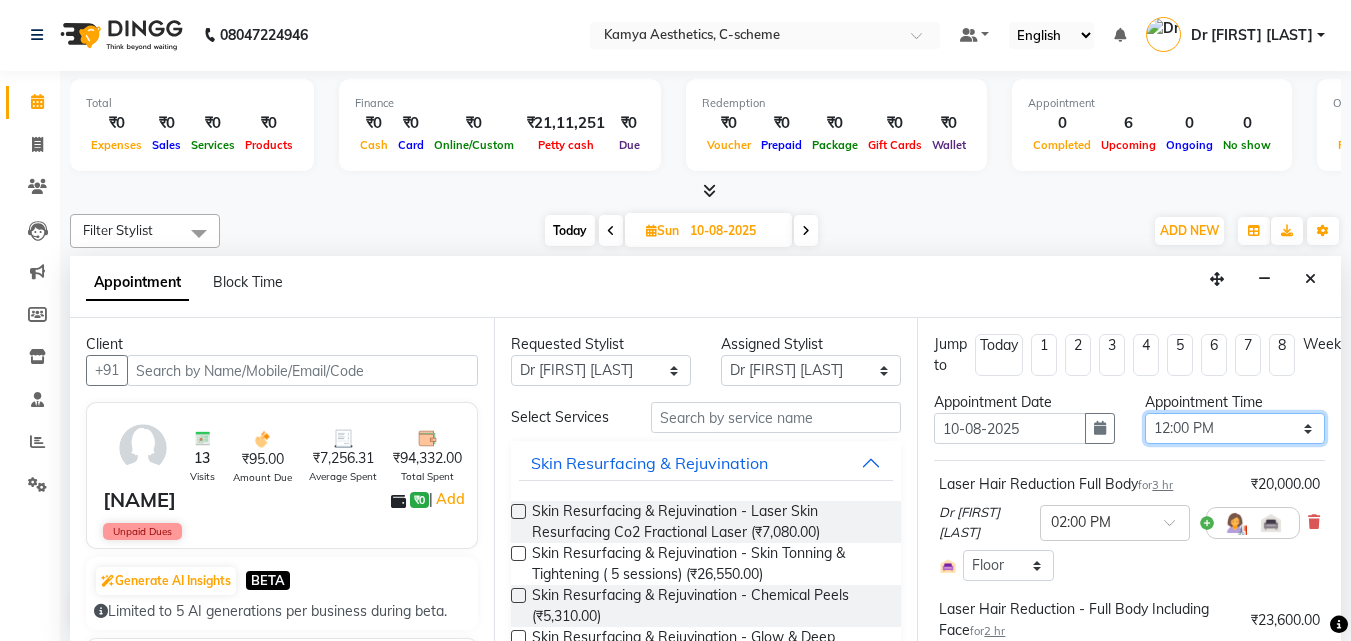 click on "Select 09:00 AM 09:15 AM 09:30 AM 09:45 AM 10:00 AM 10:15 AM 10:30 AM 10:45 AM 11:00 AM 11:15 AM 11:30 AM 11:45 AM 12:00 PM 12:15 PM 12:30 PM 12:45 PM 01:00 PM 01:15 PM 01:30 PM 01:45 PM 02:00 PM 02:15 PM 02:30 PM 02:45 PM 03:00 PM 03:15 PM 03:30 PM 03:45 PM 04:00 PM 04:15 PM 04:30 PM 04:45 PM 05:00 PM 05:15 PM 05:30 PM 05:45 PM 06:00 PM 06:15 PM 06:30 PM 06:45 PM 07:00 PM 07:15 PM 07:30 PM 07:45 PM 08:00 PM" at bounding box center [1235, 428] 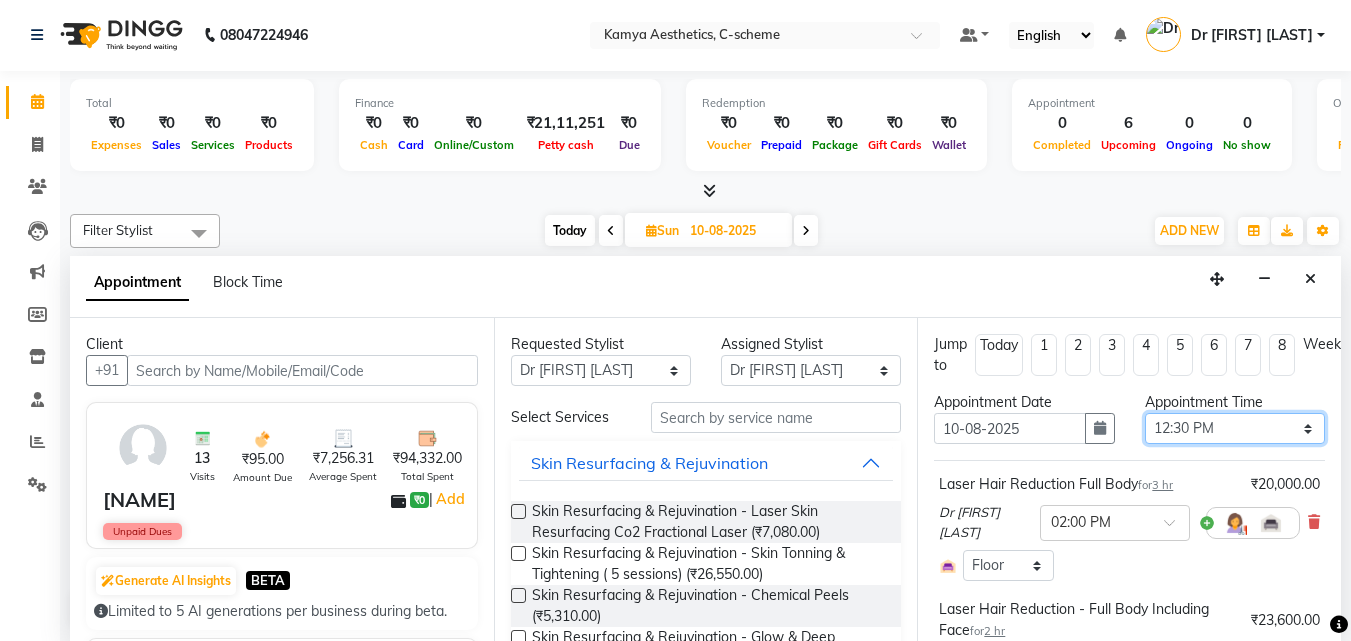 click on "Select 09:00 AM 09:15 AM 09:30 AM 09:45 AM 10:00 AM 10:15 AM 10:30 AM 10:45 AM 11:00 AM 11:15 AM 11:30 AM 11:45 AM 12:00 PM 12:15 PM 12:30 PM 12:45 PM 01:00 PM 01:15 PM 01:30 PM 01:45 PM 02:00 PM 02:15 PM 02:30 PM 02:45 PM 03:00 PM 03:15 PM 03:30 PM 03:45 PM 04:00 PM 04:15 PM 04:30 PM 04:45 PM 05:00 PM 05:15 PM 05:30 PM 05:45 PM 06:00 PM 06:15 PM 06:30 PM 06:45 PM 07:00 PM 07:15 PM 07:30 PM 07:45 PM 08:00 PM" at bounding box center (1235, 428) 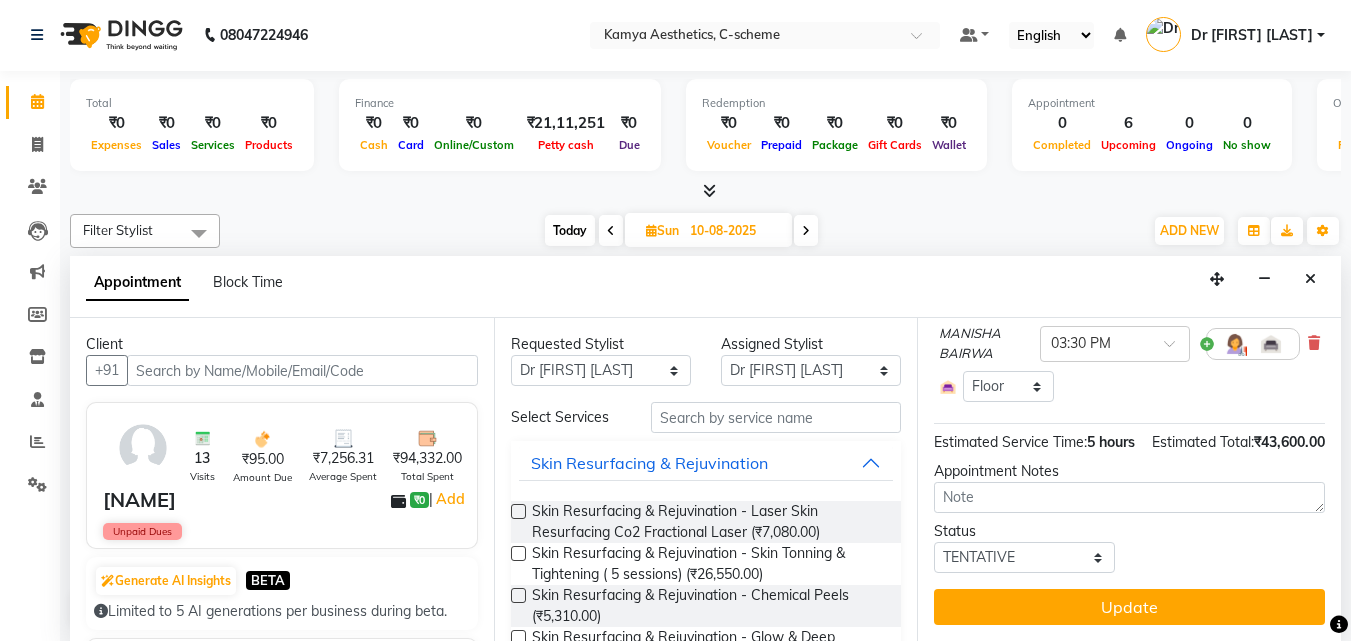 scroll, scrollTop: 361, scrollLeft: 0, axis: vertical 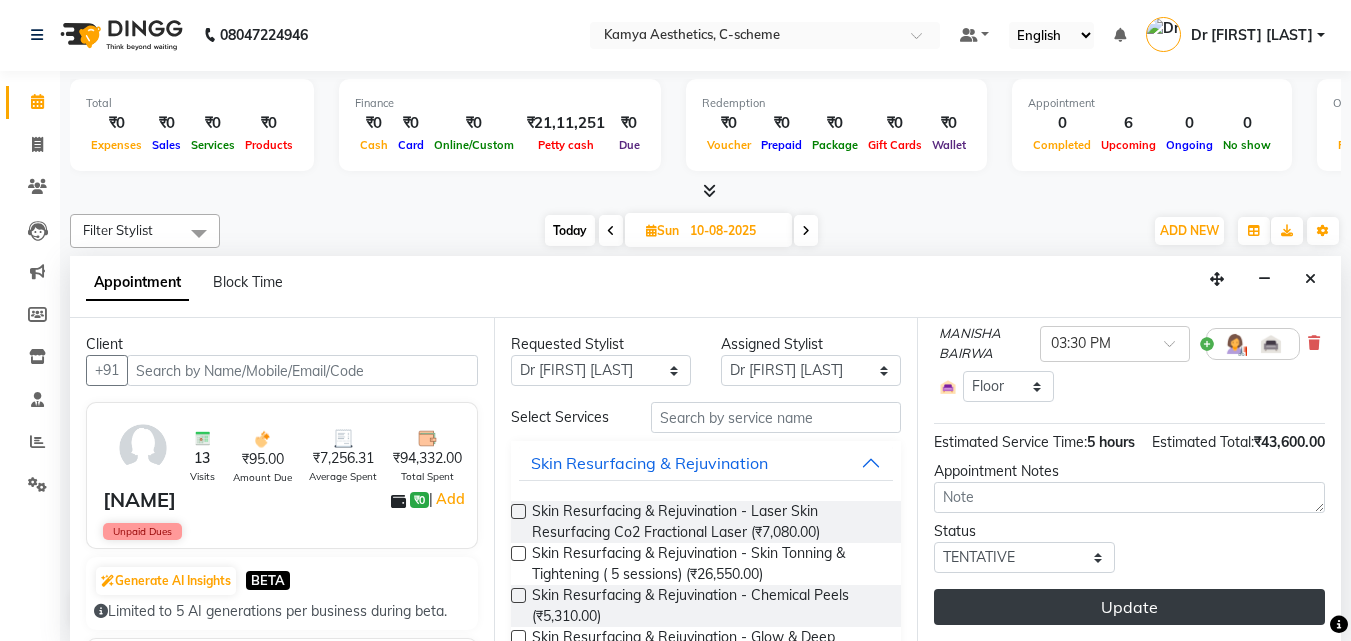 click on "Update" at bounding box center (1129, 607) 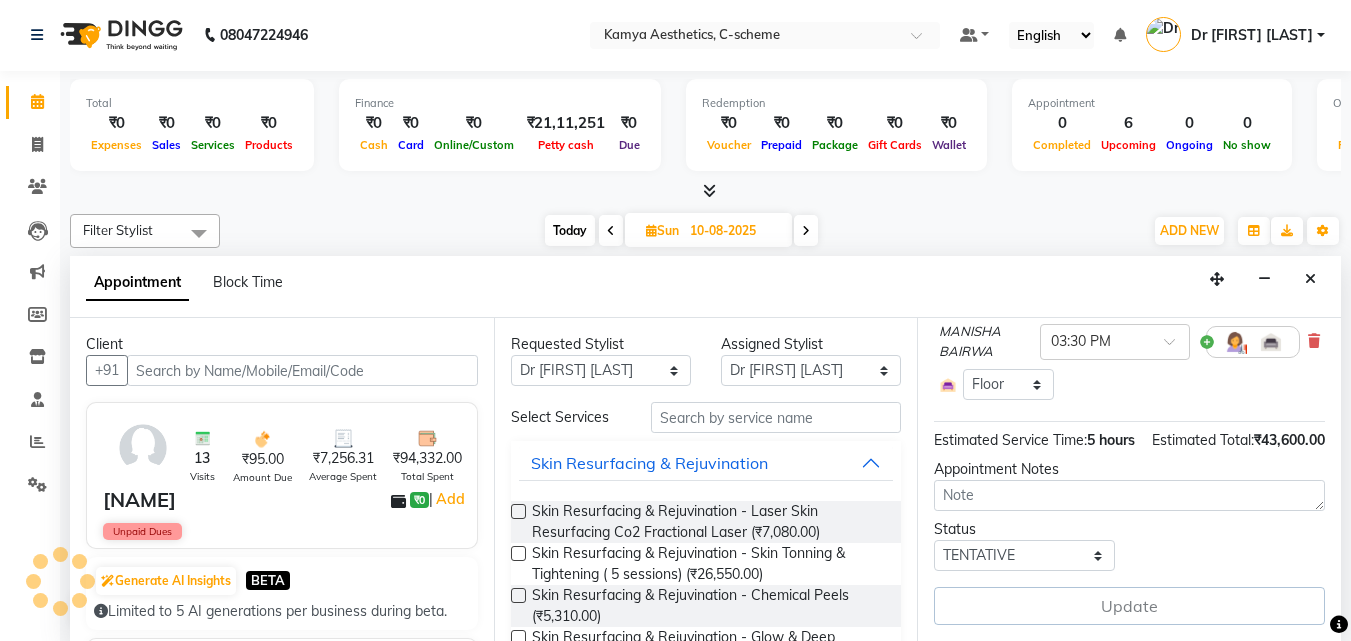 scroll, scrollTop: 0, scrollLeft: 0, axis: both 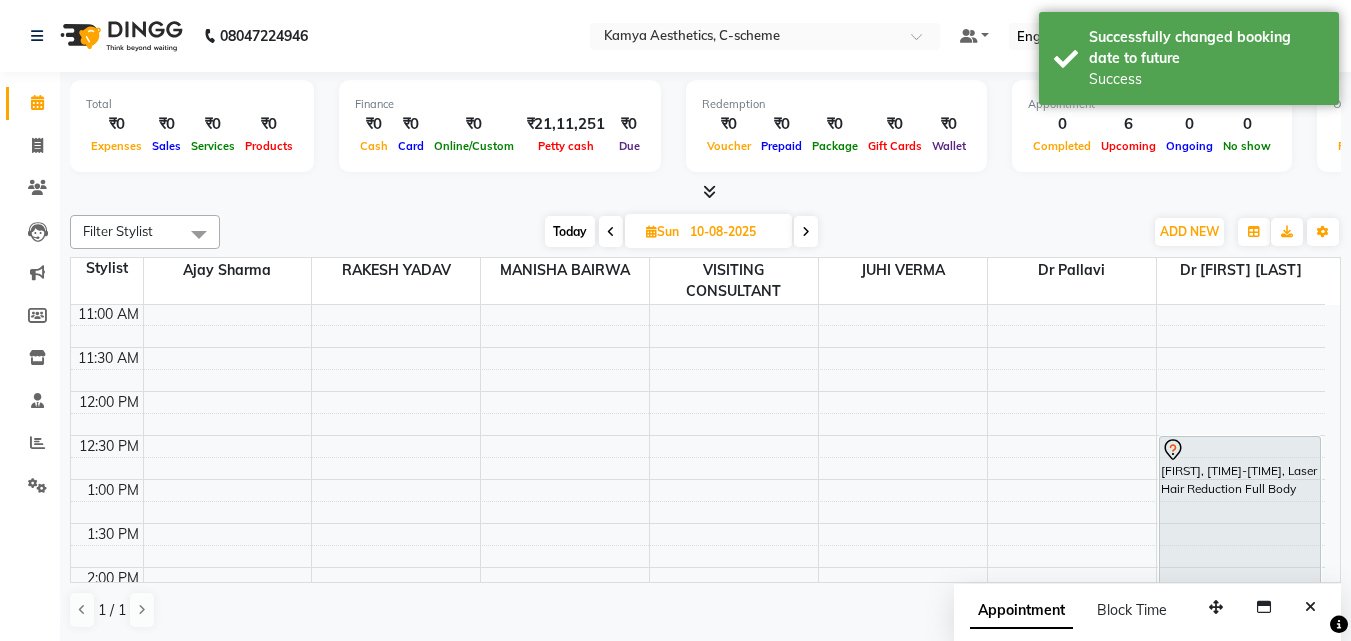 click on "Today" at bounding box center (570, 231) 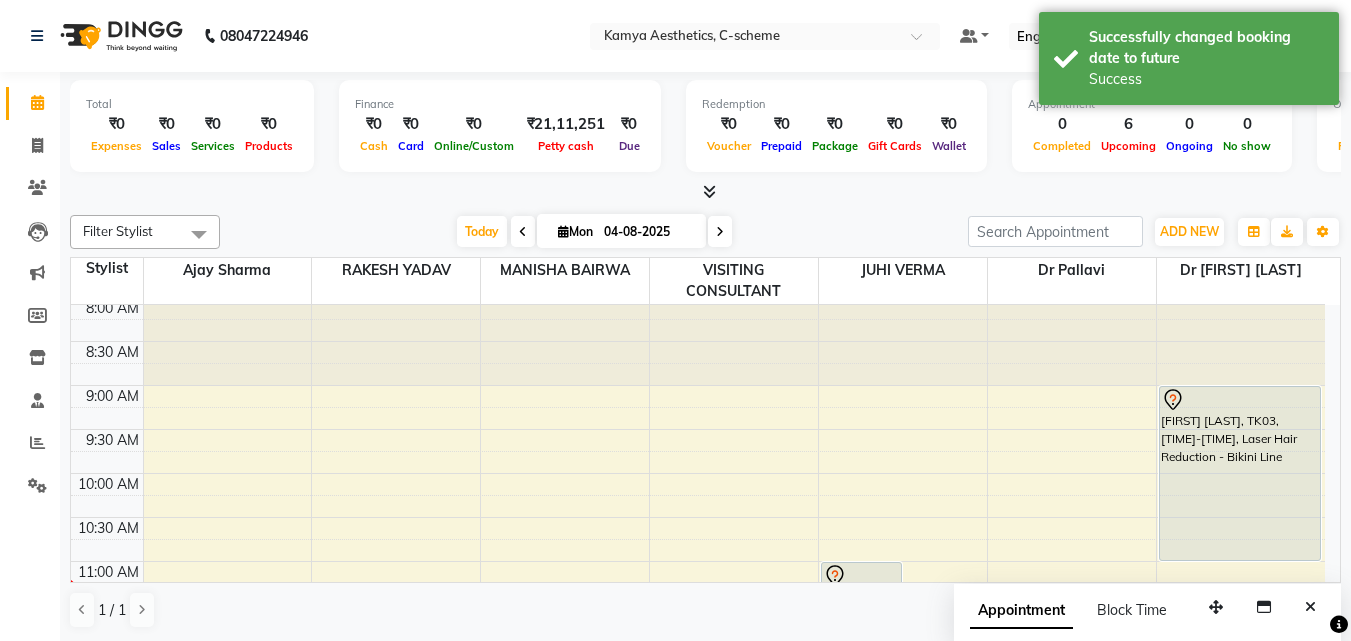 scroll, scrollTop: 0, scrollLeft: 0, axis: both 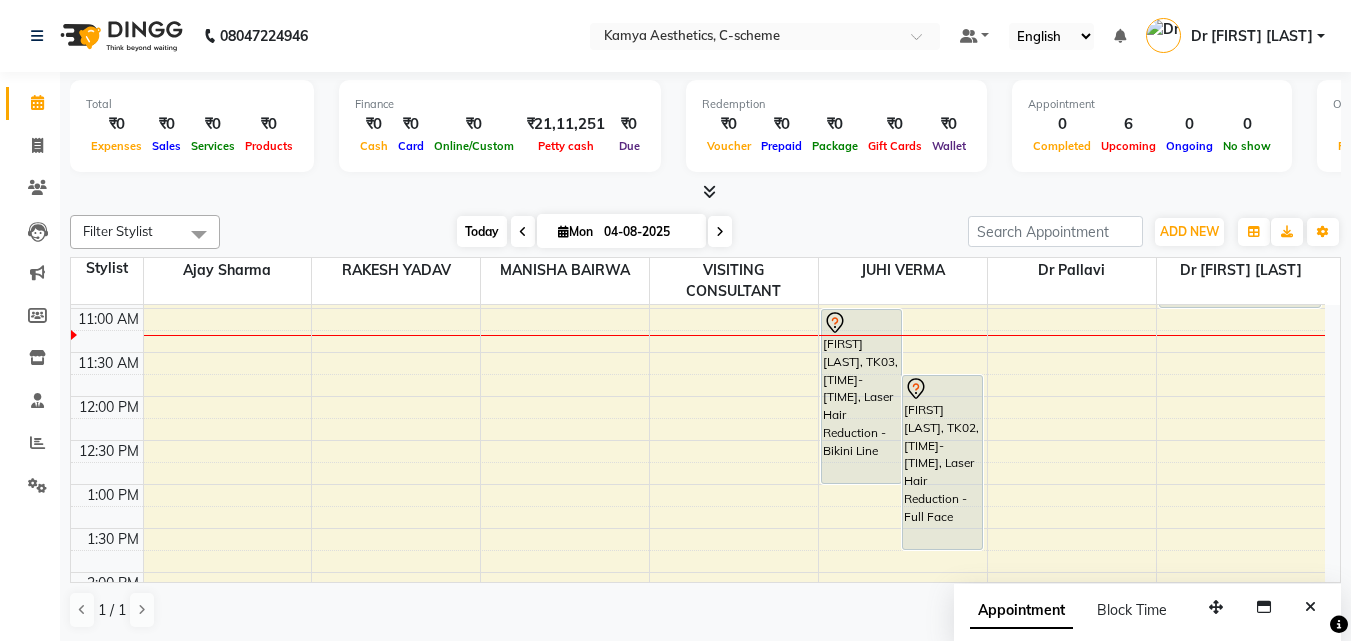 click on "Today" at bounding box center (482, 231) 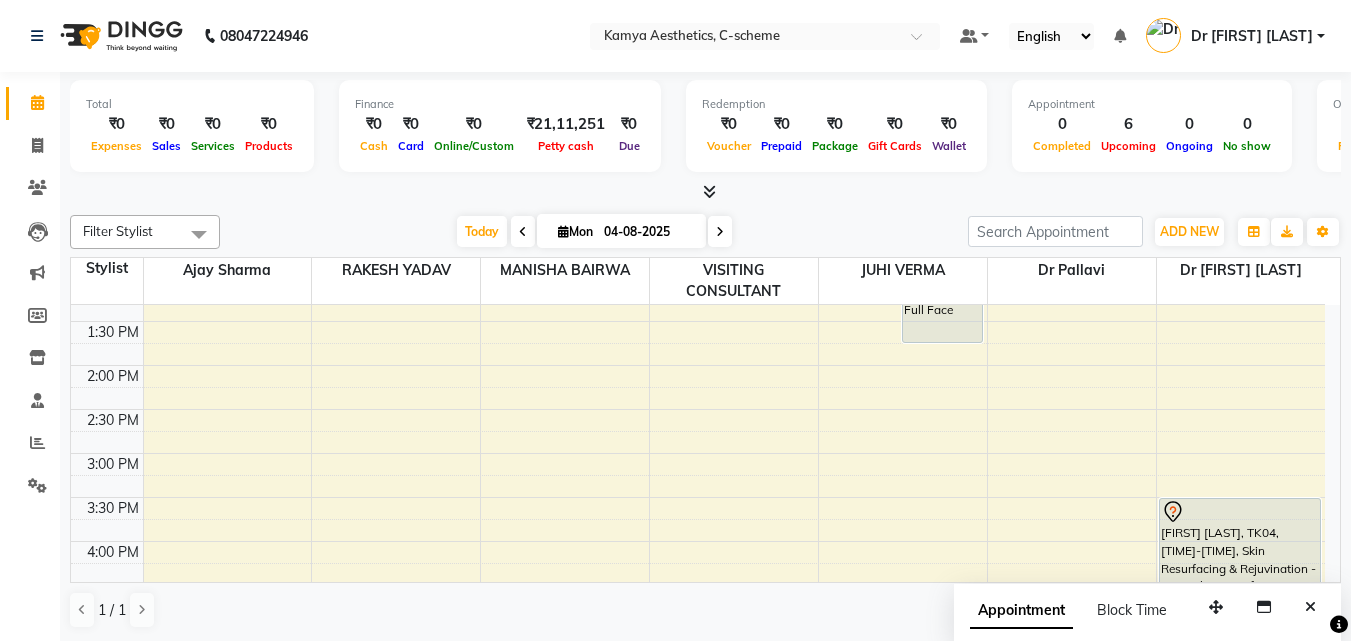 scroll, scrollTop: 565, scrollLeft: 0, axis: vertical 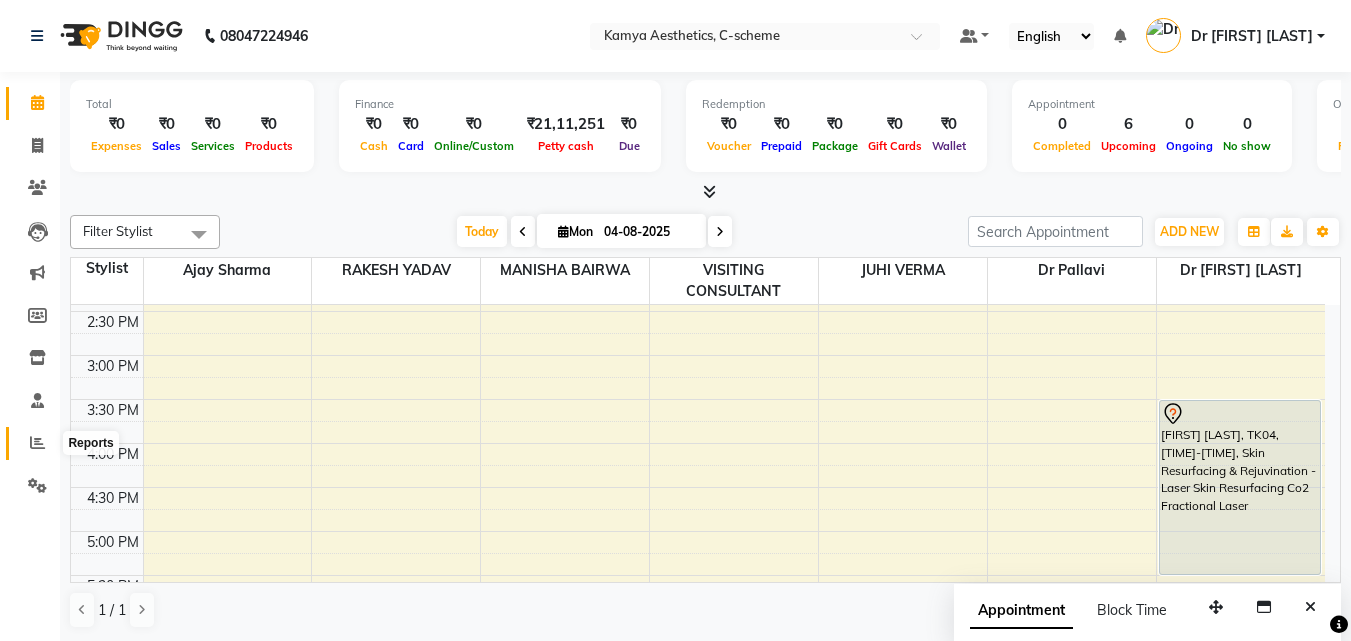 click 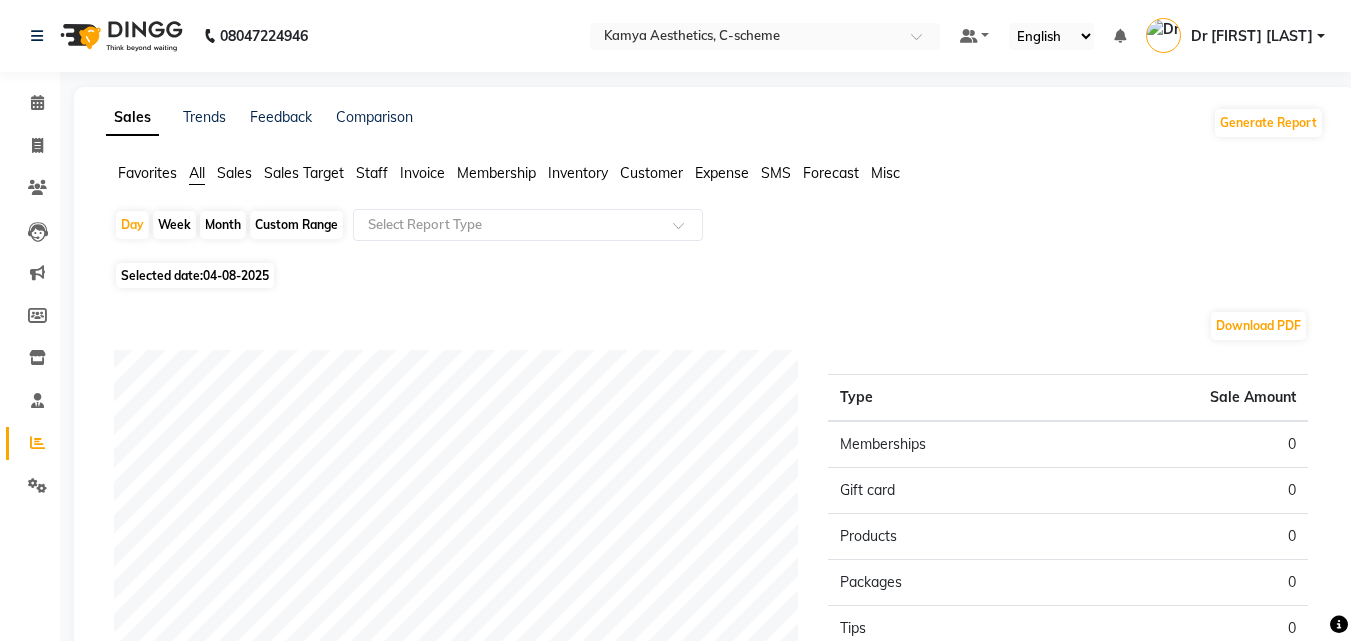 scroll, scrollTop: 300, scrollLeft: 0, axis: vertical 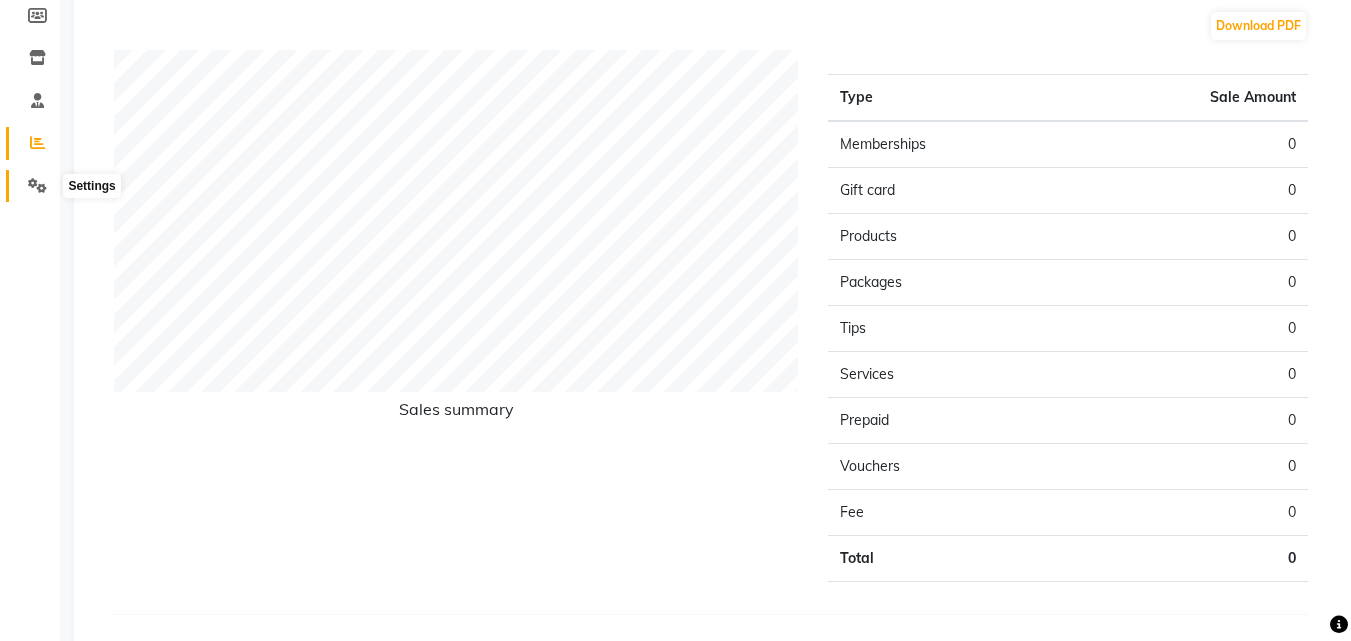 click 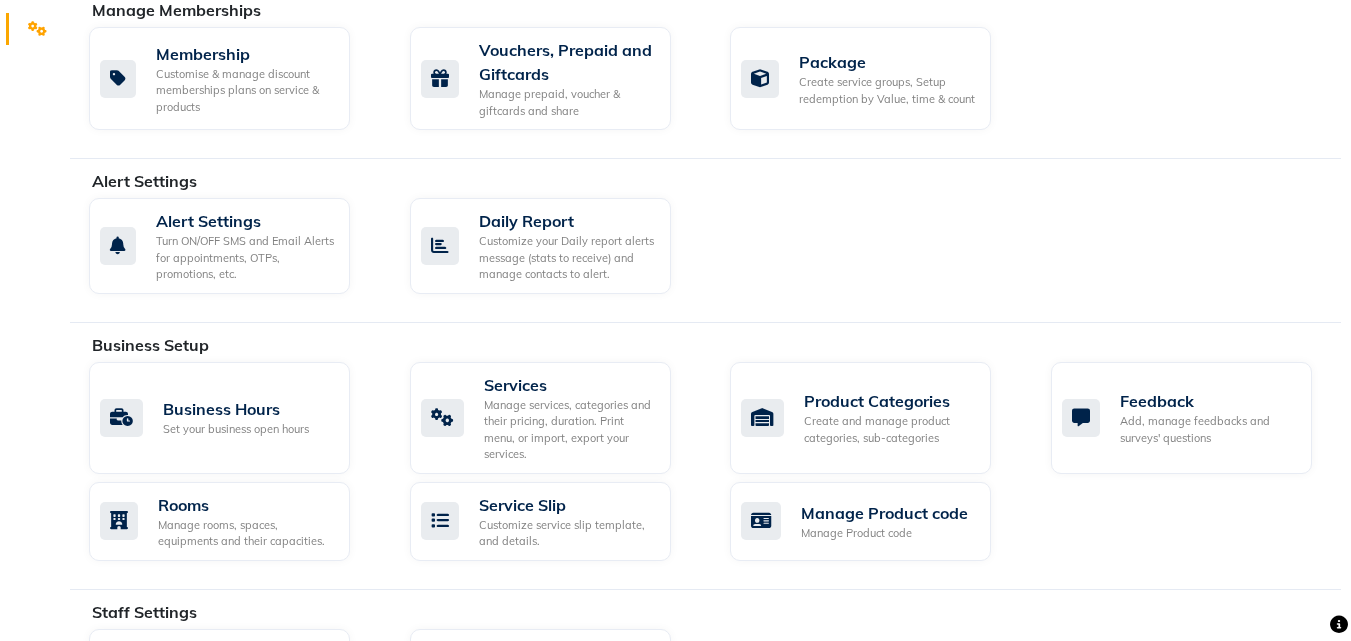 scroll, scrollTop: 257, scrollLeft: 0, axis: vertical 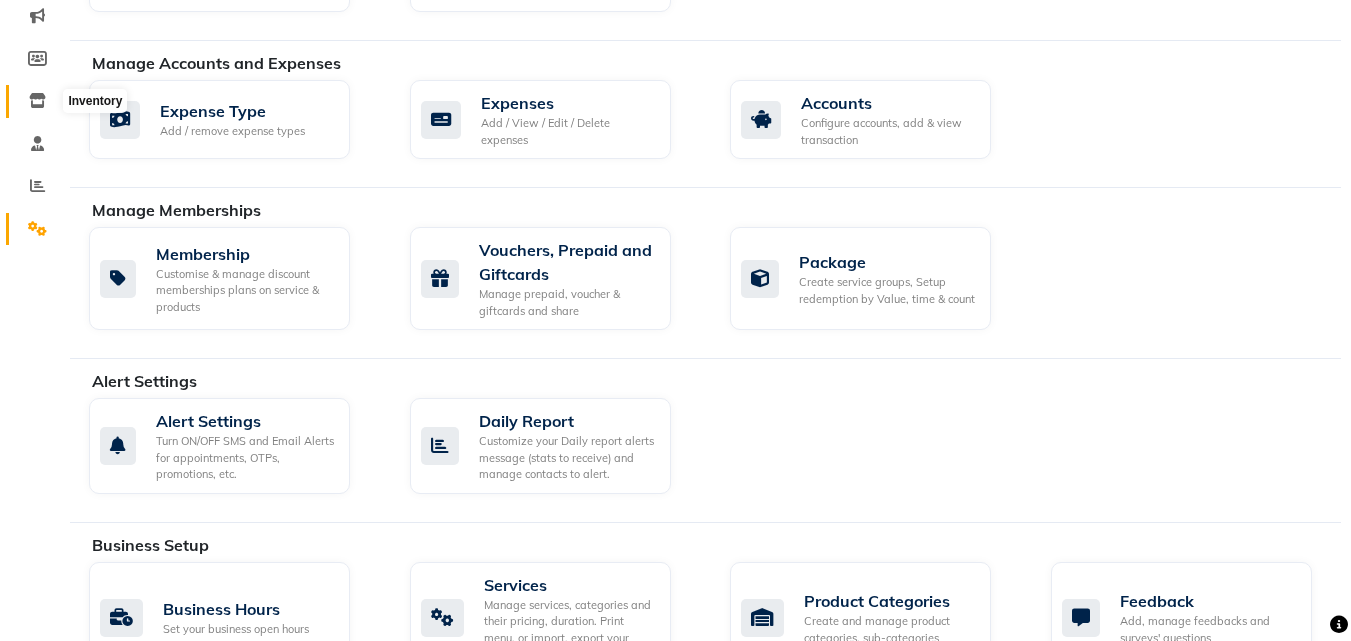 click 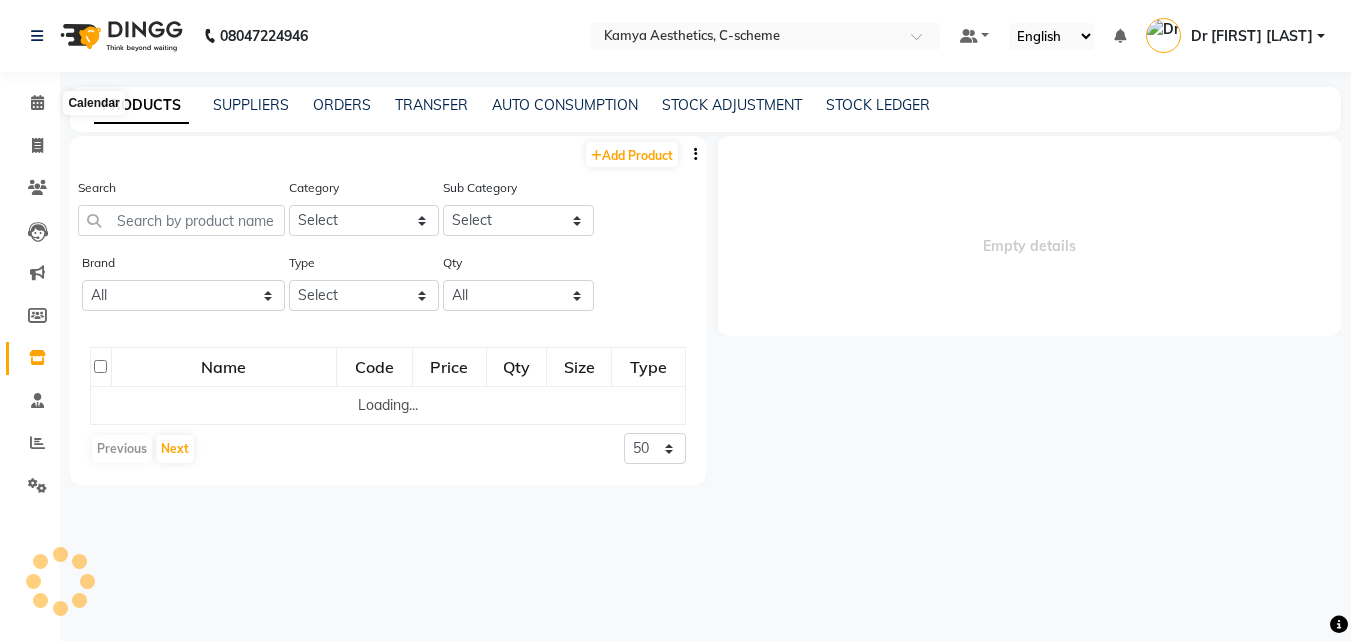 scroll, scrollTop: 0, scrollLeft: 0, axis: both 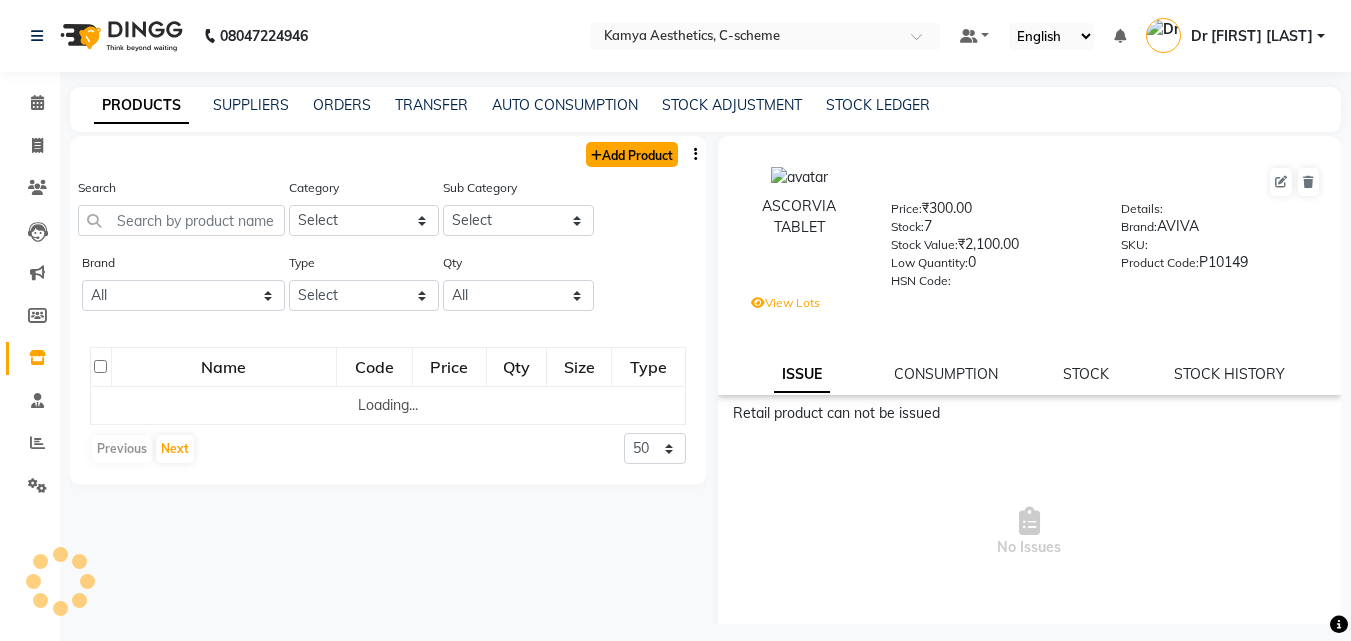 click on "Add Product" 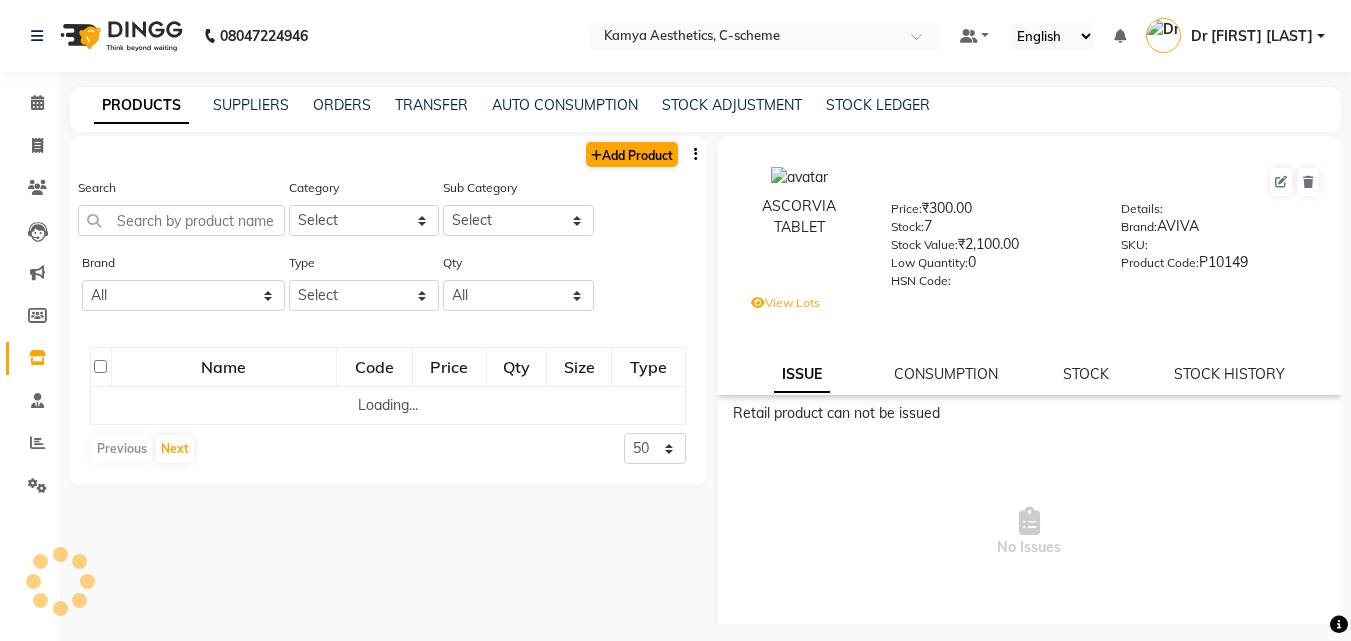 select on "true" 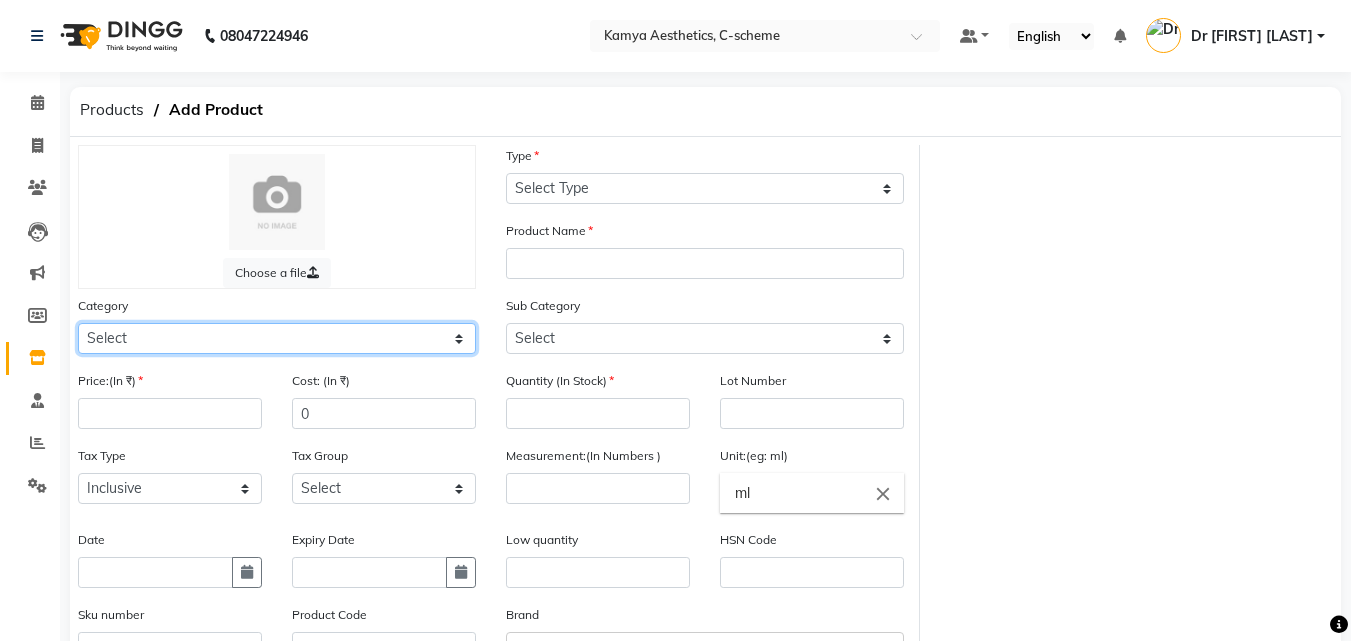 click on "Select Hair Skin Makeup Personal Care Appliances Beard Waxing Disposable Threading Hands and Feet Beauty Planet Botox Cadiveu Casmara Cheryls Loreal Olaplex PEELS SPF CLEANSER MOISTURIZER CONSUMABLES Other" 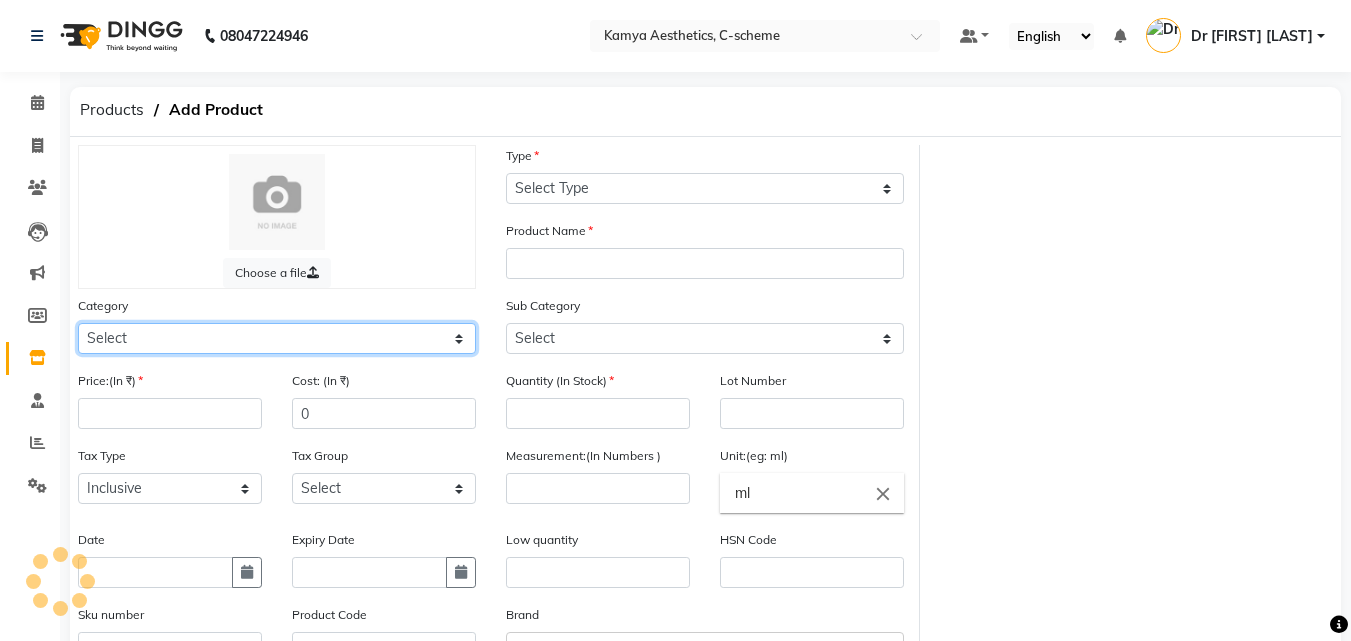 select on "793701150" 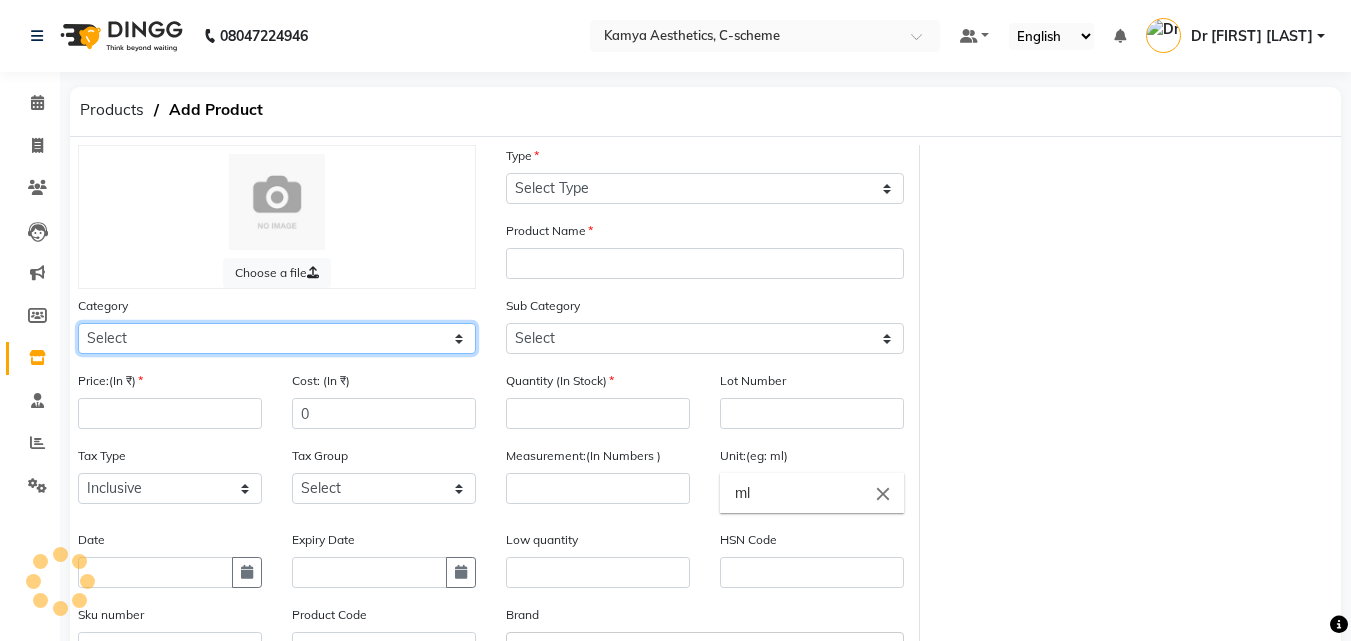 click on "Select Hair Skin Makeup Personal Care Appliances Beard Waxing Disposable Threading Hands and Feet Beauty Planet Botox Cadiveu Casmara Cheryls Loreal Olaplex PEELS SPF CLEANSER MOISTURIZER CONSUMABLES Other" 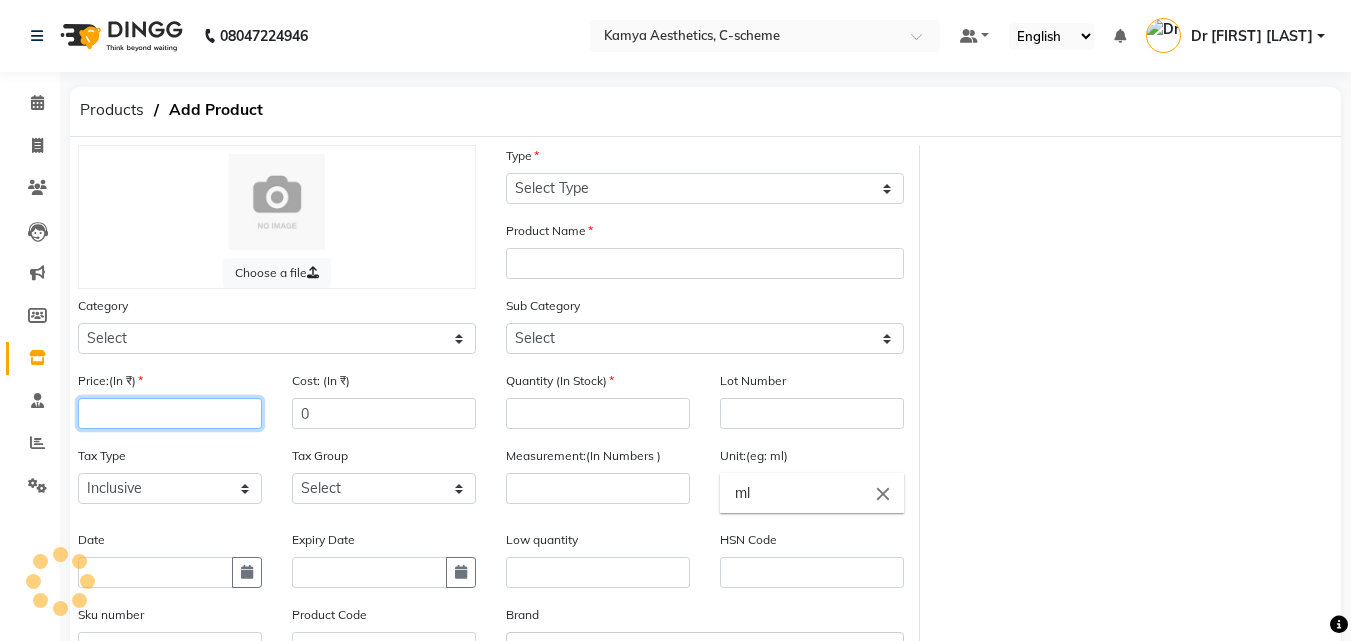 click 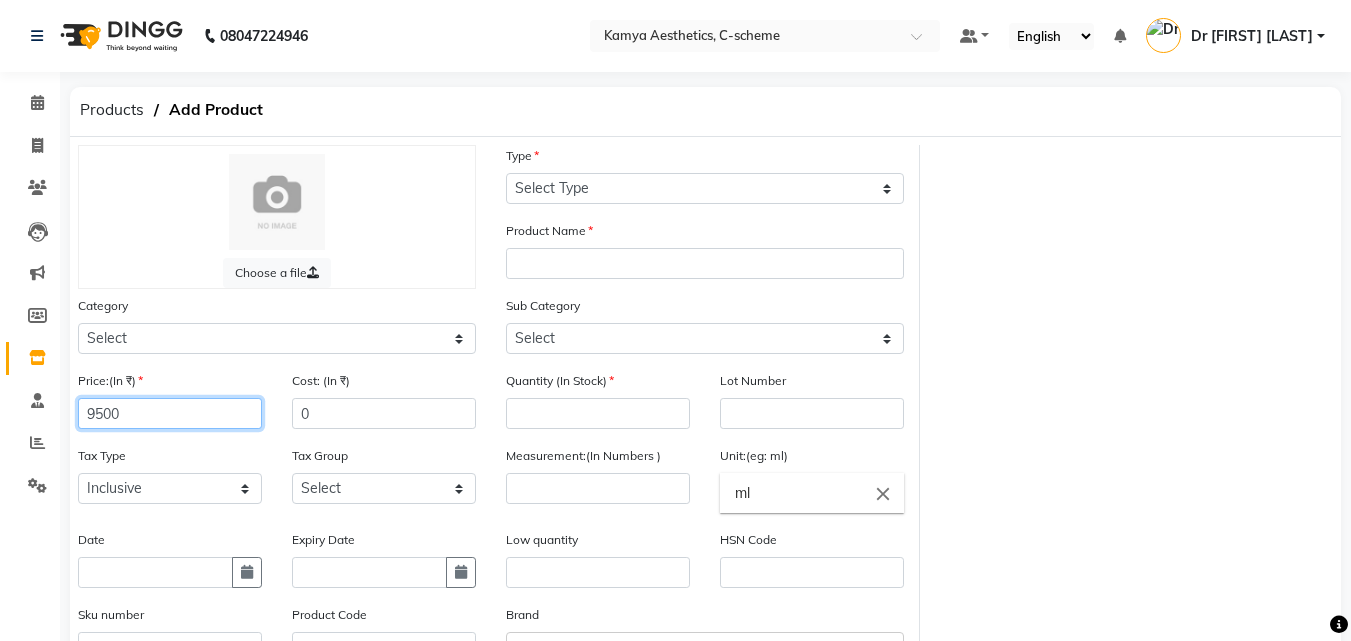 type on "9500" 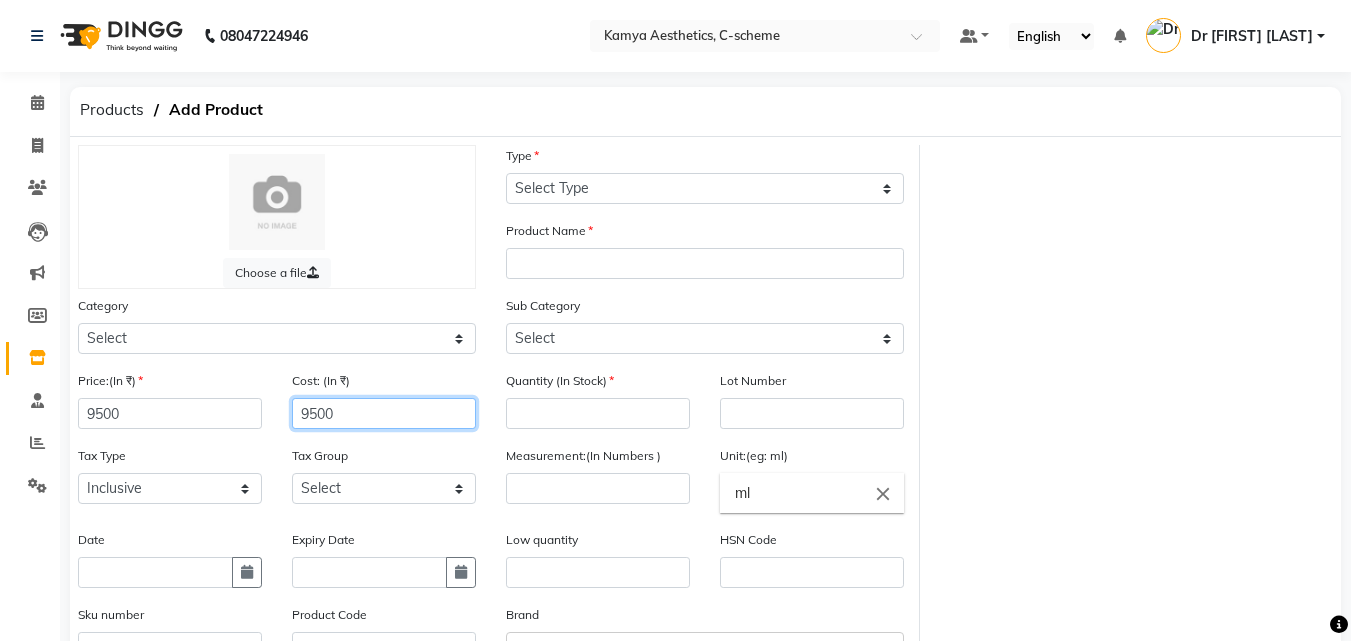 type on "9500" 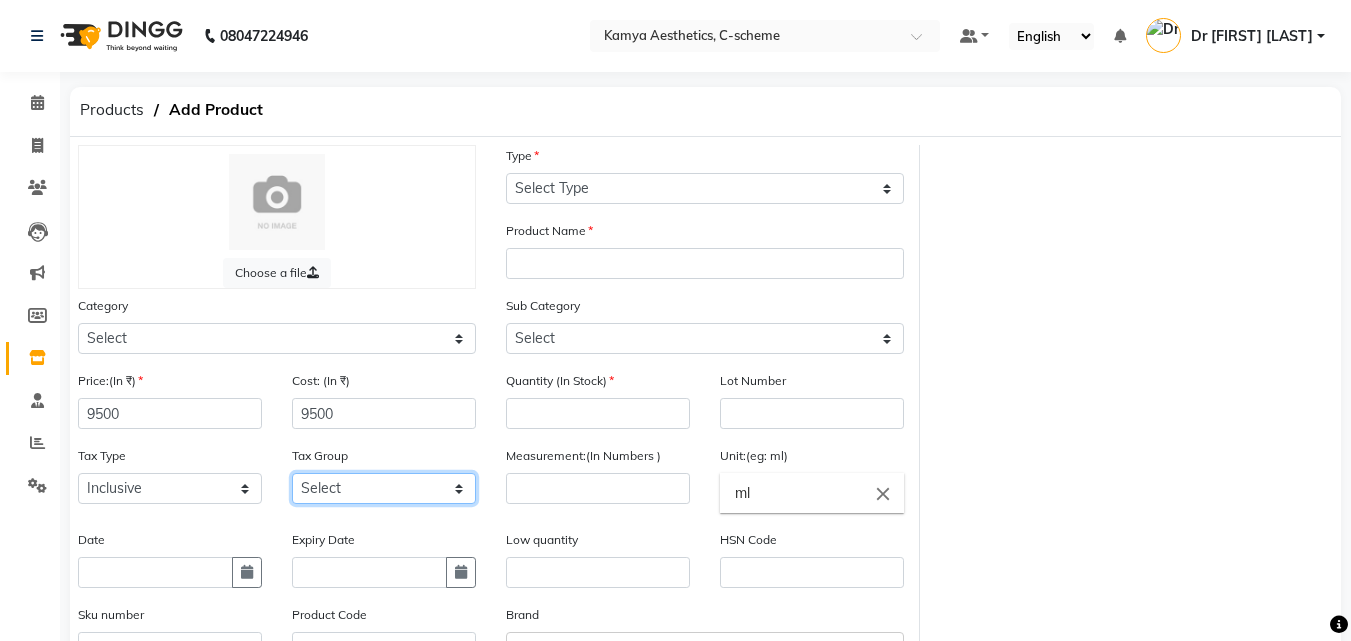 click on "Select GST" 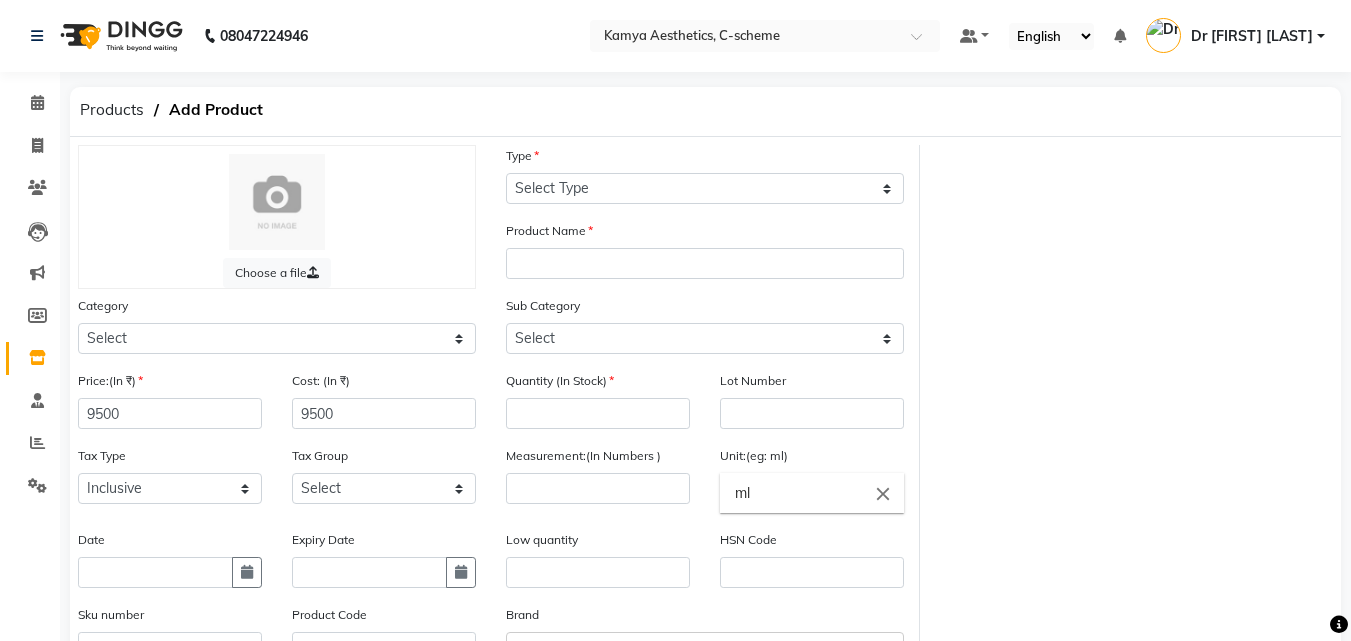 click on "Date" 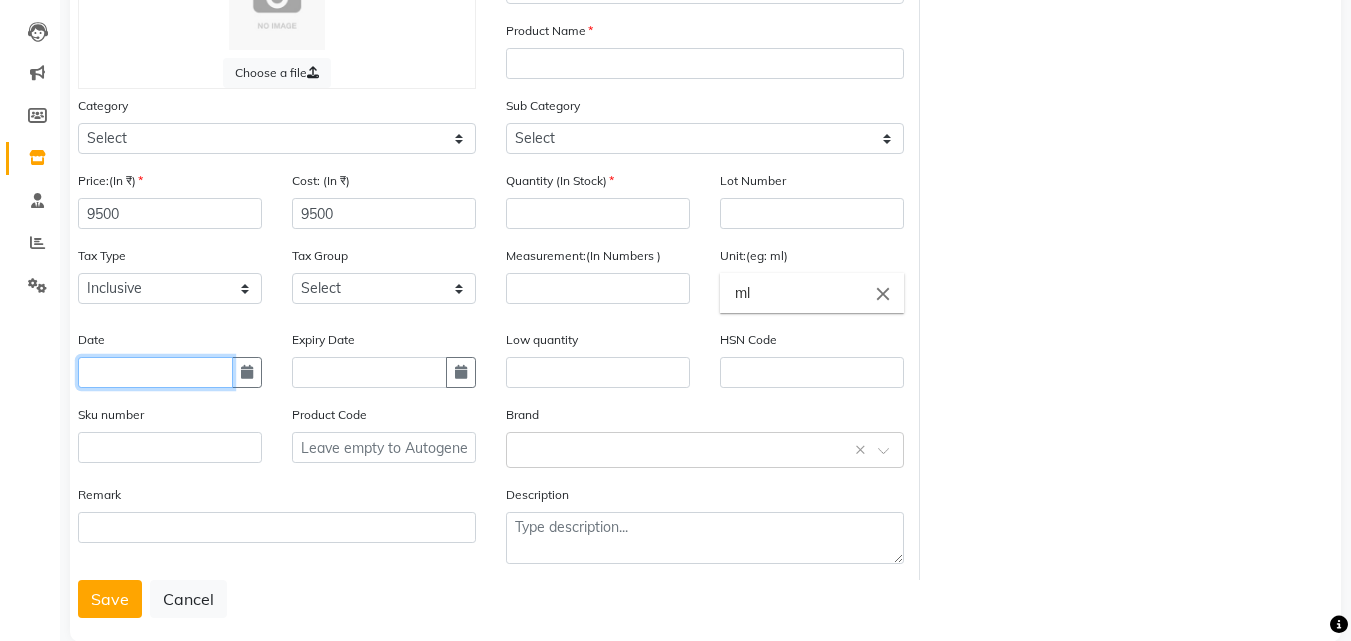 click 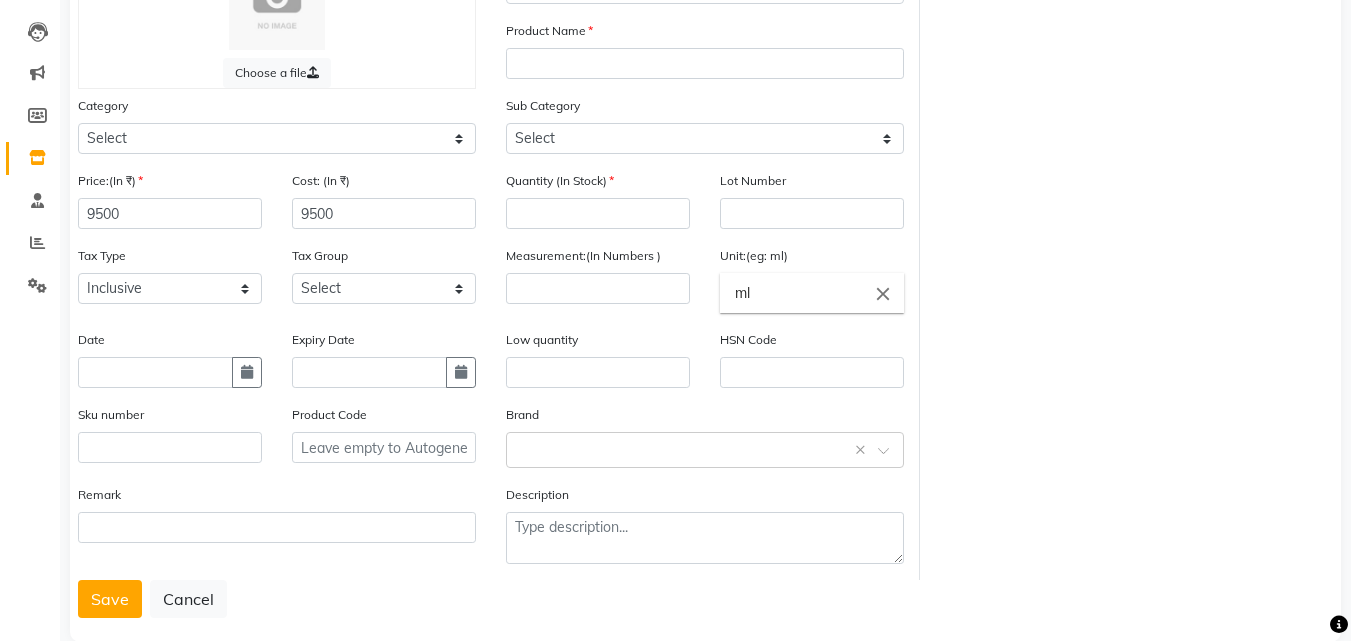select on "8" 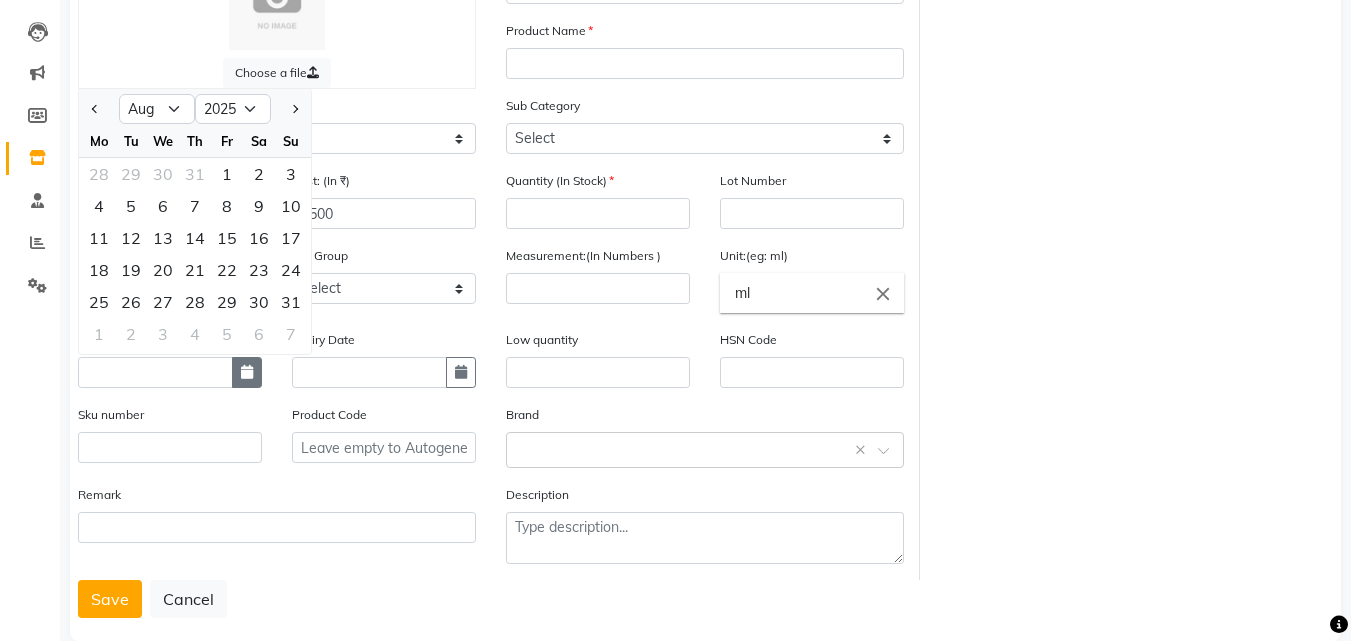 click 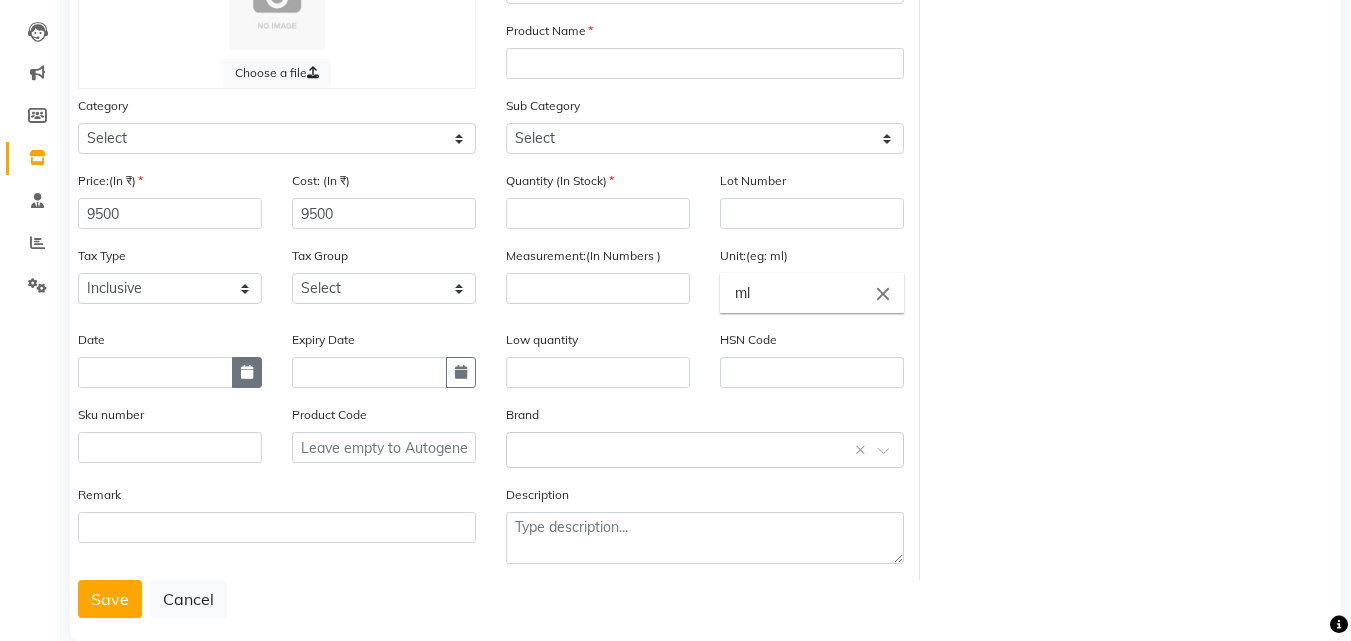 click 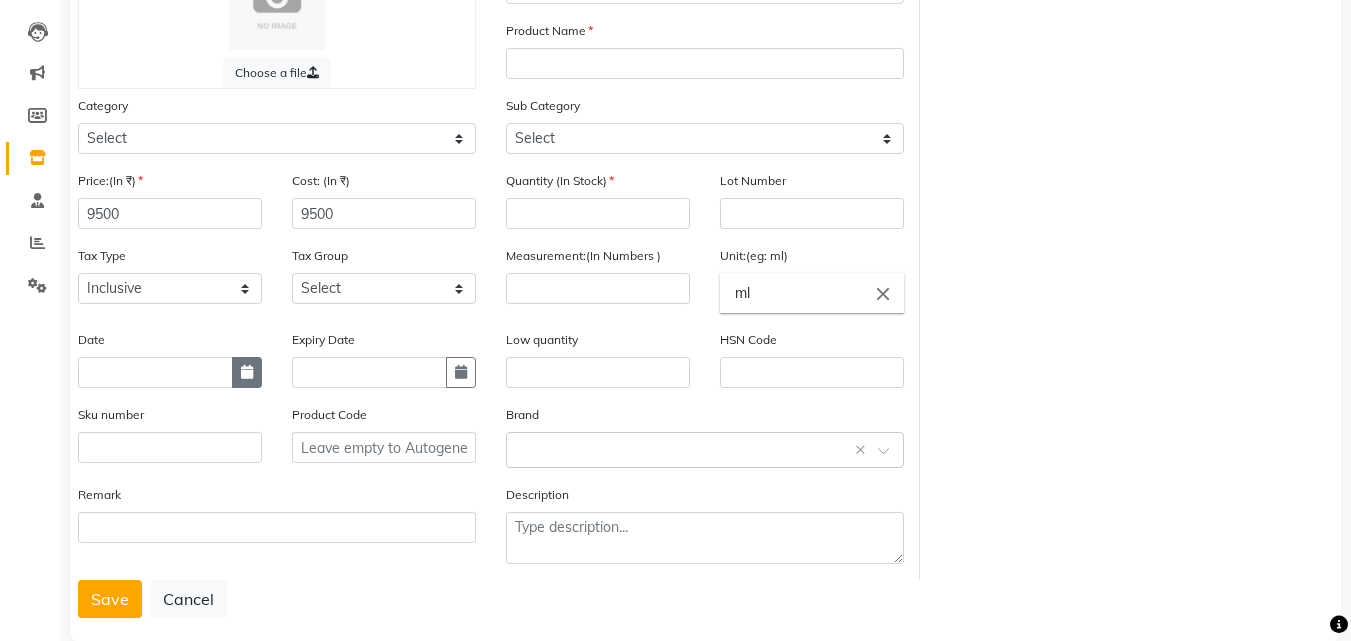 select on "8" 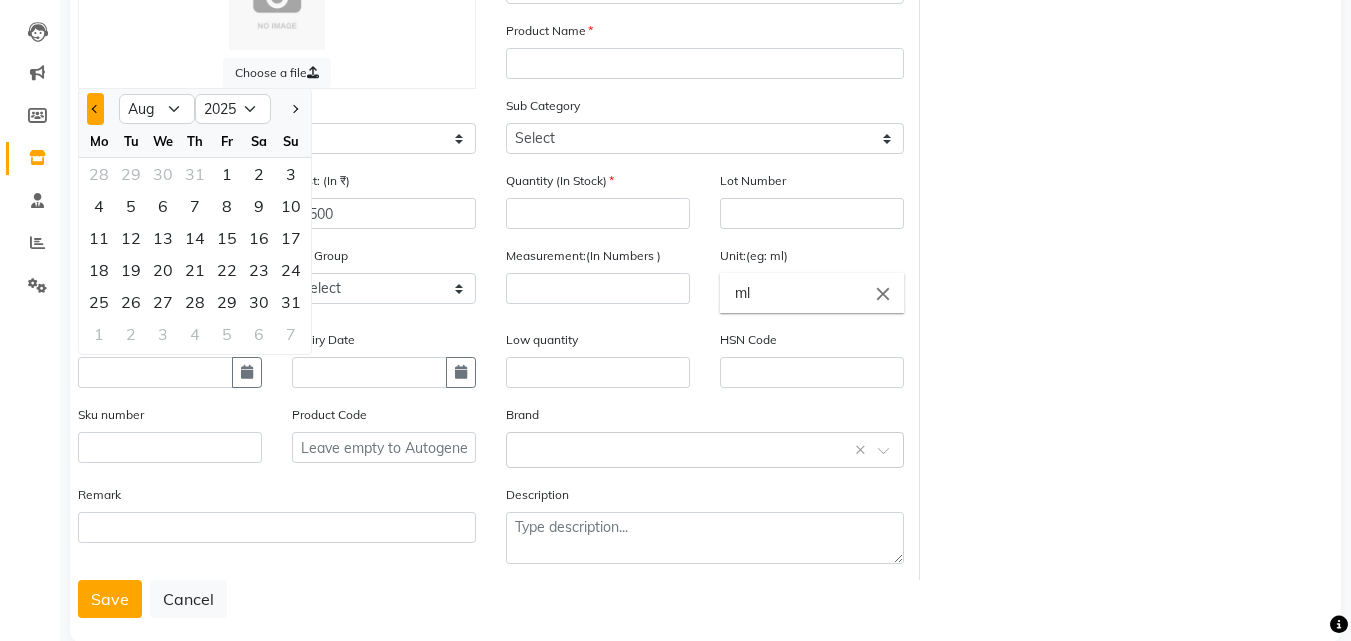click 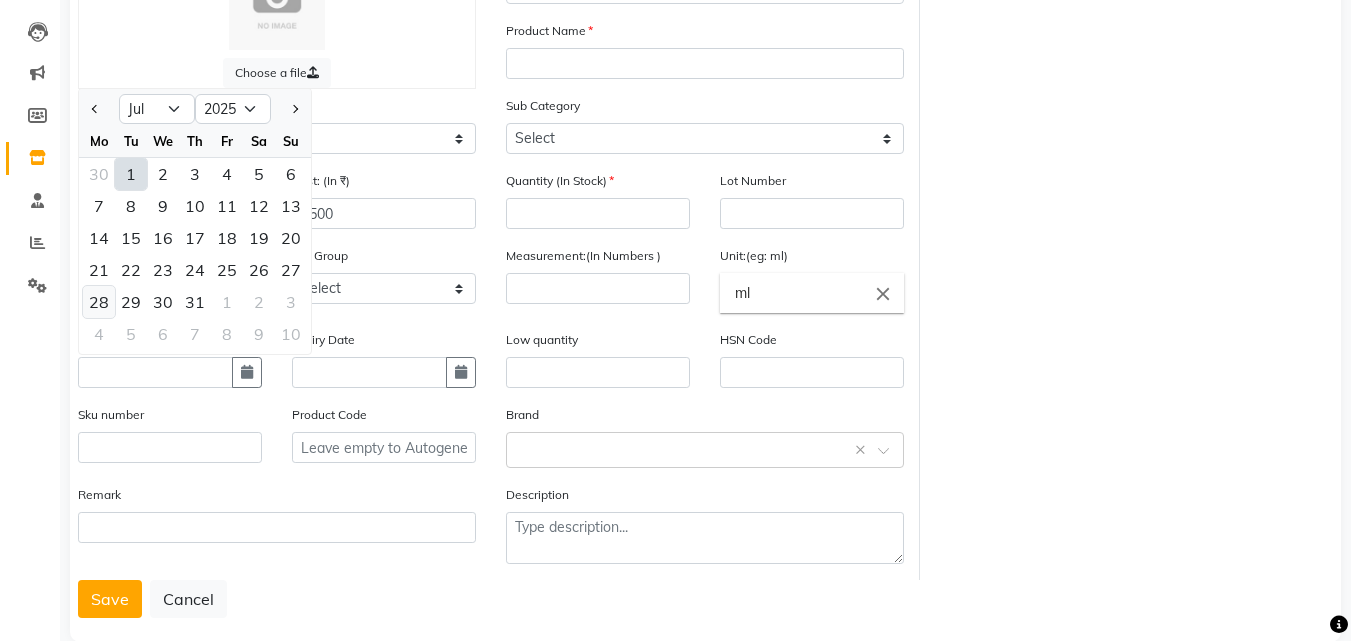 click on "28" 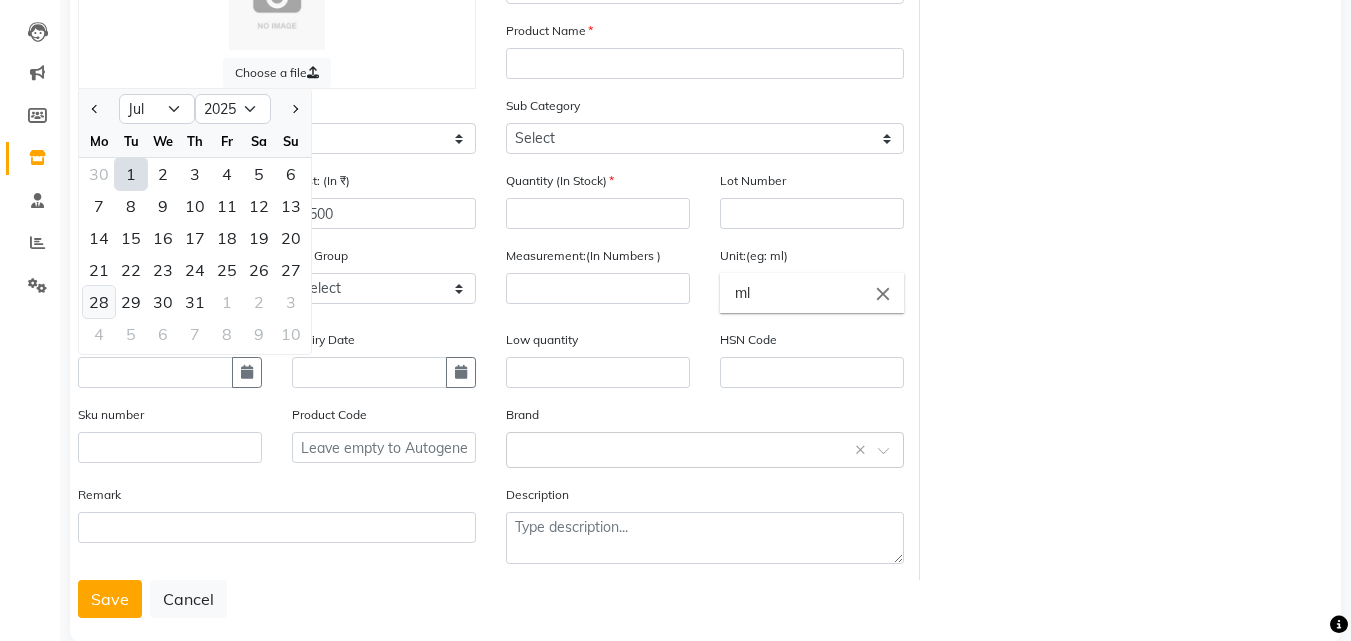 type on "28-07-2025" 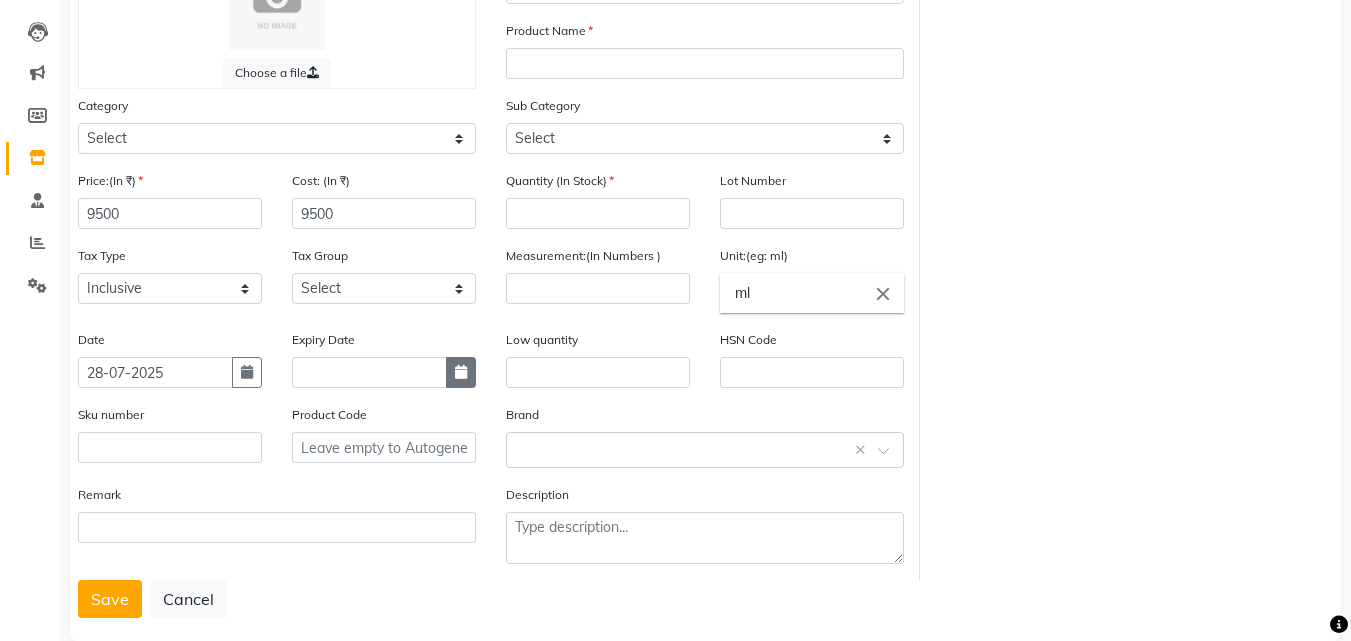 click 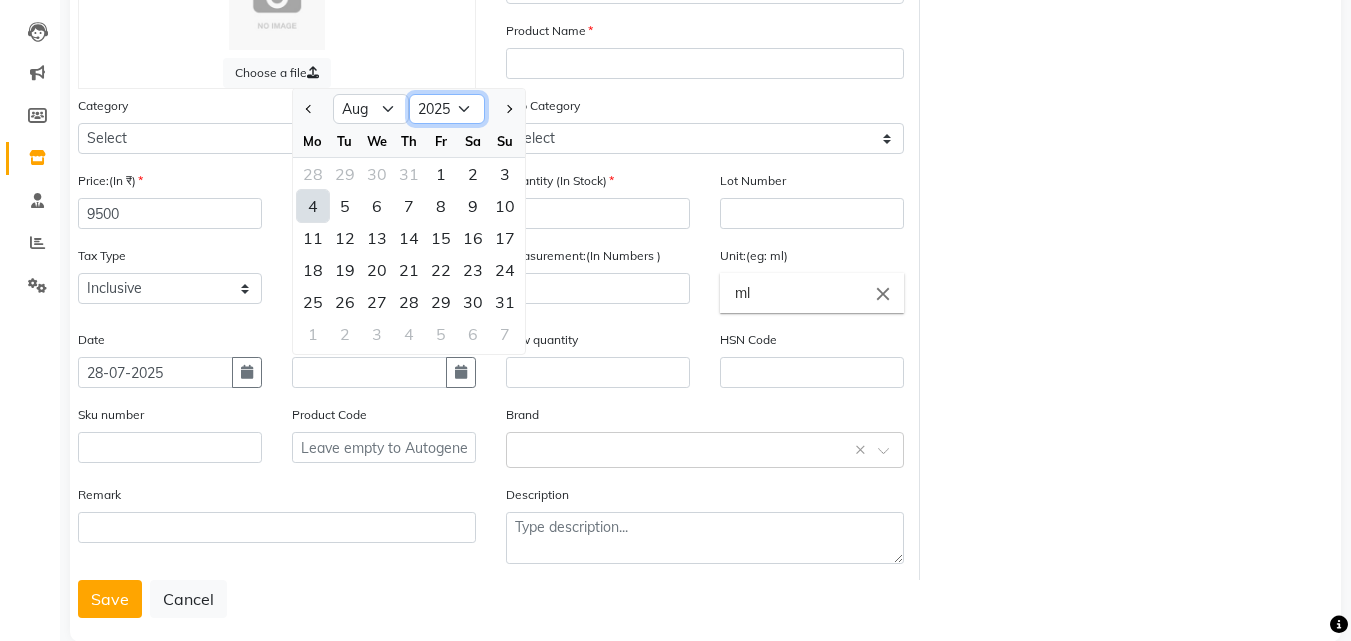 click on "2015 2016 2017 2018 2019 2020 2021 2022 2023 2024 2025 2026 2027 2028 2029 2030 2031 2032 2033 2034 2035" 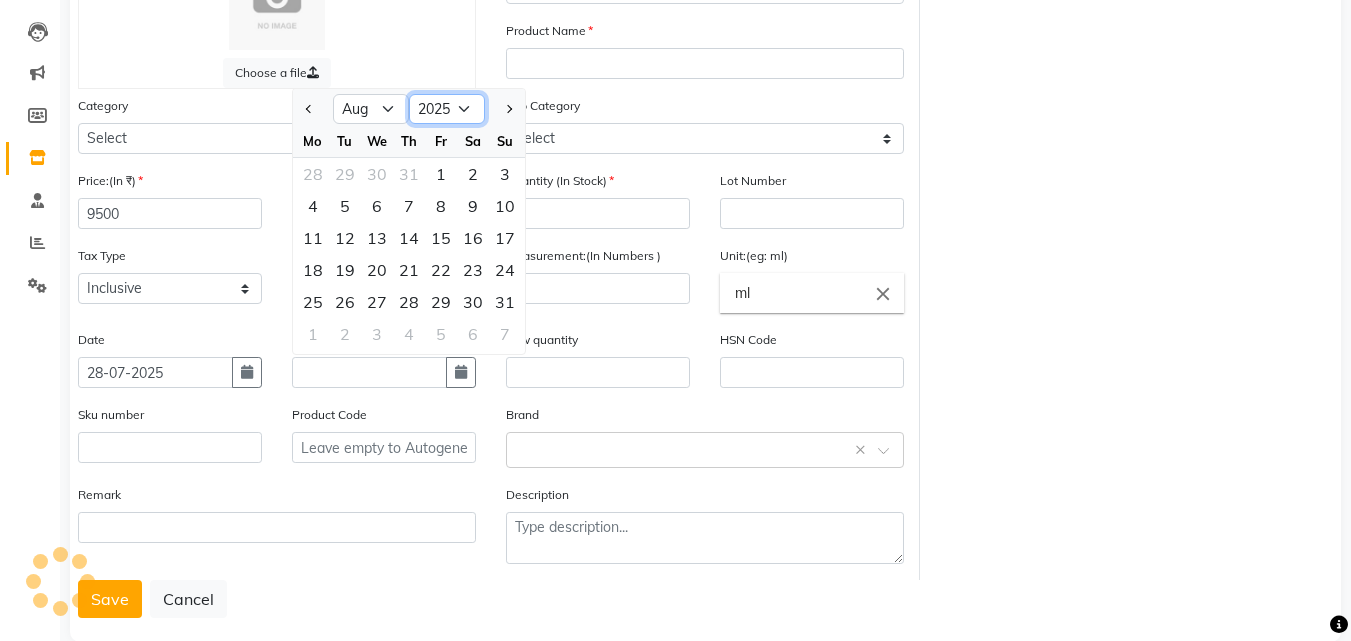 select on "2026" 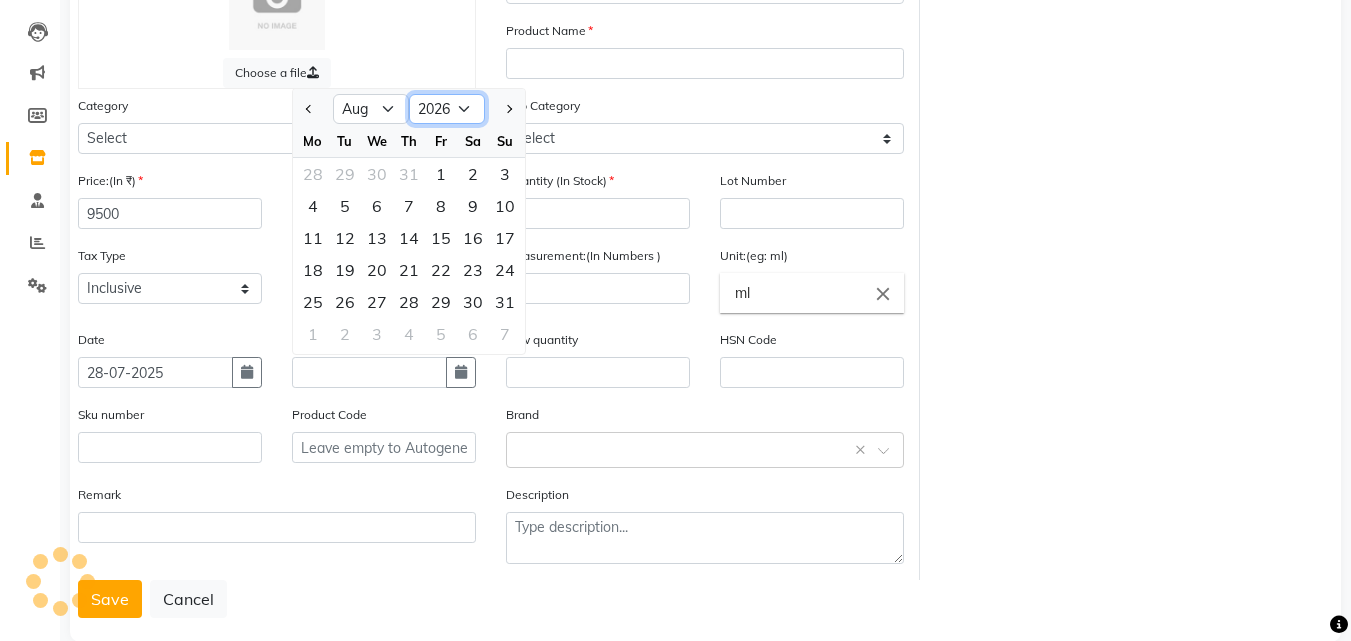 click on "2015 2016 2017 2018 2019 2020 2021 2022 2023 2024 2025 2026 2027 2028 2029 2030 2031 2032 2033 2034 2035" 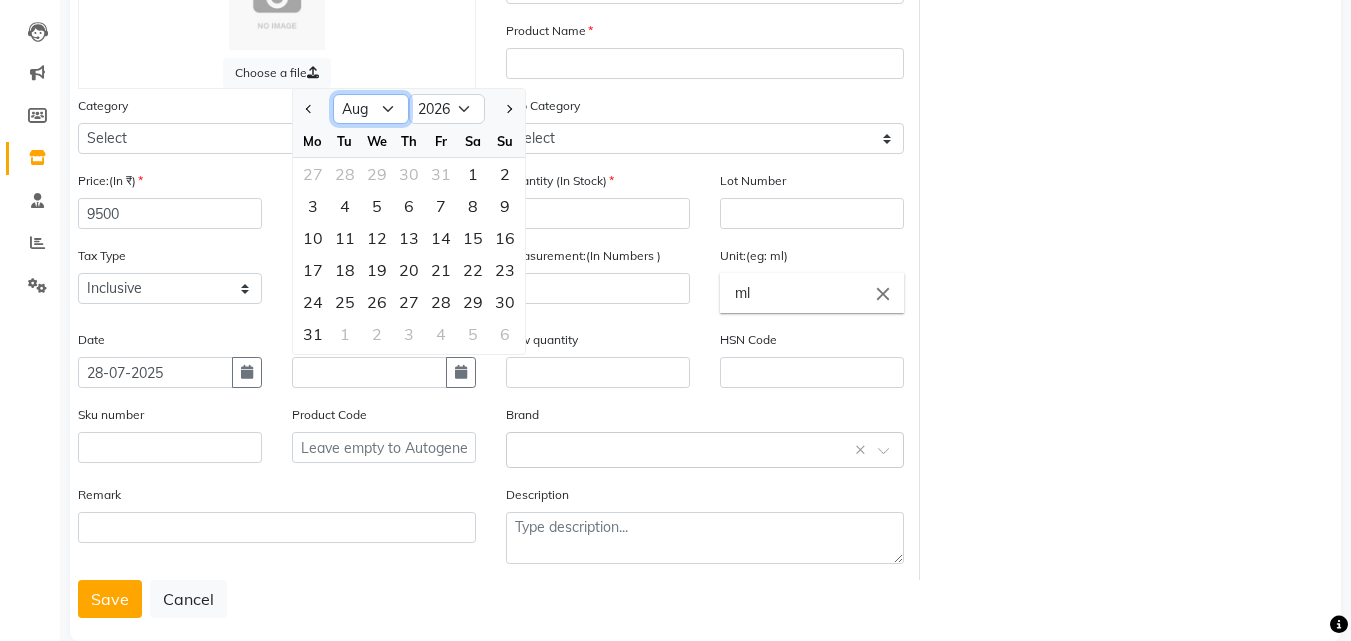 click on "Jan Feb Mar Apr May Jun Jul Aug Sep Oct Nov Dec" 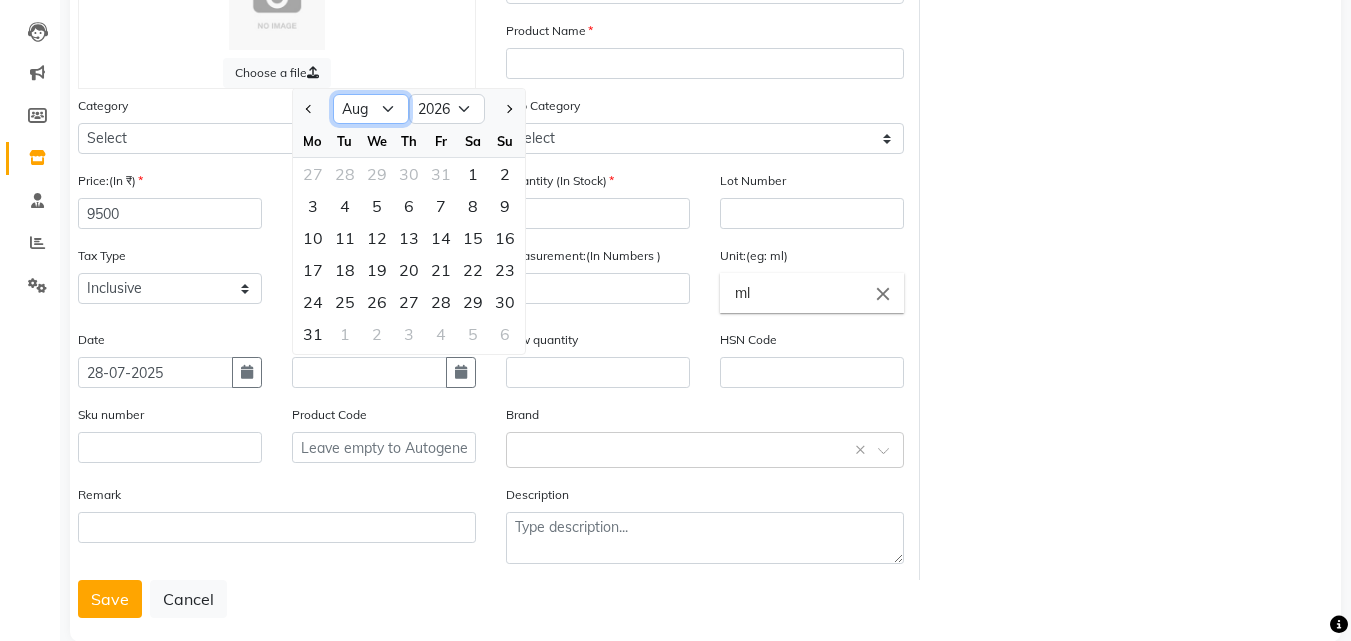 select on "12" 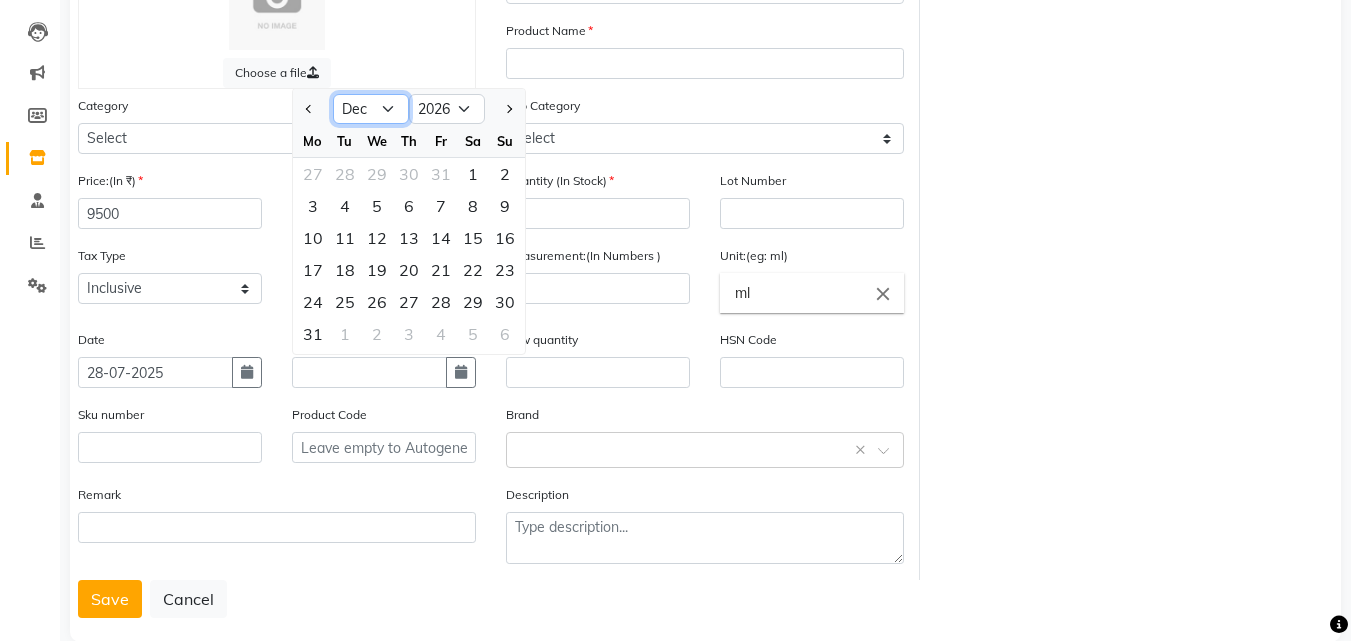 click on "Jan Feb Mar Apr May Jun Jul Aug Sep Oct Nov Dec" 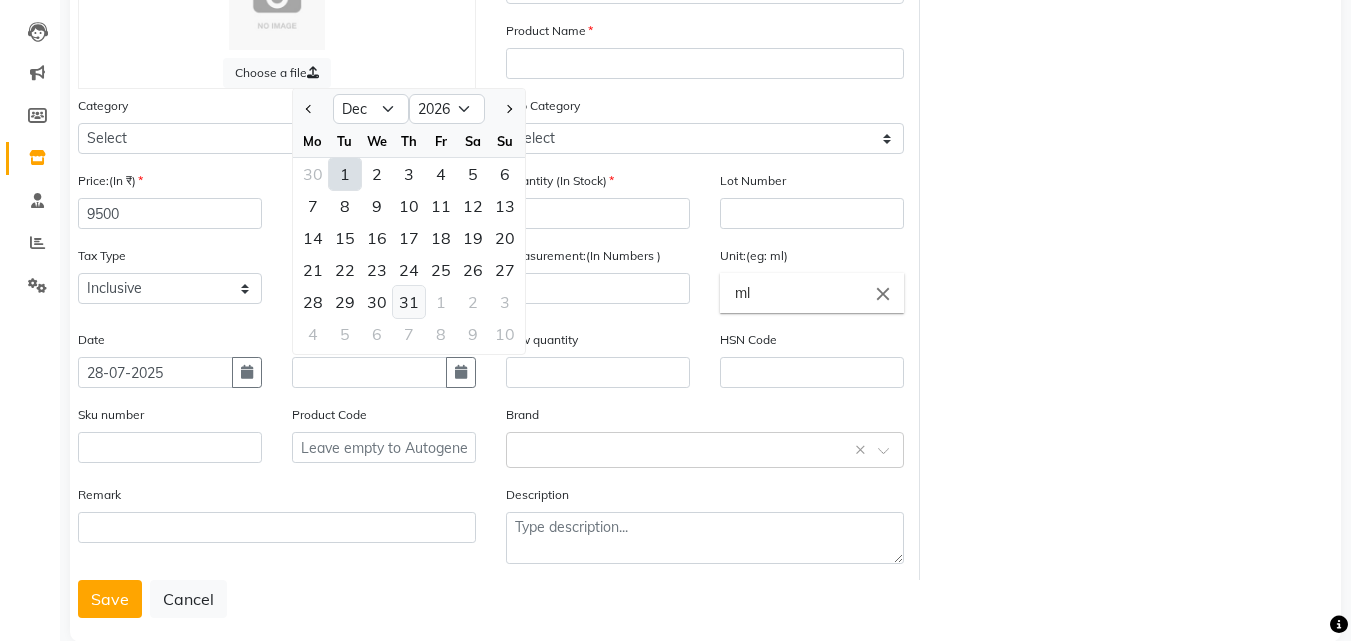 click on "31" 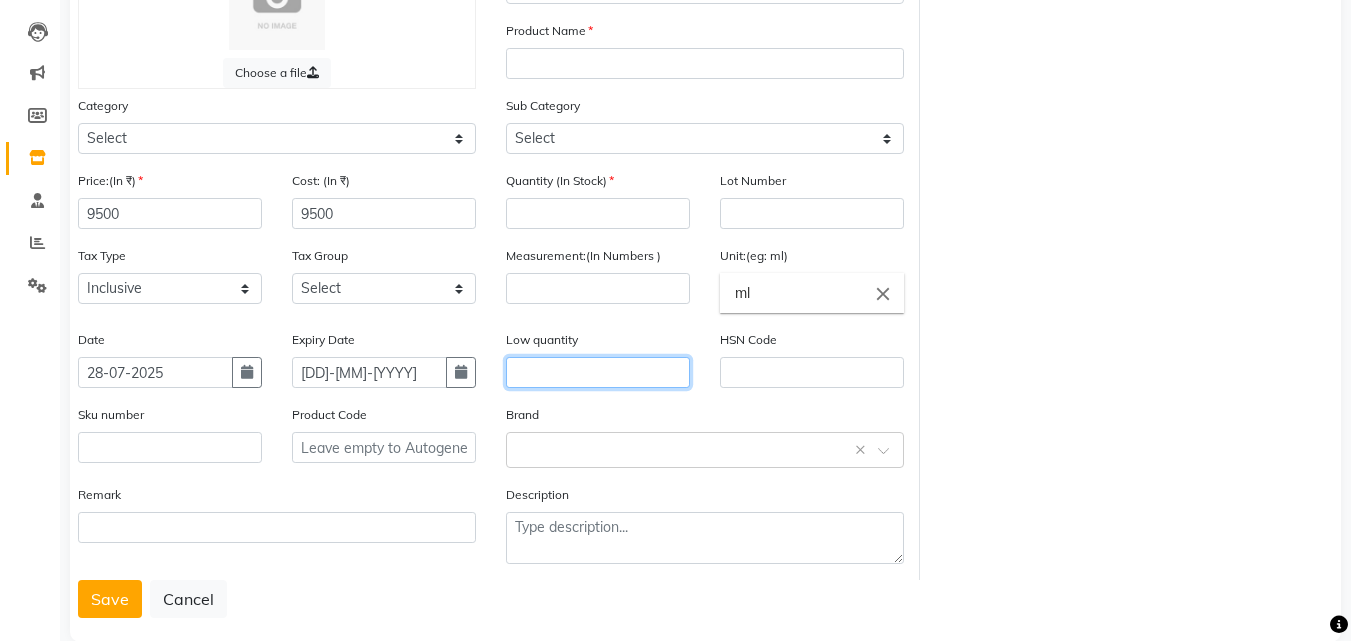 click 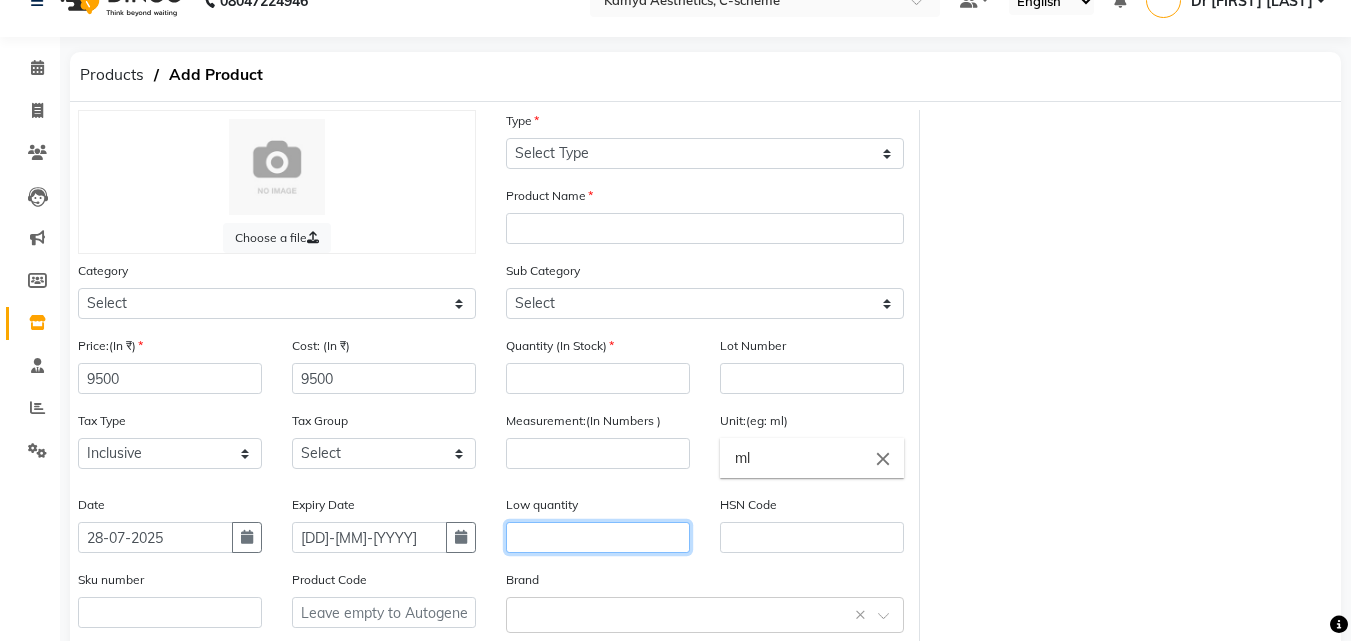 scroll, scrollTop: 0, scrollLeft: 0, axis: both 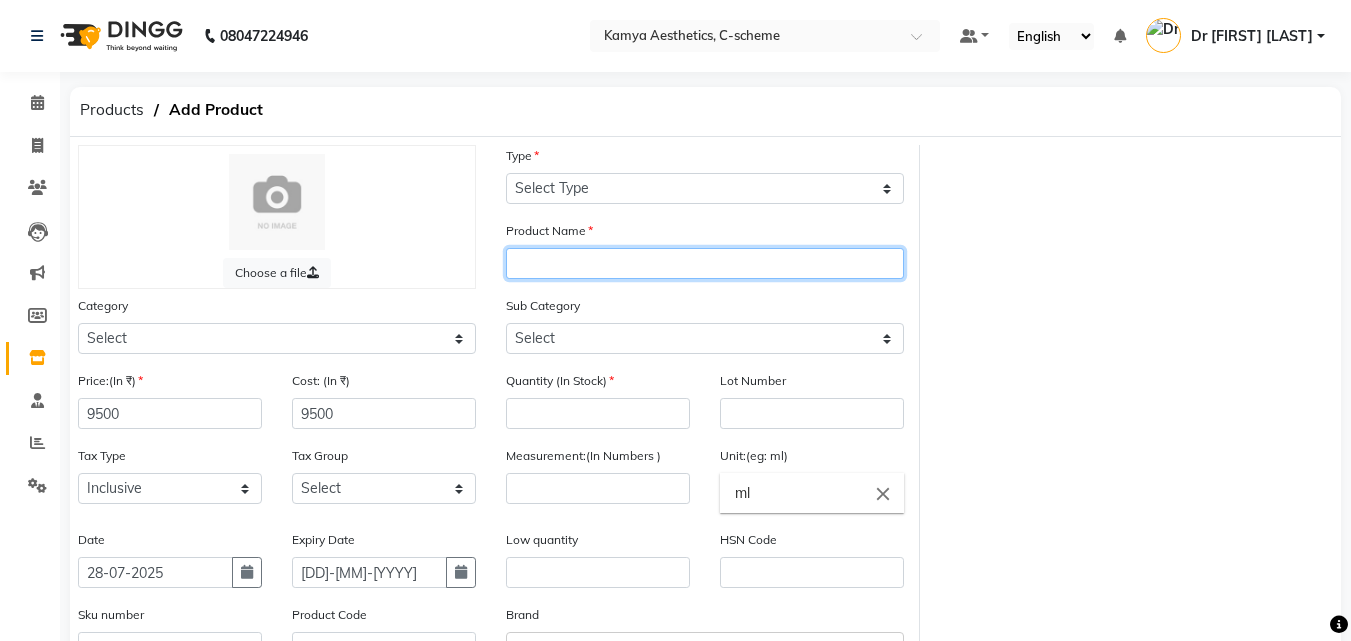 click 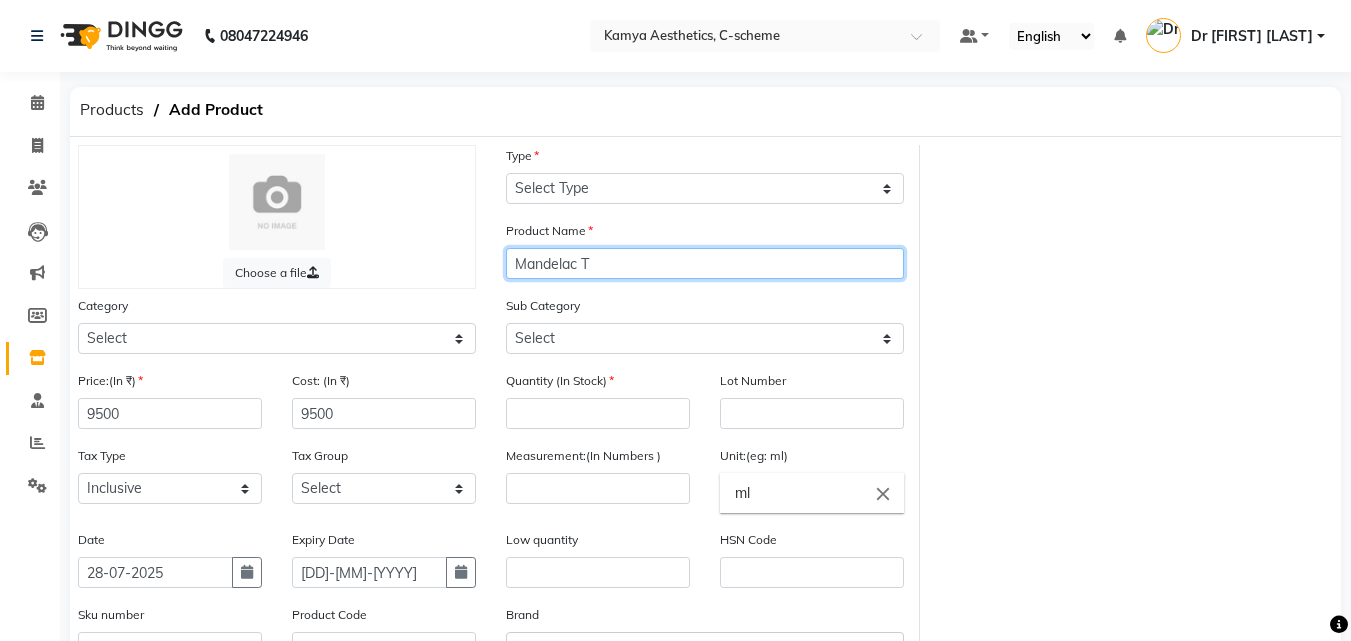 click on "Mandelac T" 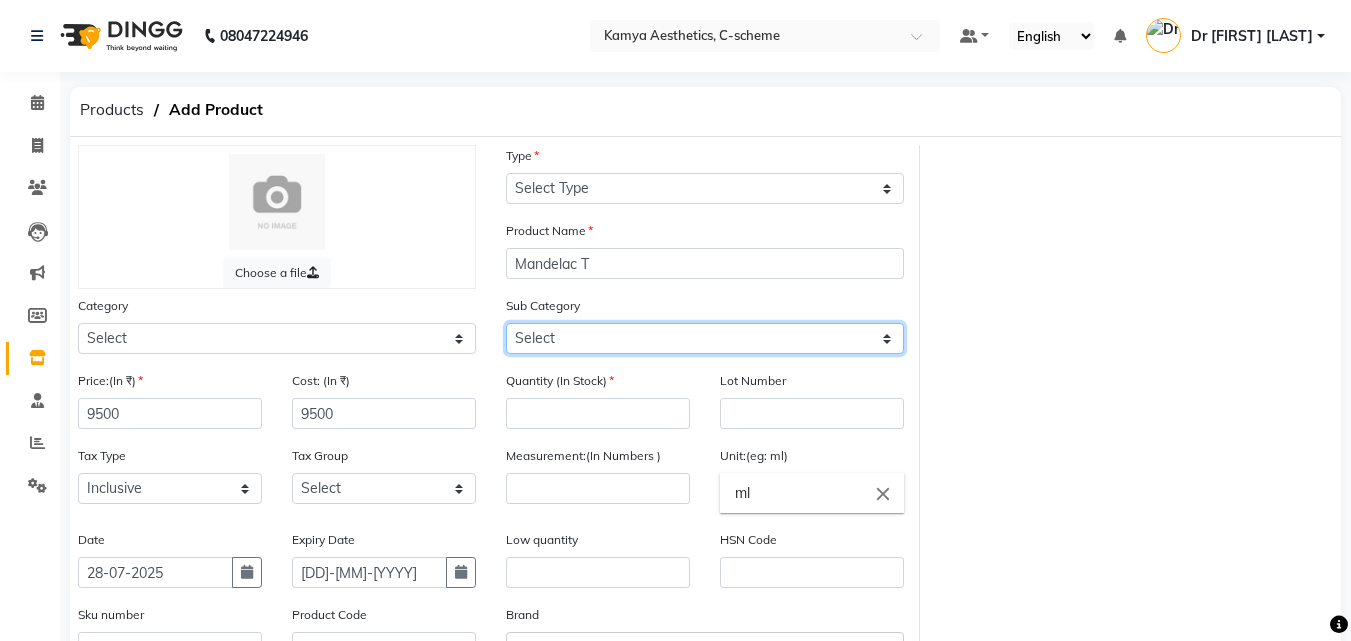 click on "Select Cleanser Facial Moisturiser Serum Toner Sun Care Masks Lip Care Eye Care Body Care Hand & Feet Kit & Combo Treatment Appliances Other Skin" 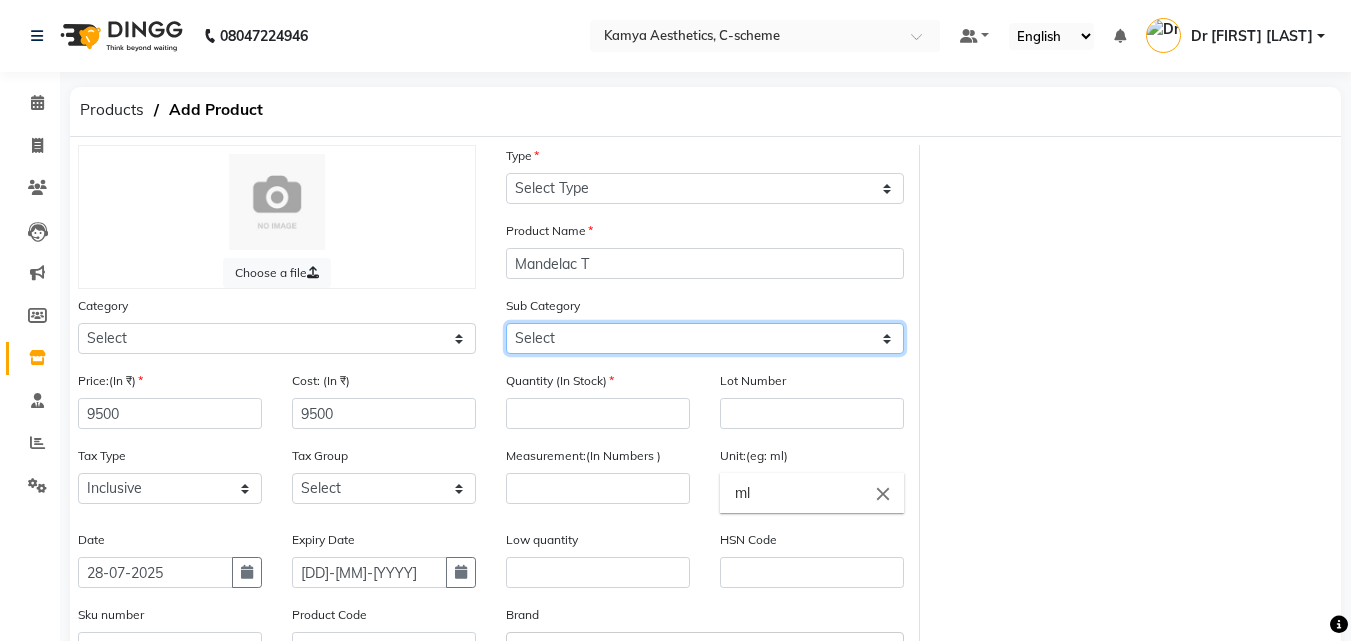 select on "793701163" 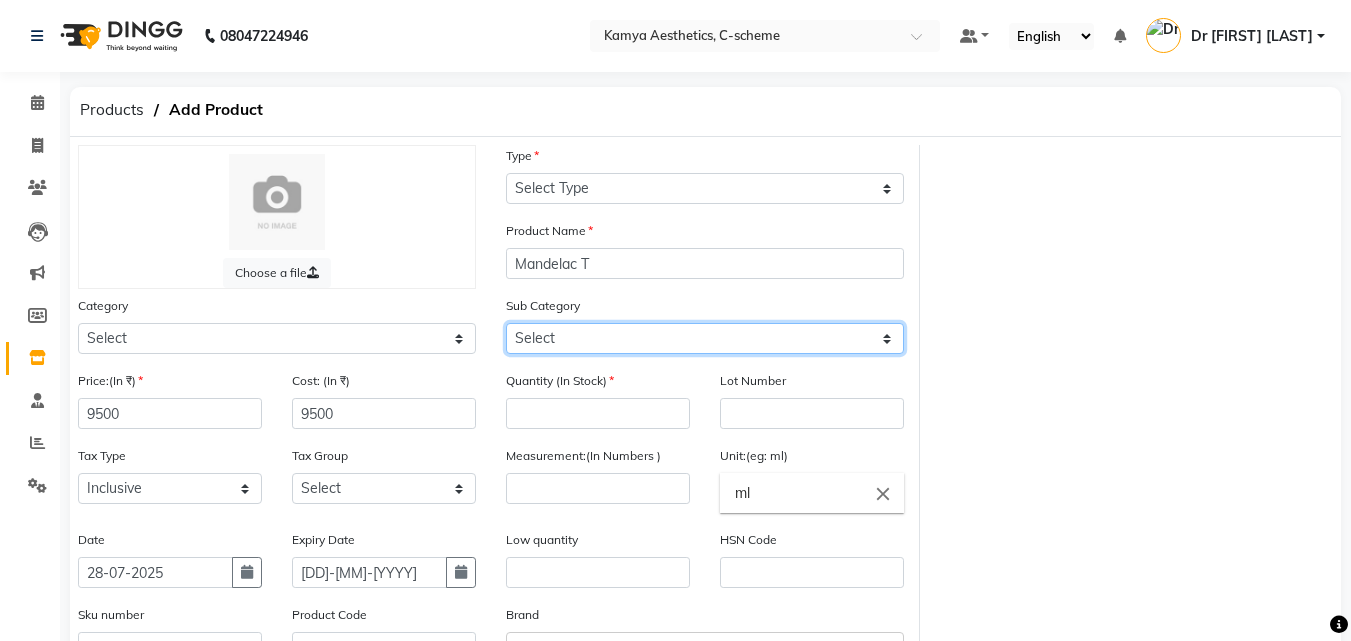 click on "Select Cleanser Facial Moisturiser Serum Toner Sun Care Masks Lip Care Eye Care Body Care Hand & Feet Kit & Combo Treatment Appliances Other Skin" 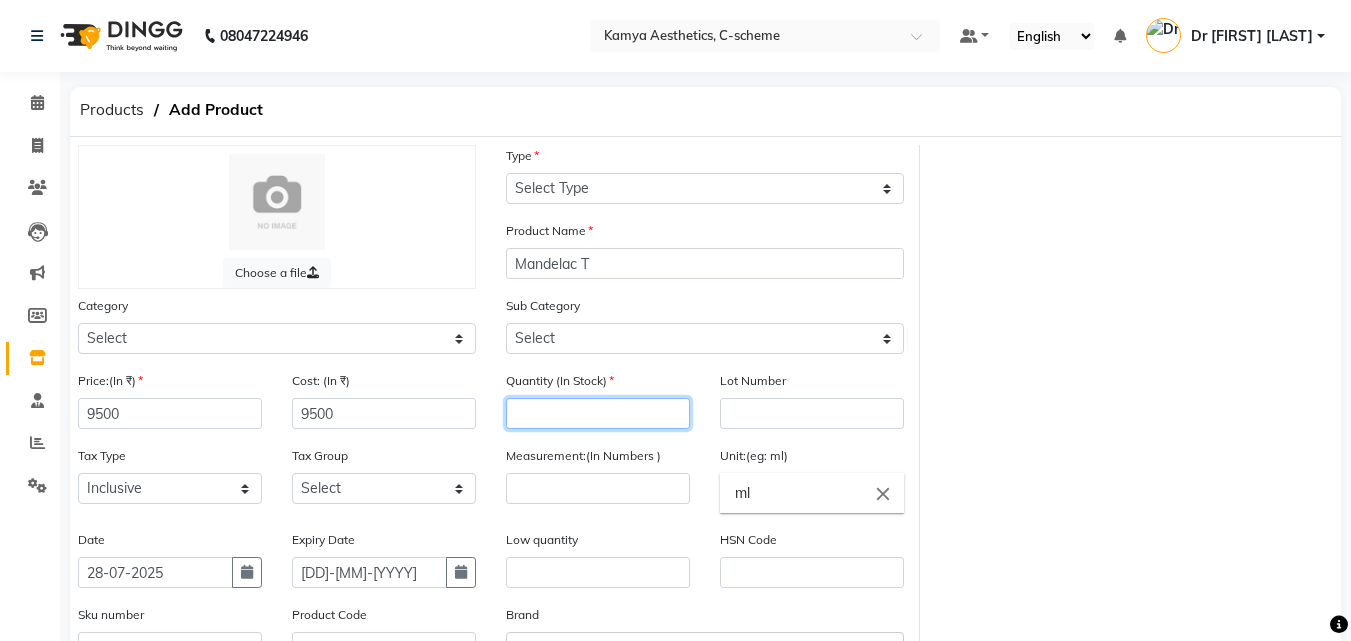 click 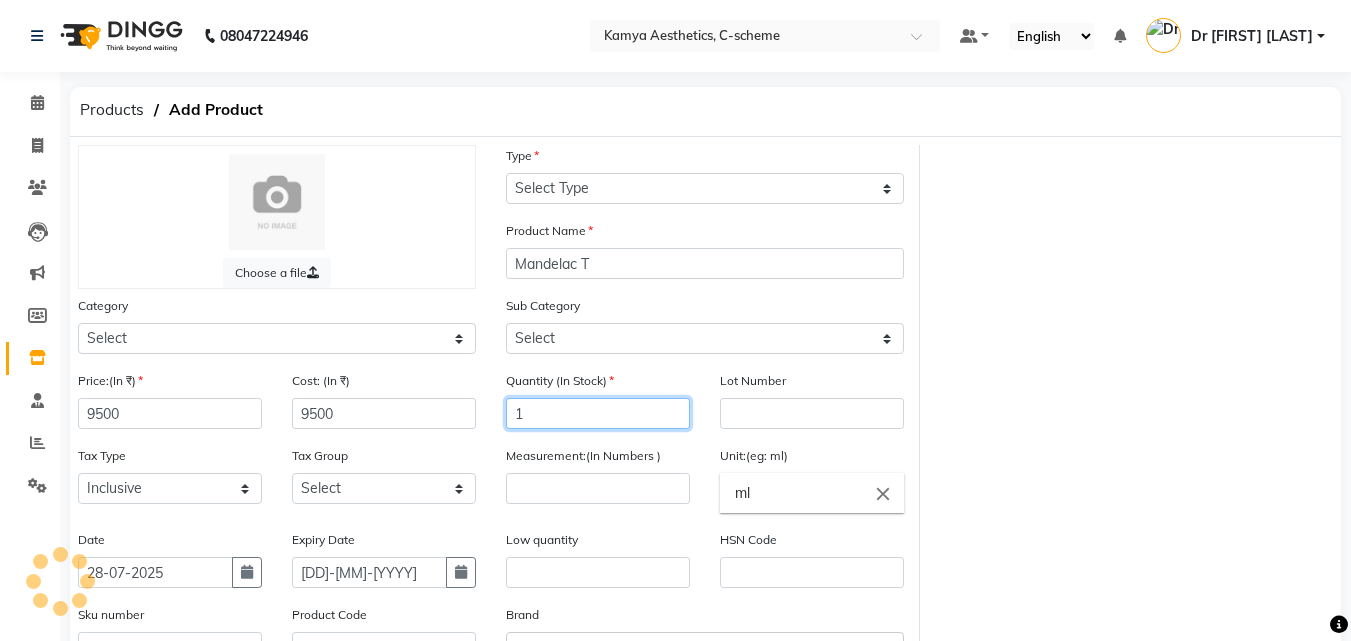 type on "1" 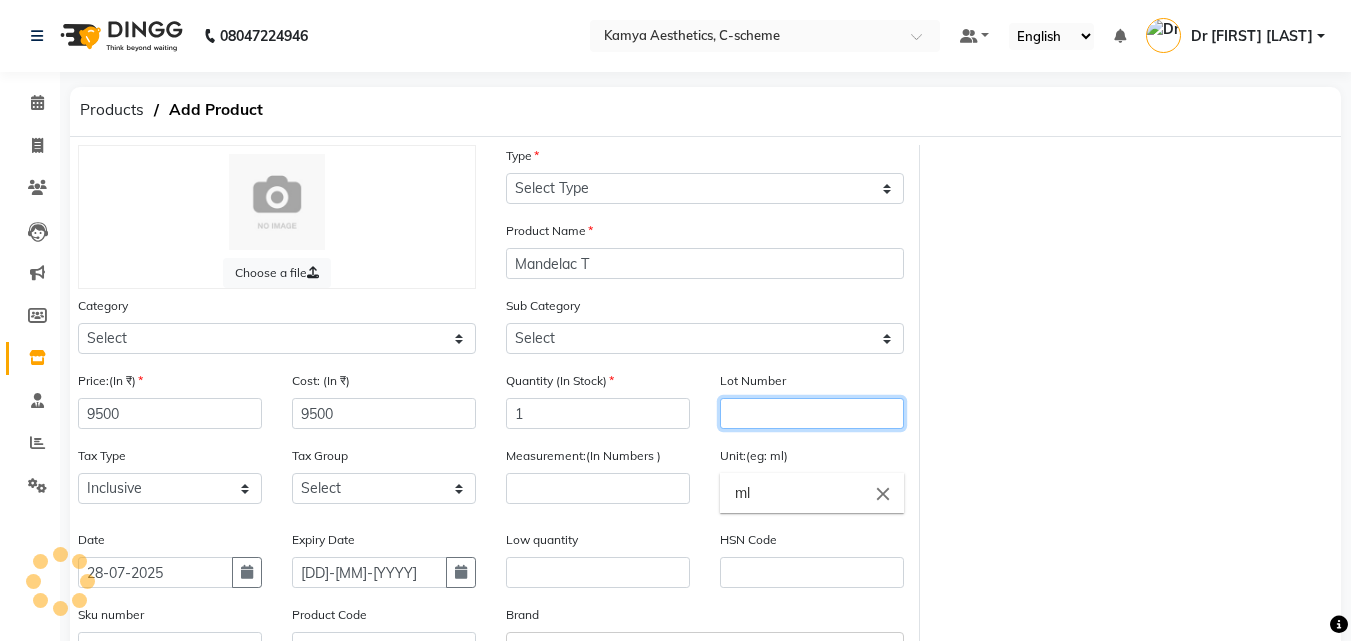 click 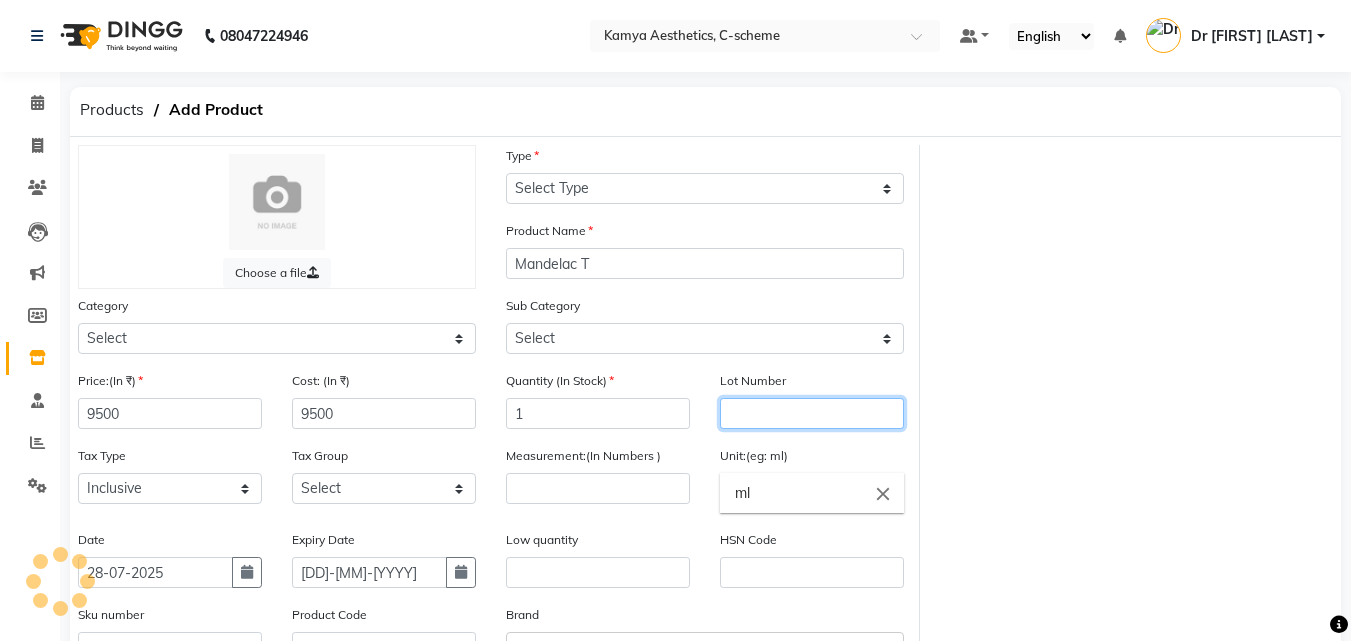 scroll, scrollTop: 235, scrollLeft: 0, axis: vertical 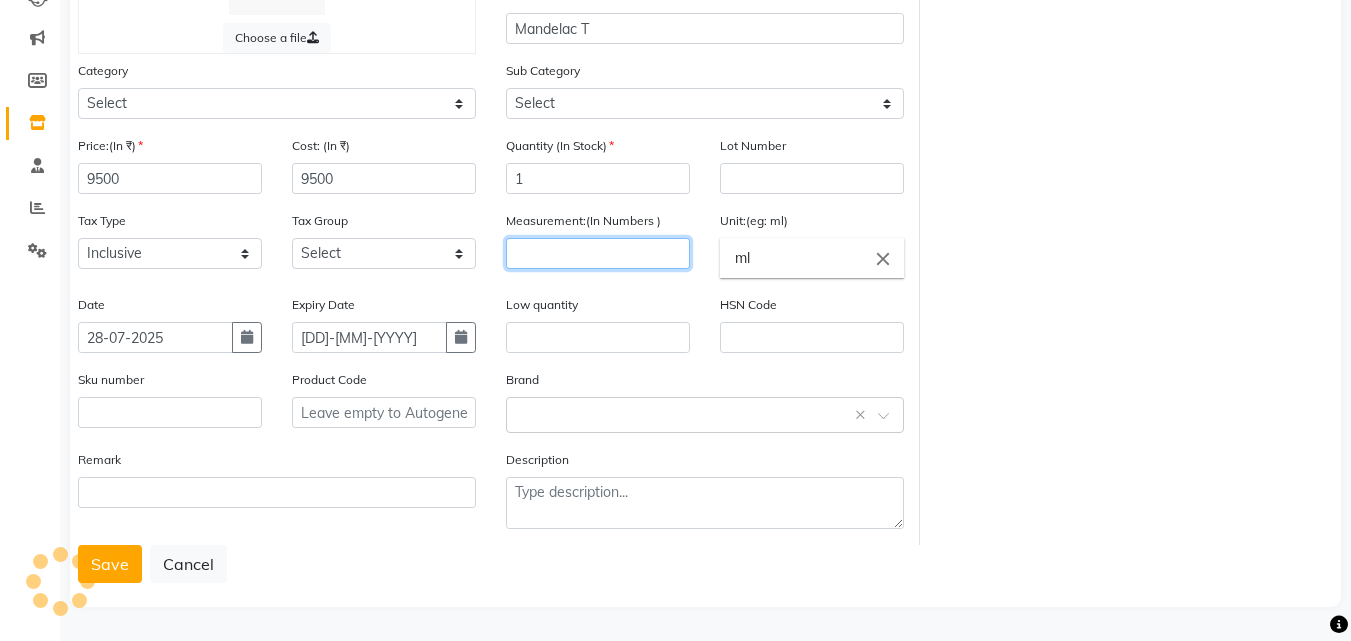 click 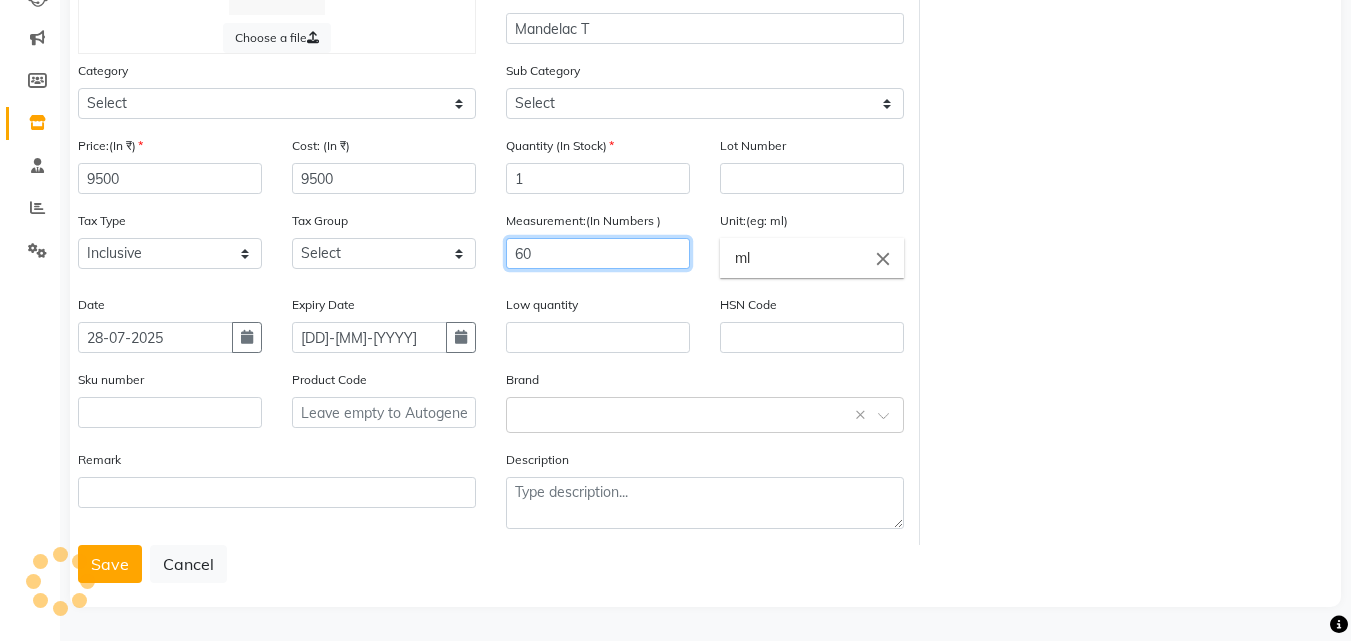 type on "60" 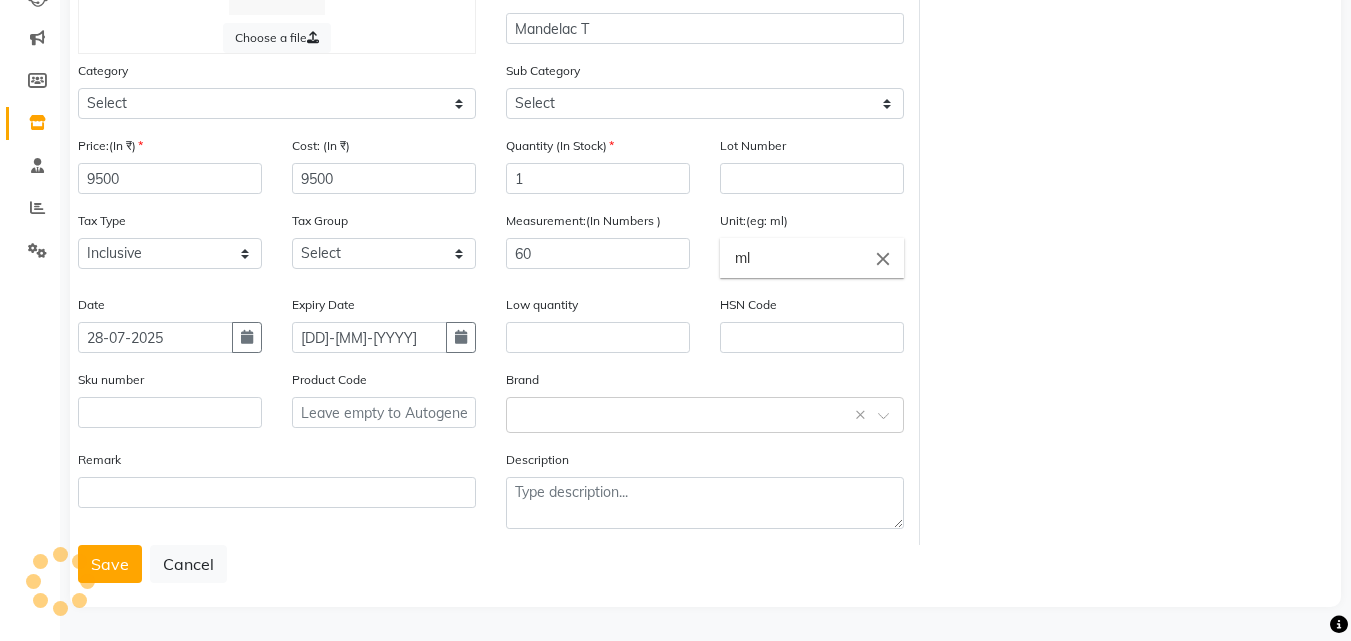 click on "Brand Select brand or add custom brand    ×" 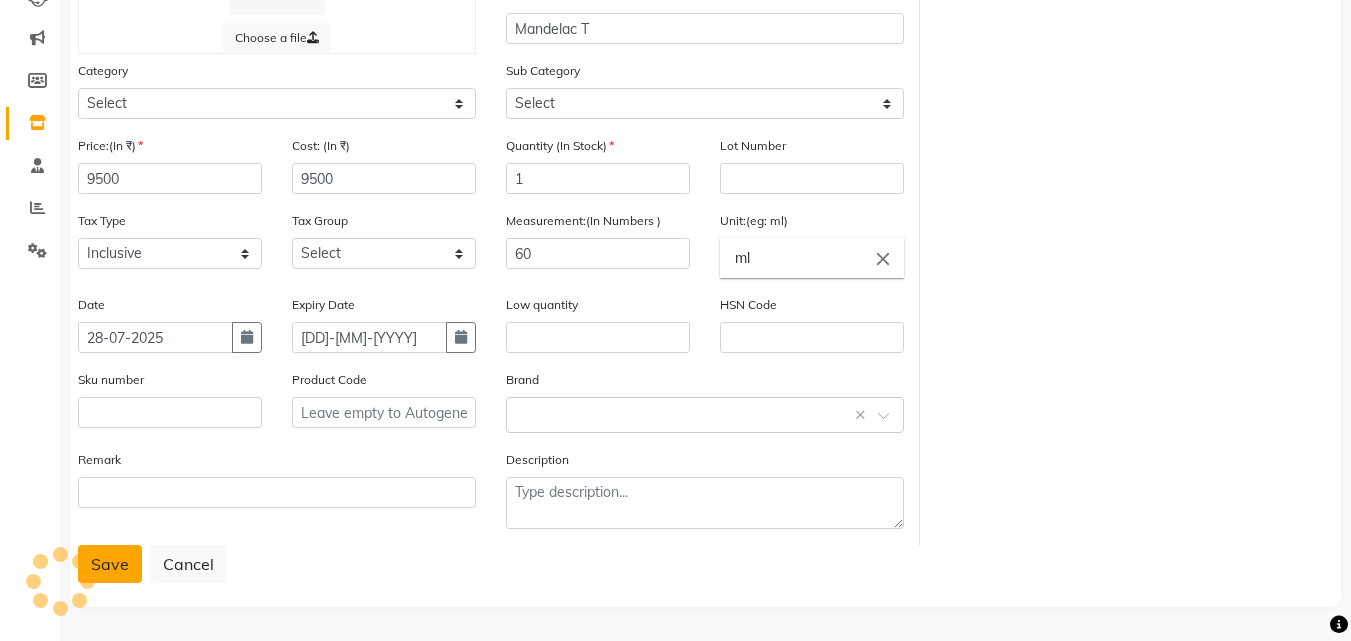 click on "Save" 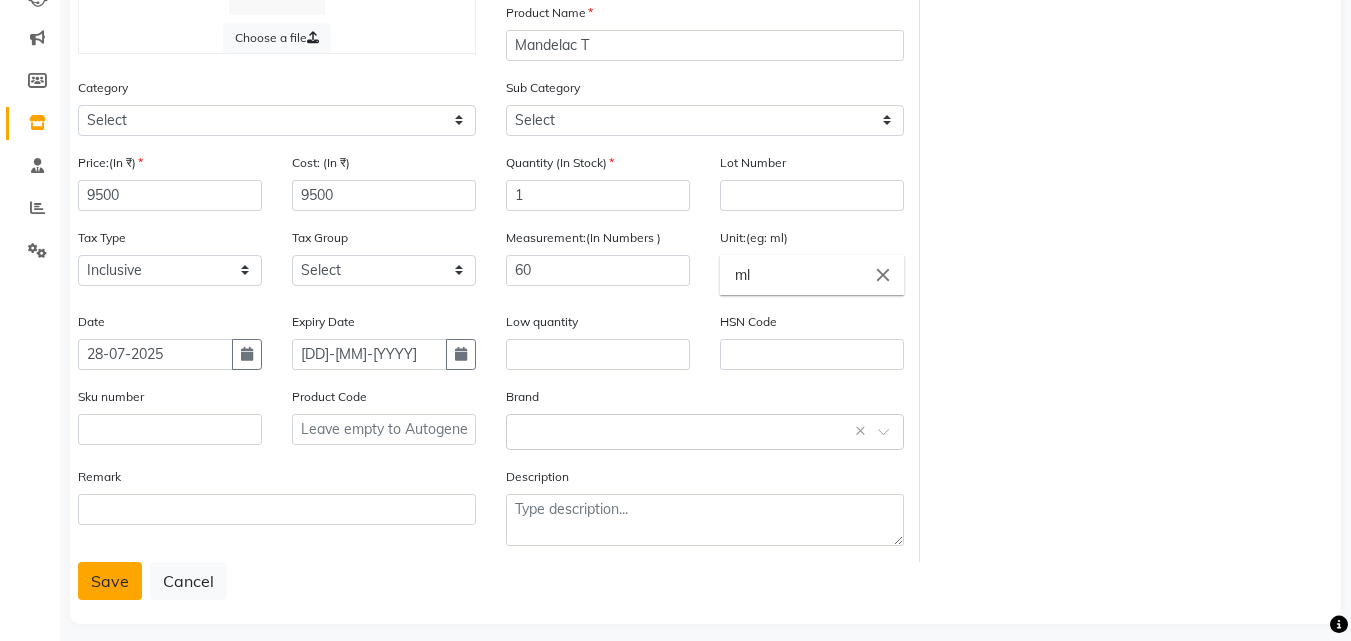 scroll, scrollTop: 0, scrollLeft: 0, axis: both 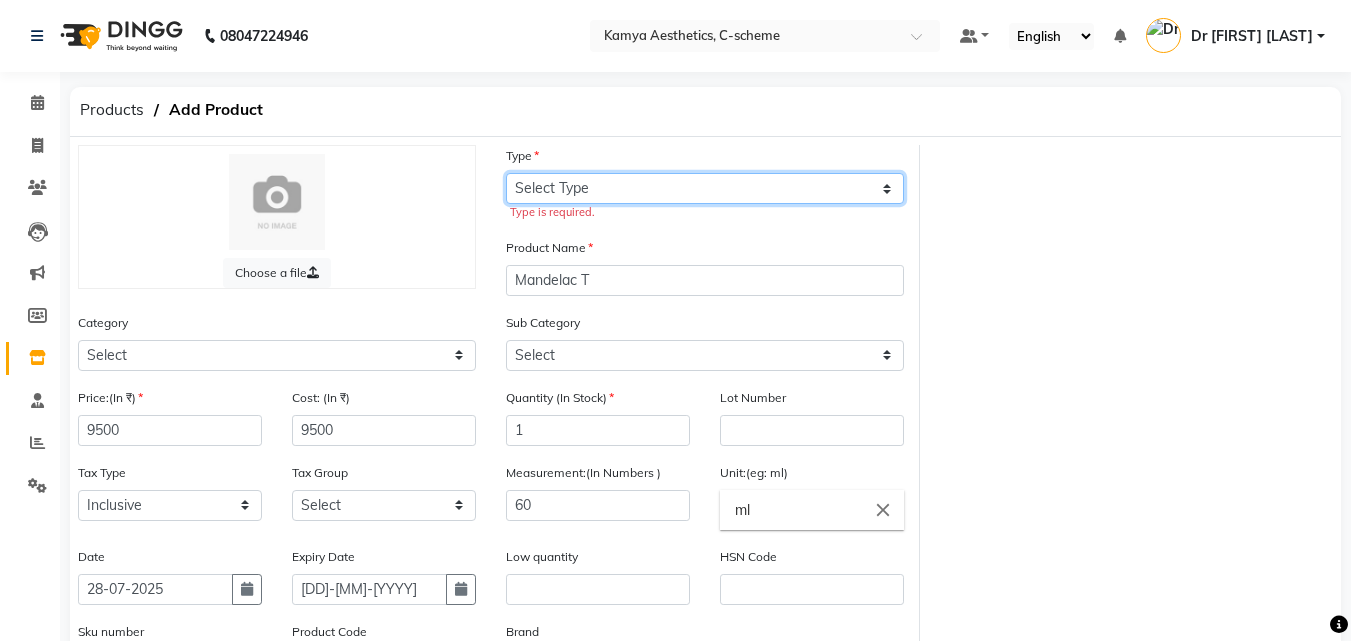 click on "Select Type Both Retail Consumable" 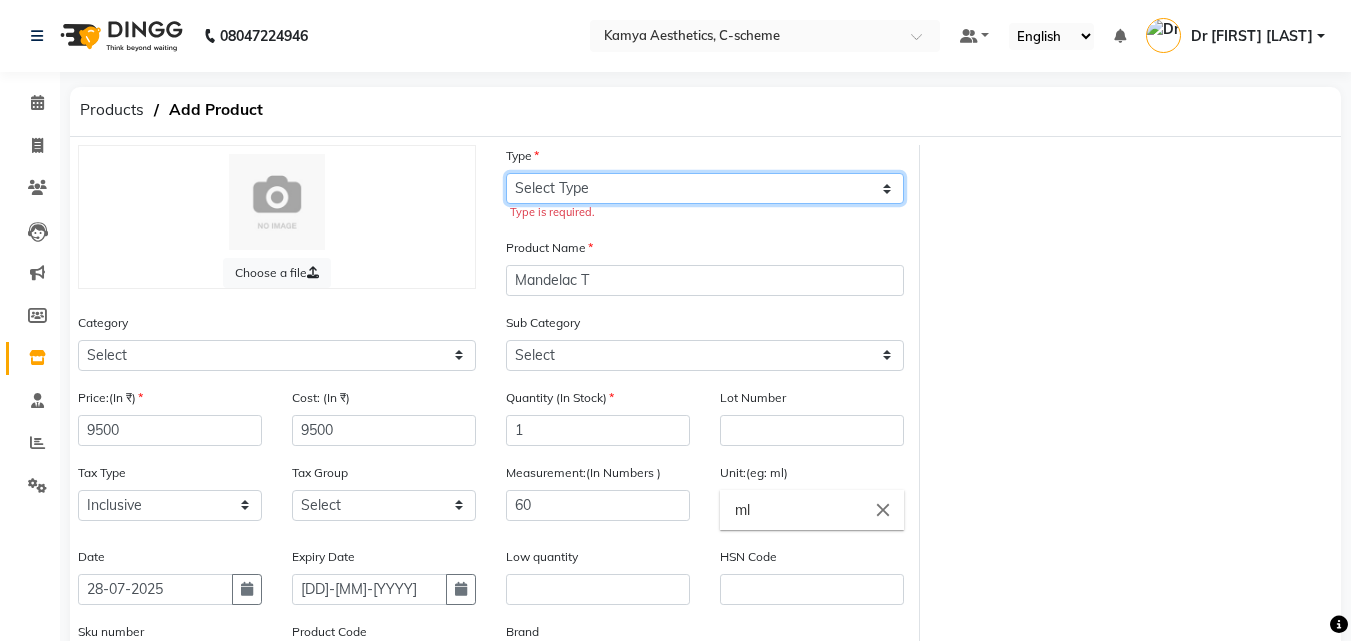 select on "C" 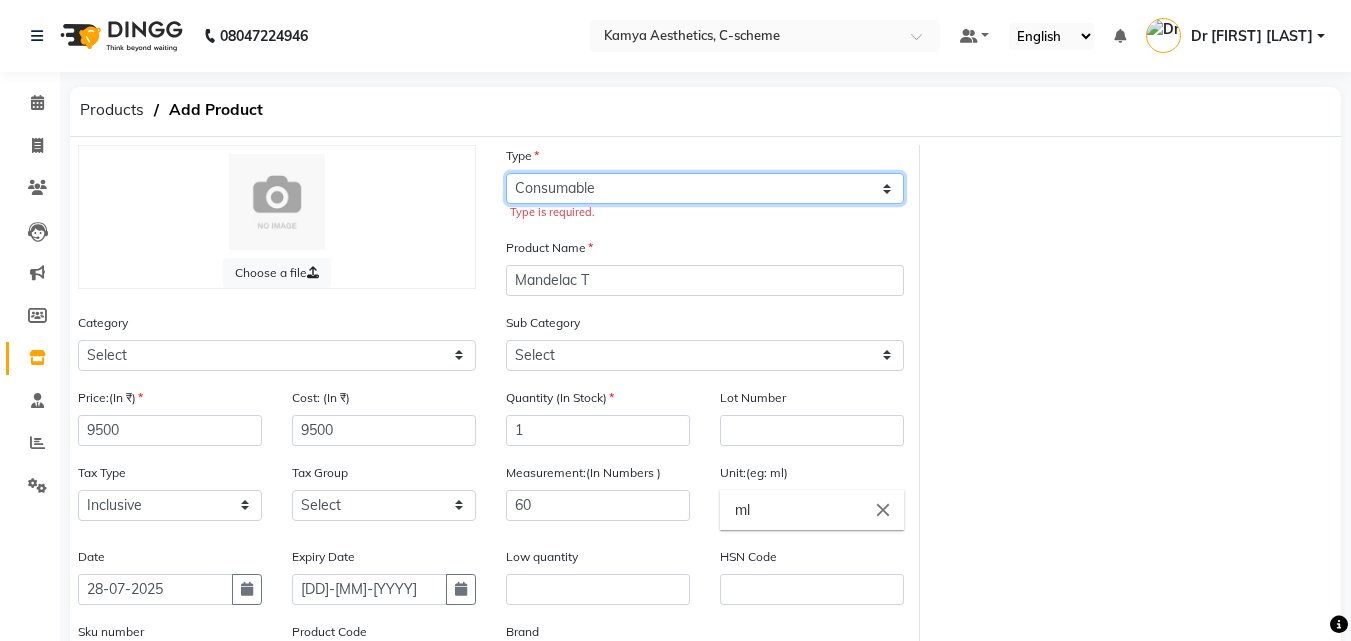 click on "Select Type Both Retail Consumable" 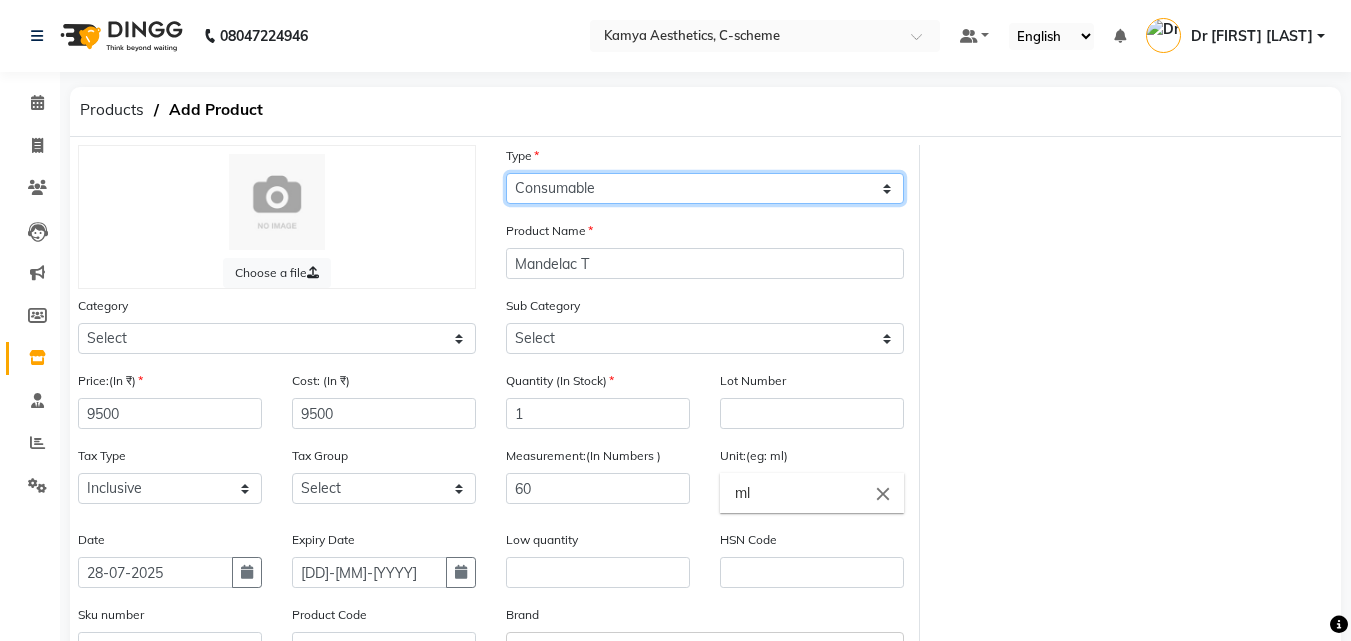 scroll, scrollTop: 200, scrollLeft: 0, axis: vertical 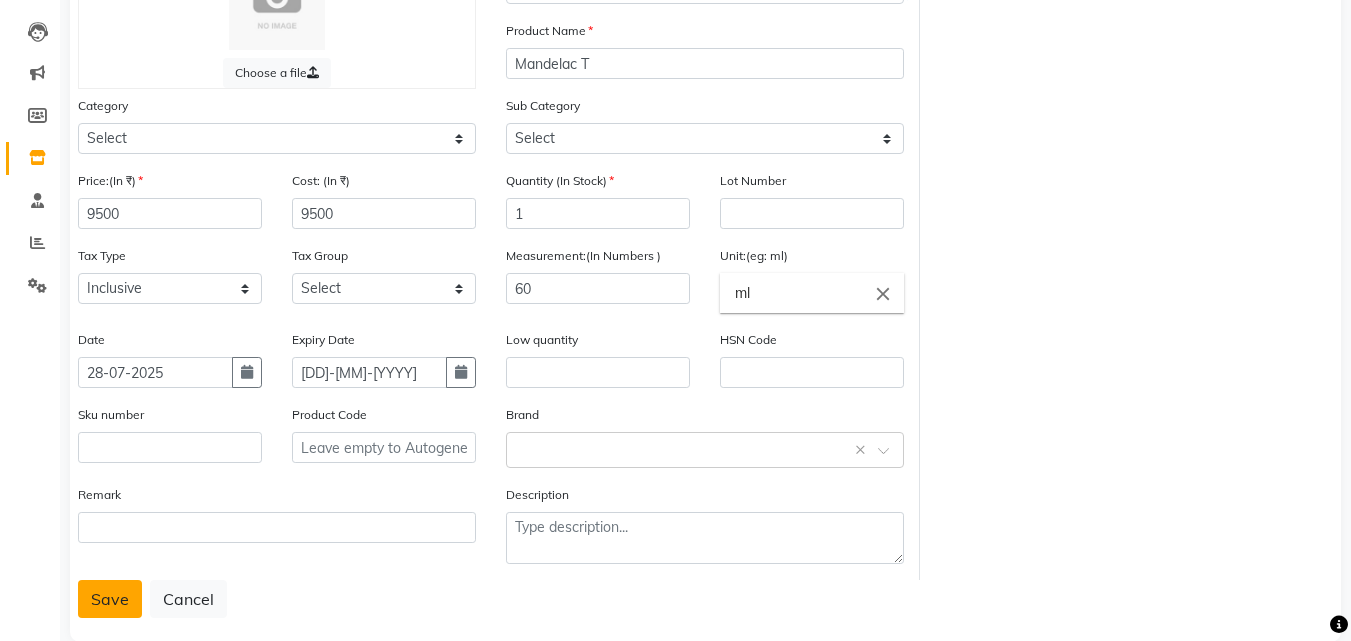 click on "Save" 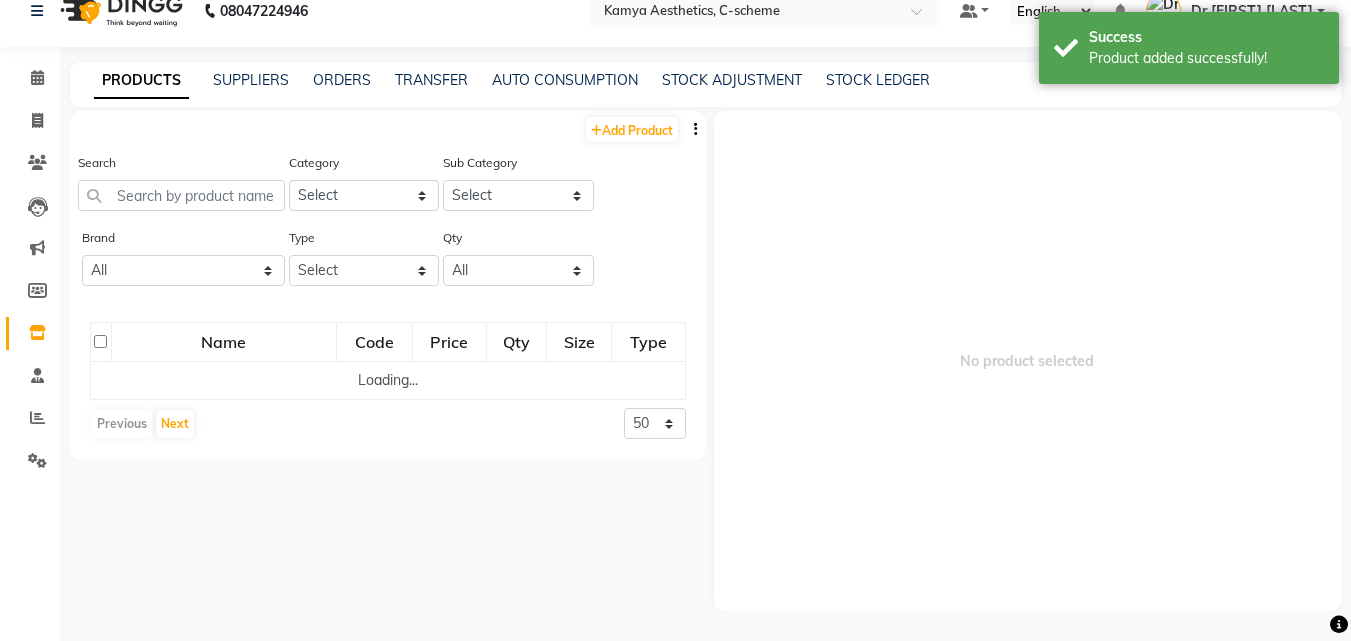 scroll, scrollTop: 13, scrollLeft: 0, axis: vertical 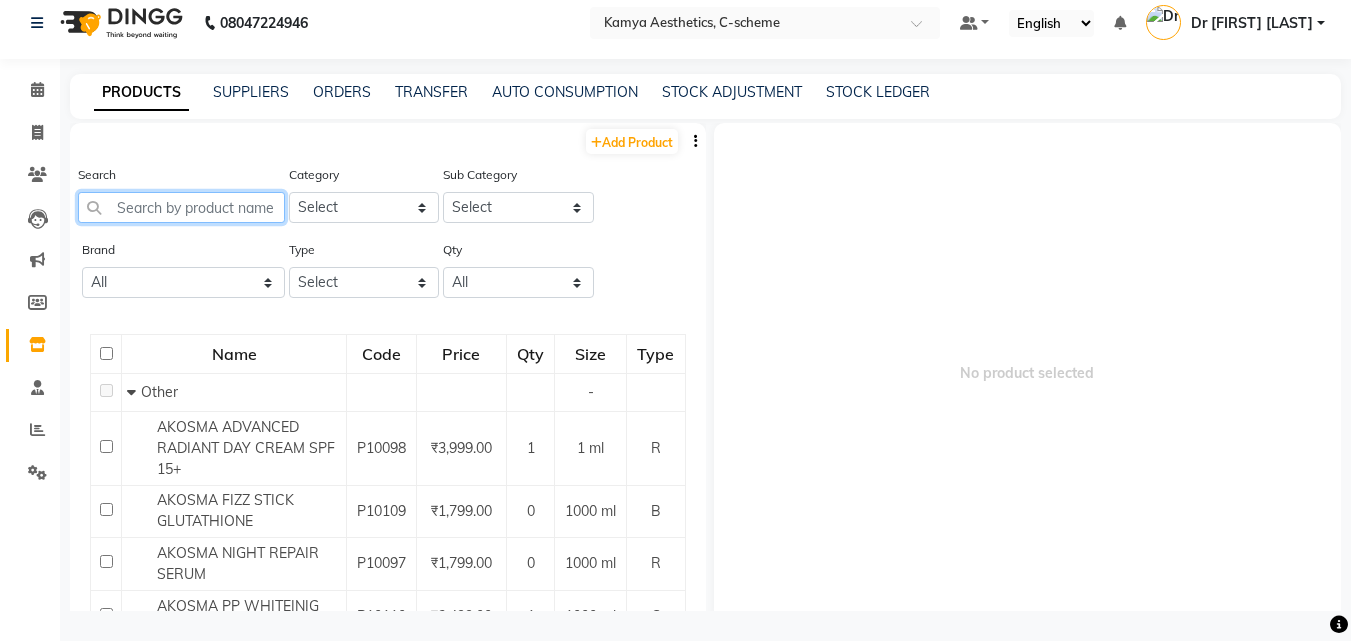 click 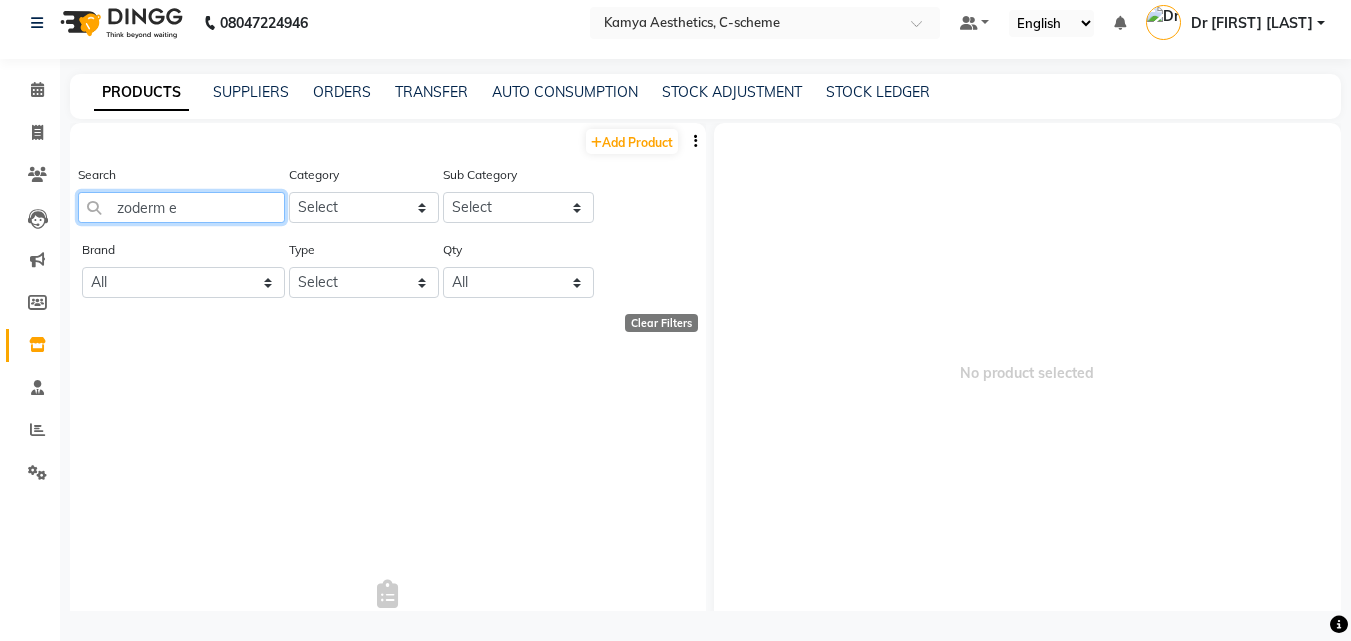 click on "zoderm e" 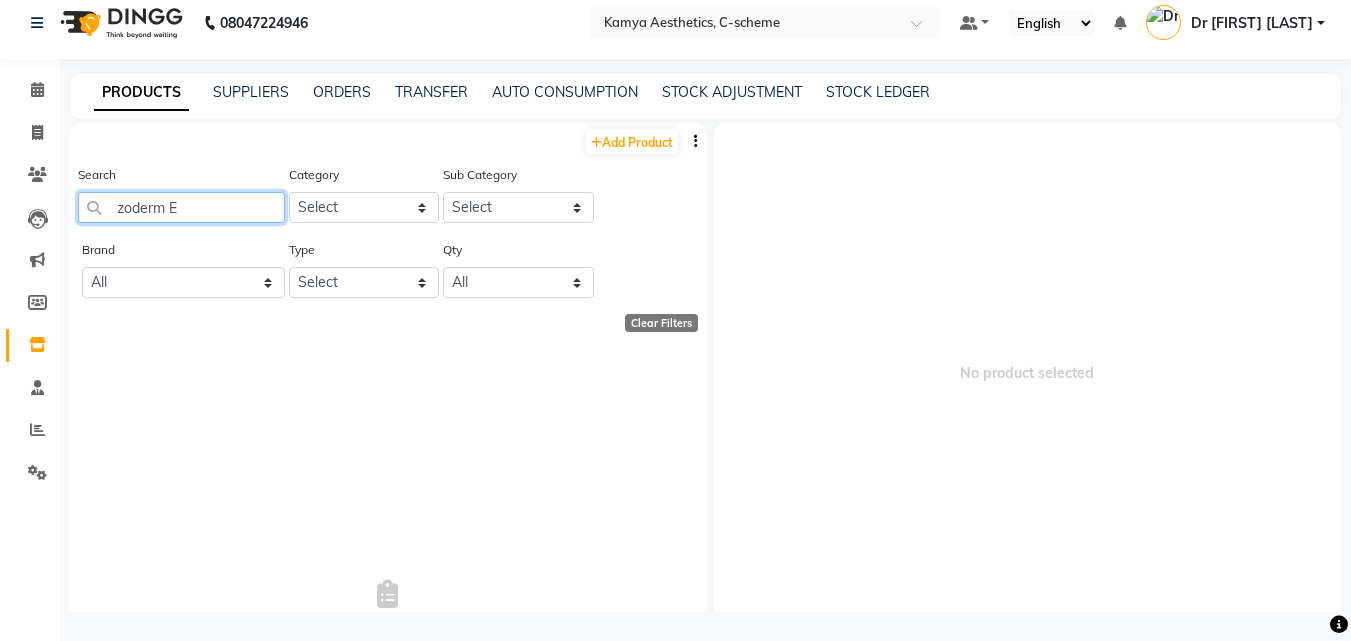 scroll, scrollTop: 0, scrollLeft: 0, axis: both 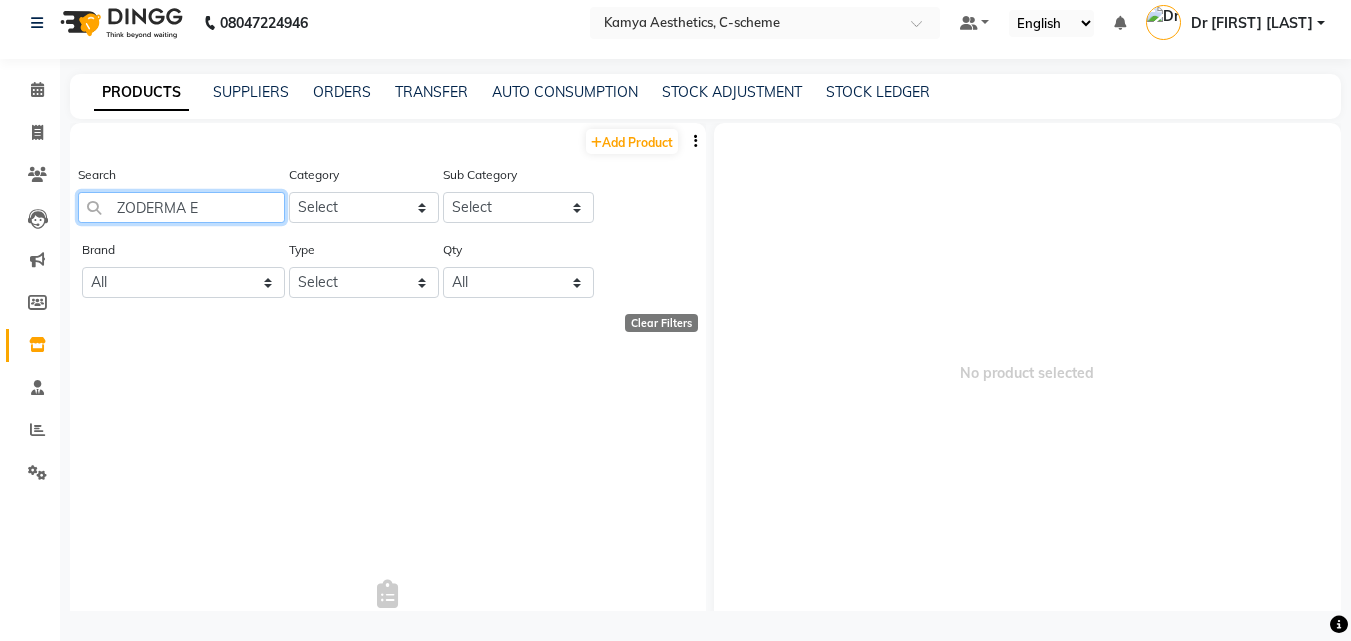 type on "ZODERMA E" 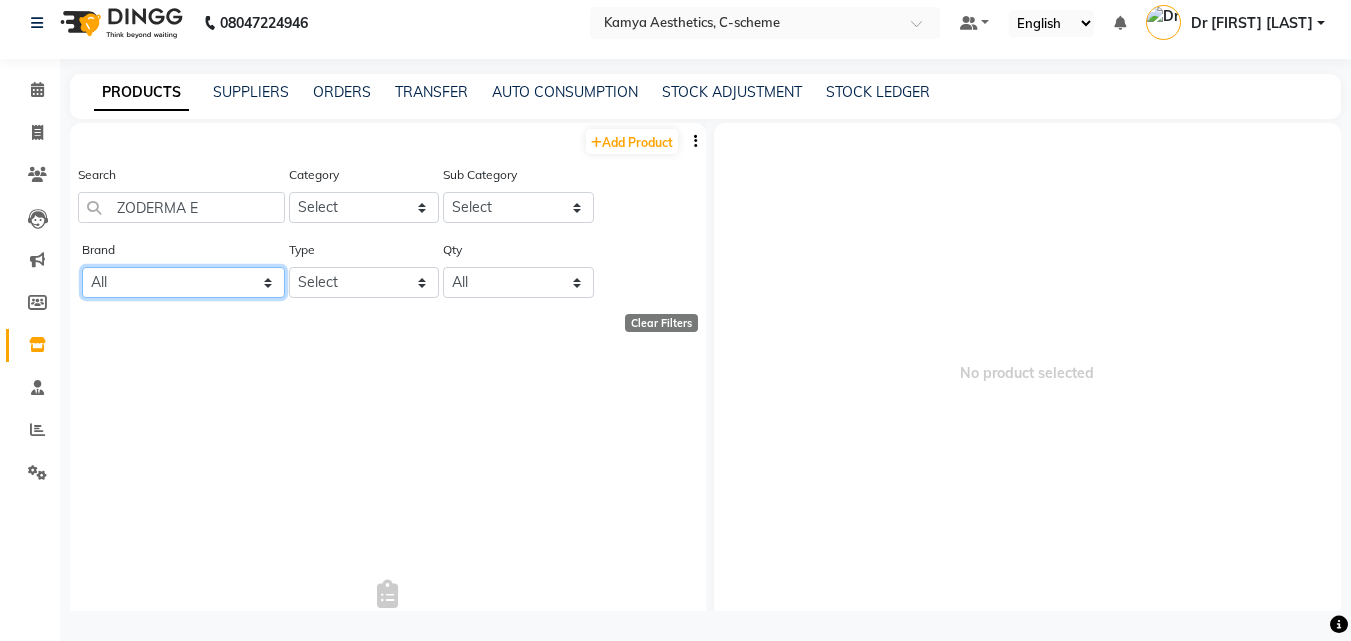 click on "All Aviva Botox 50 Iu C Cetaphil Local Tyrodin 20 Gm`" 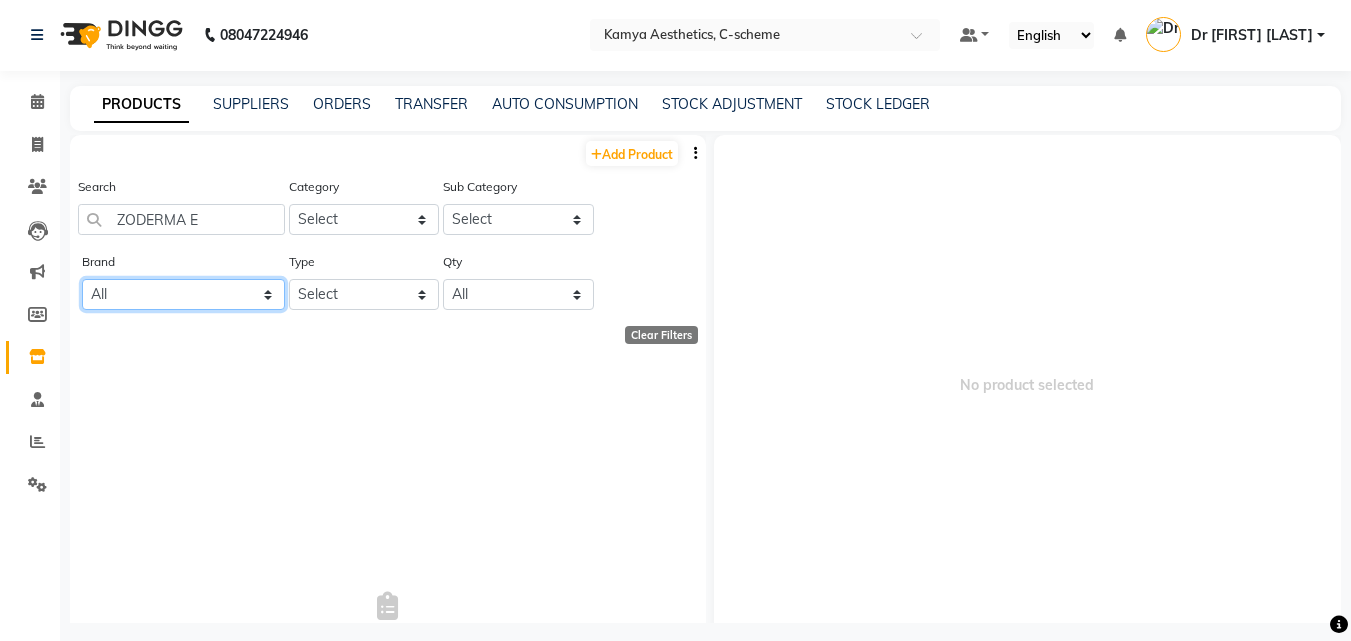 scroll, scrollTop: 0, scrollLeft: 0, axis: both 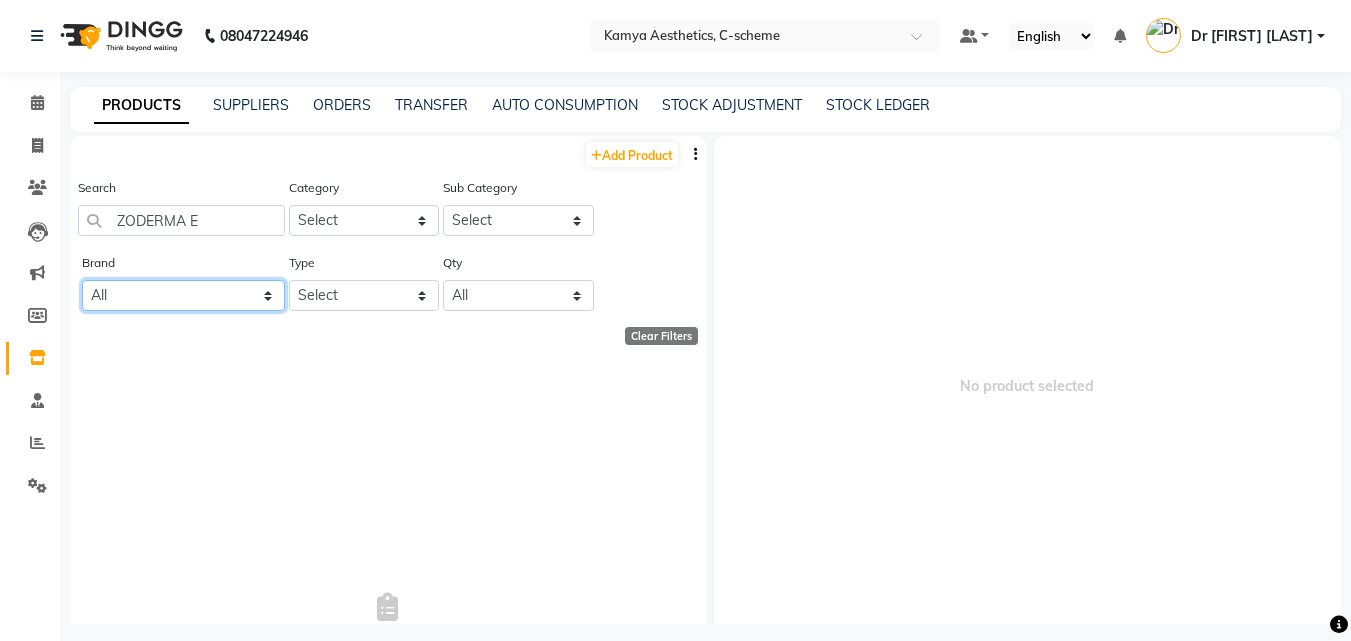 click on "All Aviva Botox 50 Iu C Cetaphil Local Tyrodin 20 Gm`" 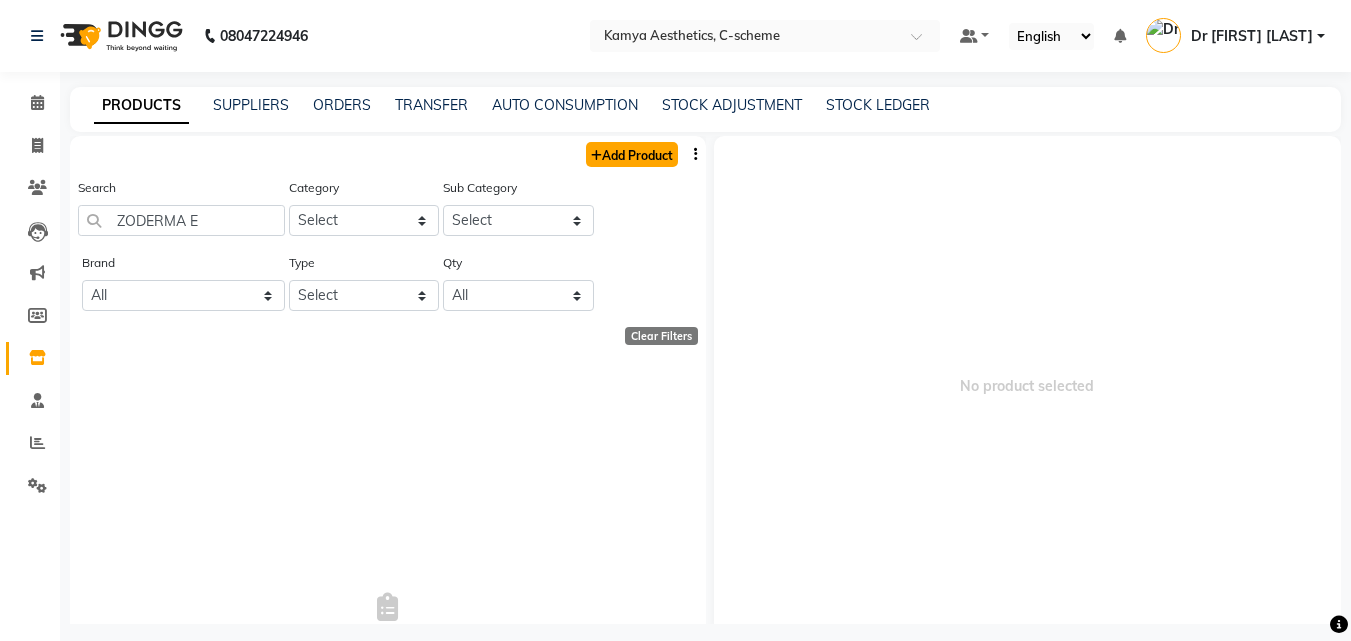 click on "Add Product" 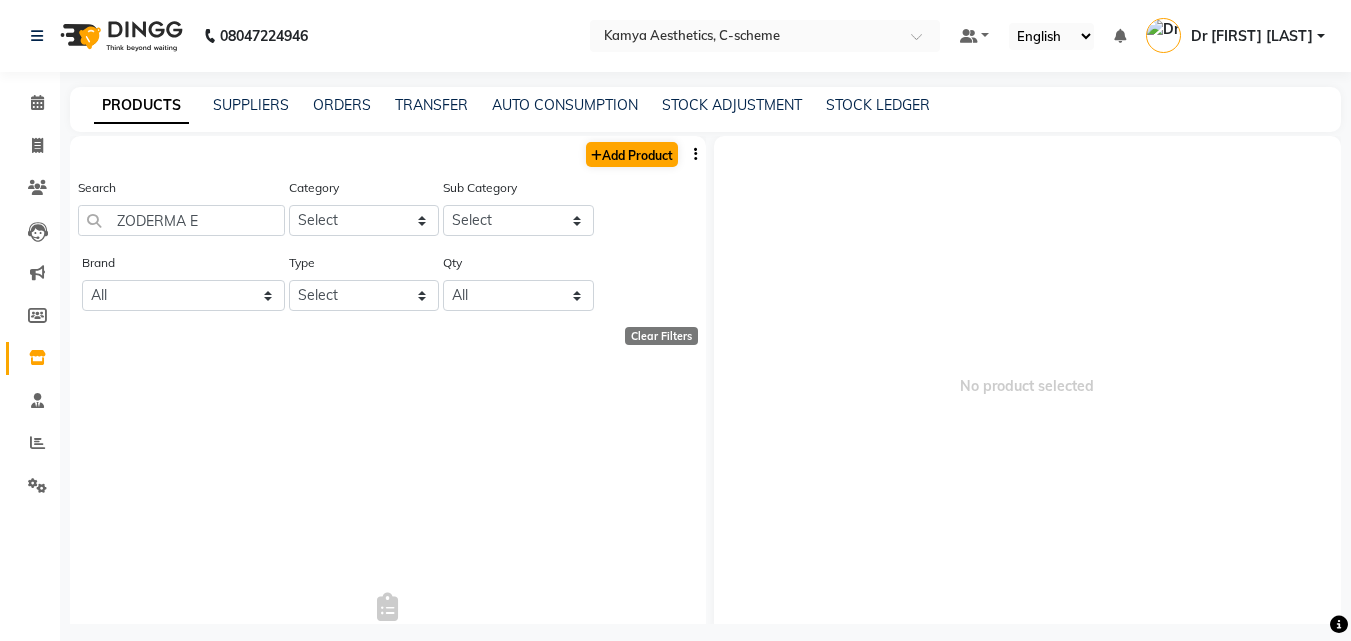select on "true" 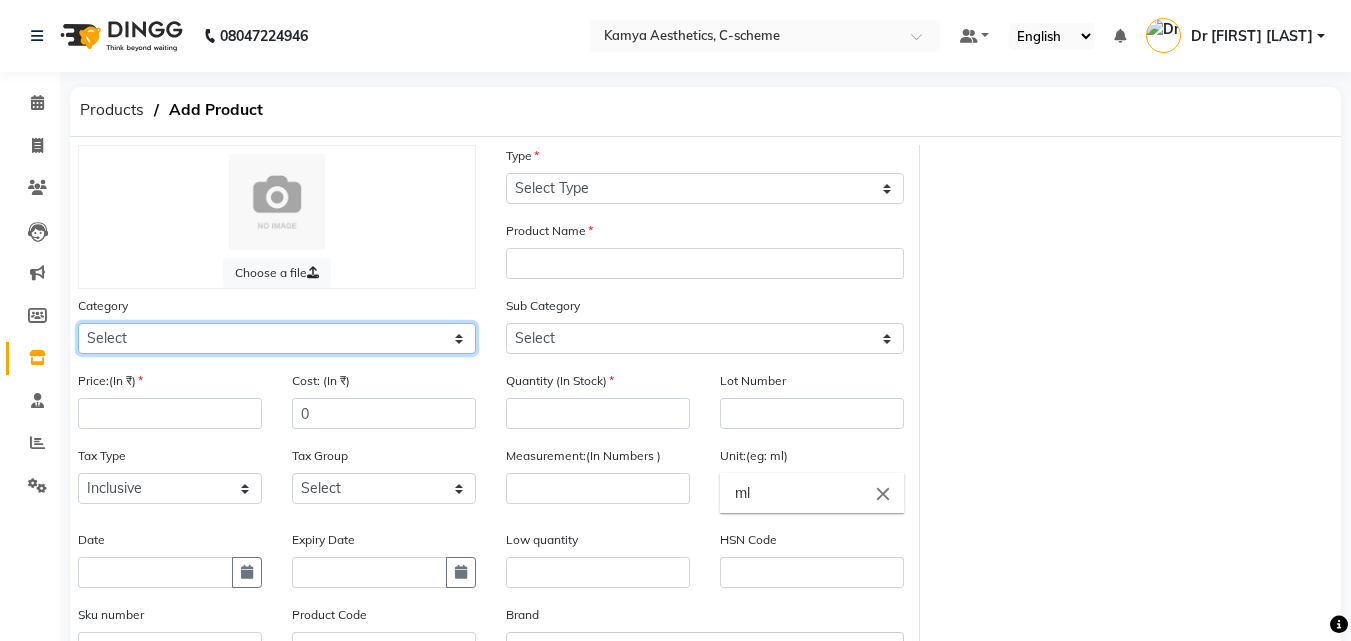 click on "Select Hair Skin Makeup Personal Care Appliances Beard Waxing Disposable Threading Hands and Feet Beauty Planet Botox Cadiveu Casmara Cheryls Loreal Olaplex PEELS SPF CLEANSER MOISTURIZER CONSUMABLES Other" 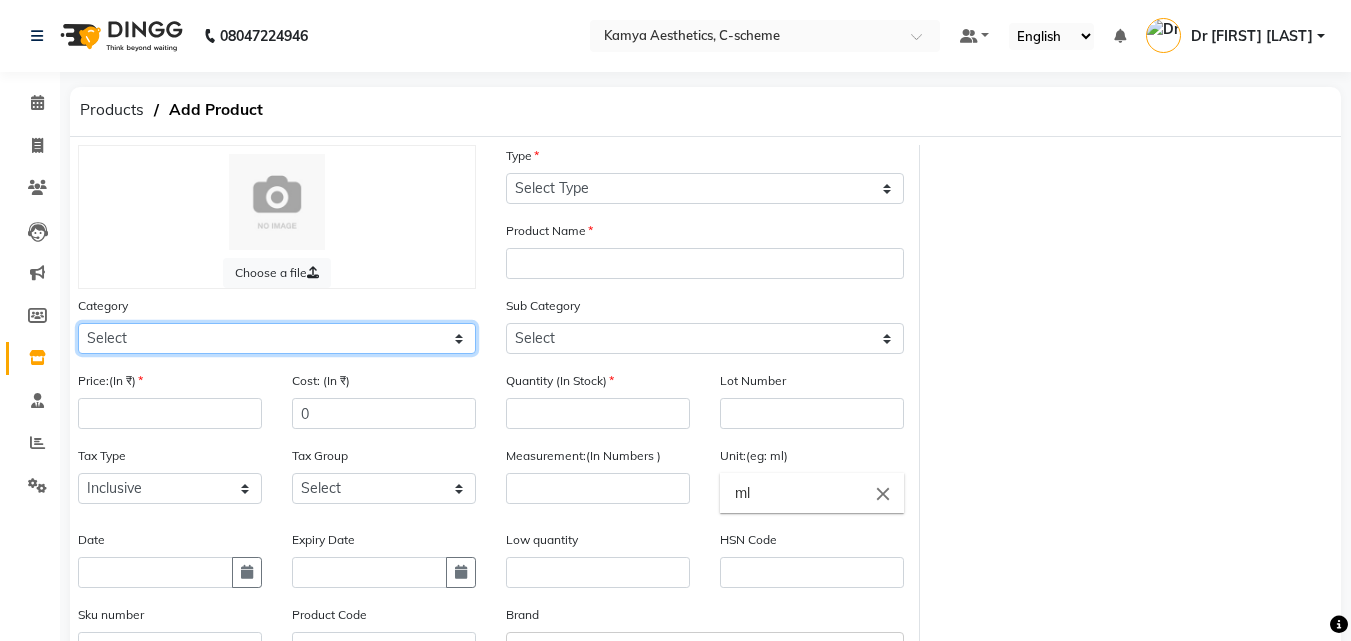 select on "793701150" 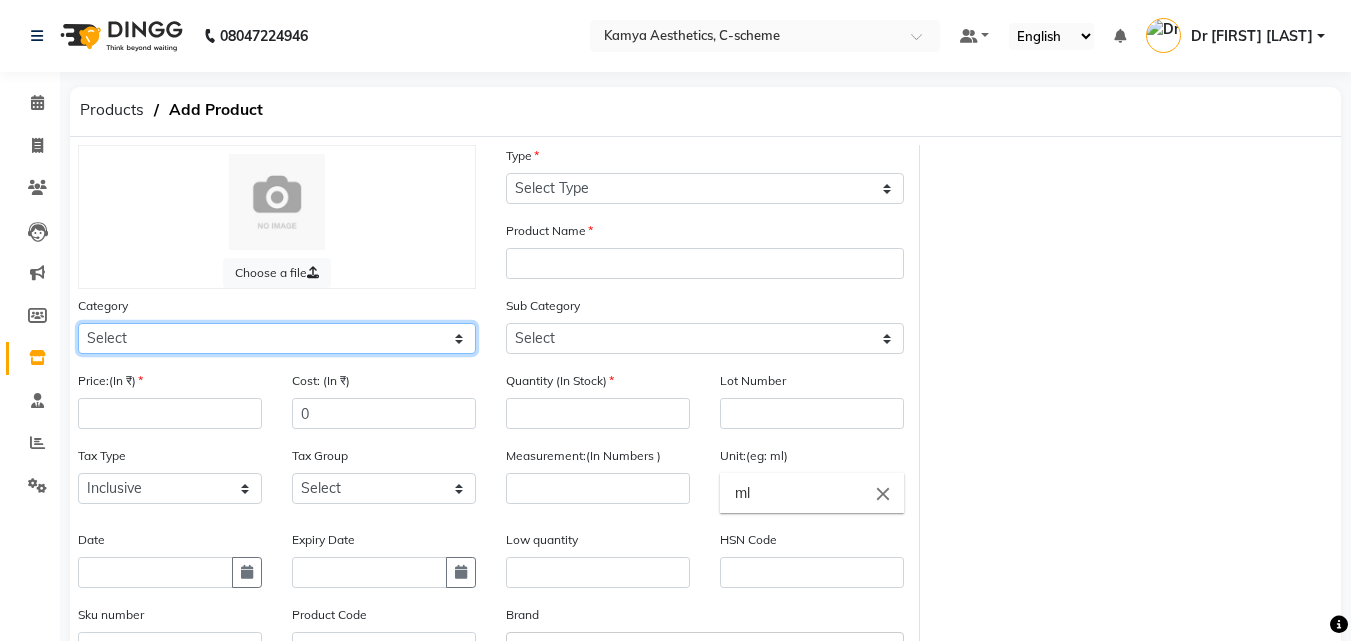 click on "Select Hair Skin Makeup Personal Care Appliances Beard Waxing Disposable Threading Hands and Feet Beauty Planet Botox Cadiveu Casmara Cheryls Loreal Olaplex PEELS SPF CLEANSER MOISTURIZER CONSUMABLES Other" 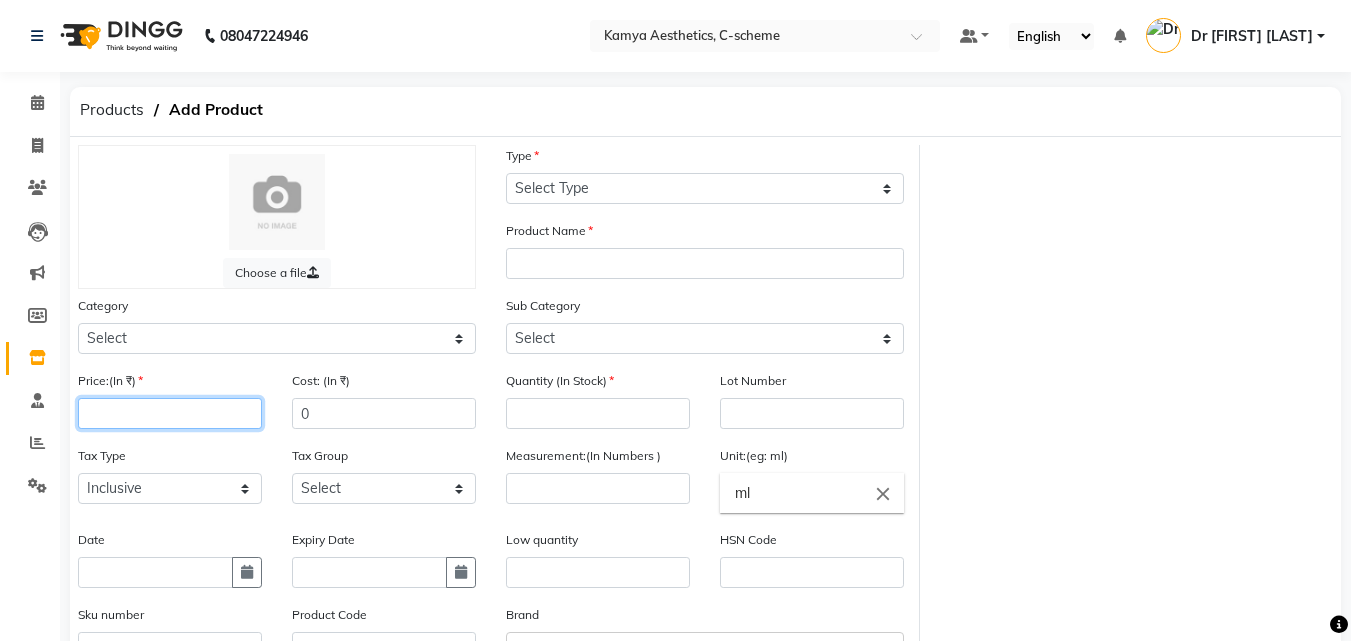 click 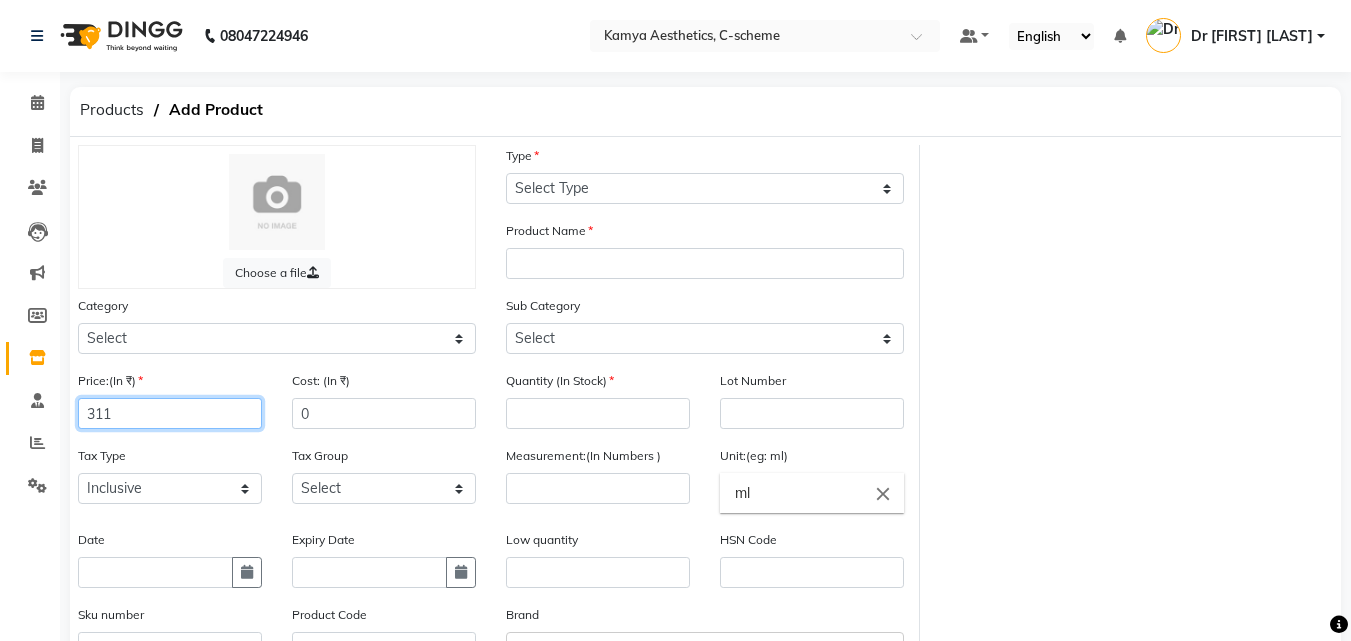 type on "311" 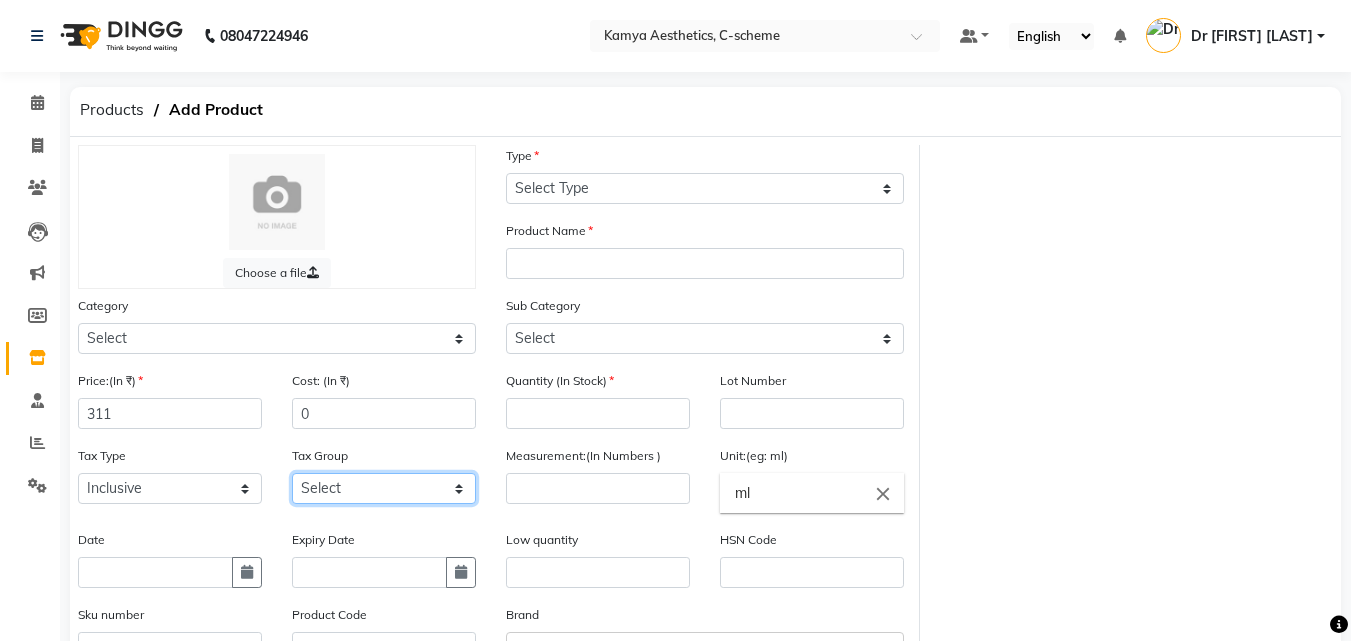 click on "Select GST" 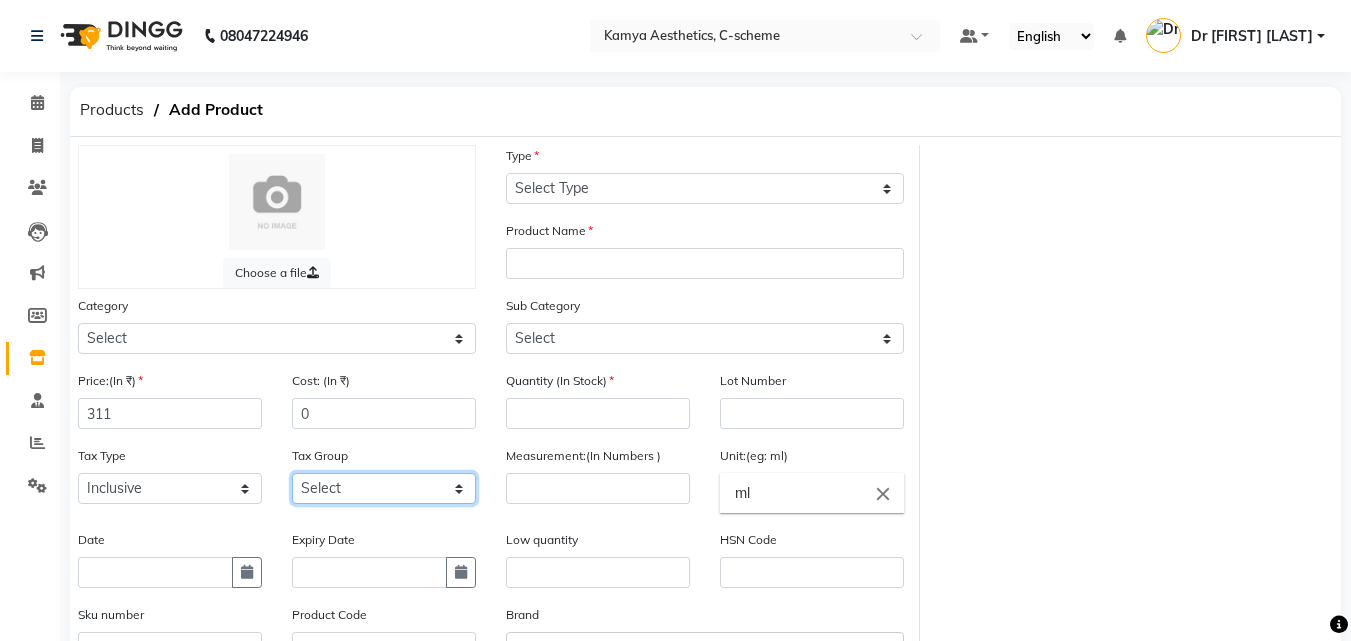 click on "Select GST" 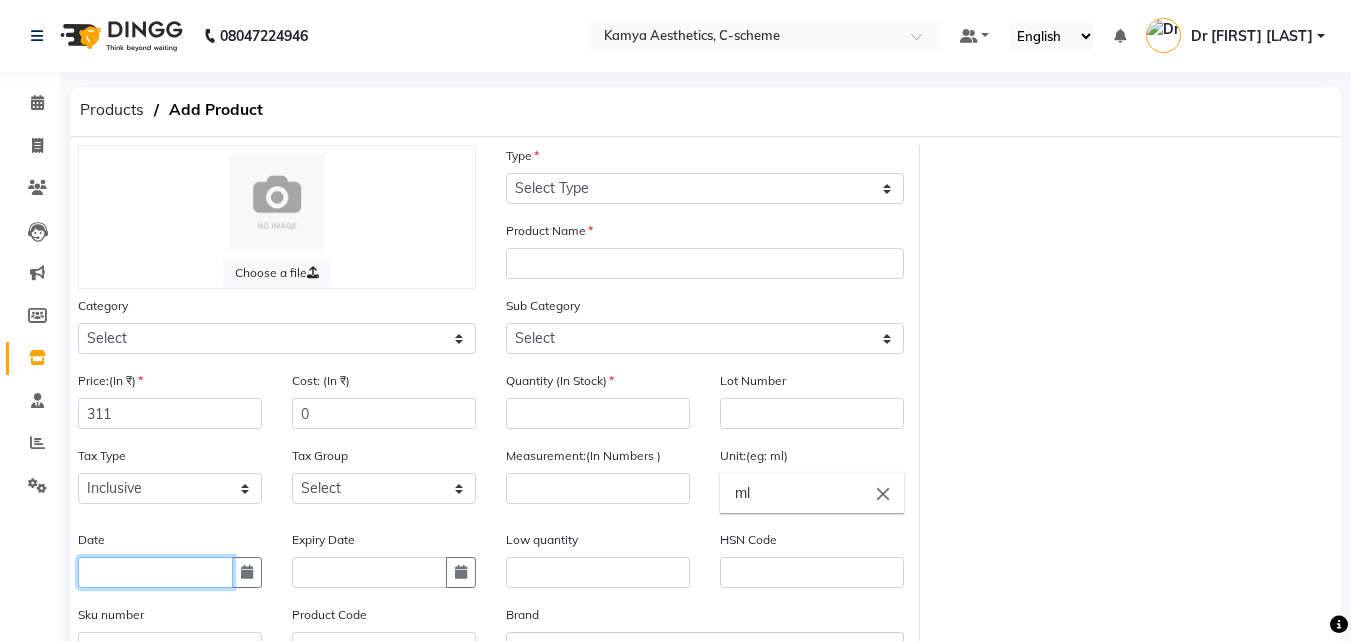 click 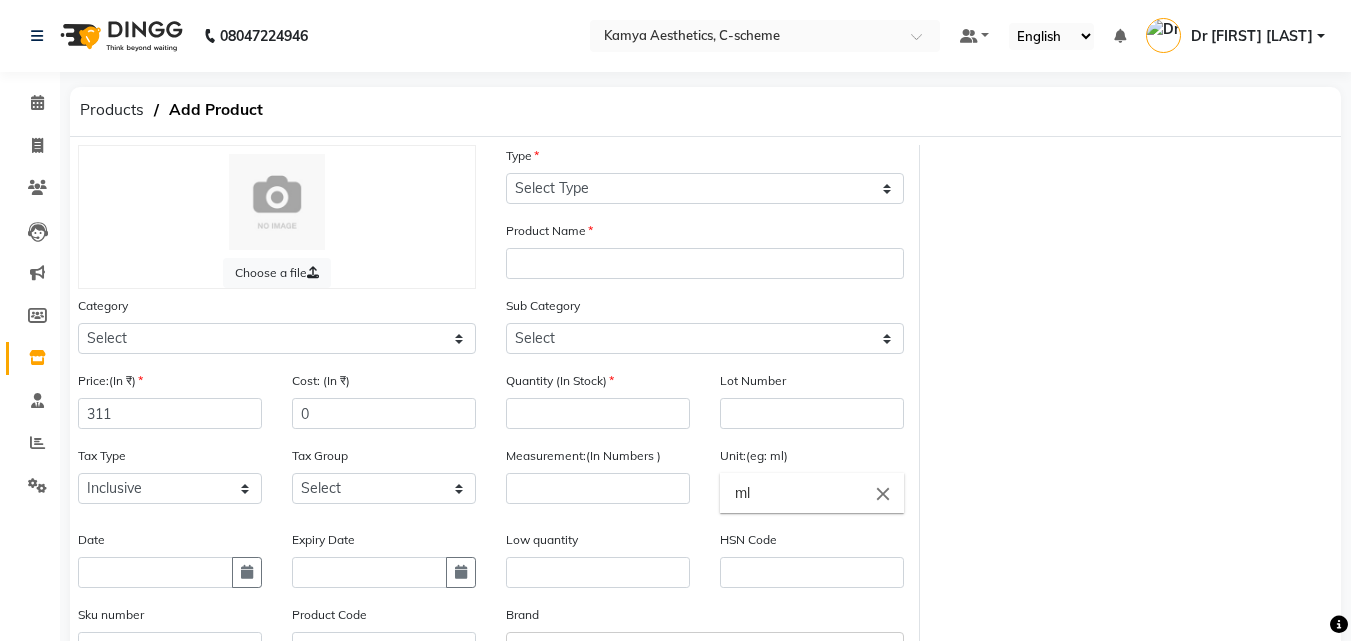 select on "8" 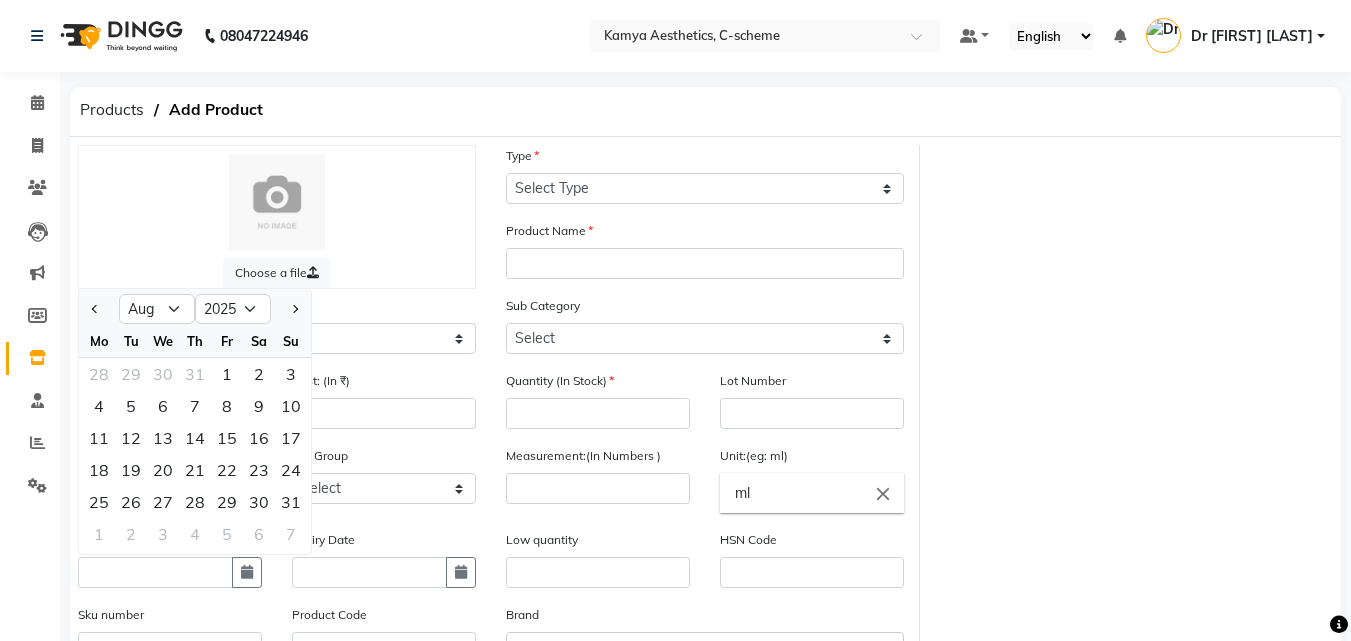 click on "Choose a file" 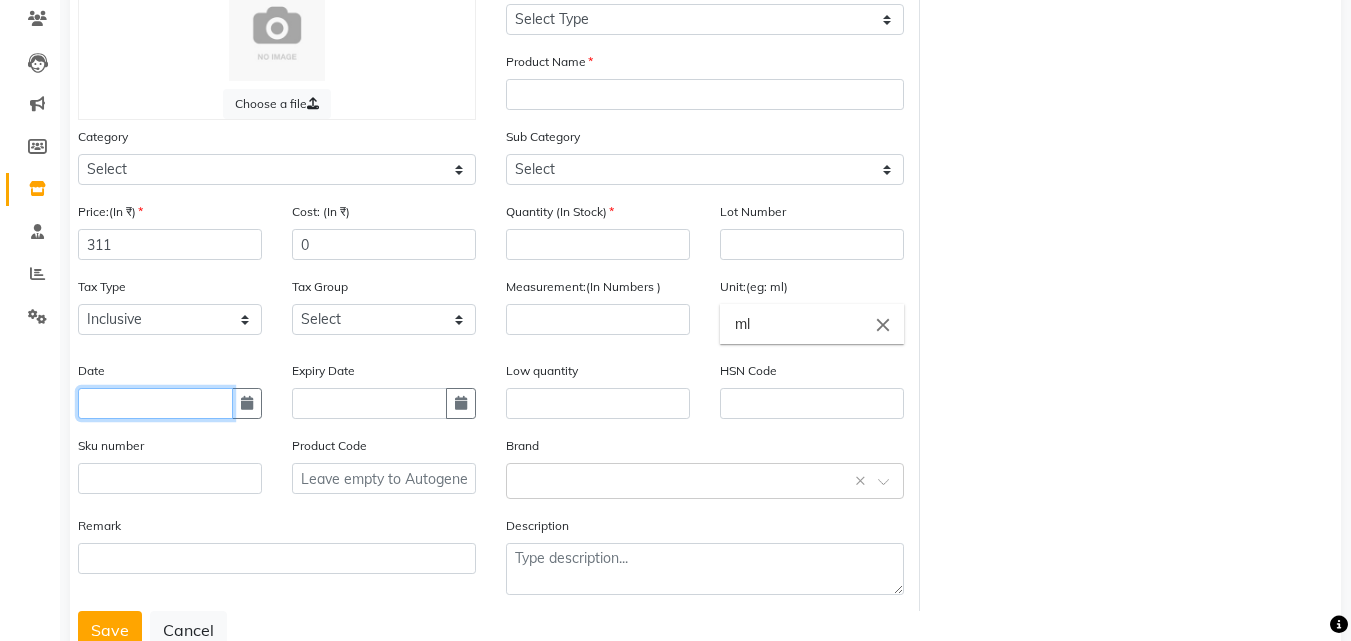 scroll, scrollTop: 200, scrollLeft: 0, axis: vertical 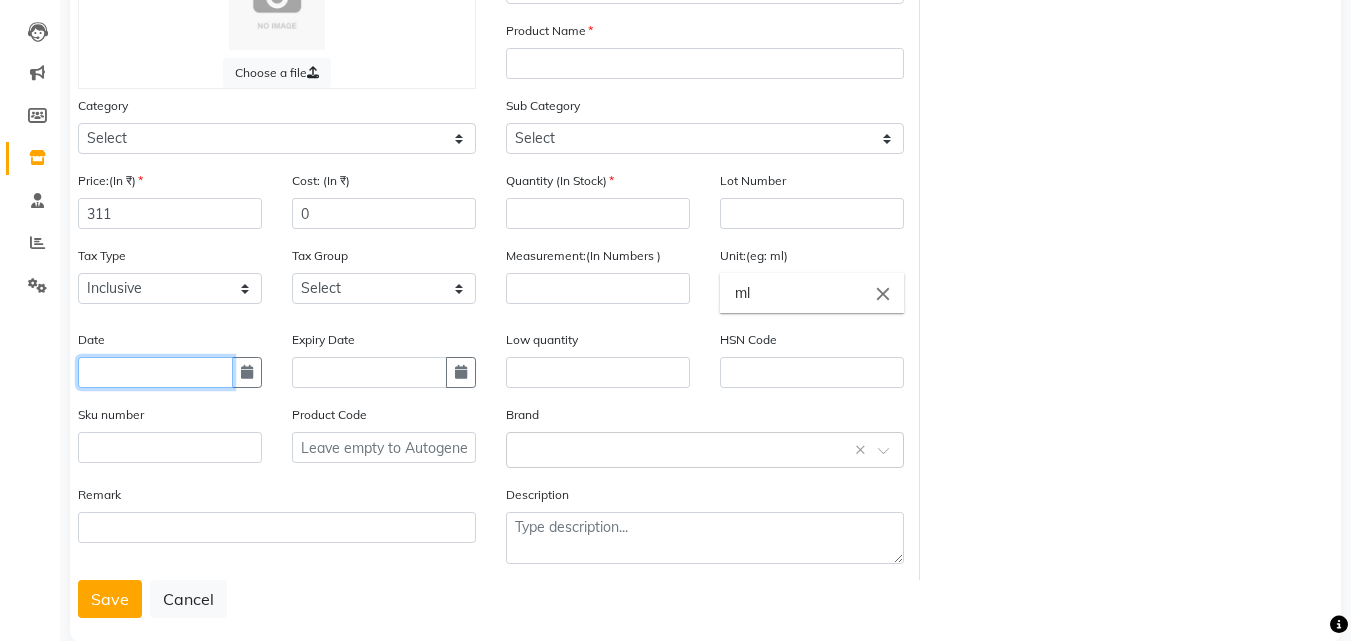 click 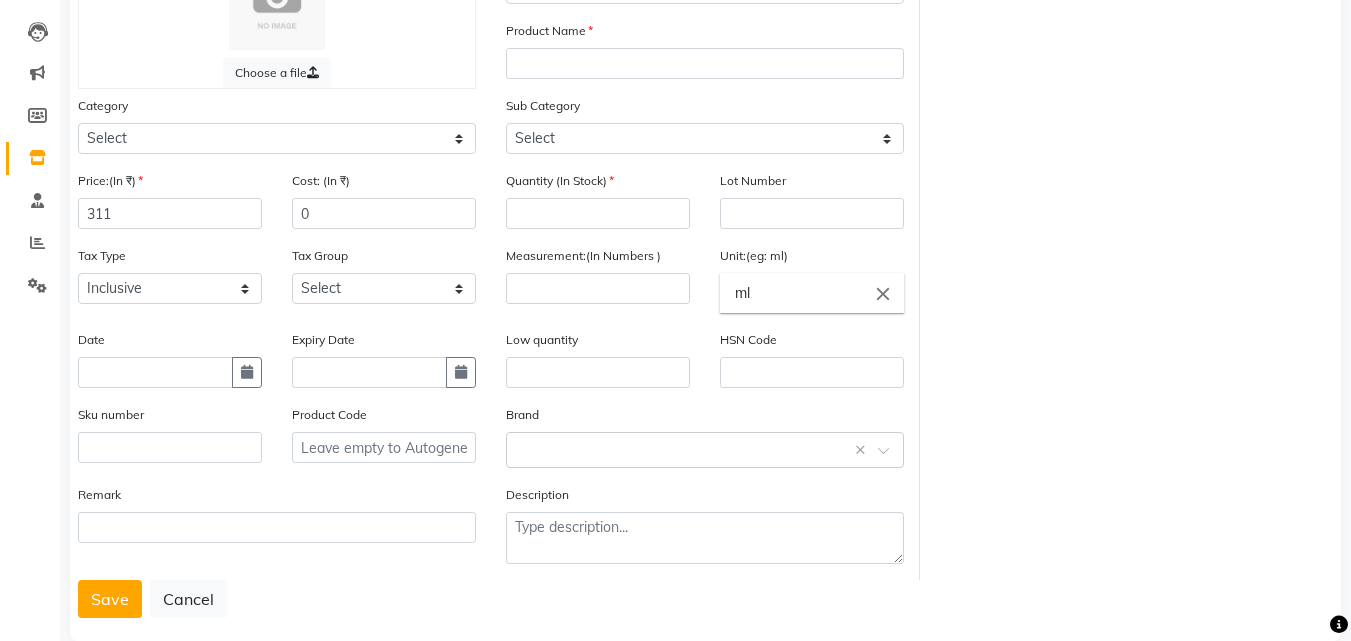 select on "8" 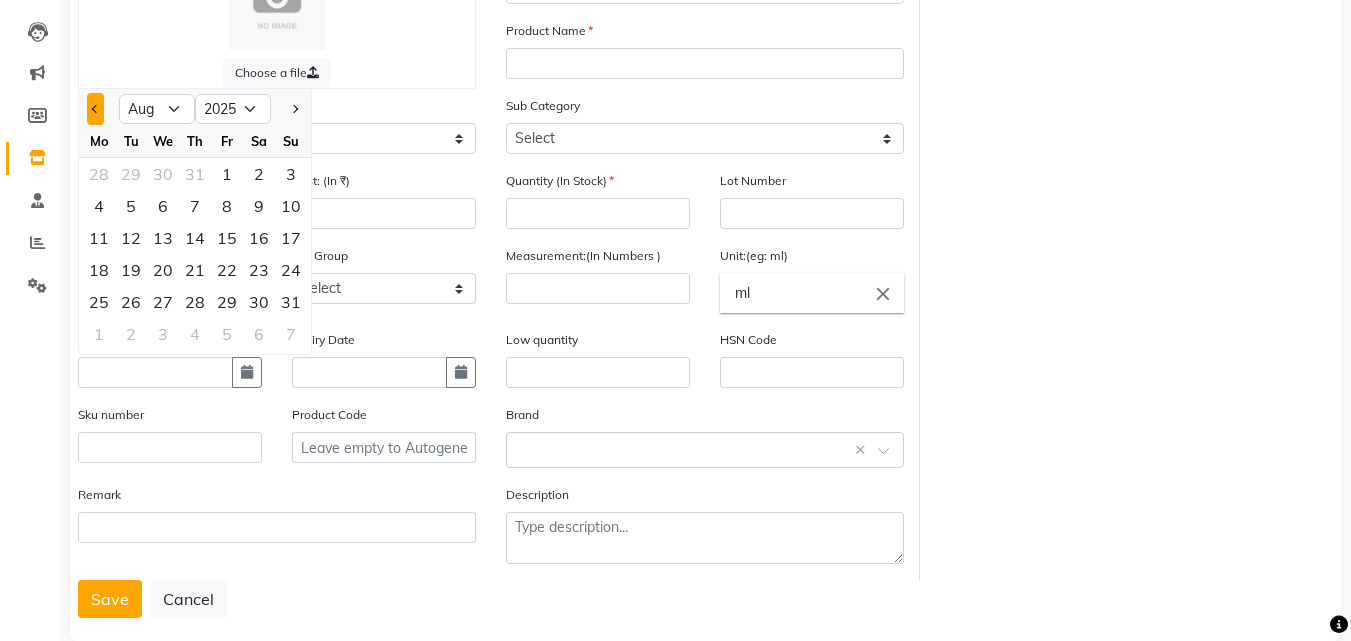 click 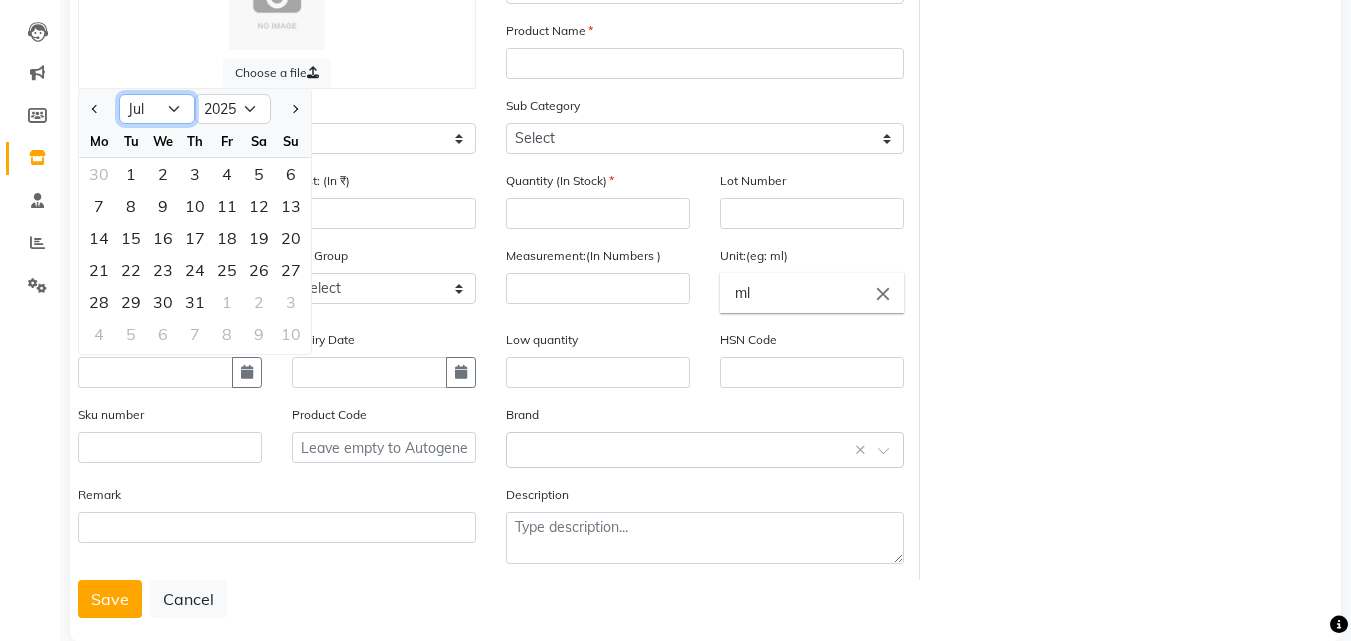 click on "Jan Feb Mar Apr May Jun Jul Aug Sep Oct Nov Dec" 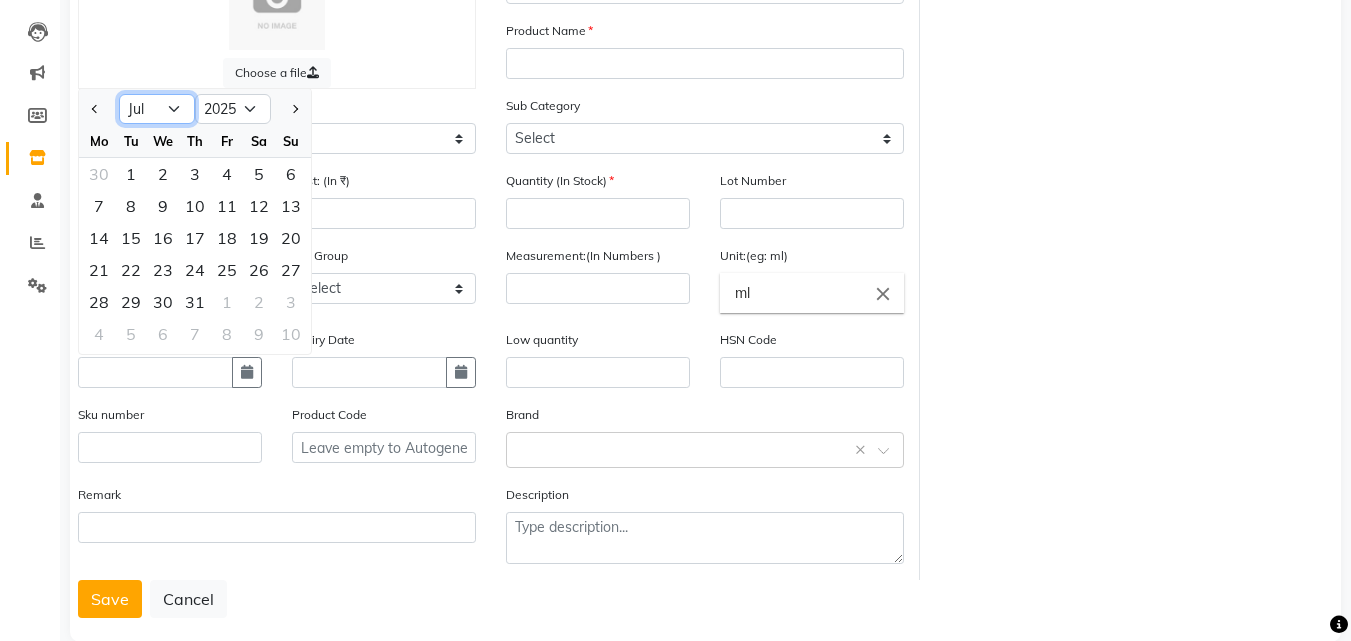 select on "2" 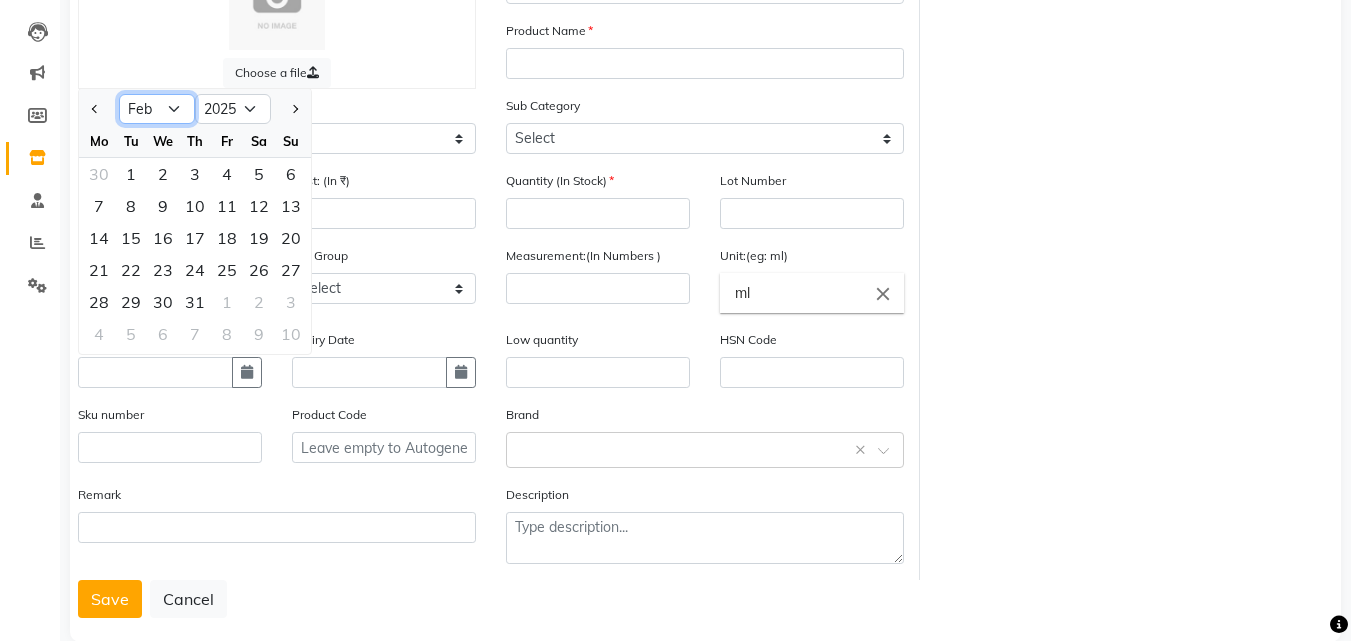 click on "Jan Feb Mar Apr May Jun Jul Aug Sep Oct Nov Dec" 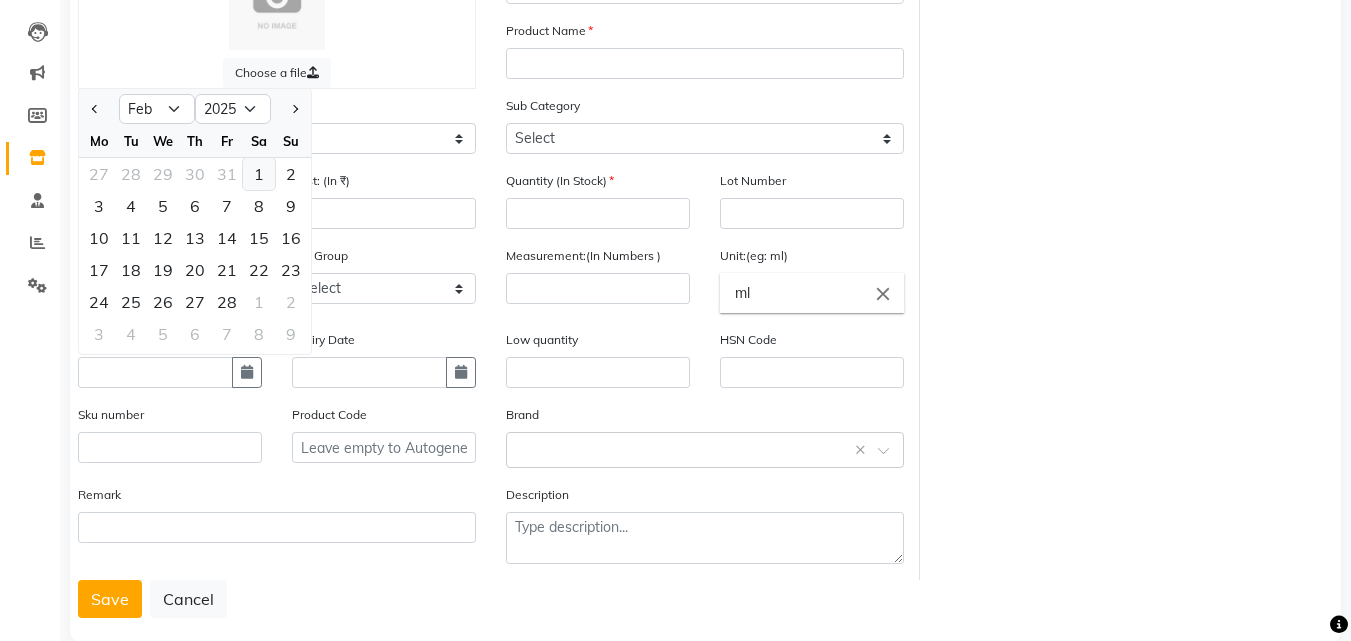 click on "1" 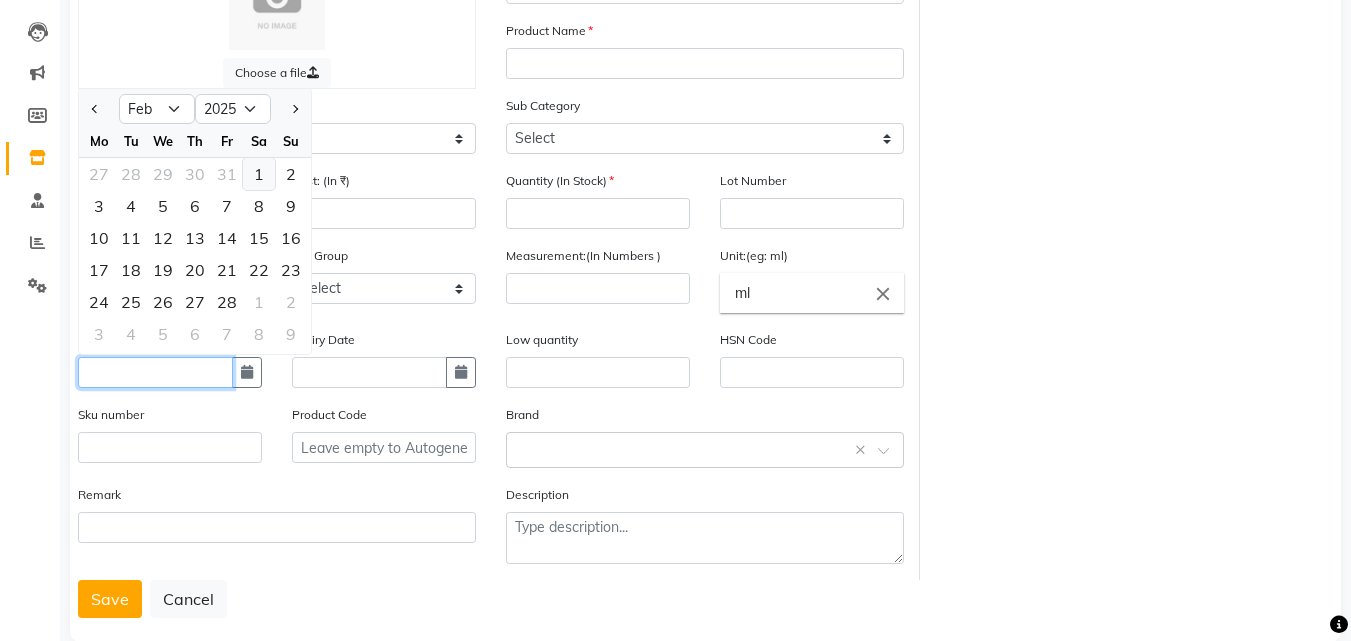 type on "01-02-2025" 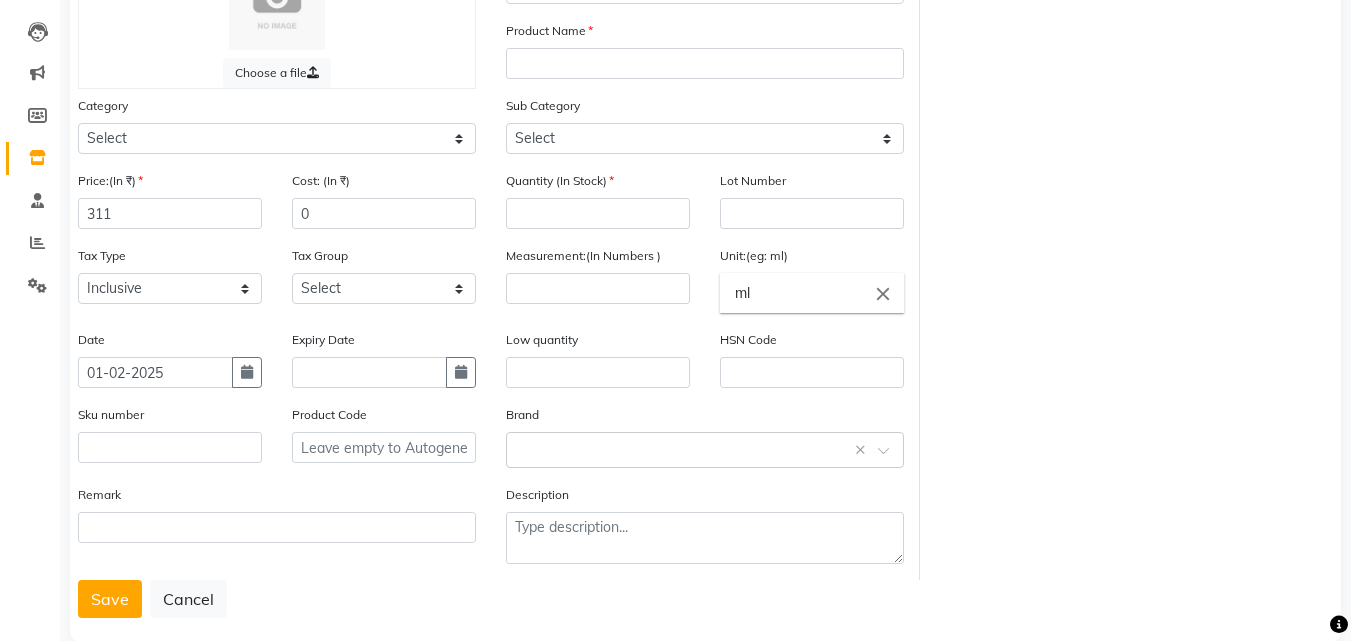 click on "Expiry Date" 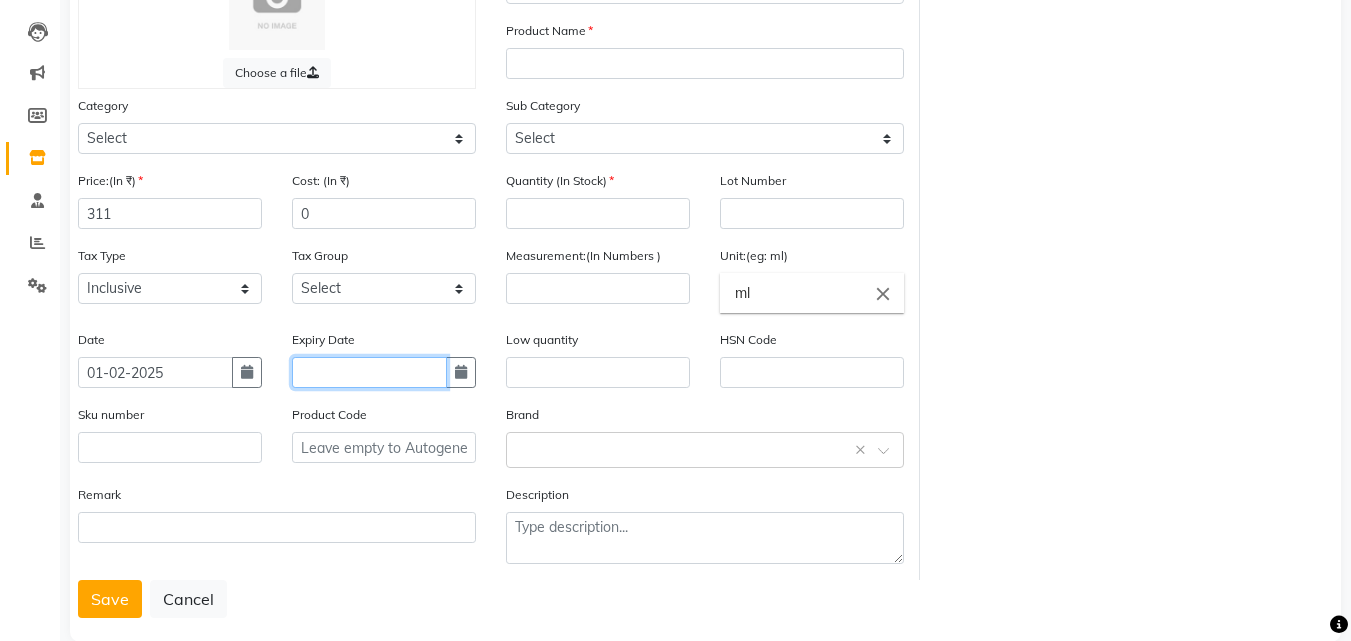 click 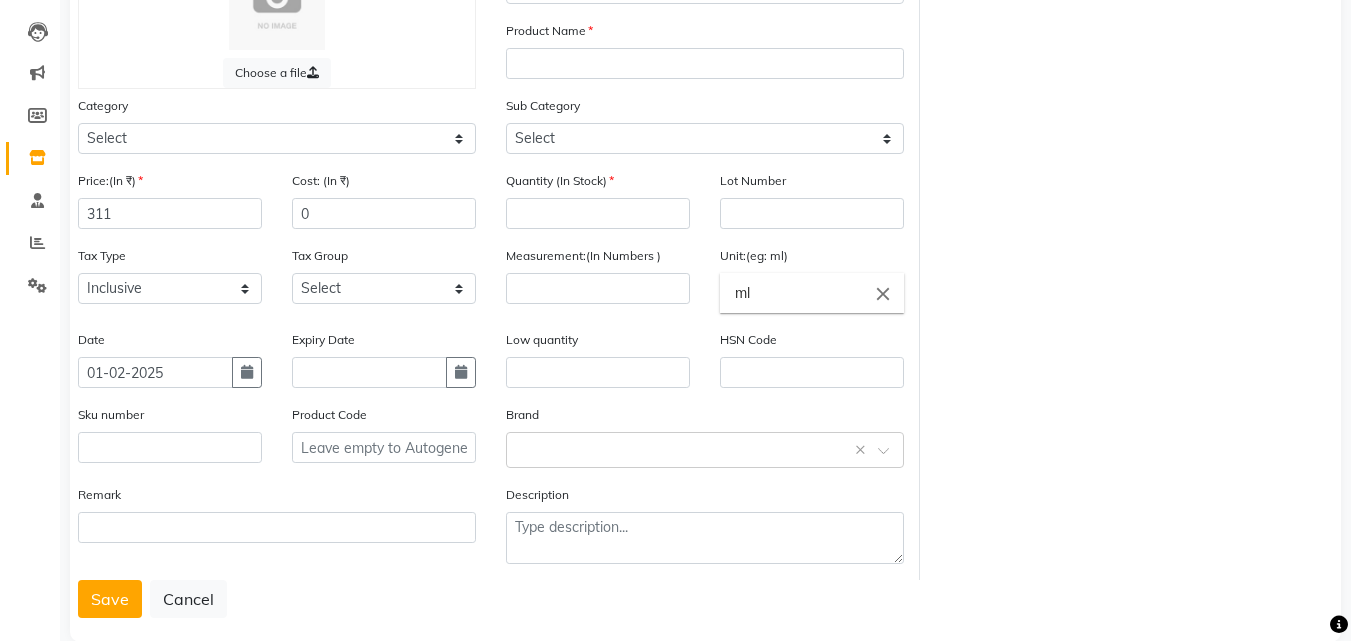 select on "8" 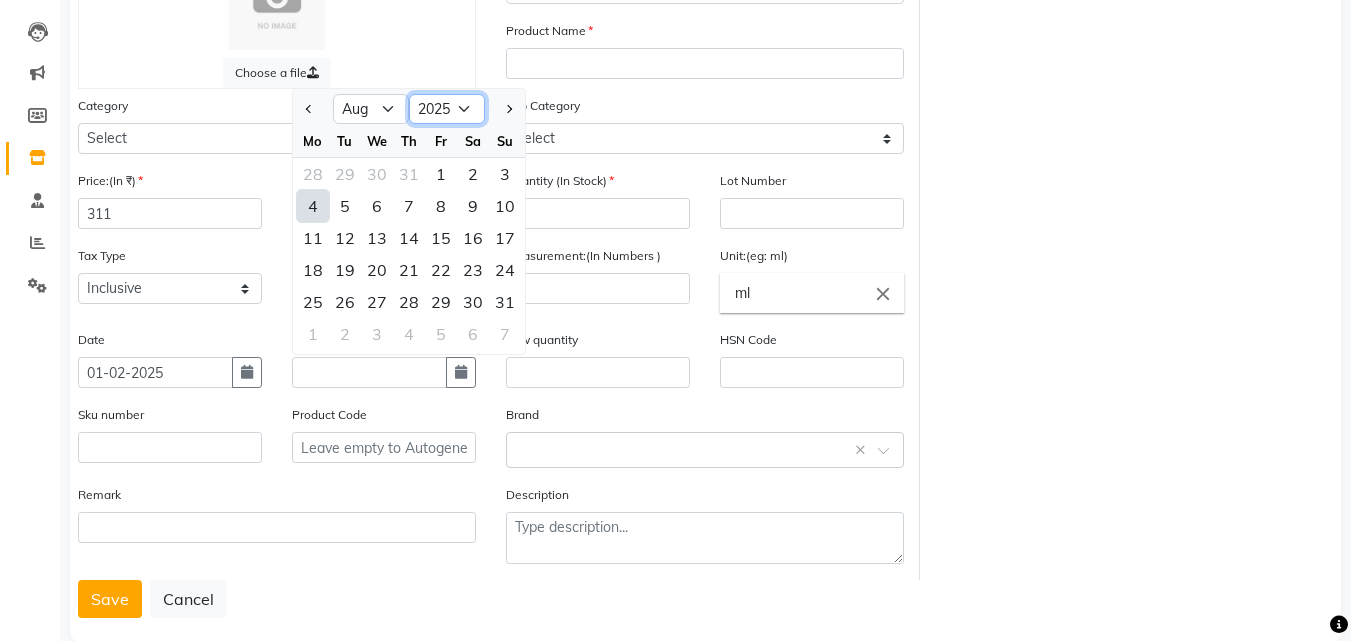 click on "2015 2016 2017 2018 2019 2020 2021 2022 2023 2024 2025 2026 2027 2028 2029 2030 2031 2032 2033 2034 2035" 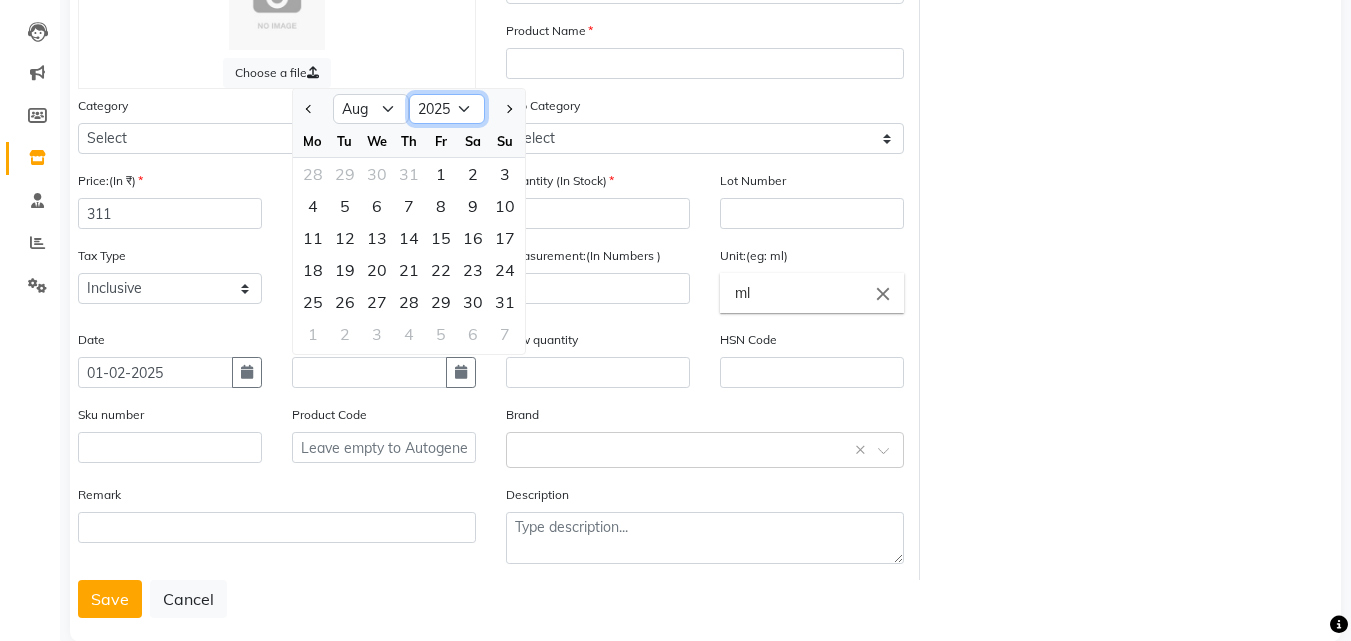 select on "2027" 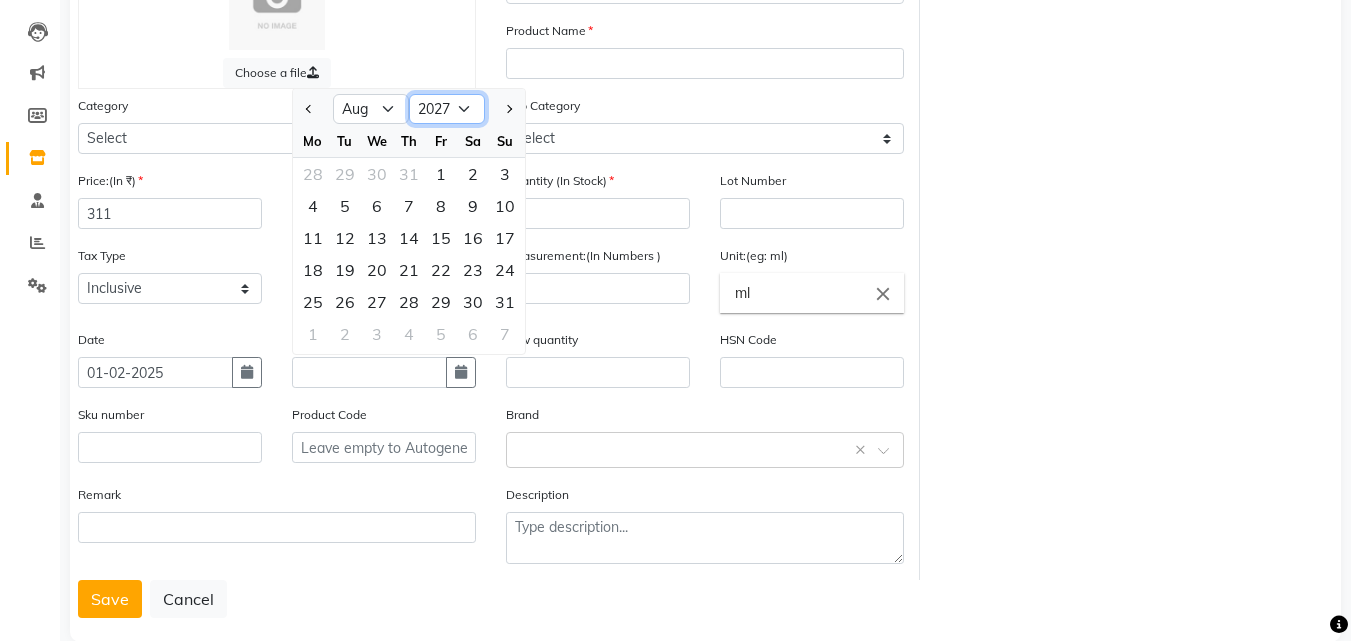 click on "2015 2016 2017 2018 2019 2020 2021 2022 2023 2024 2025 2026 2027 2028 2029 2030 2031 2032 2033 2034 2035" 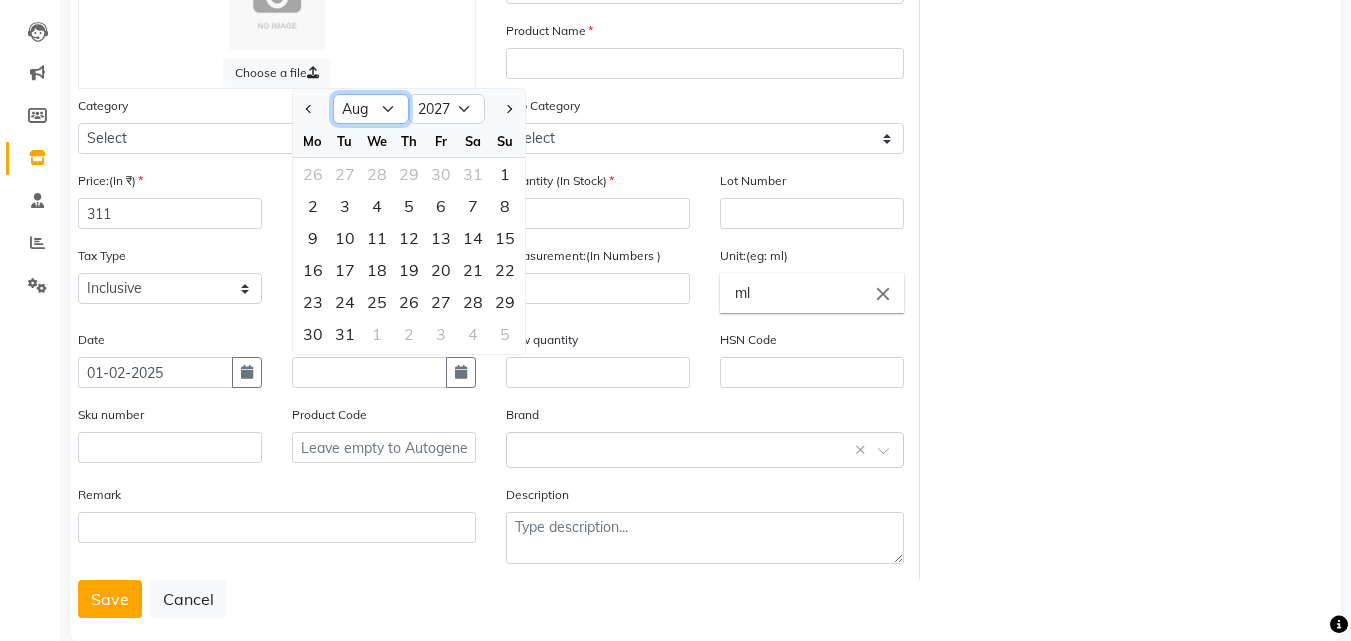 click on "Jan Feb Mar Apr May Jun Jul Aug Sep Oct Nov Dec" 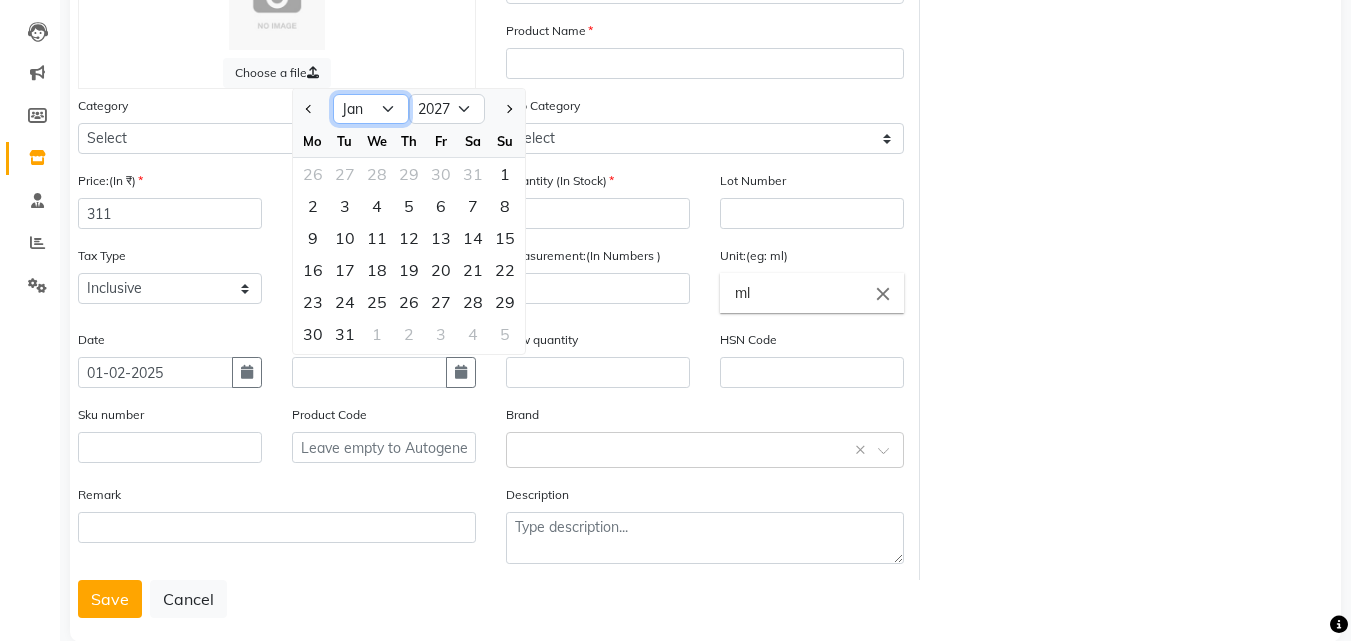 click on "Jan Feb Mar Apr May Jun Jul Aug Sep Oct Nov Dec" 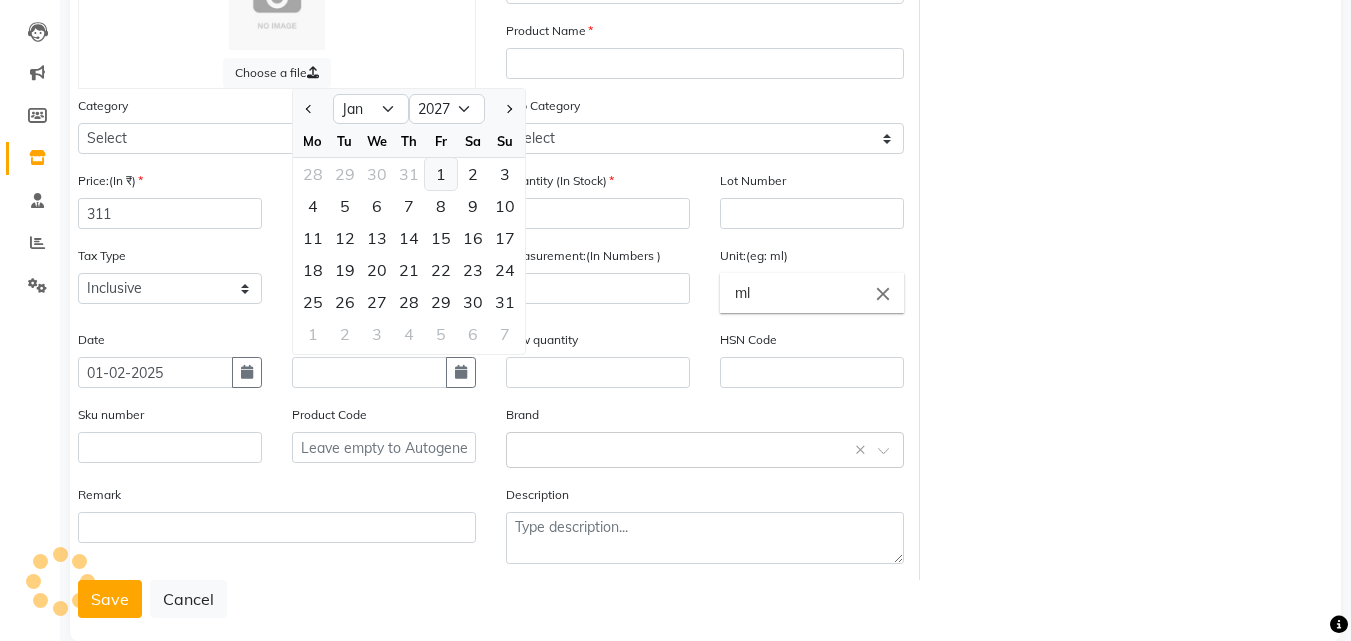 click on "1" 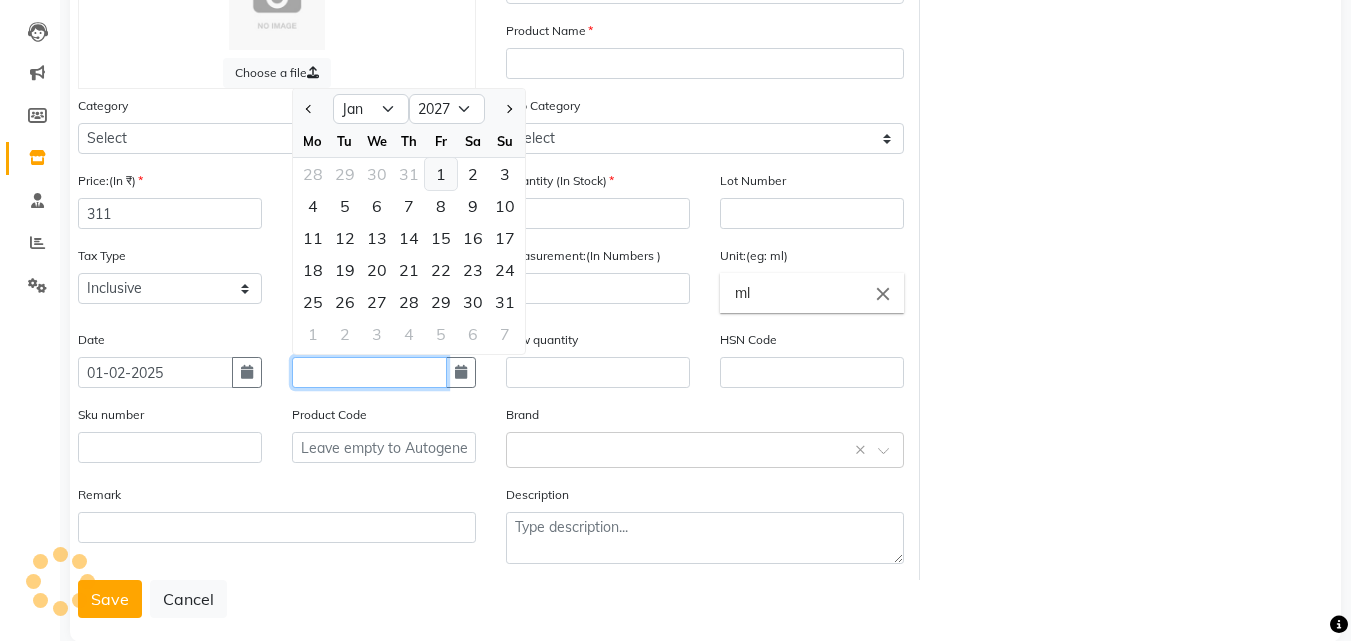 type on "01-01-2027" 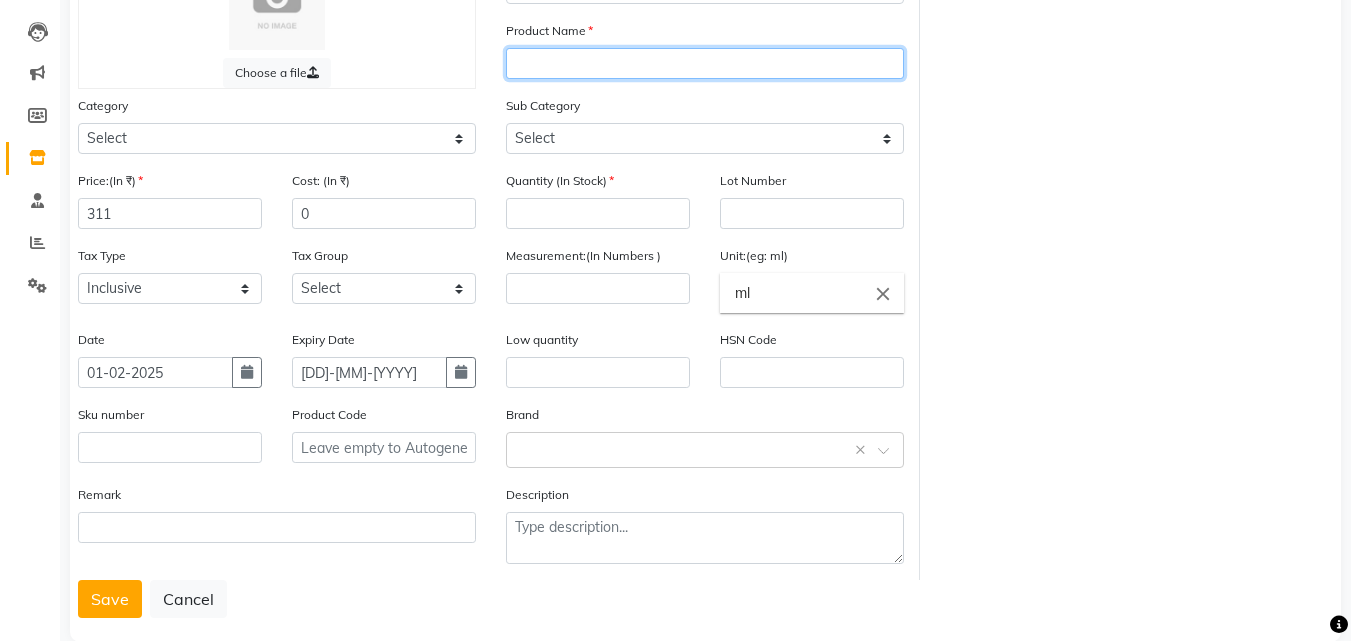 click 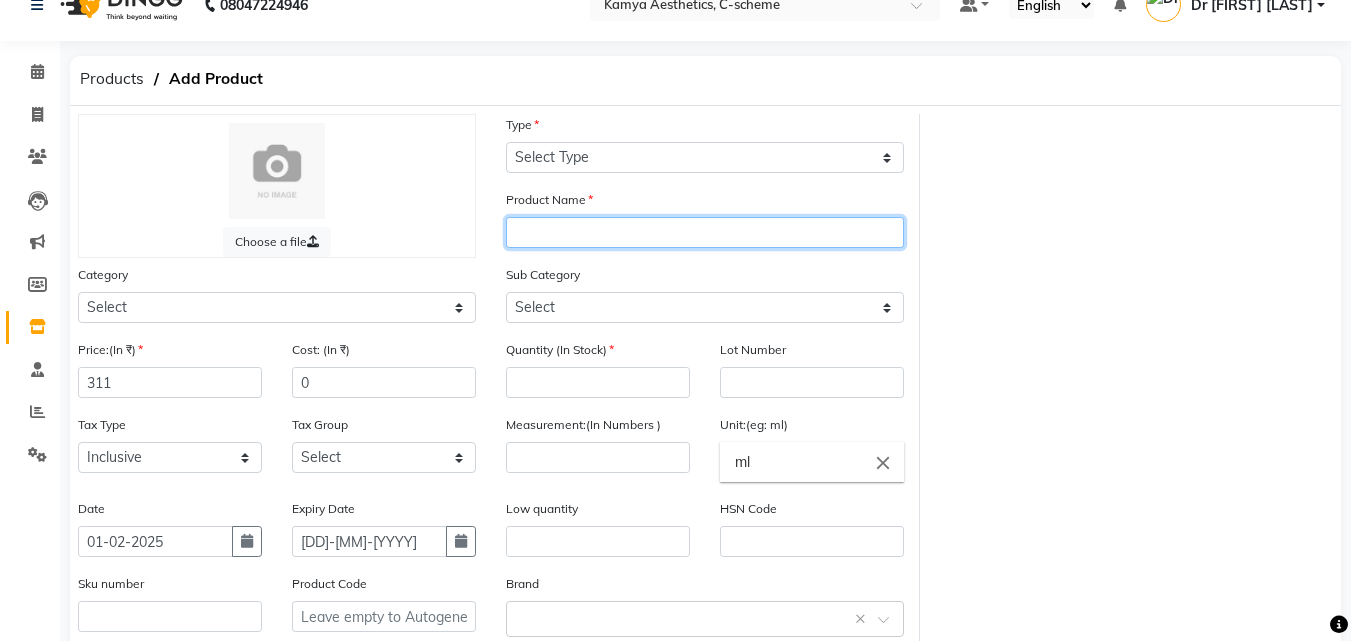 scroll, scrollTop: 0, scrollLeft: 0, axis: both 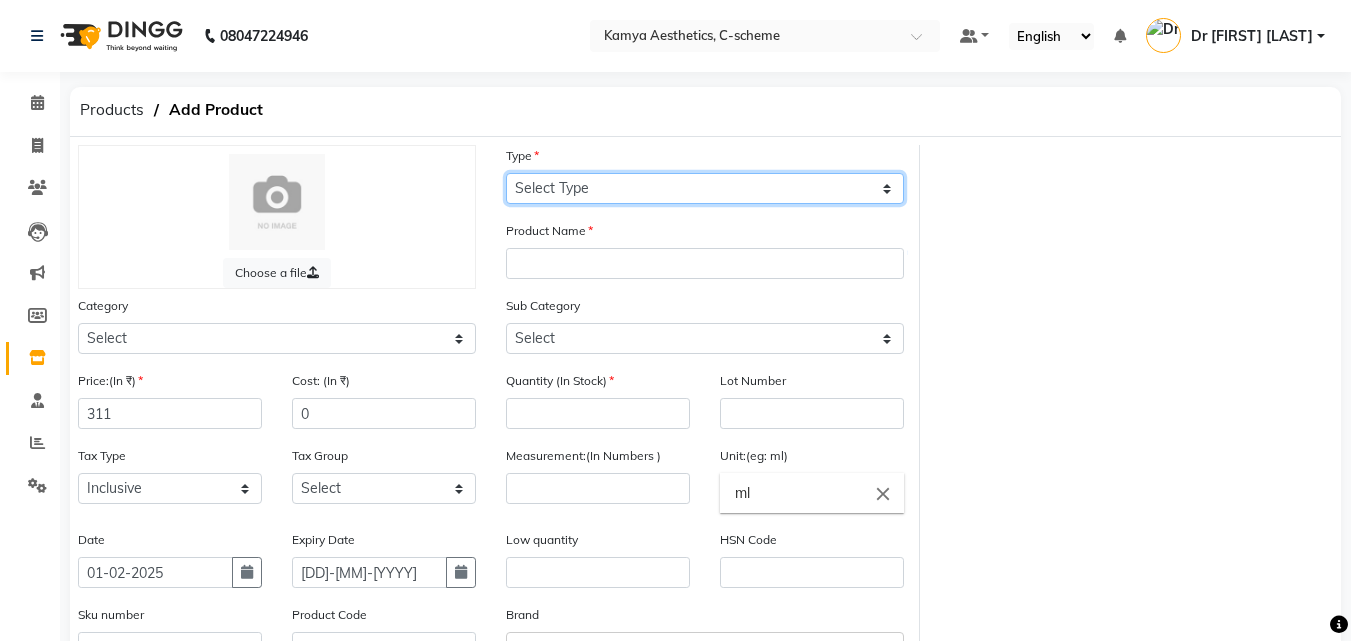 click on "Select Type Both Retail Consumable" 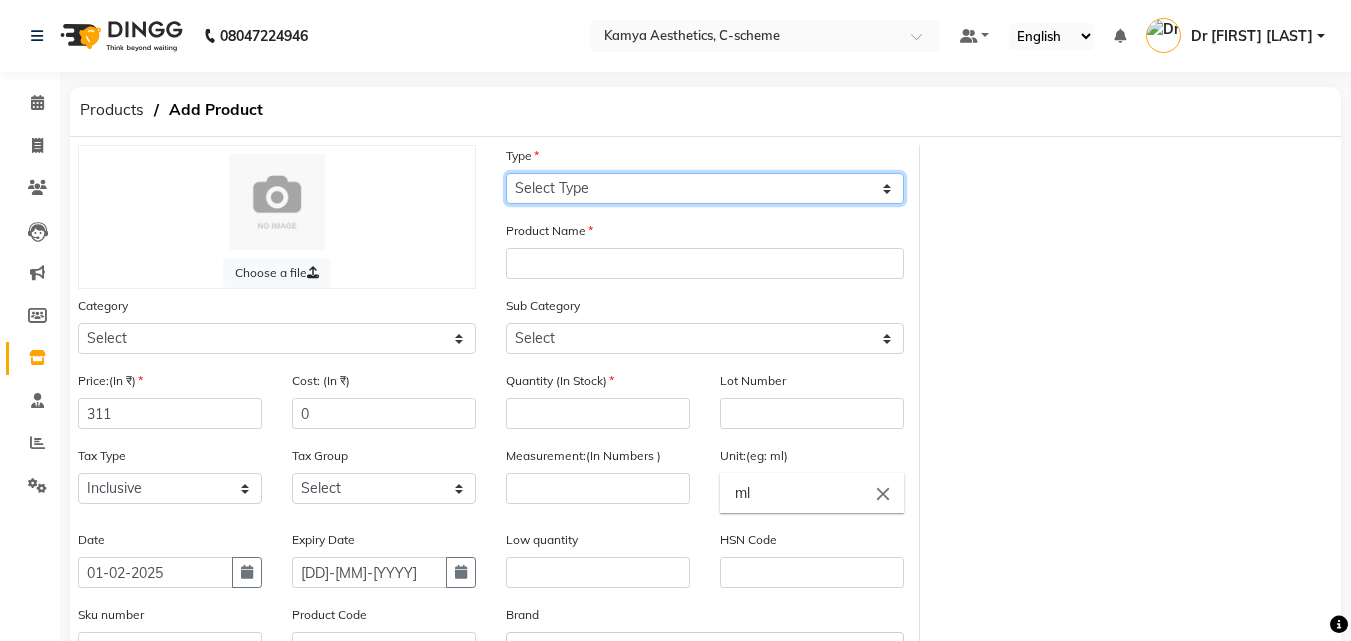 select on "R" 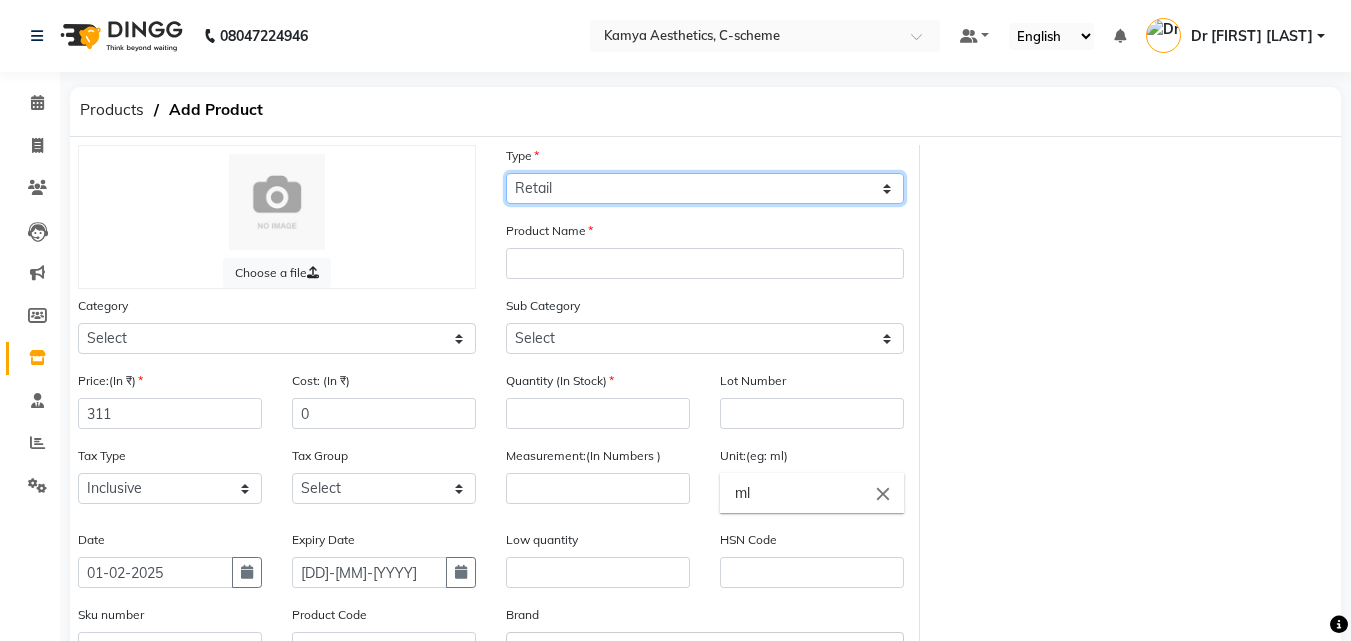 click on "Select Type Both Retail Consumable" 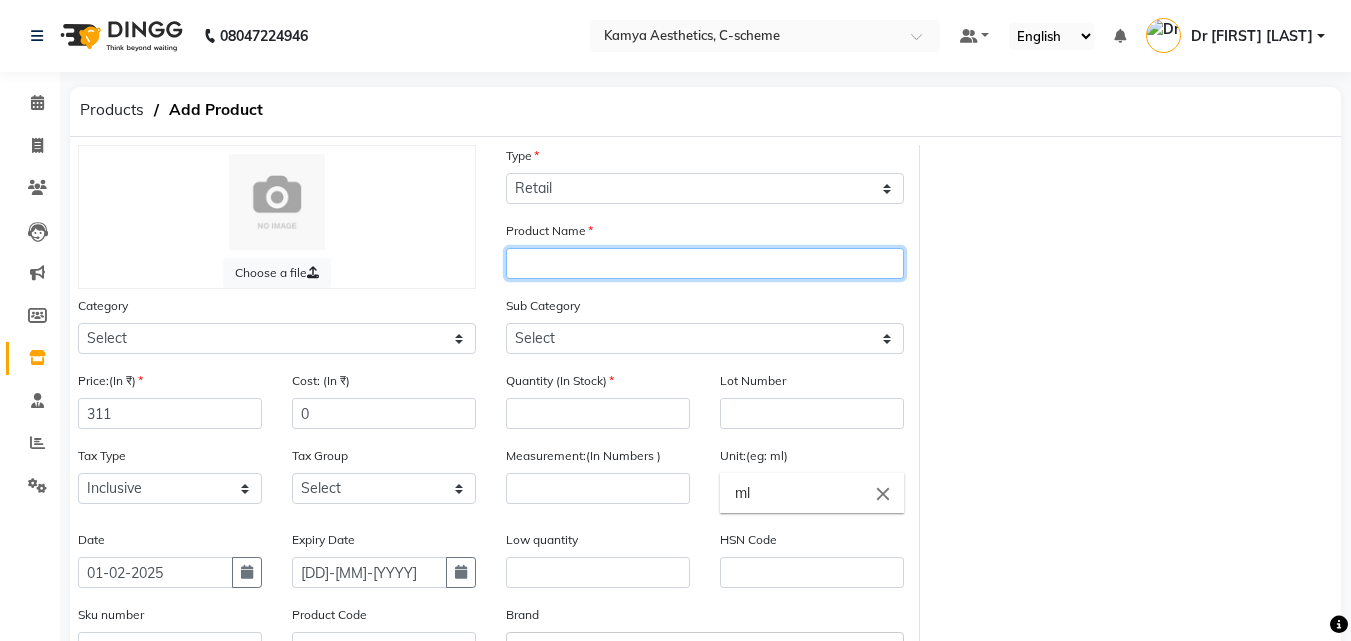 click 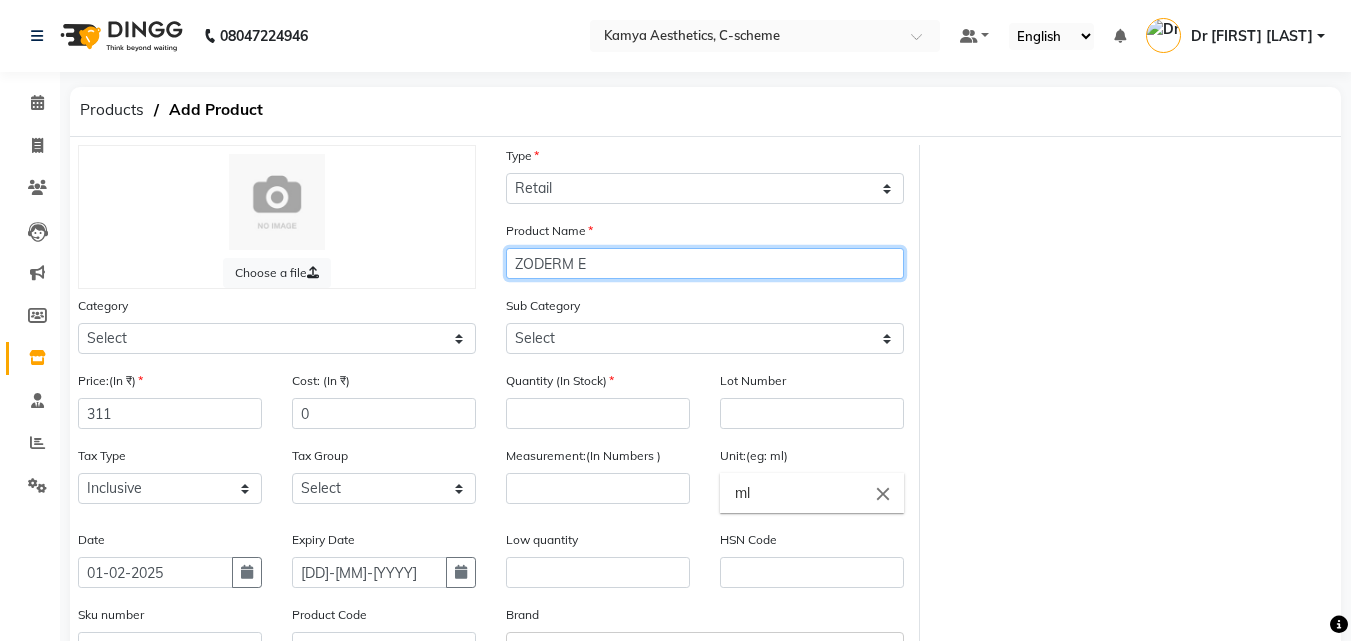 type on "ZODERM E" 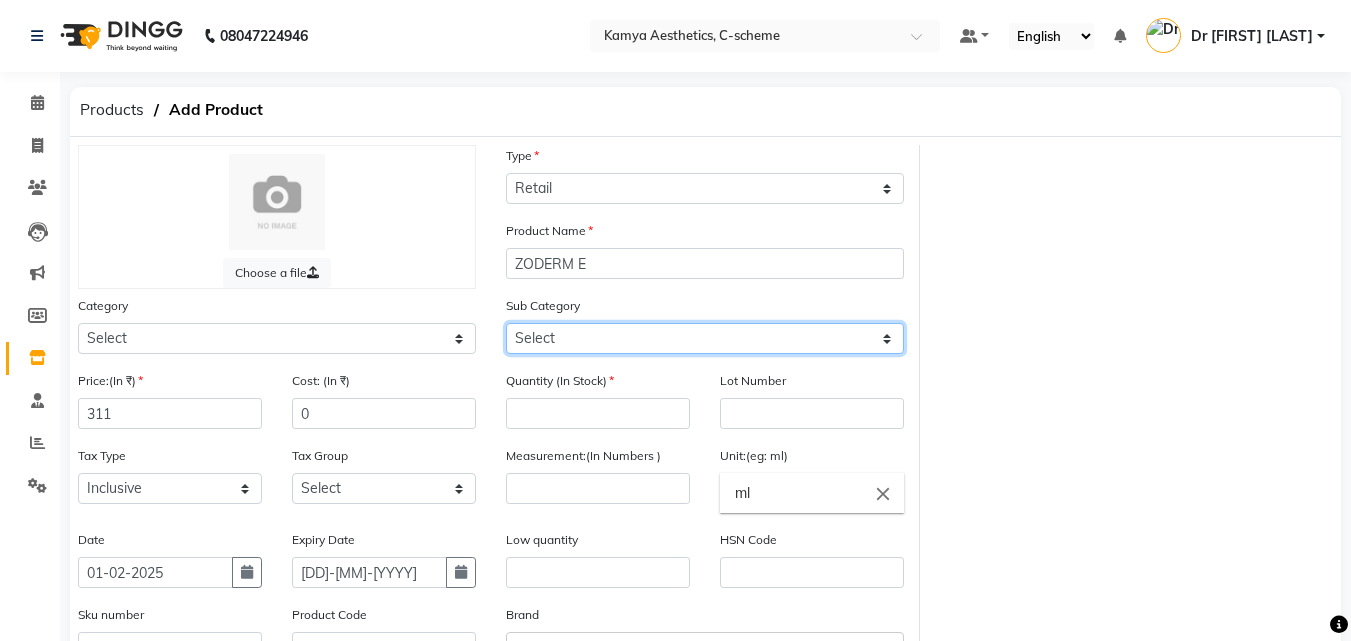 click on "Select Cleanser Facial Moisturiser Serum Toner Sun Care Masks Lip Care Eye Care Body Care Hand & Feet Kit & Combo Treatment Appliances Other Skin" 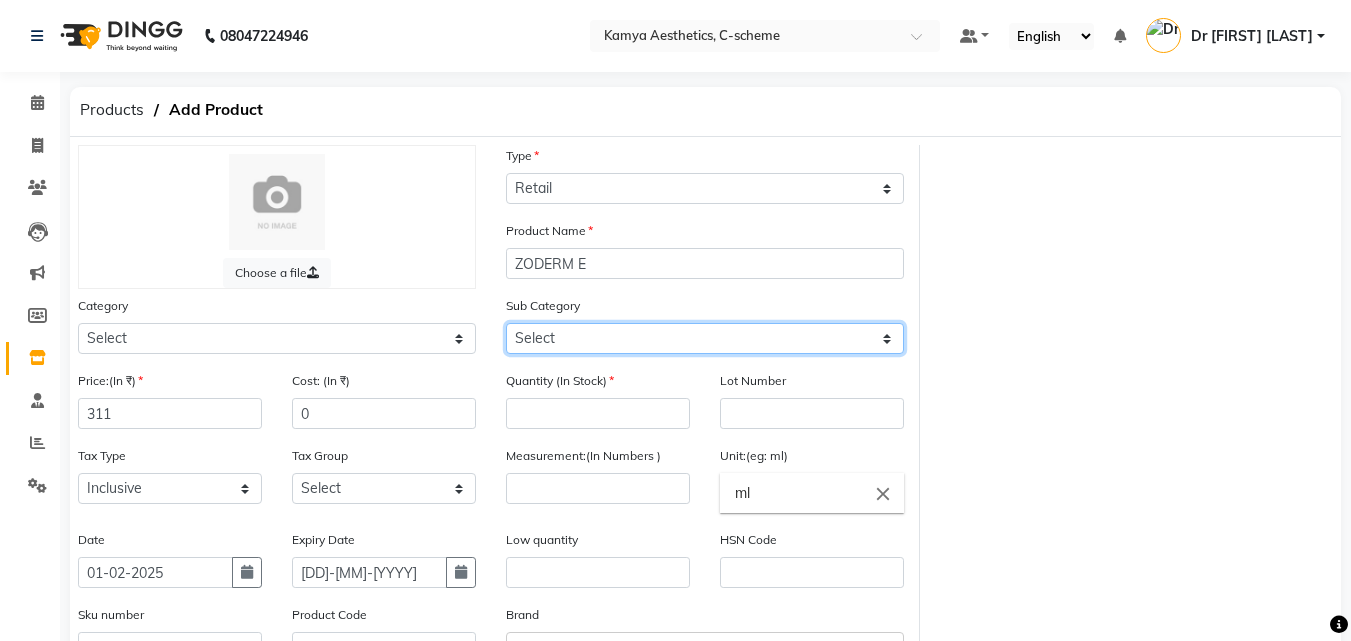 select on "793701160" 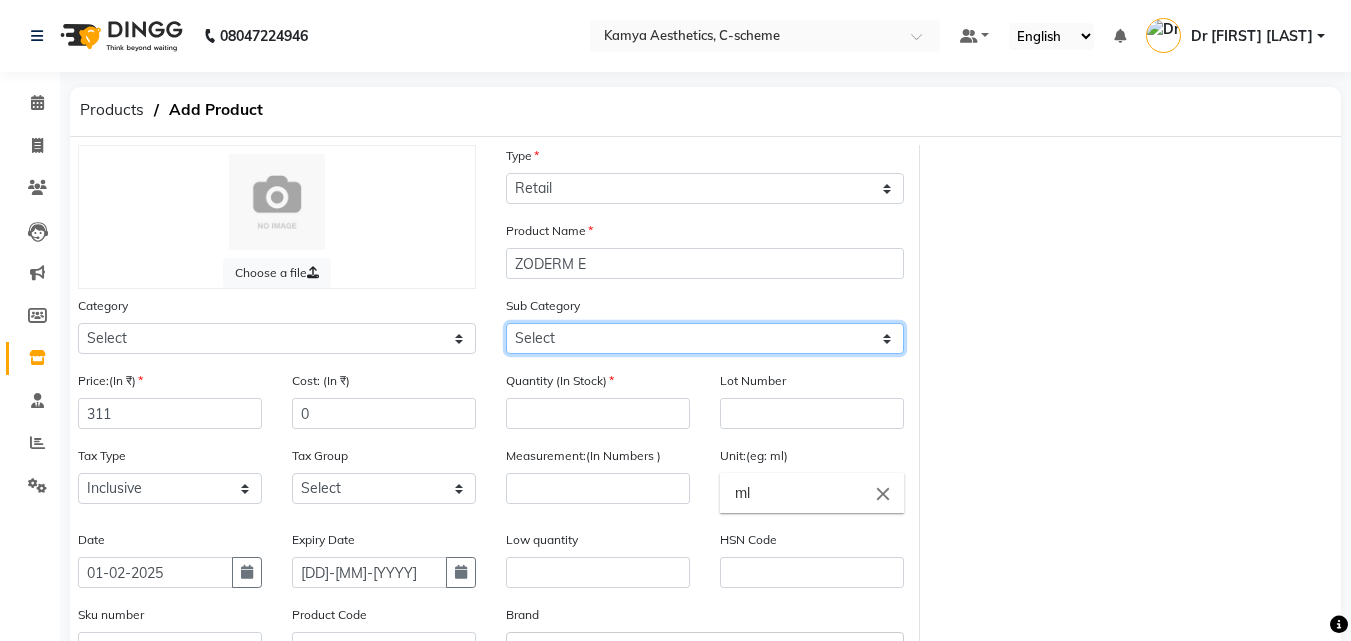 click on "Select Cleanser Facial Moisturiser Serum Toner Sun Care Masks Lip Care Eye Care Body Care Hand & Feet Kit & Combo Treatment Appliances Other Skin" 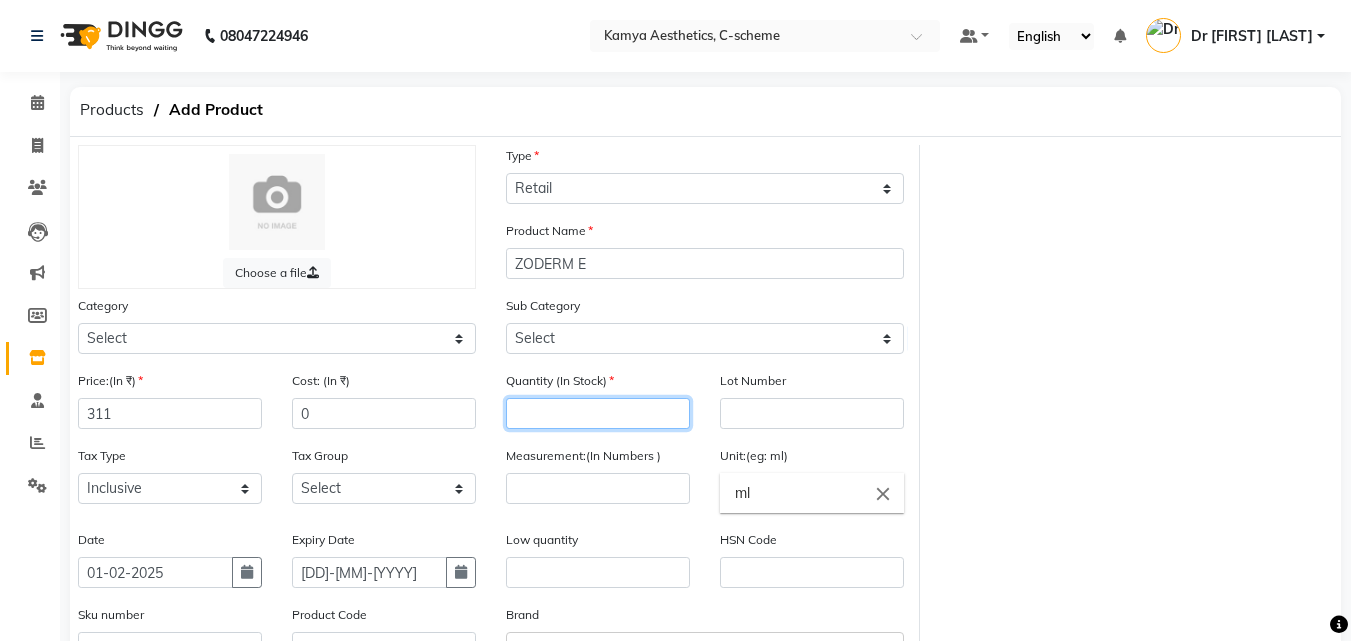 click 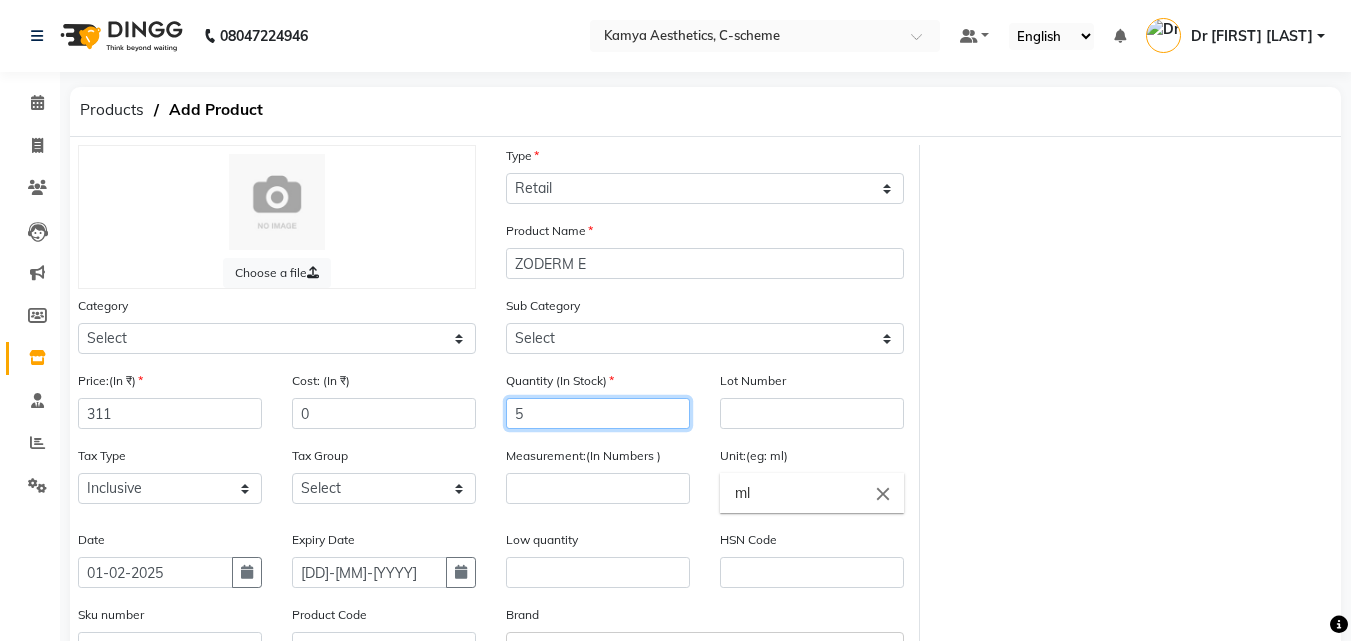 type on "5" 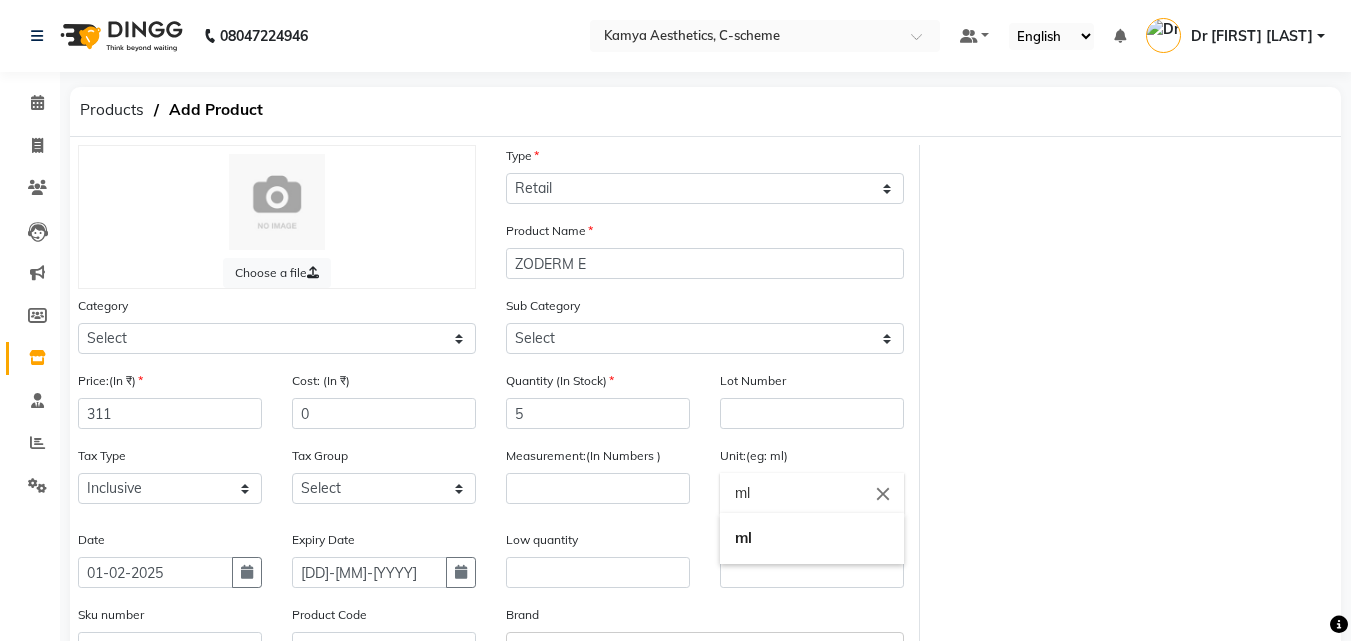 click on "ml" 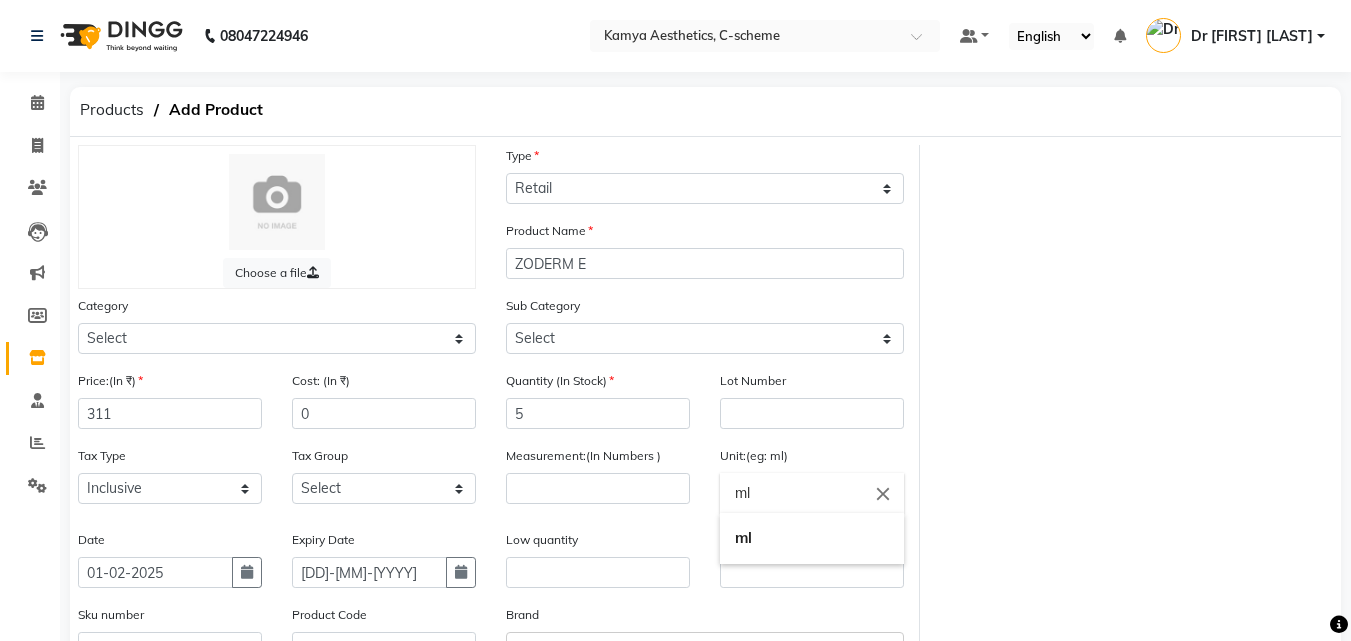 click 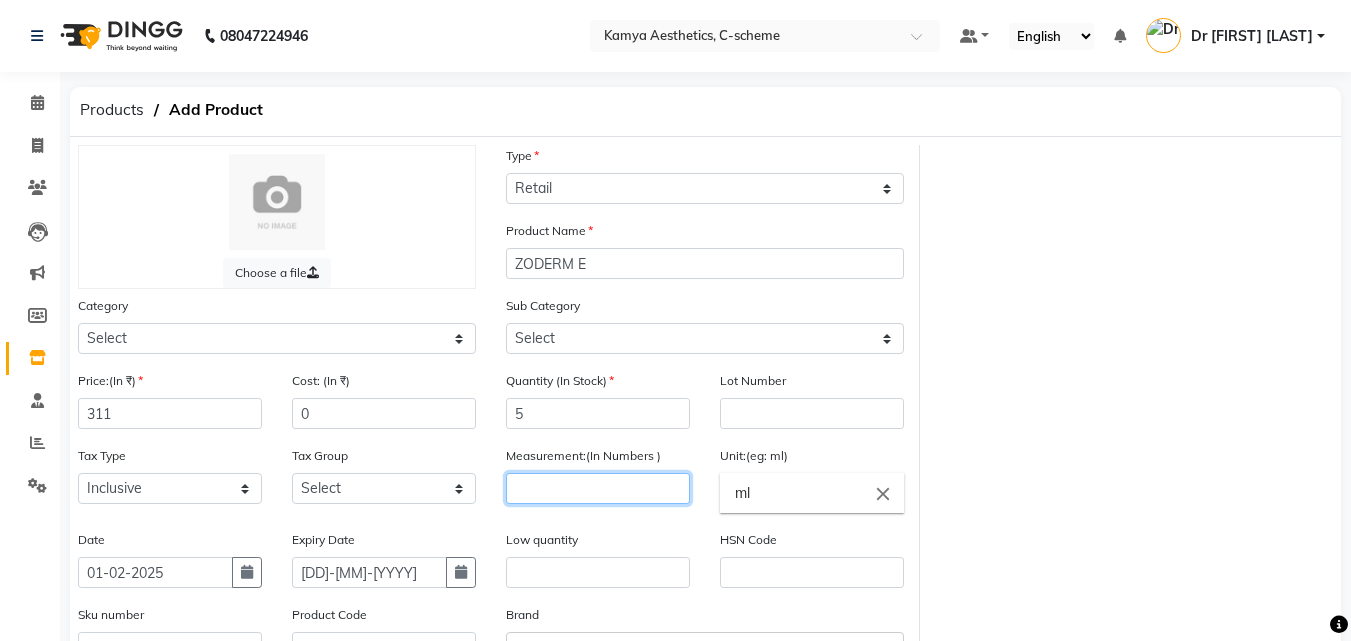 click 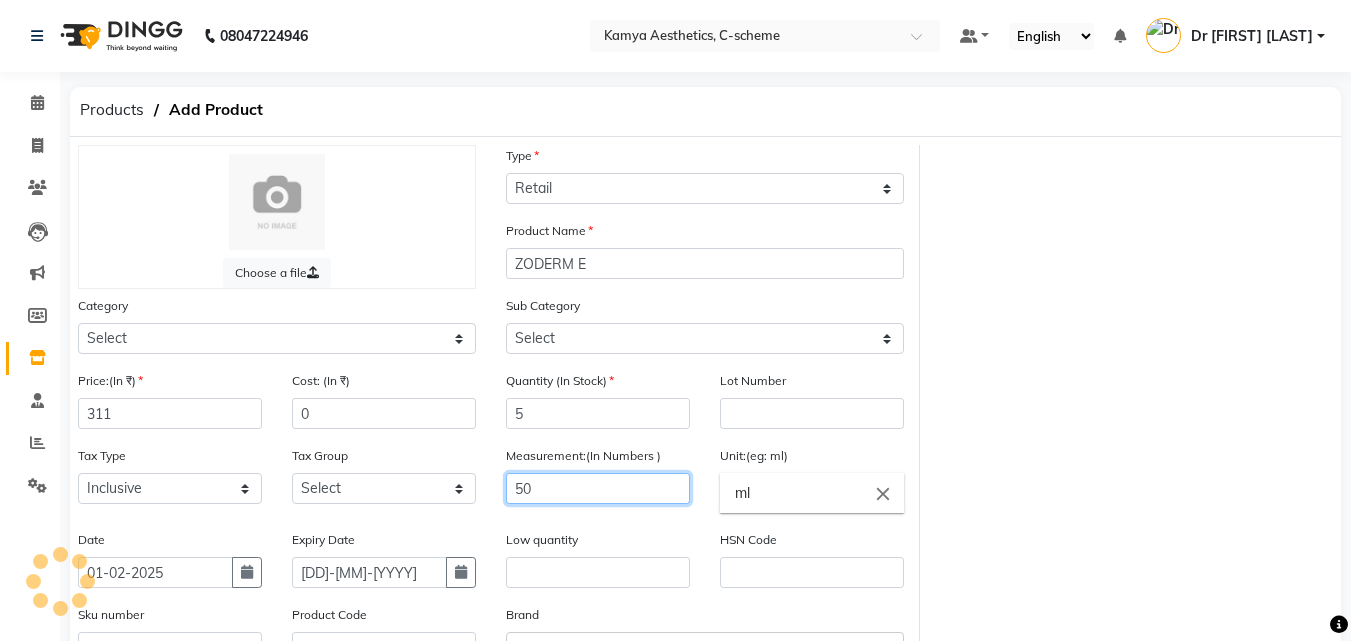 type on "50" 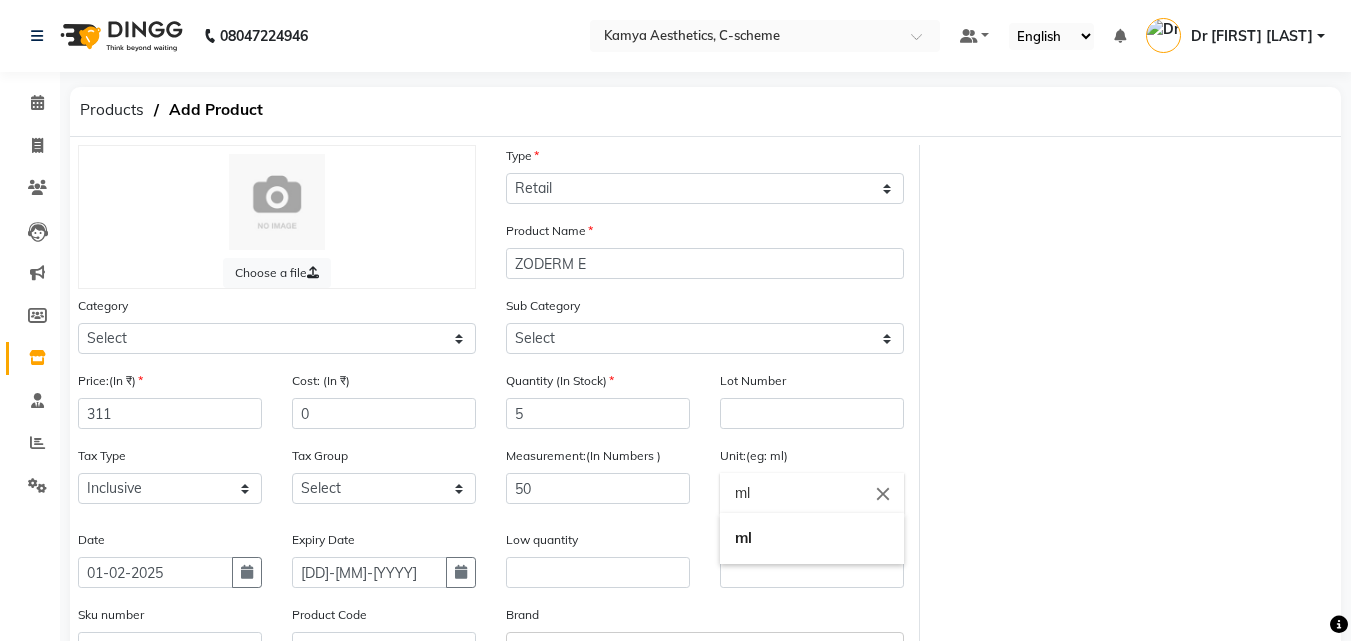 click on "ml" 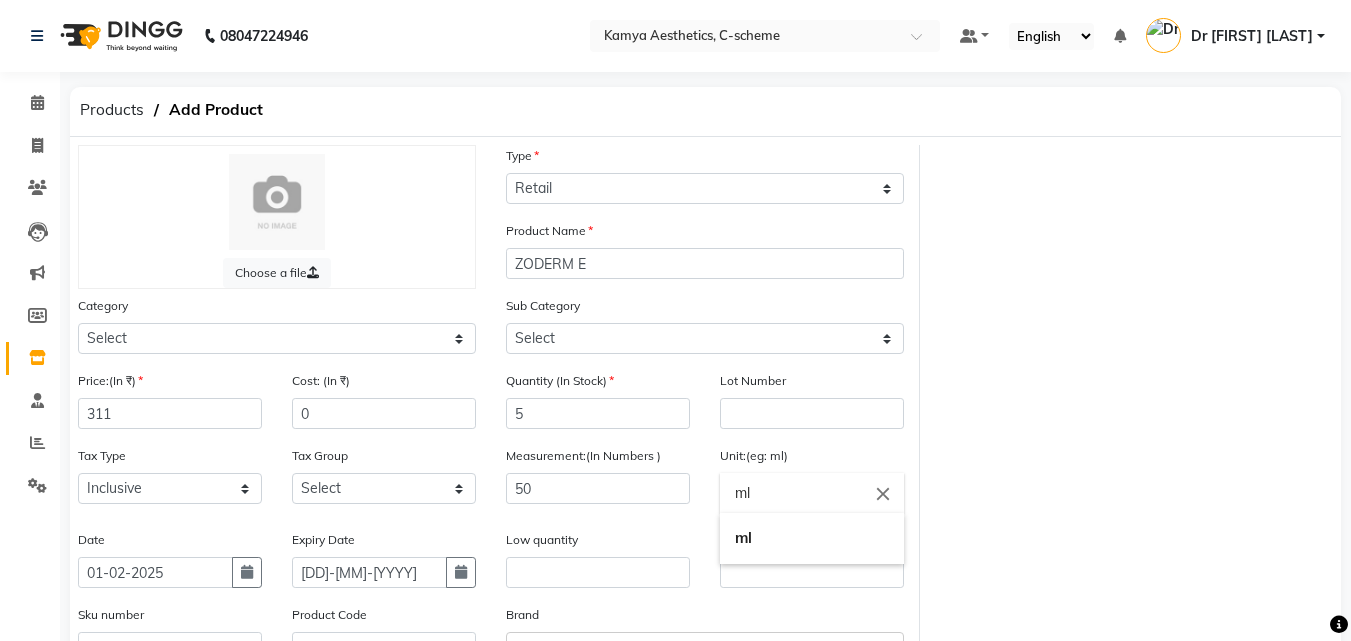 type on "m" 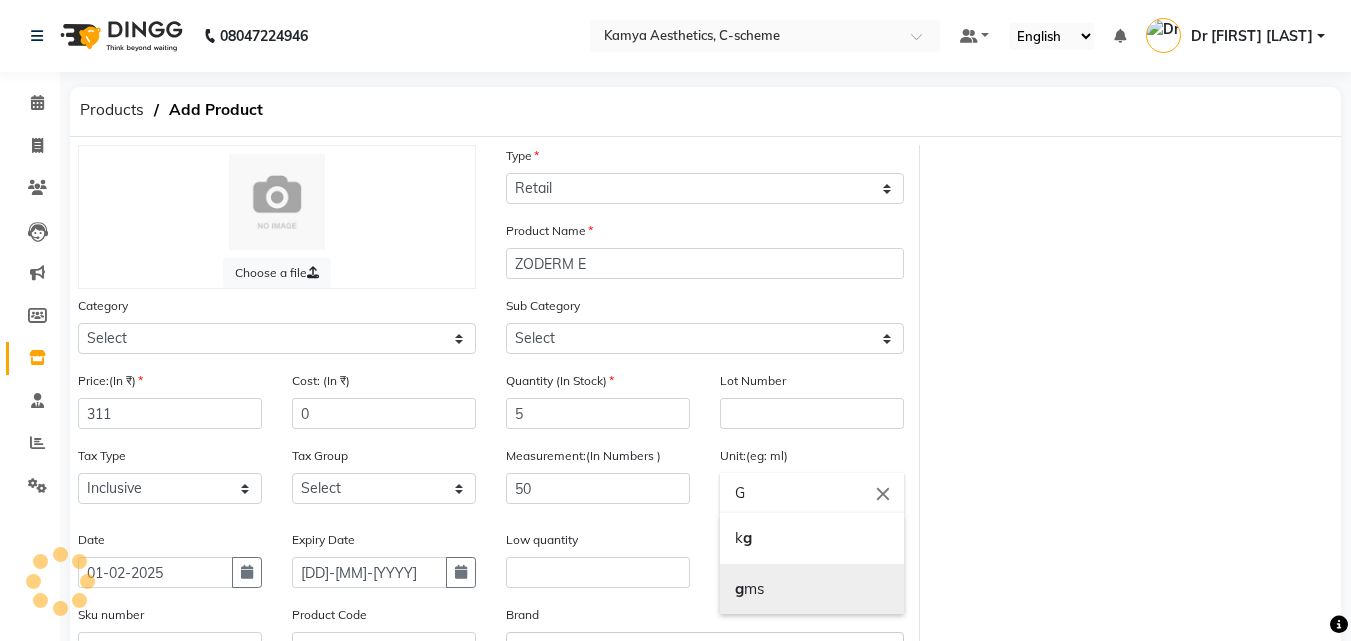 click on "g ms" at bounding box center (812, 589) 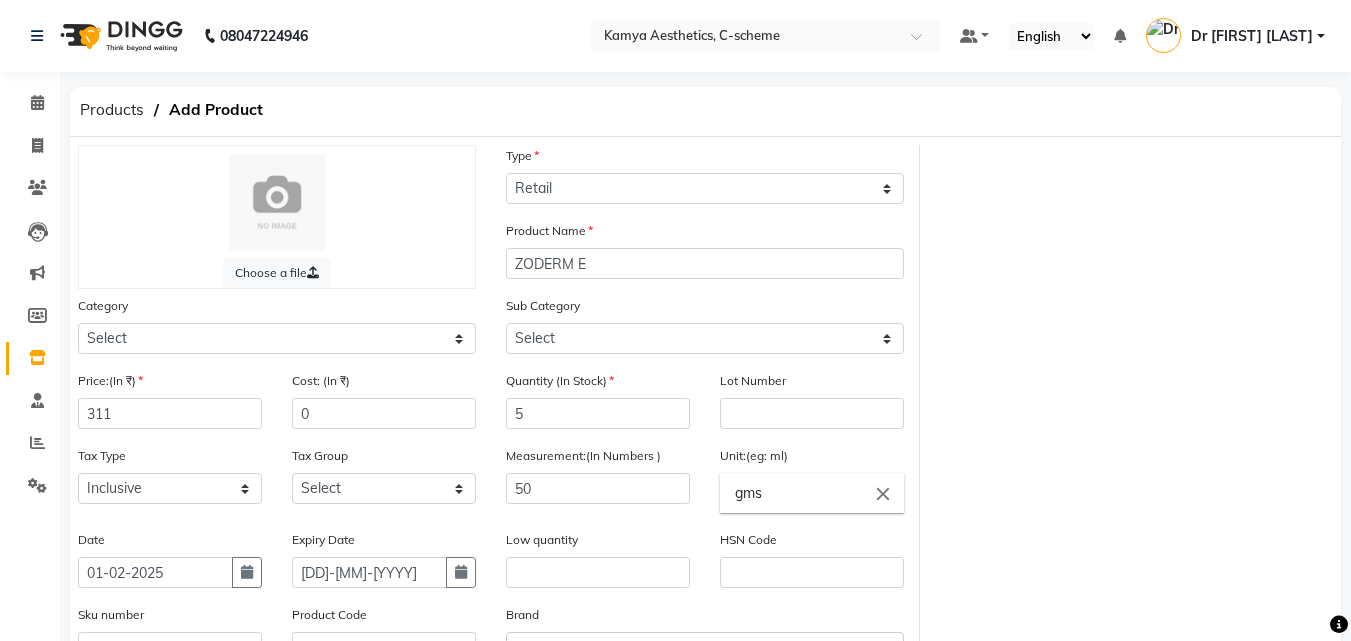 scroll, scrollTop: 200, scrollLeft: 0, axis: vertical 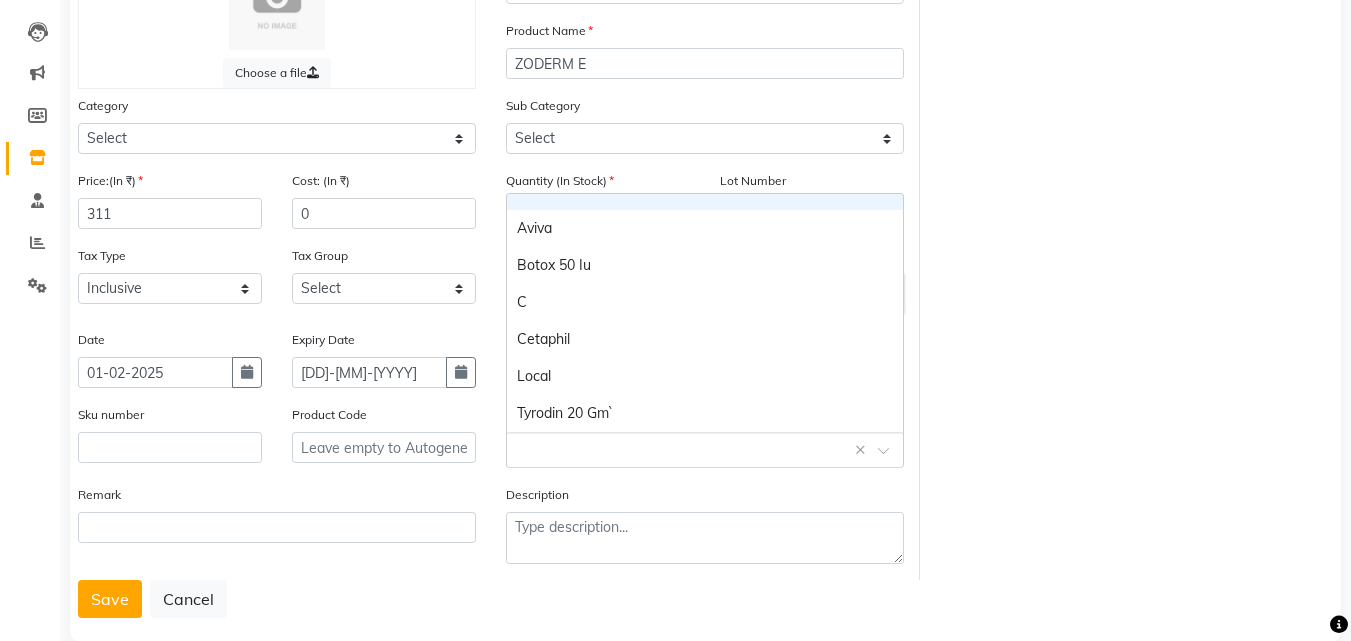 click 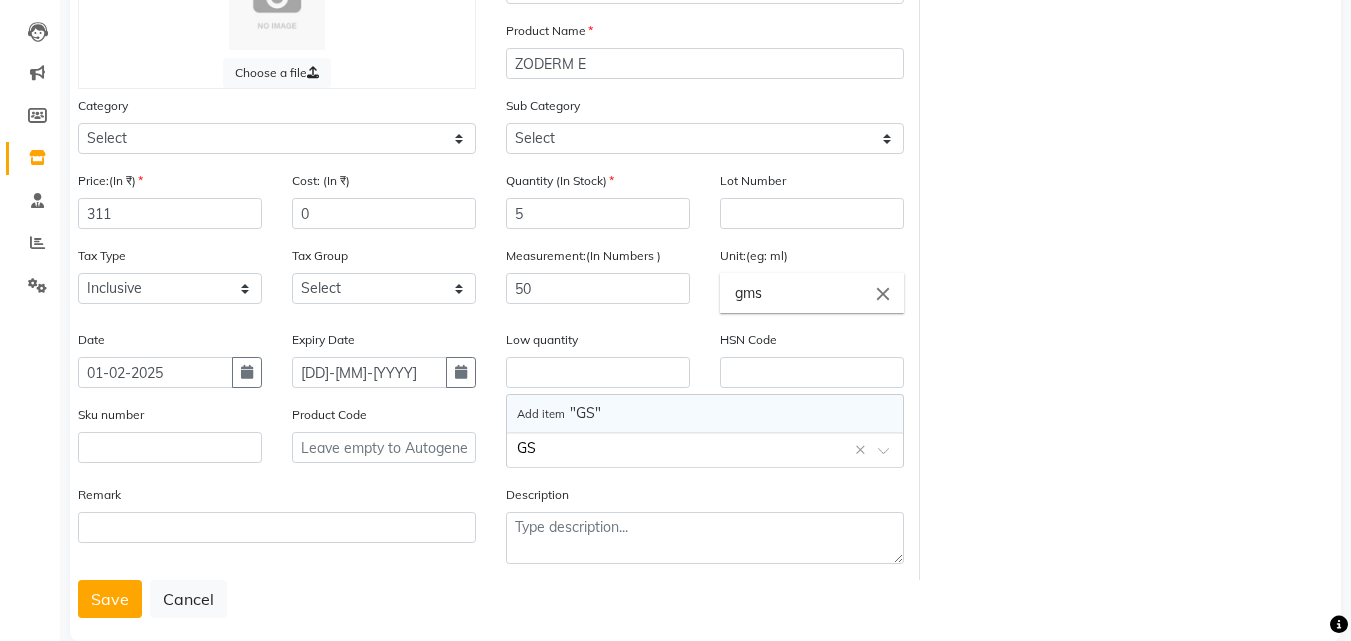 type on "GSK" 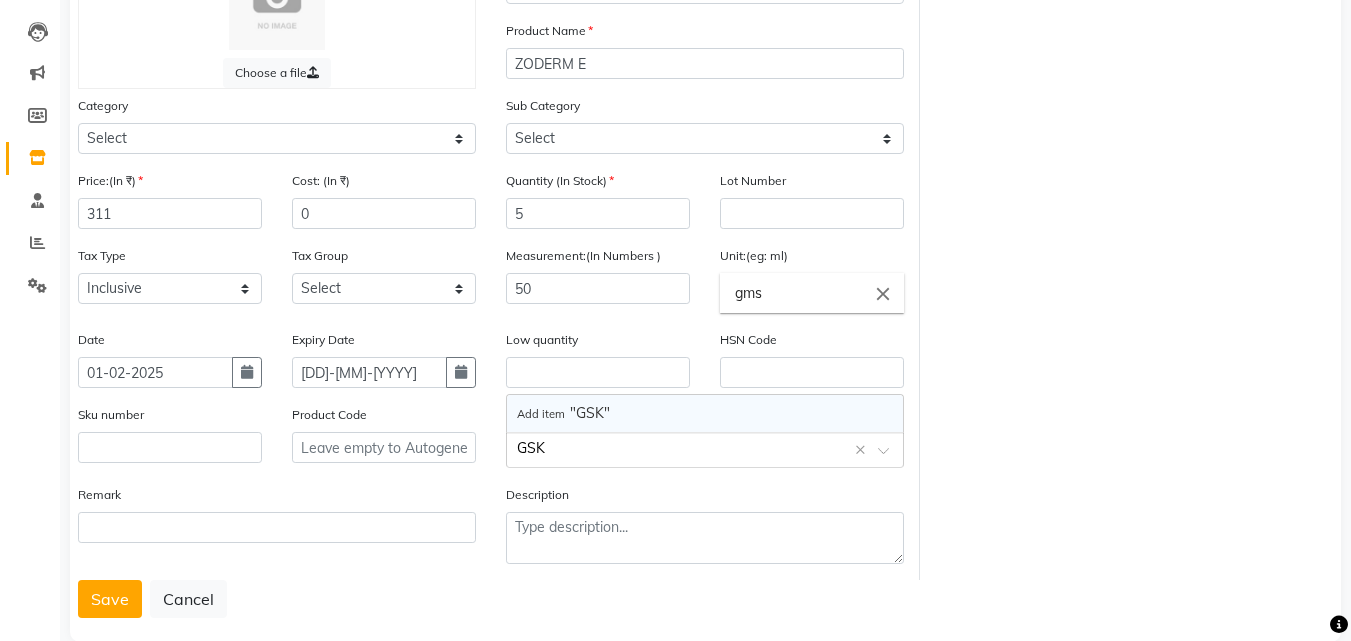 click on "GSK" 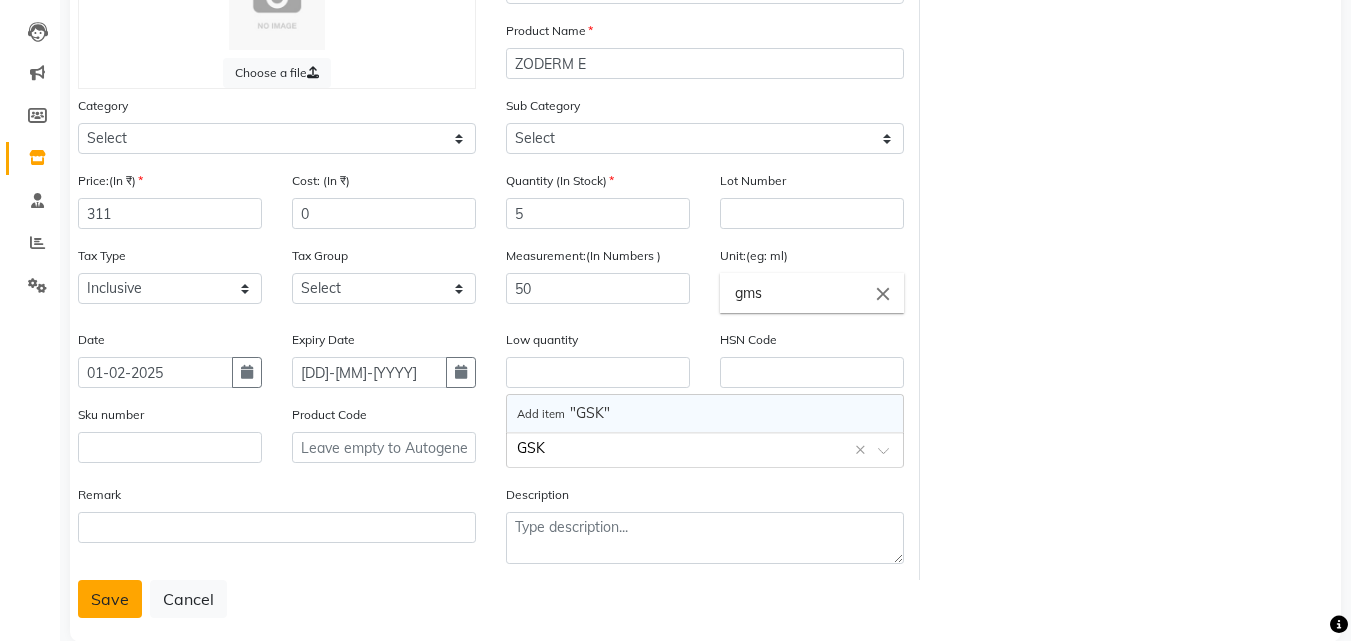 type 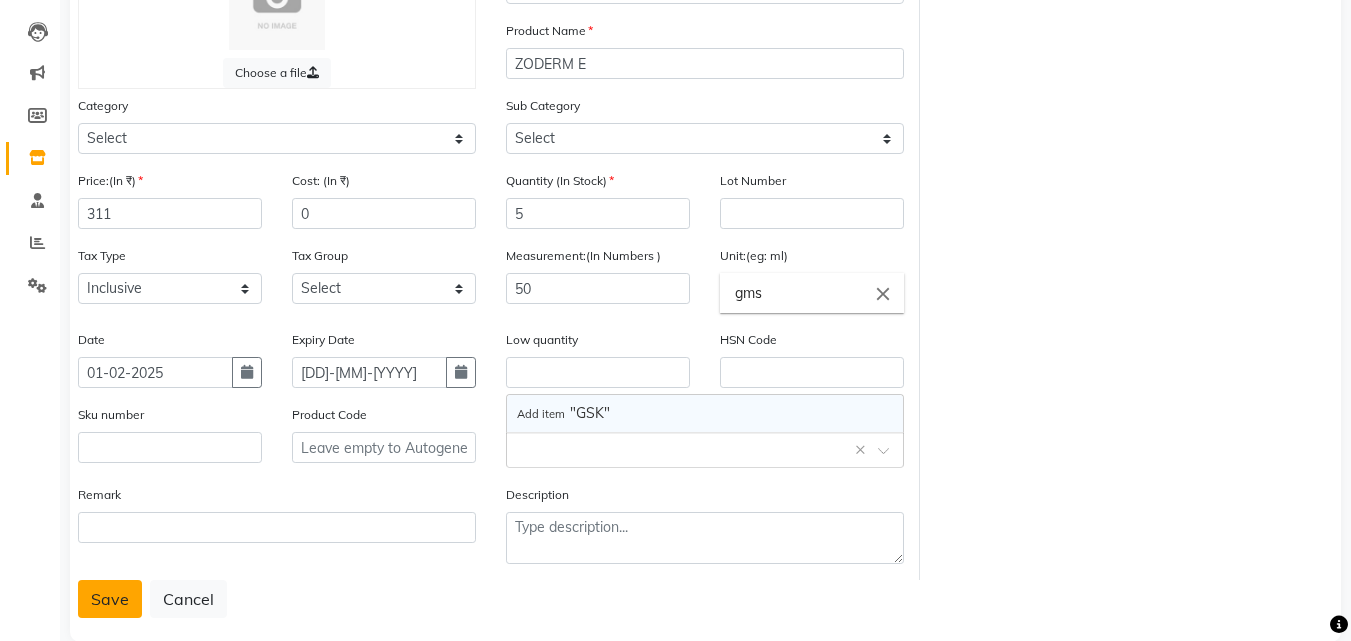 click on "Save" 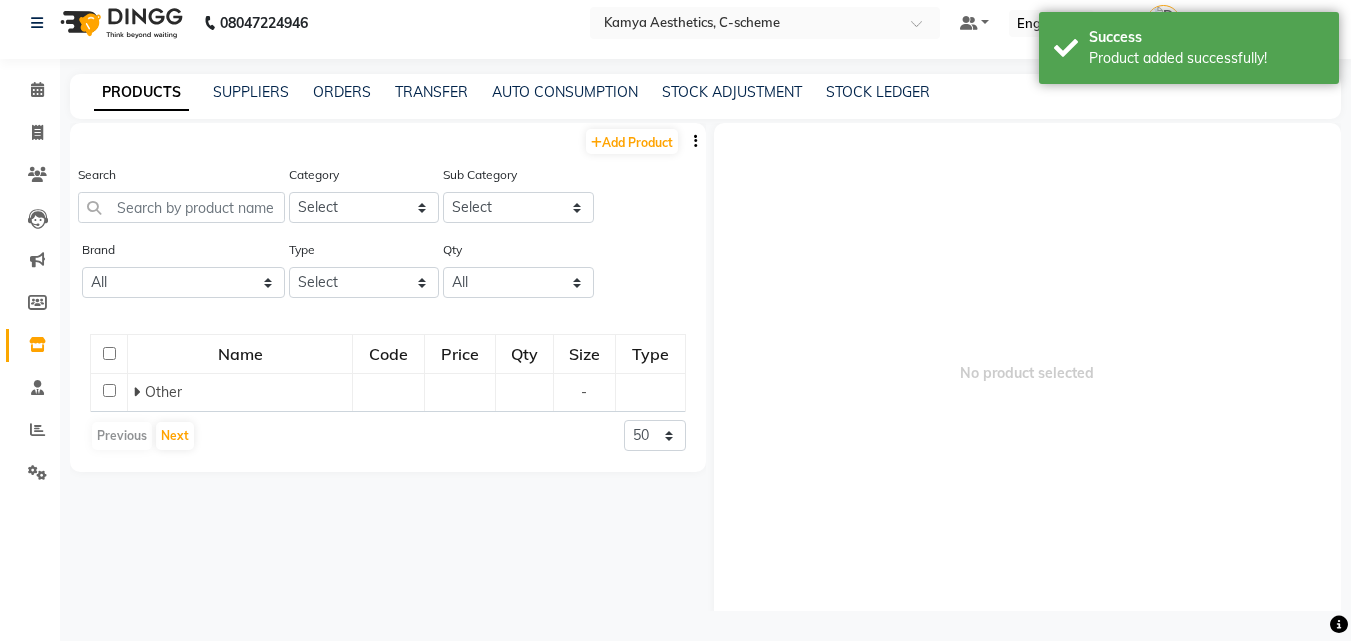 scroll, scrollTop: 13, scrollLeft: 0, axis: vertical 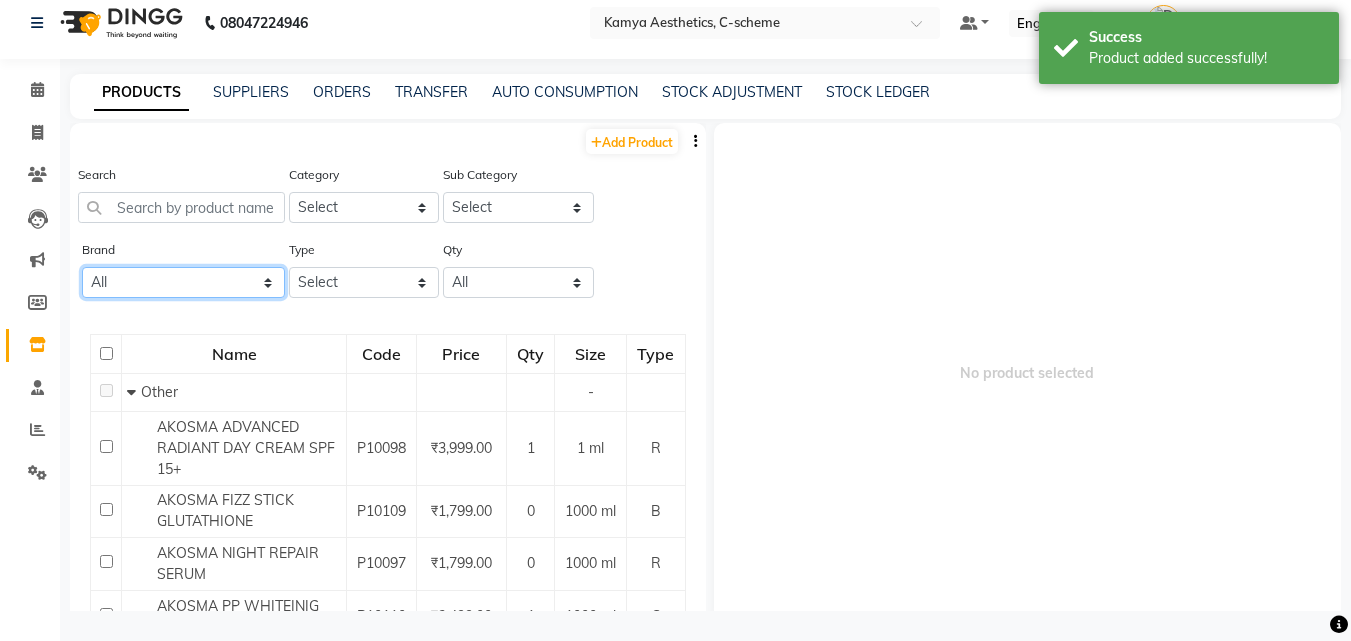 click on "All Aviva Botox 50 Iu C Cetaphil Local Tyrodin 20 Gm`" 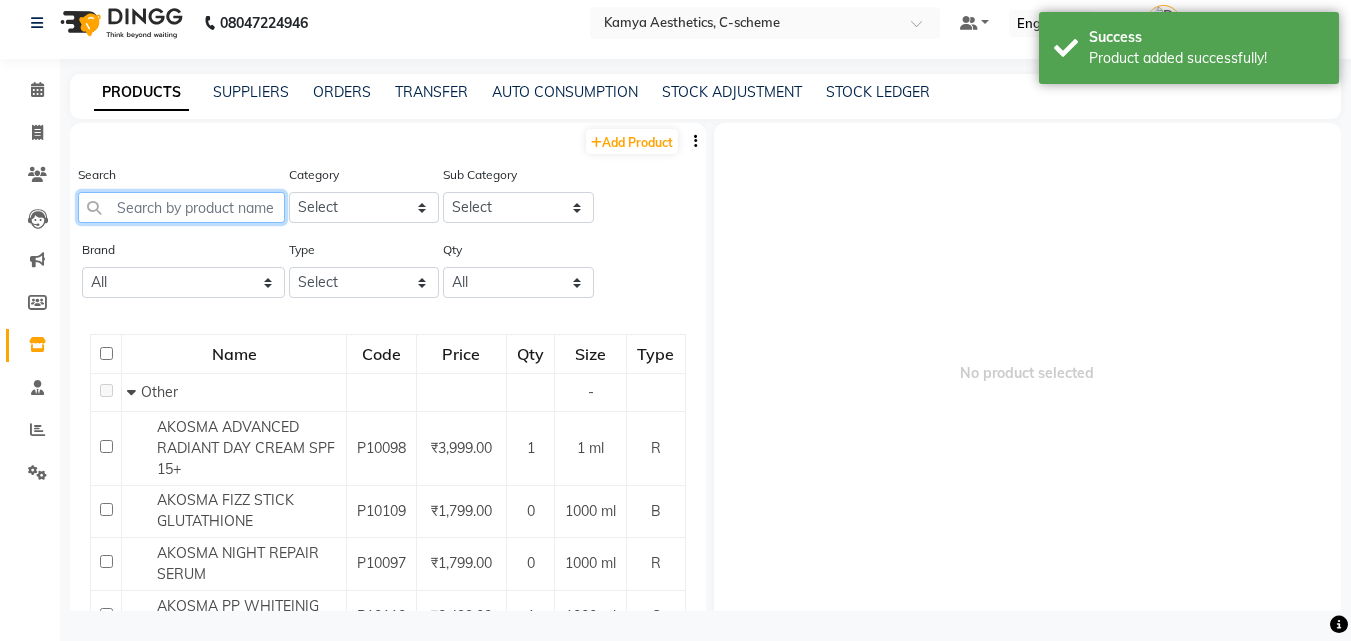 click 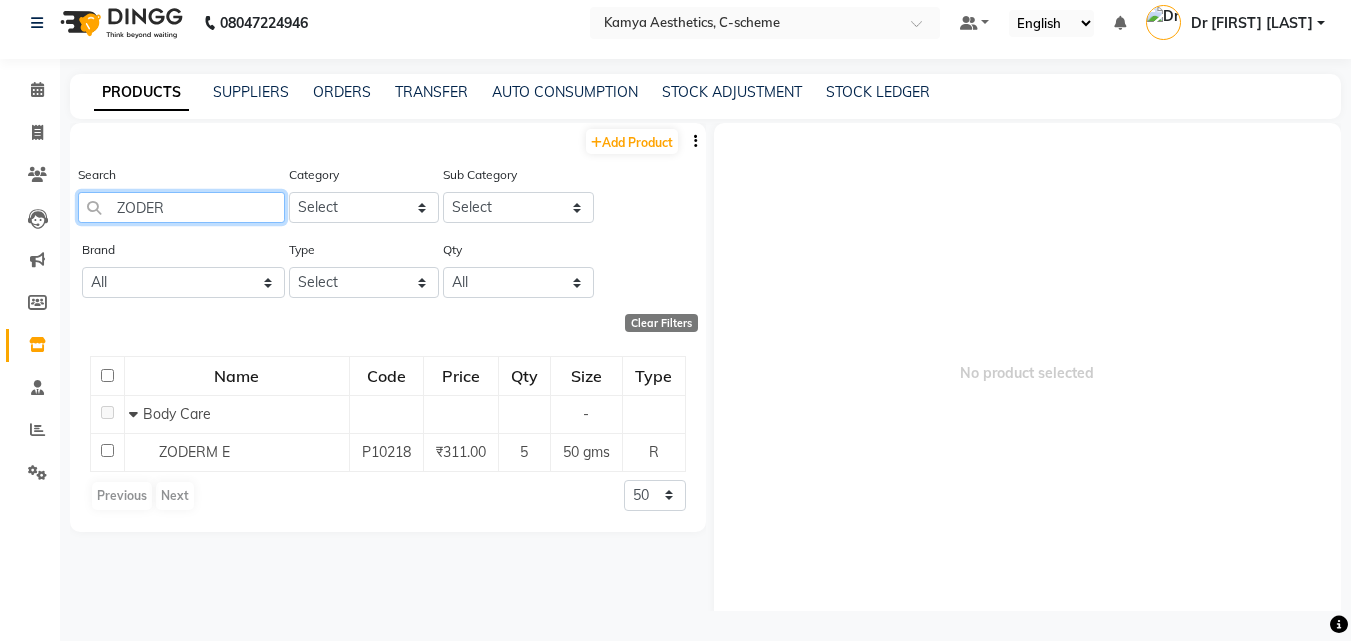 type on "ZODER" 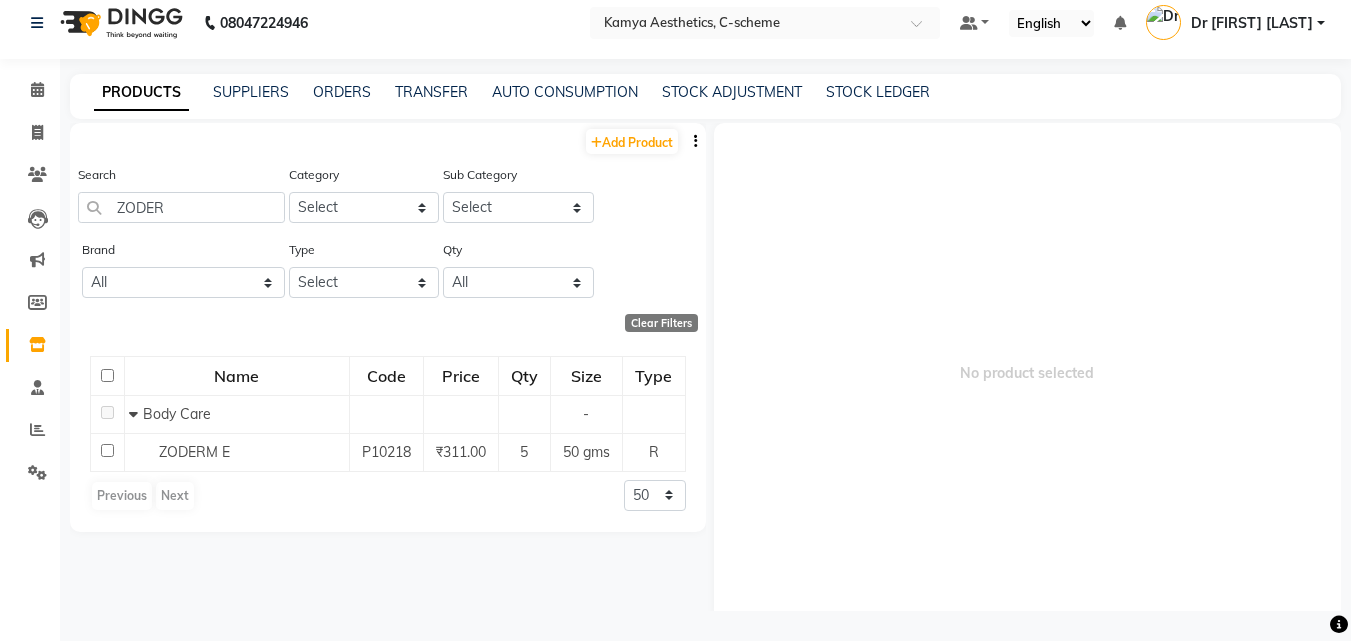 click 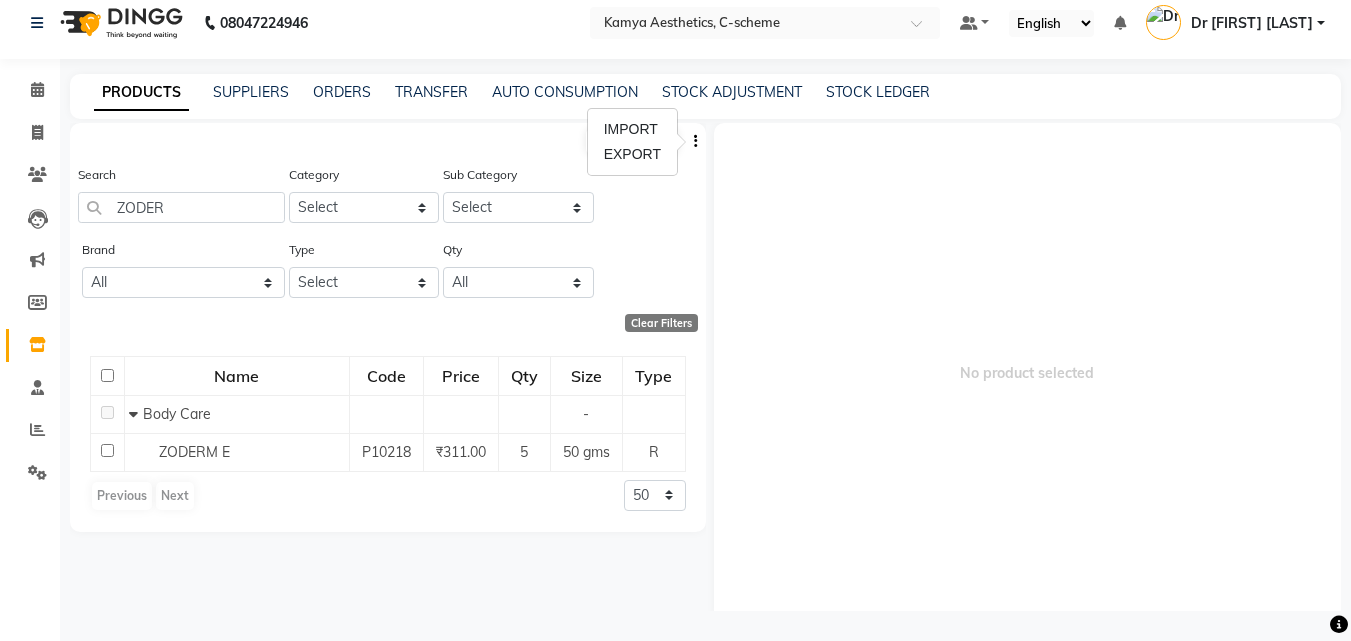 click on "No product selected" at bounding box center [1028, 373] 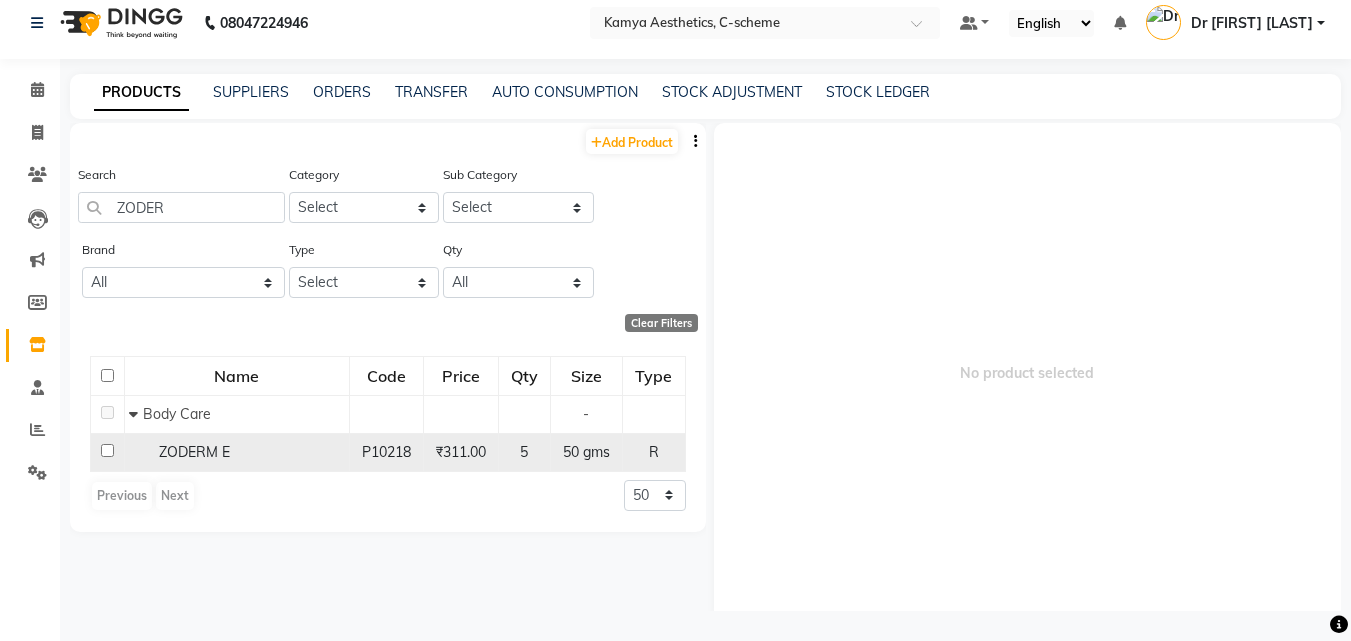 click on "ZODERM E" 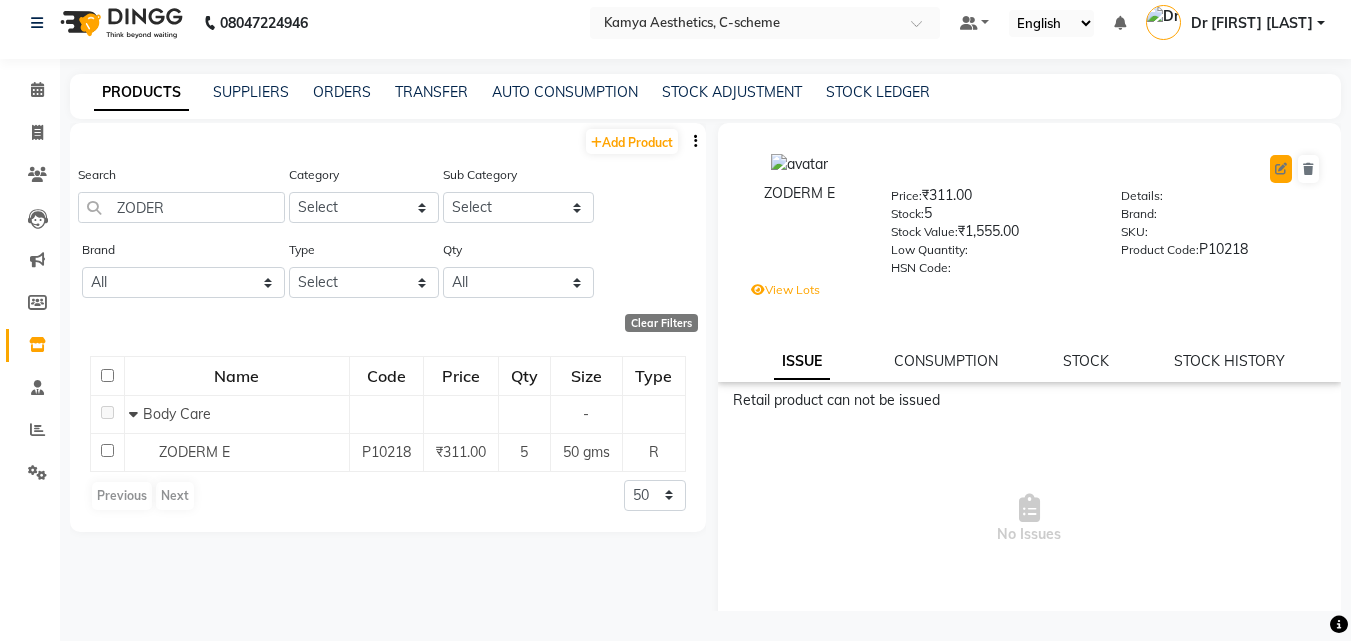 click 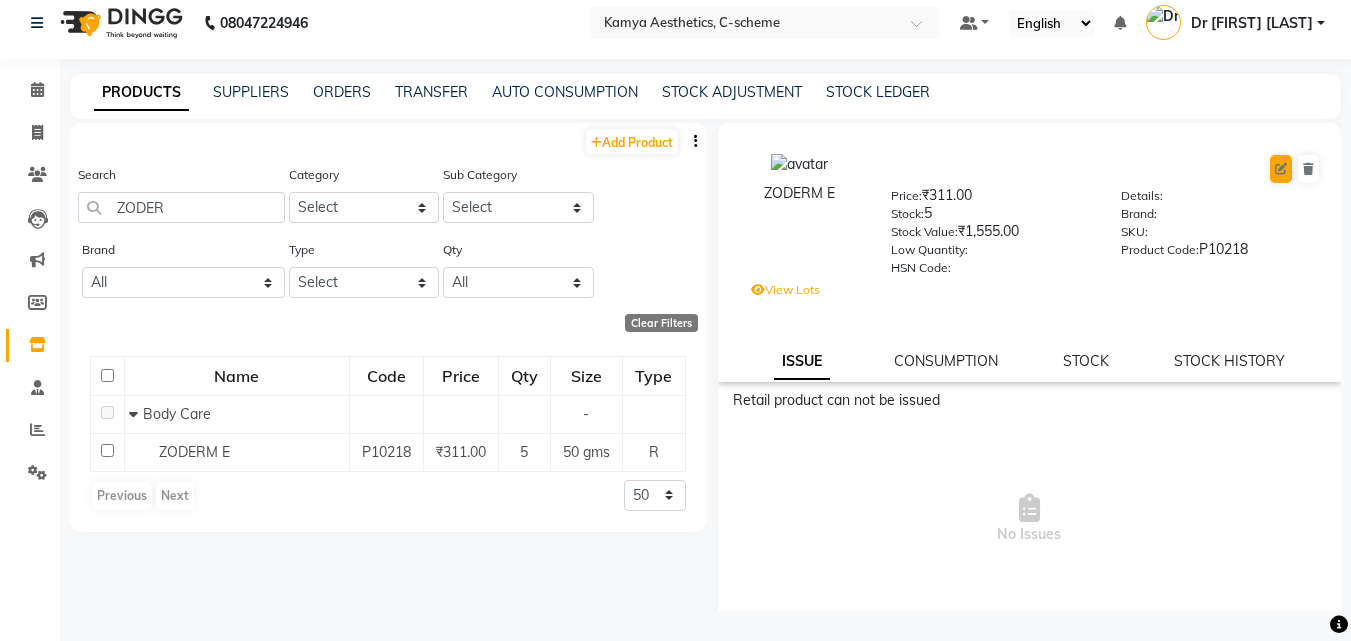 select on "R" 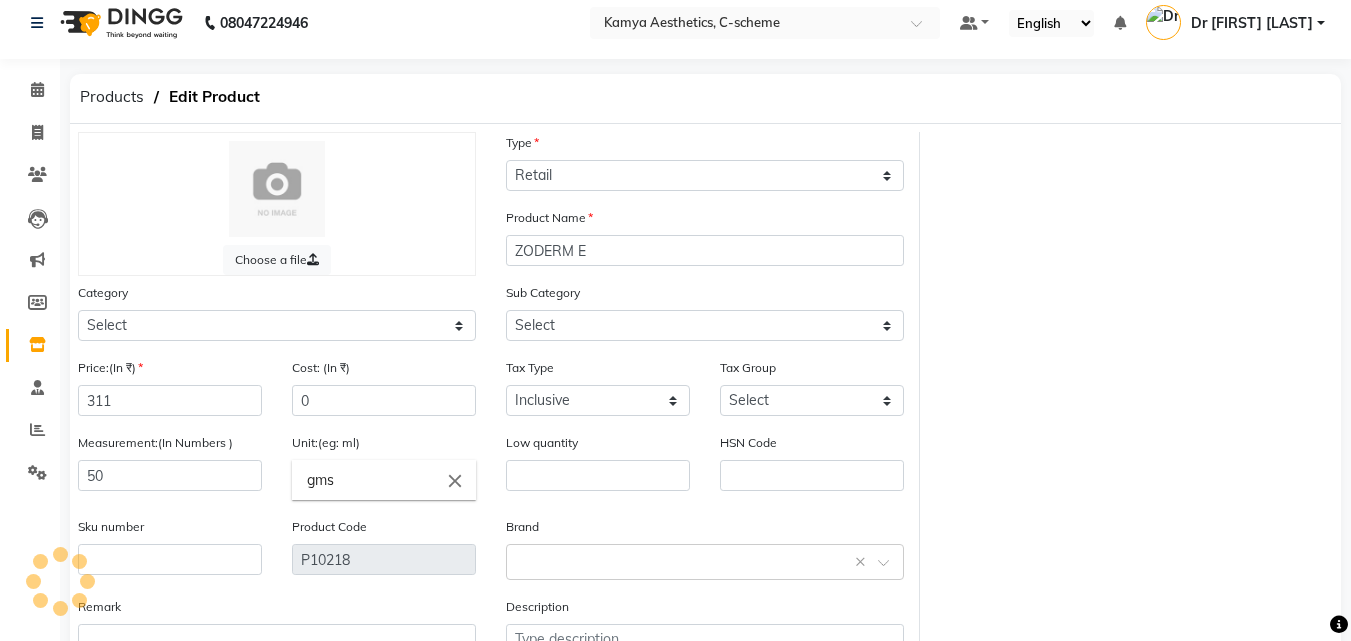 select on "793701160" 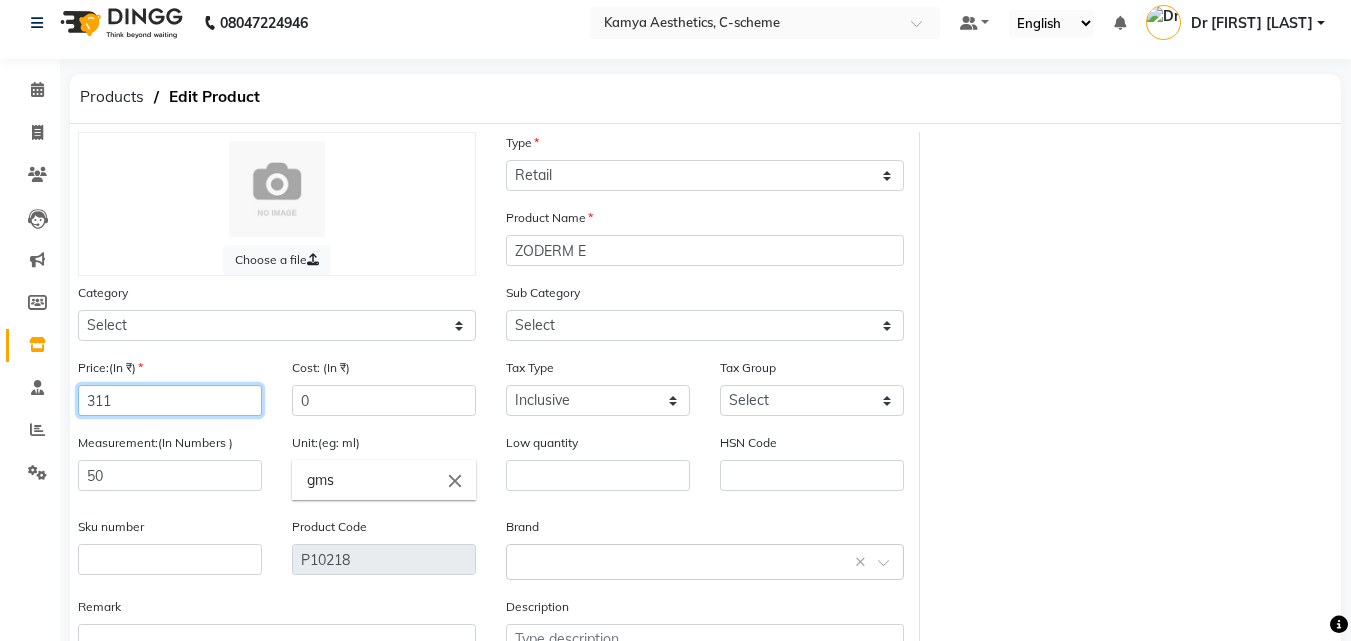 click on "311" 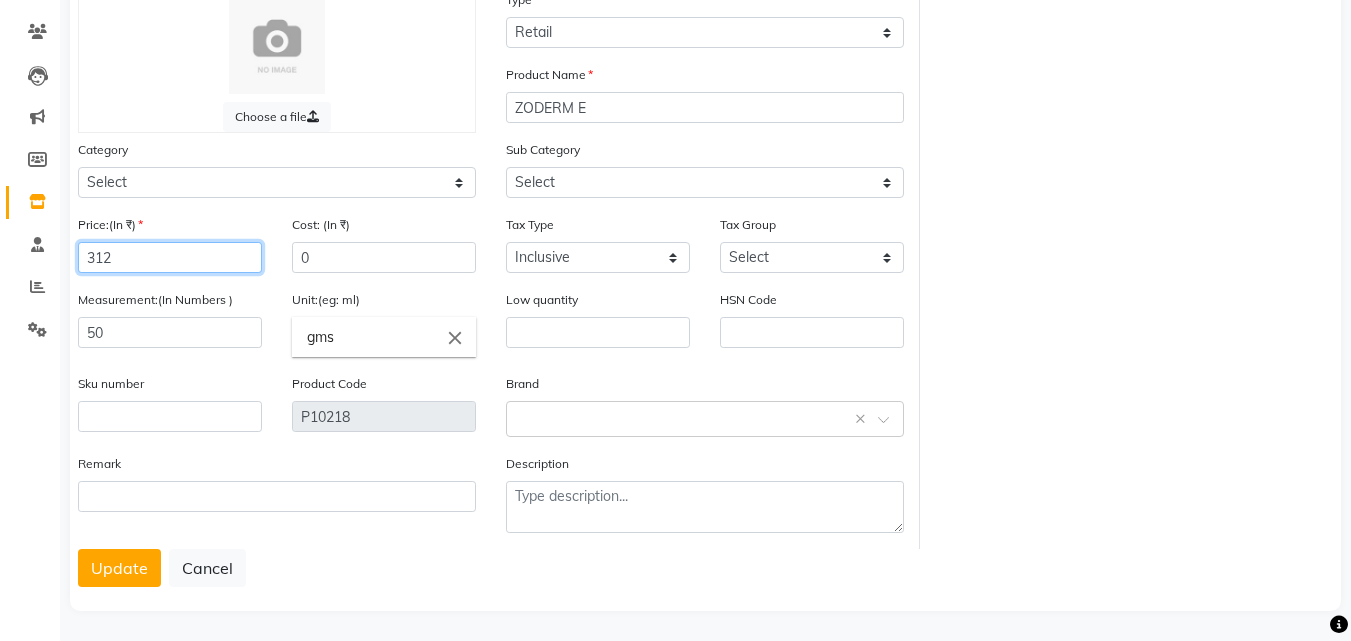 scroll, scrollTop: 160, scrollLeft: 0, axis: vertical 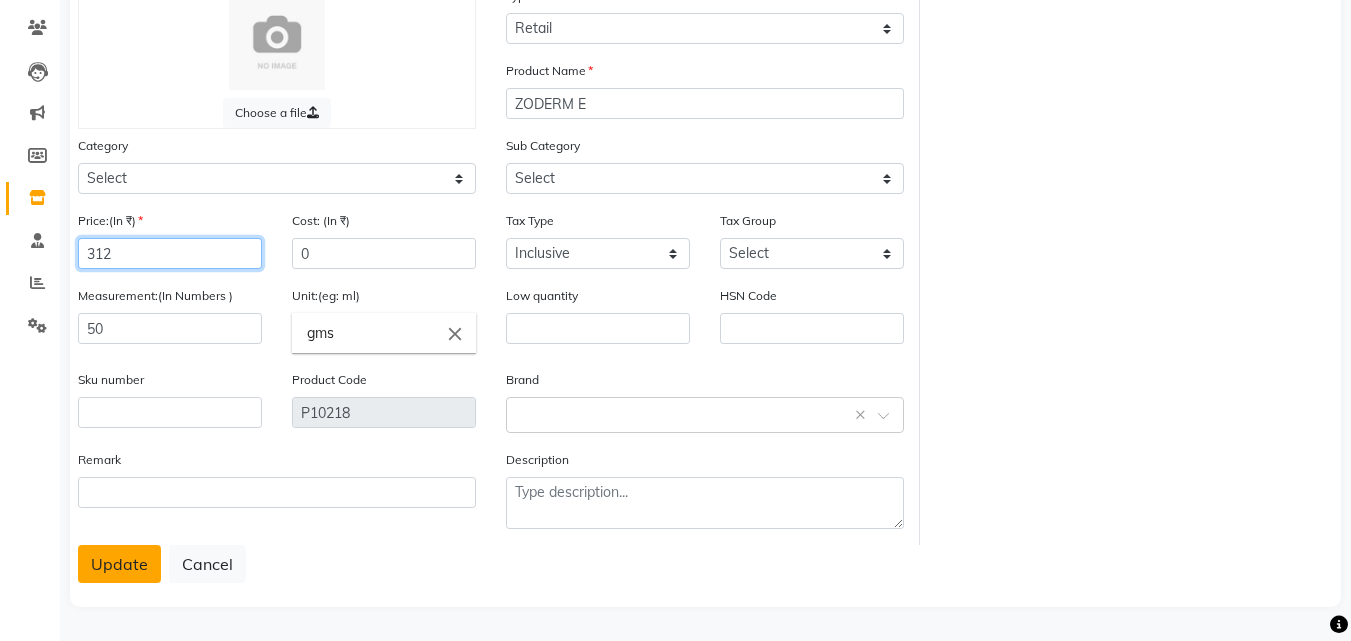 type on "312" 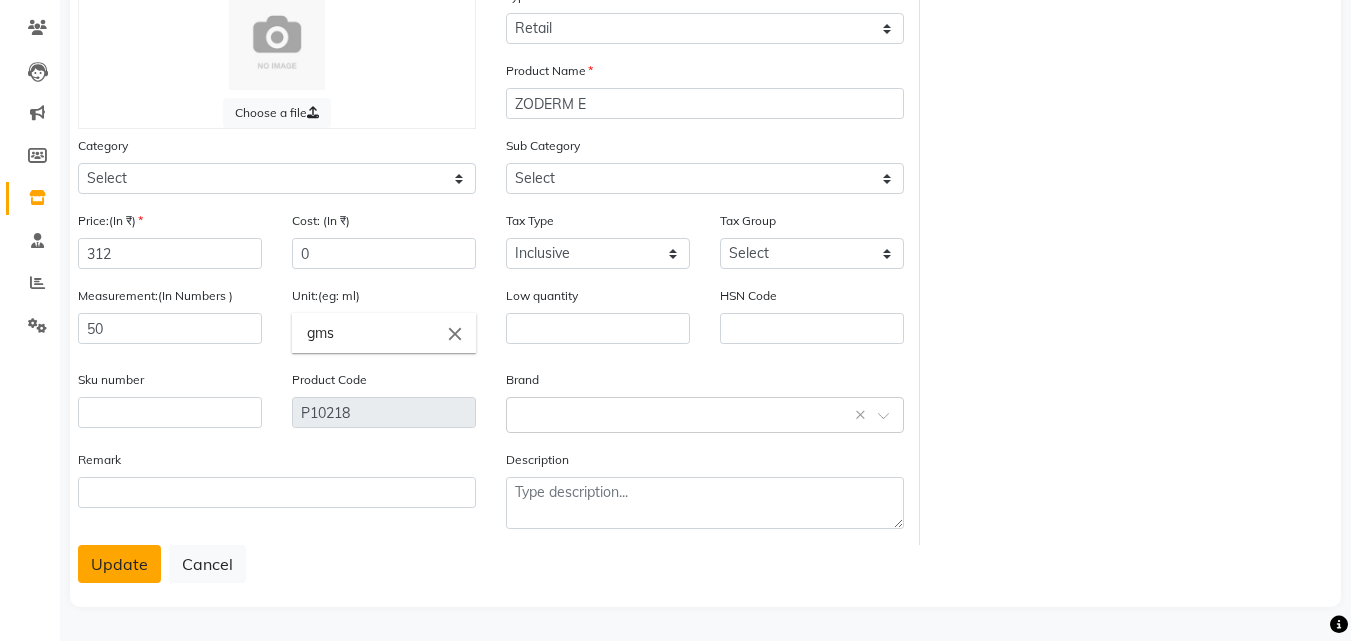 click on "Update" 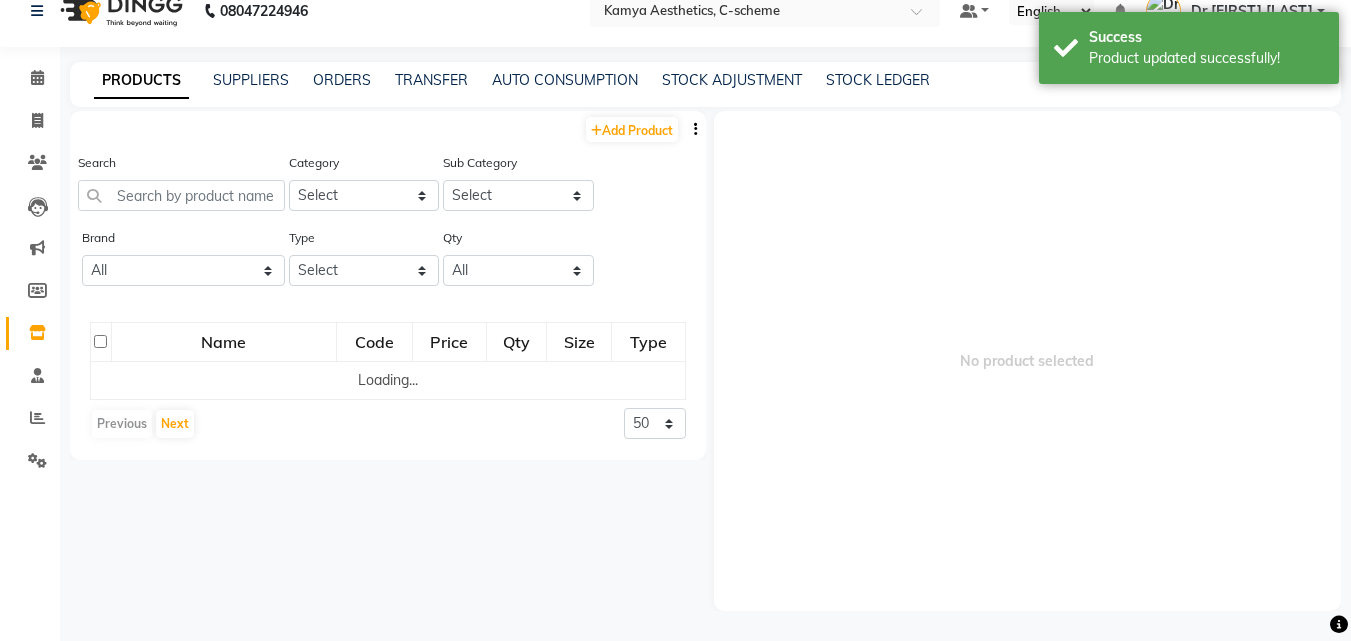 scroll, scrollTop: 13, scrollLeft: 0, axis: vertical 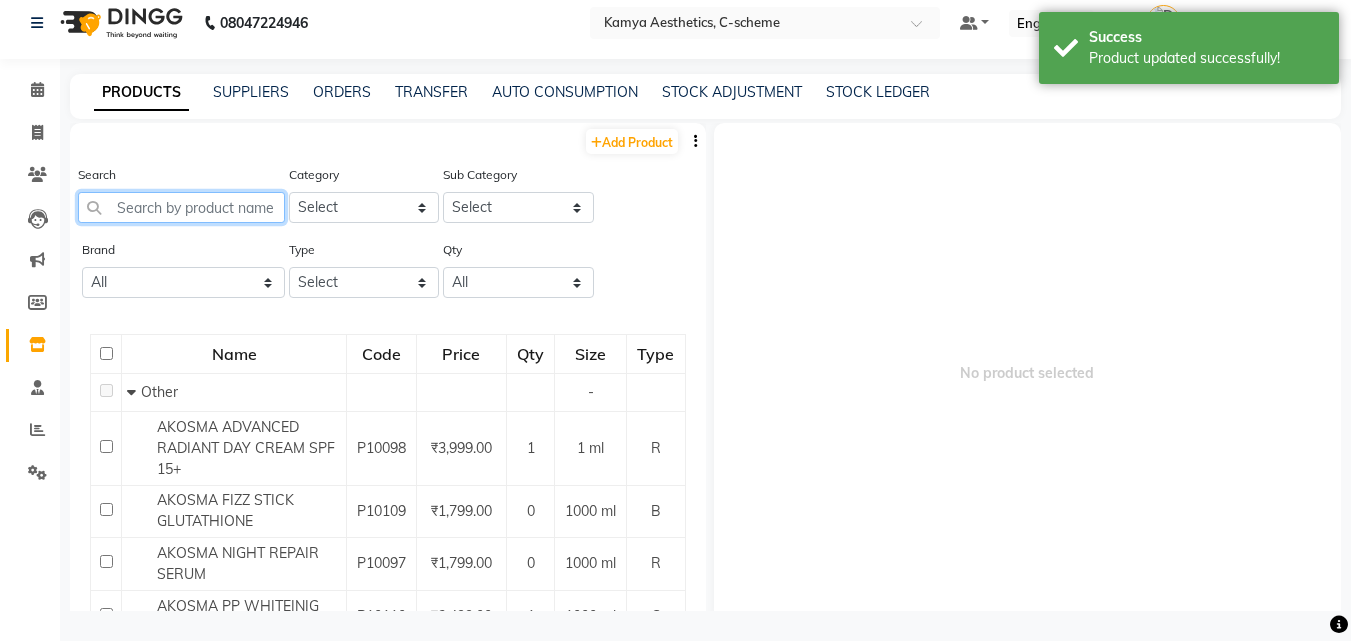 click 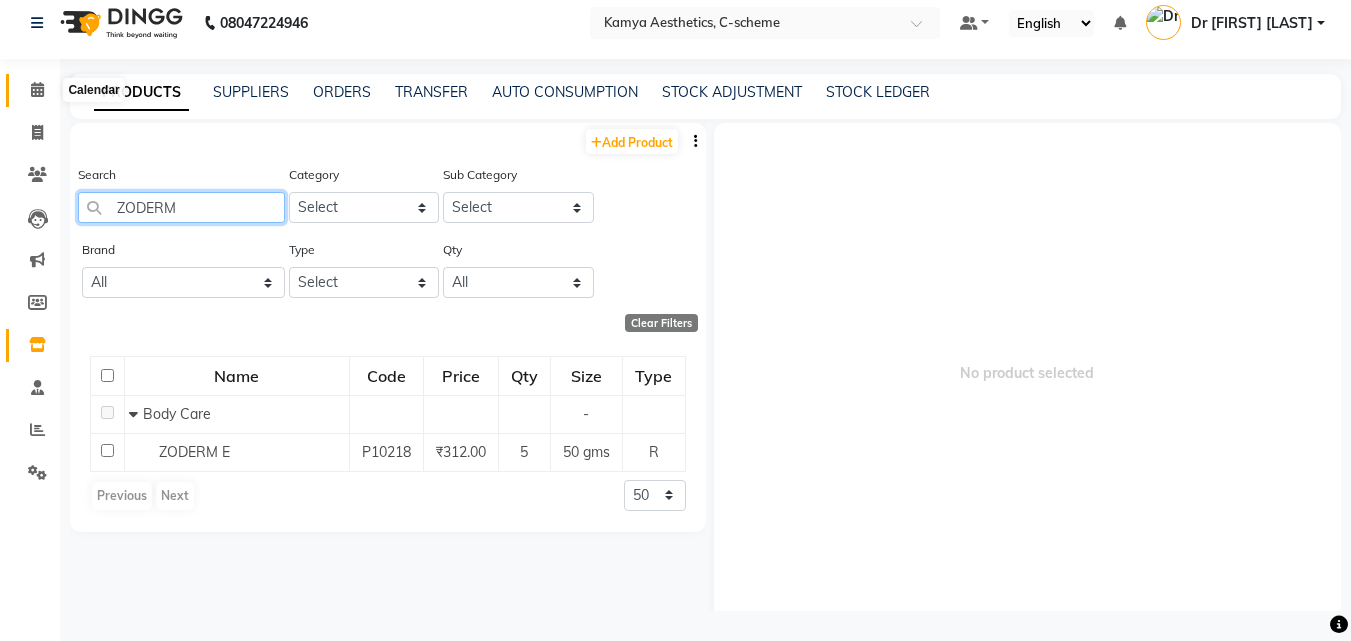 type on "ZODERM" 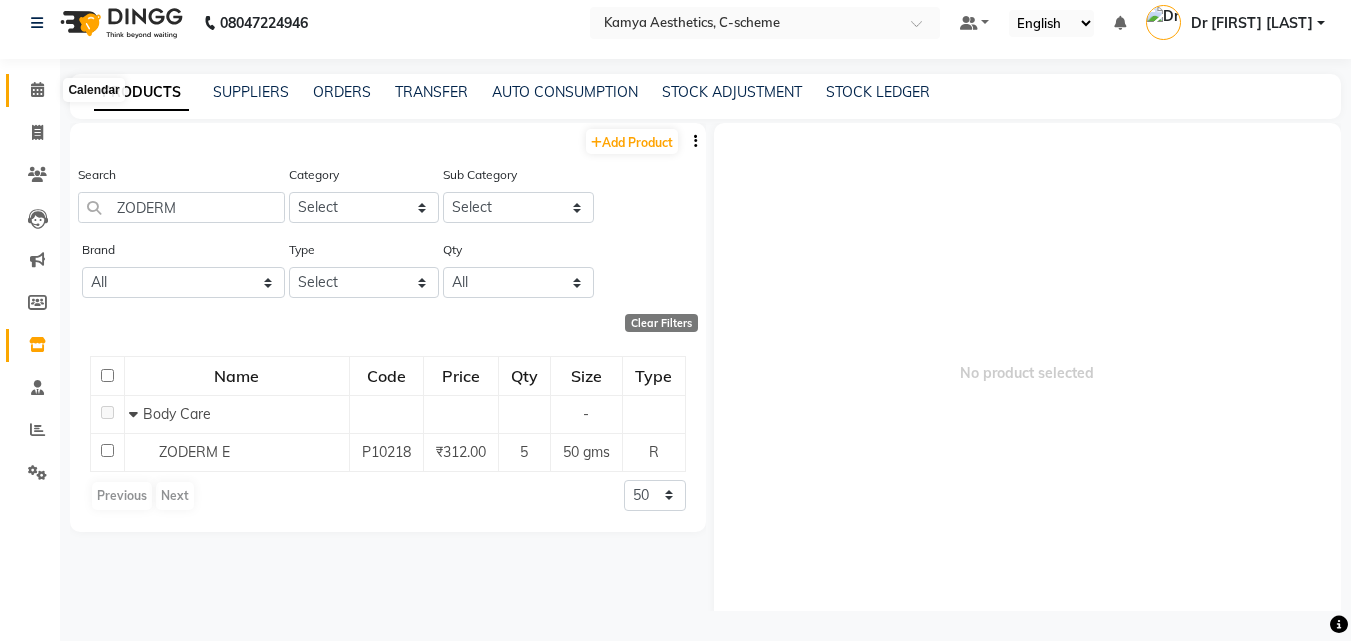 click 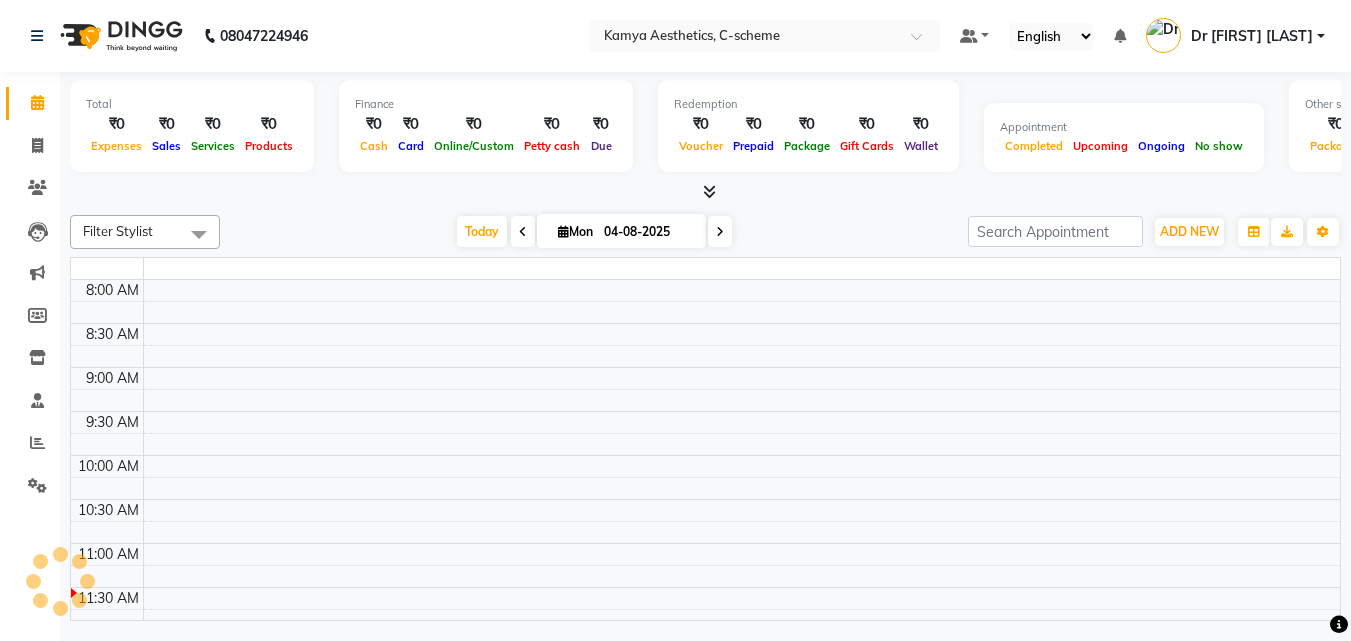 scroll, scrollTop: 0, scrollLeft: 0, axis: both 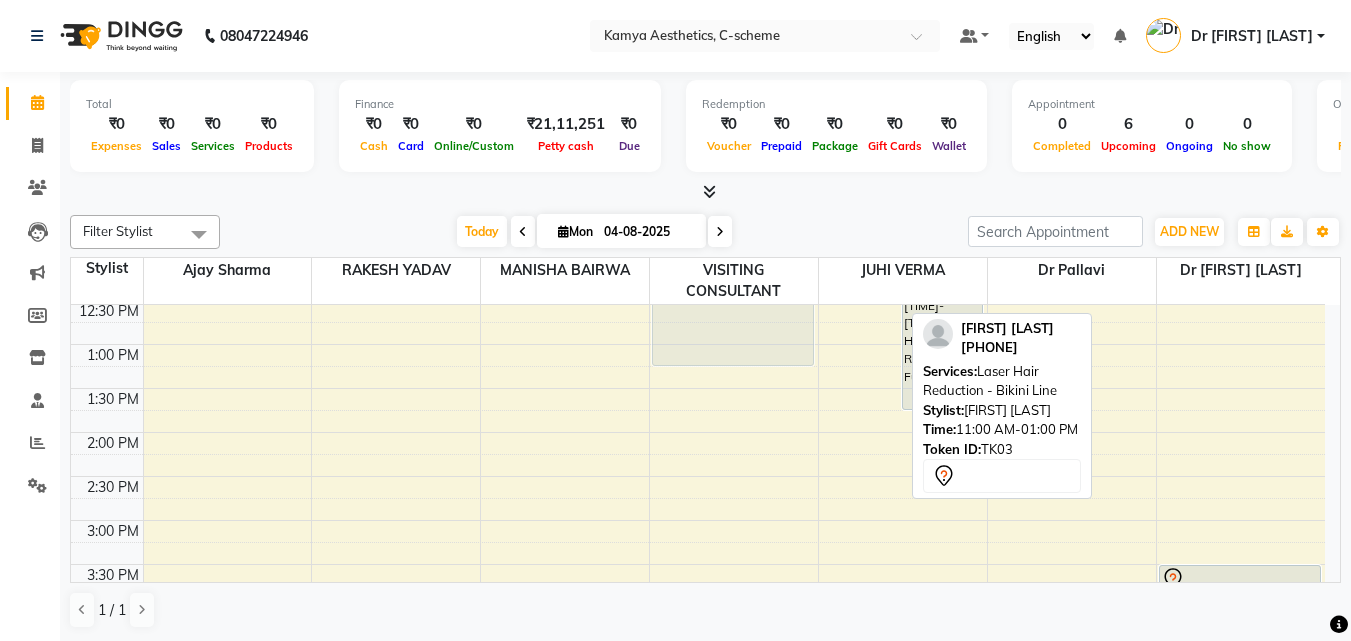 drag, startPoint x: 839, startPoint y: 303, endPoint x: 680, endPoint y: 316, distance: 159.53056 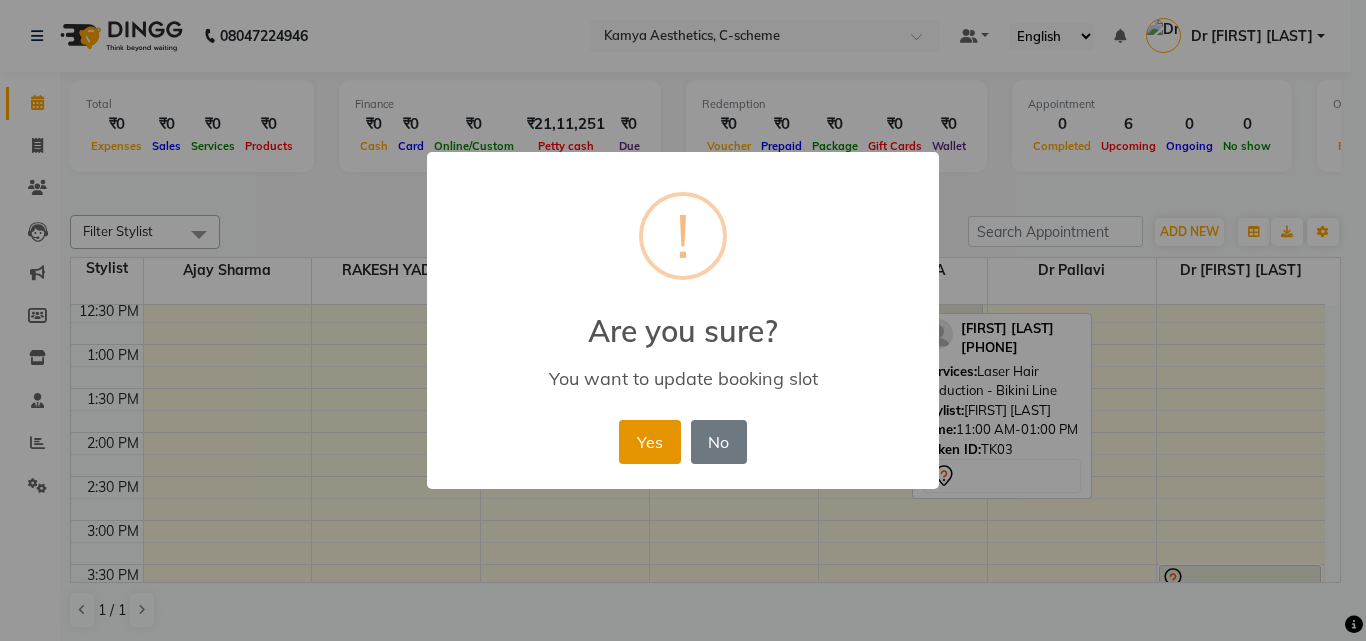 click on "Yes" at bounding box center [649, 442] 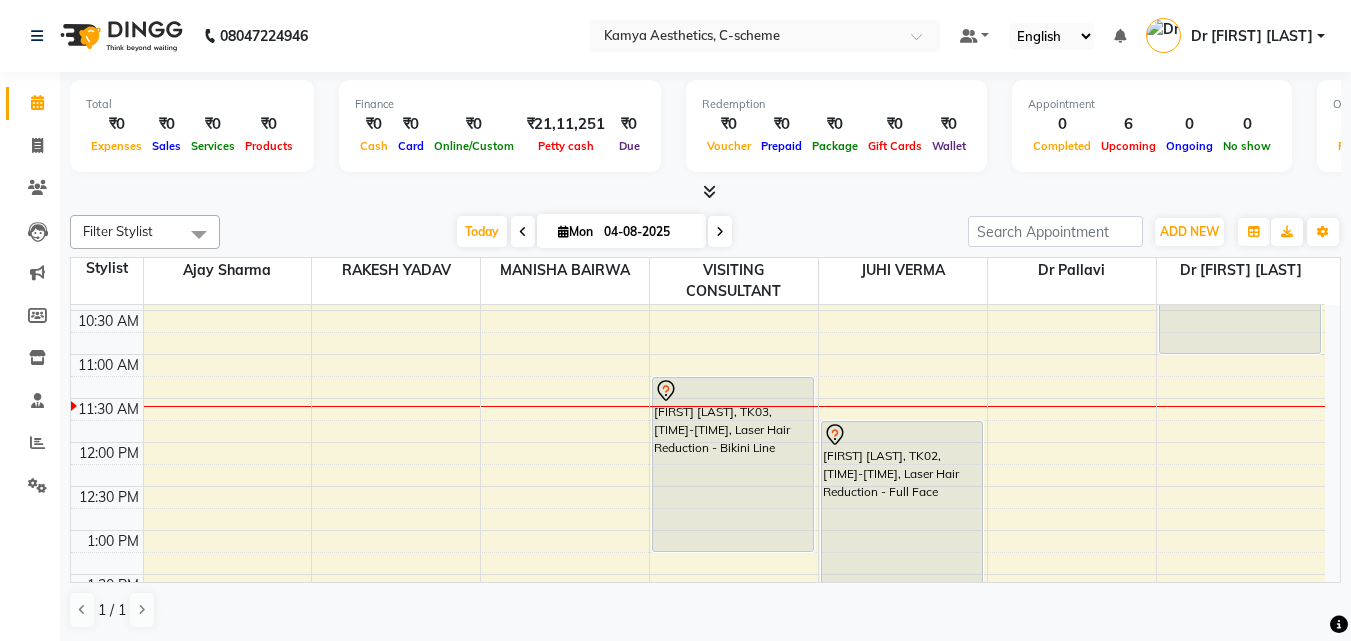 scroll, scrollTop: 100, scrollLeft: 0, axis: vertical 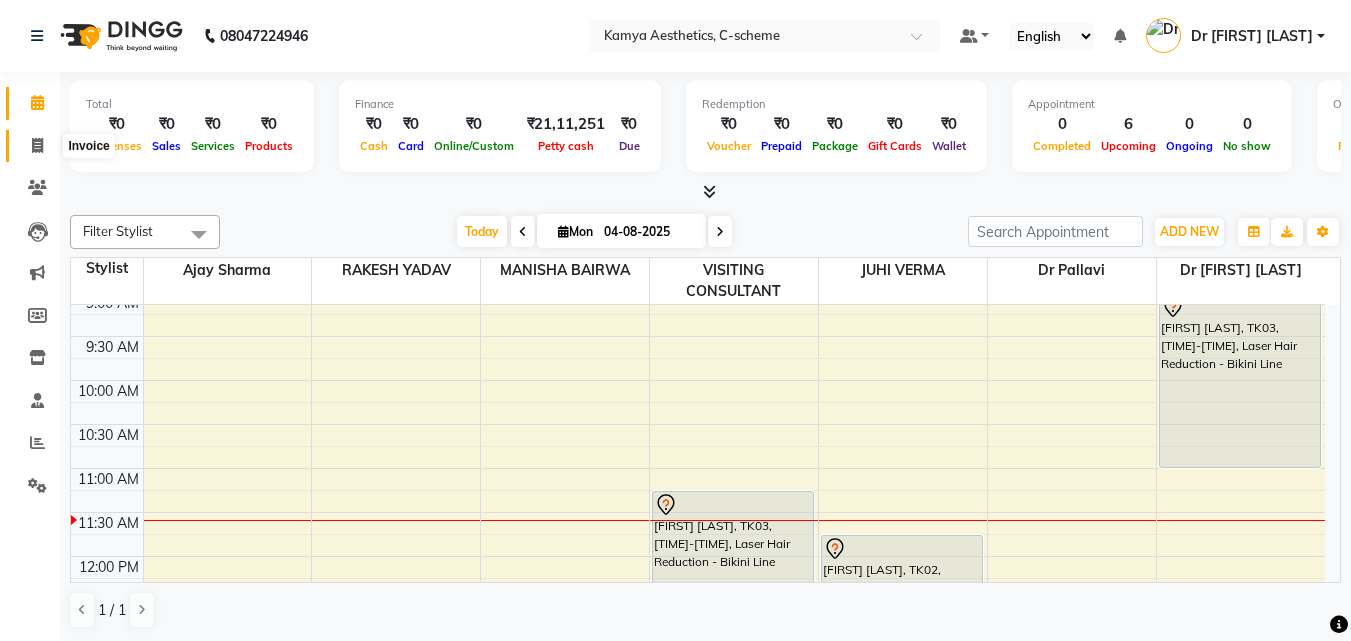 click 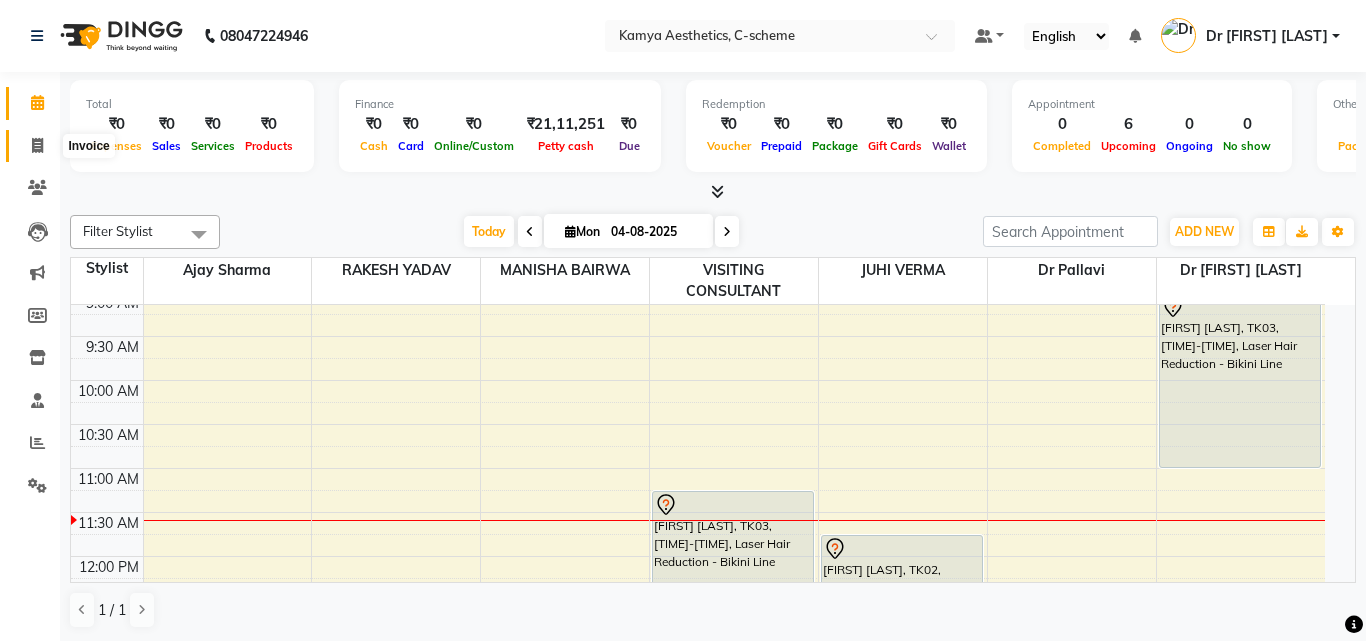 select on "service" 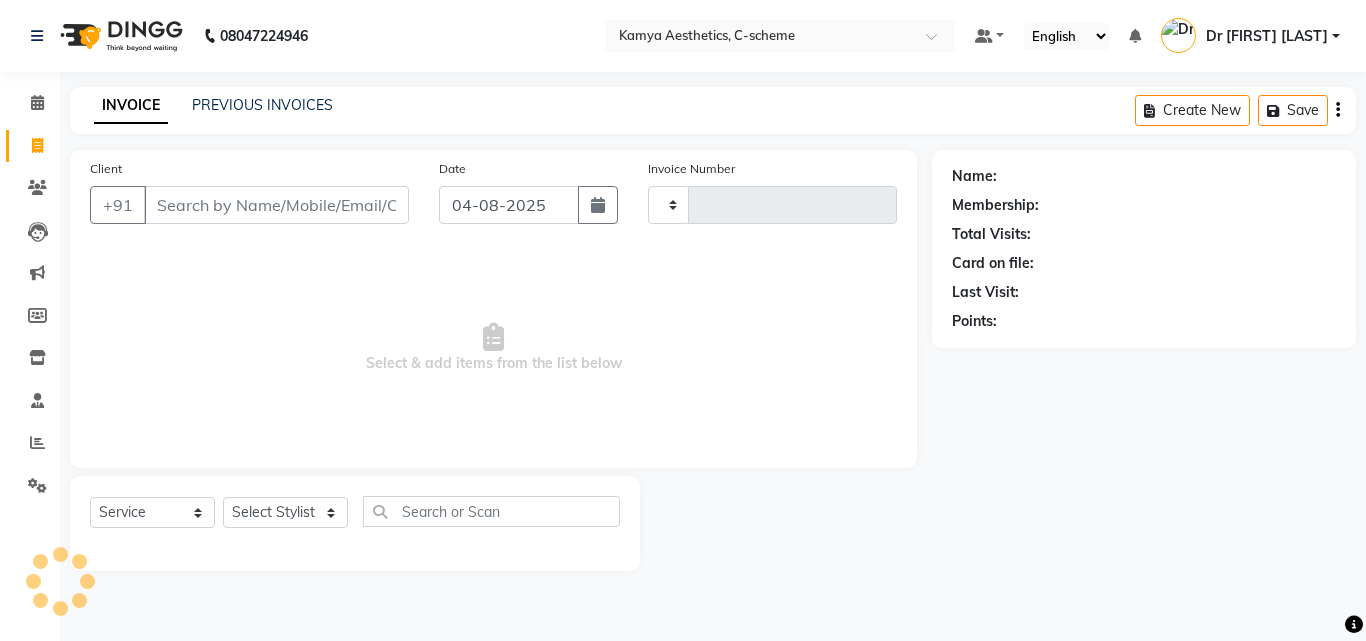 type on "0171" 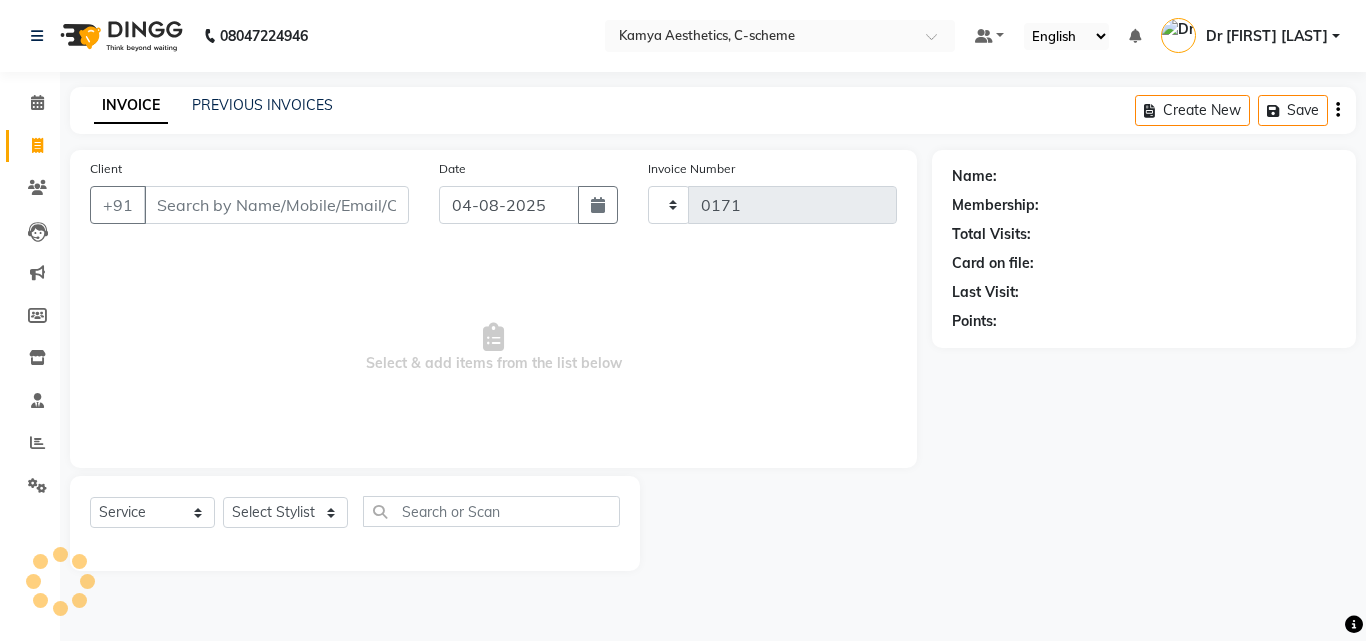 select on "5322" 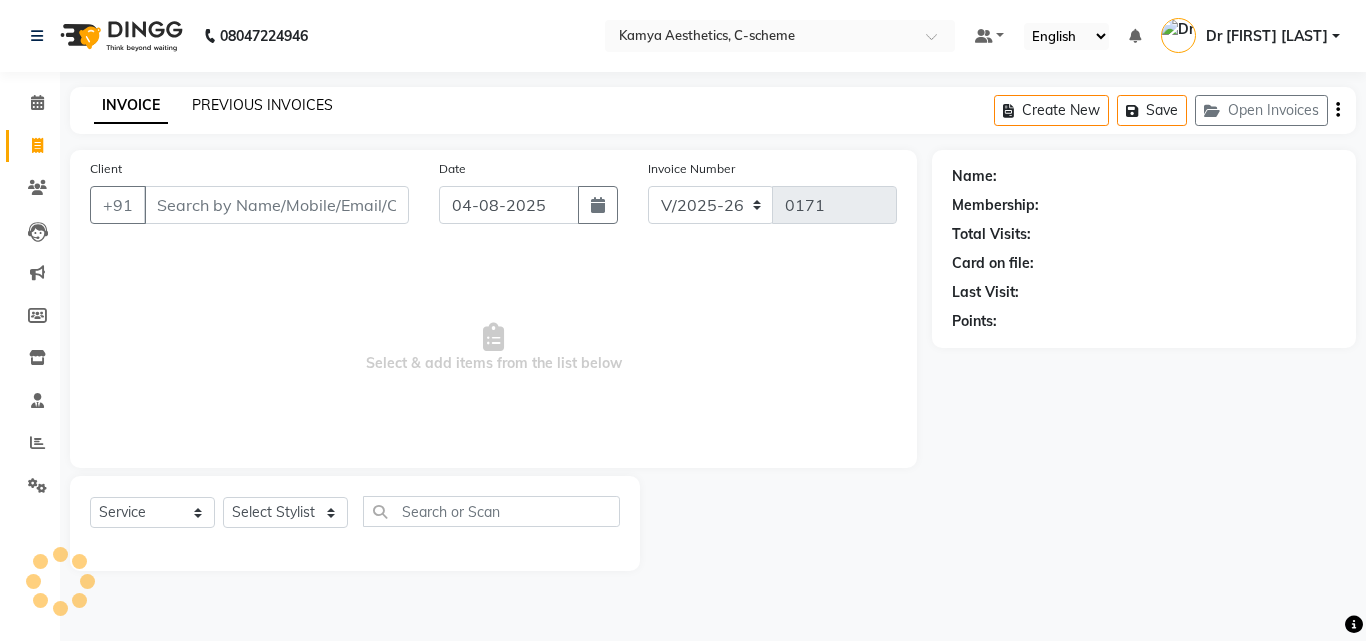 click on "PREVIOUS INVOICES" 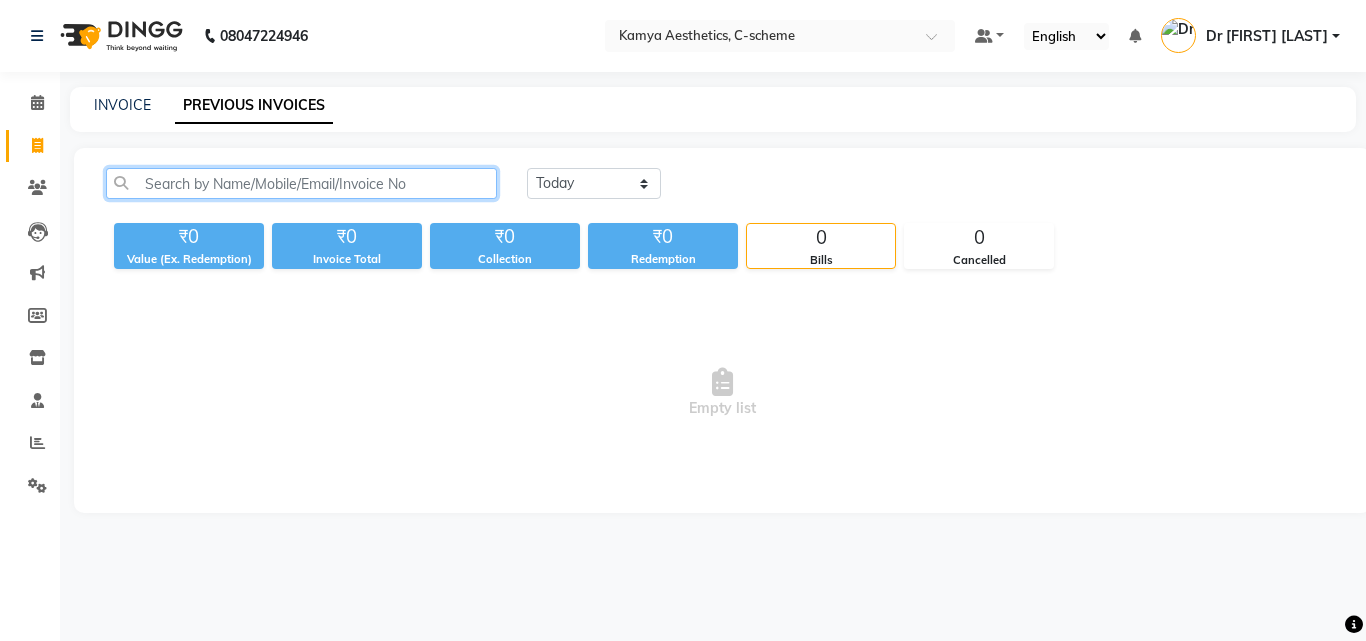 click 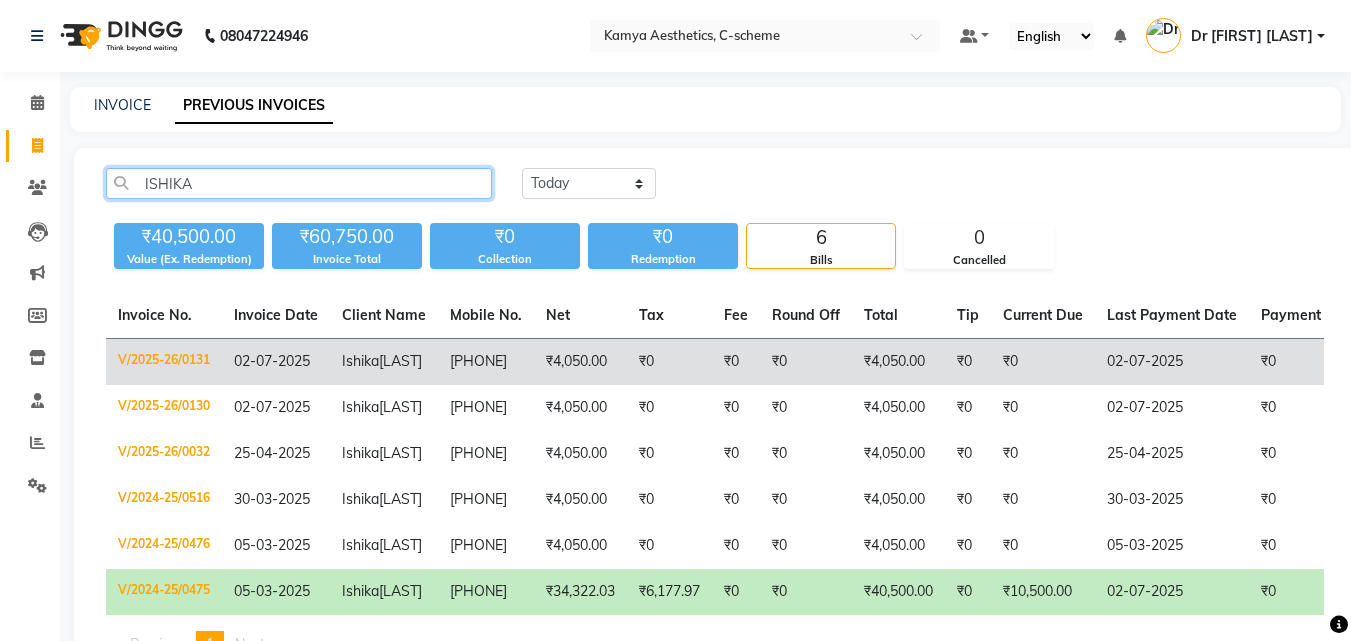 type on "ISHIKA" 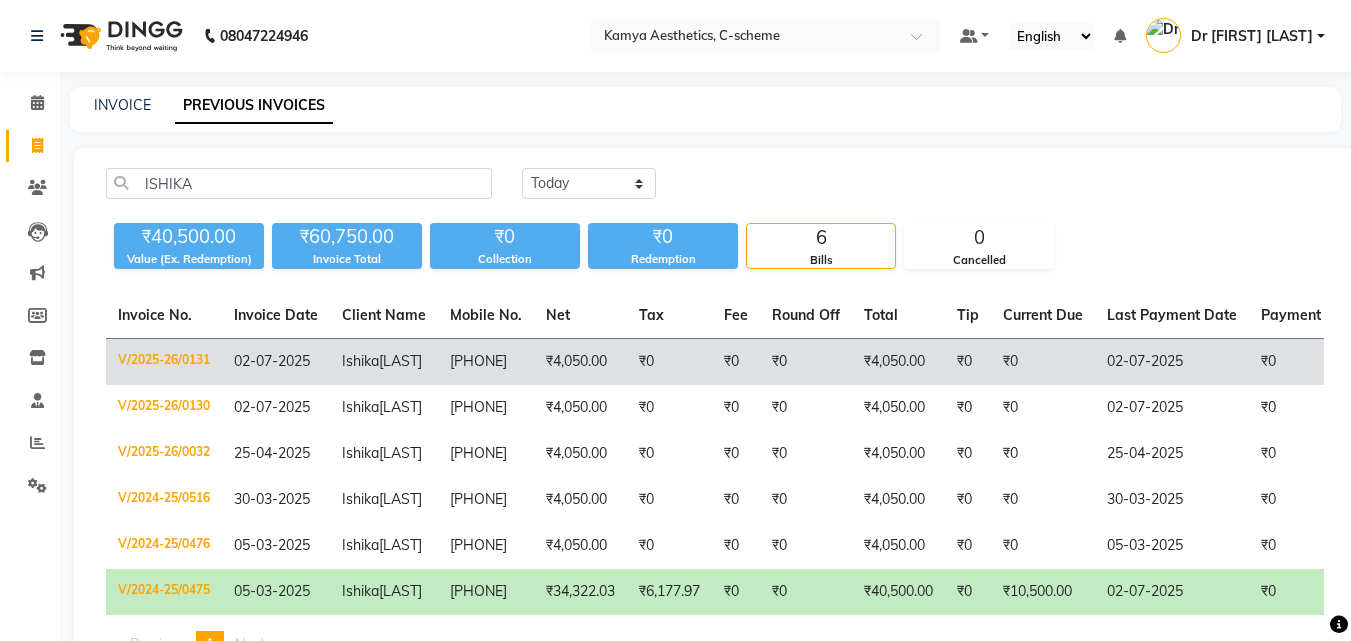 click on "[PHONE]" 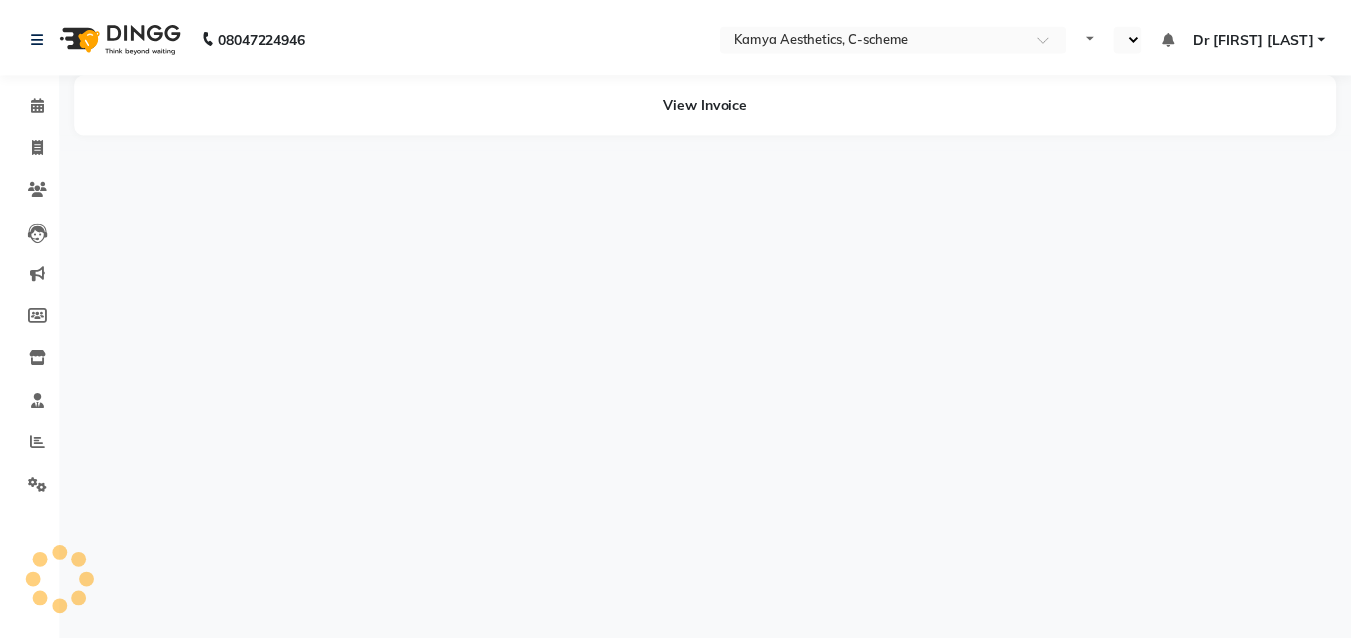 scroll, scrollTop: 0, scrollLeft: 0, axis: both 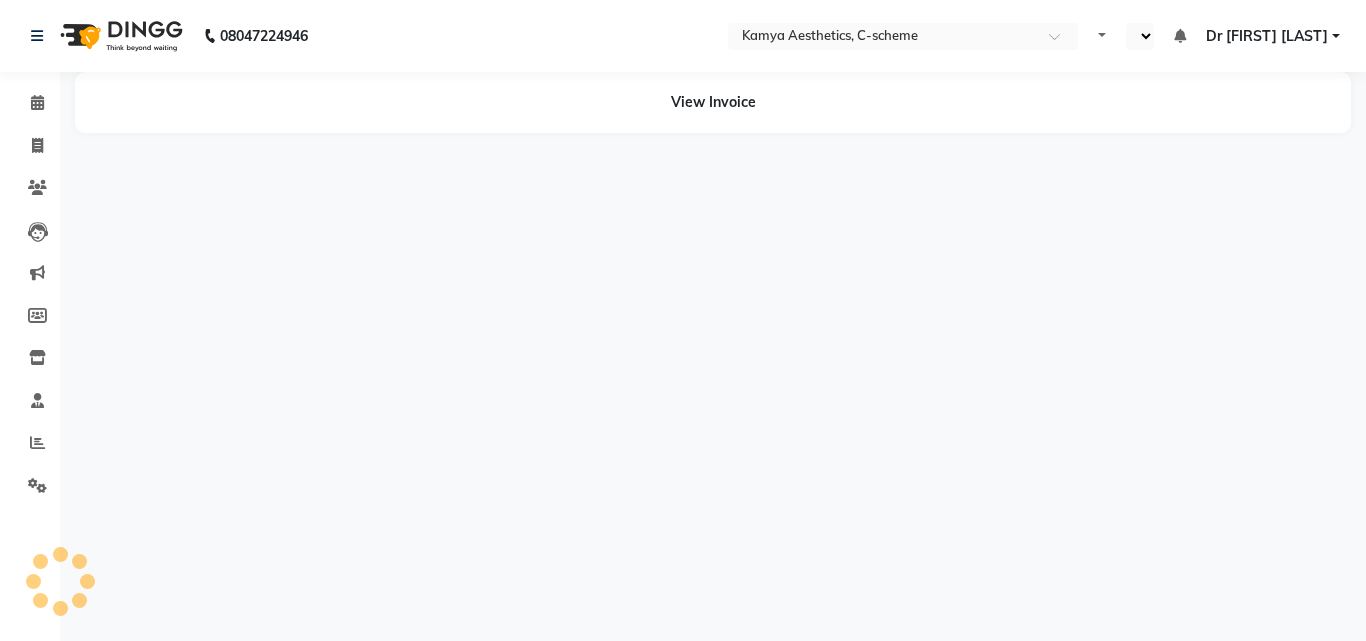 select on "en" 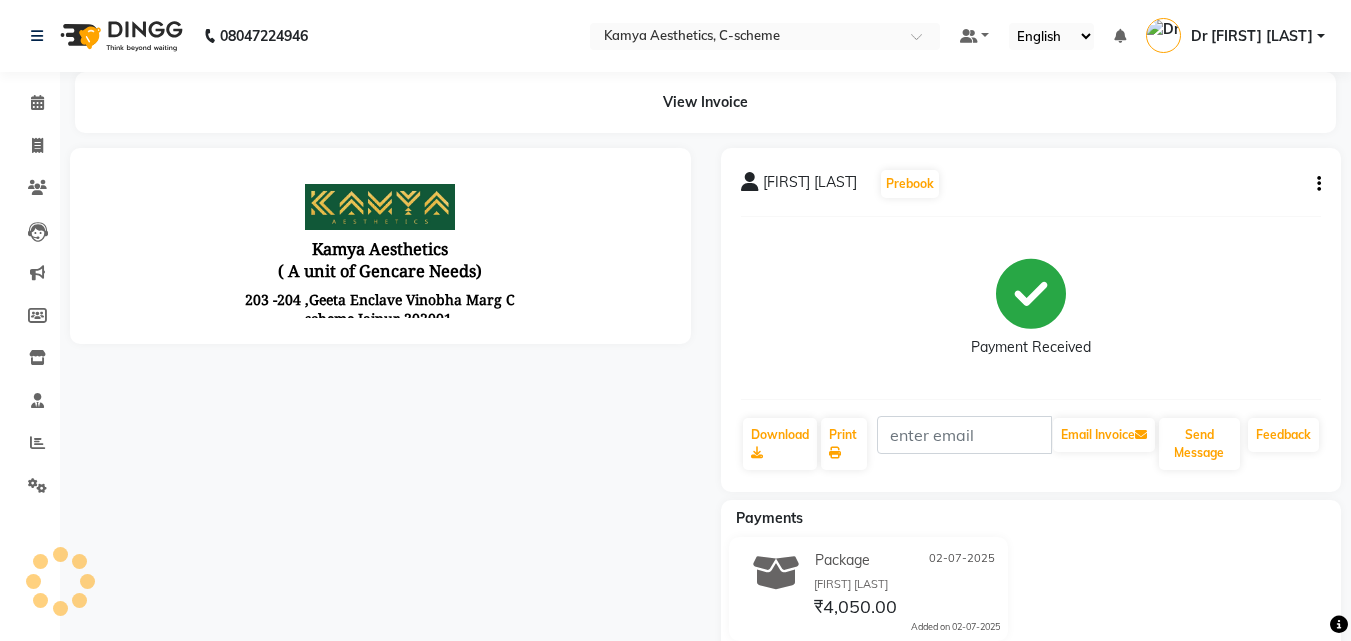 scroll, scrollTop: 0, scrollLeft: 0, axis: both 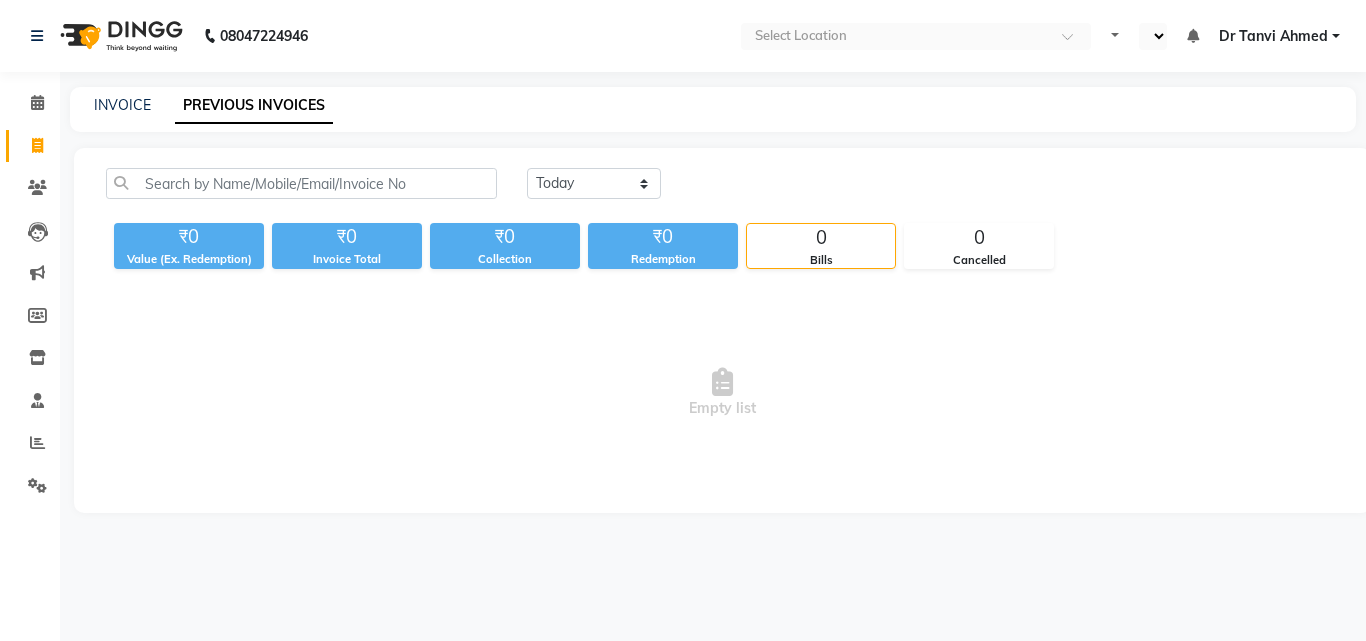 select on "en" 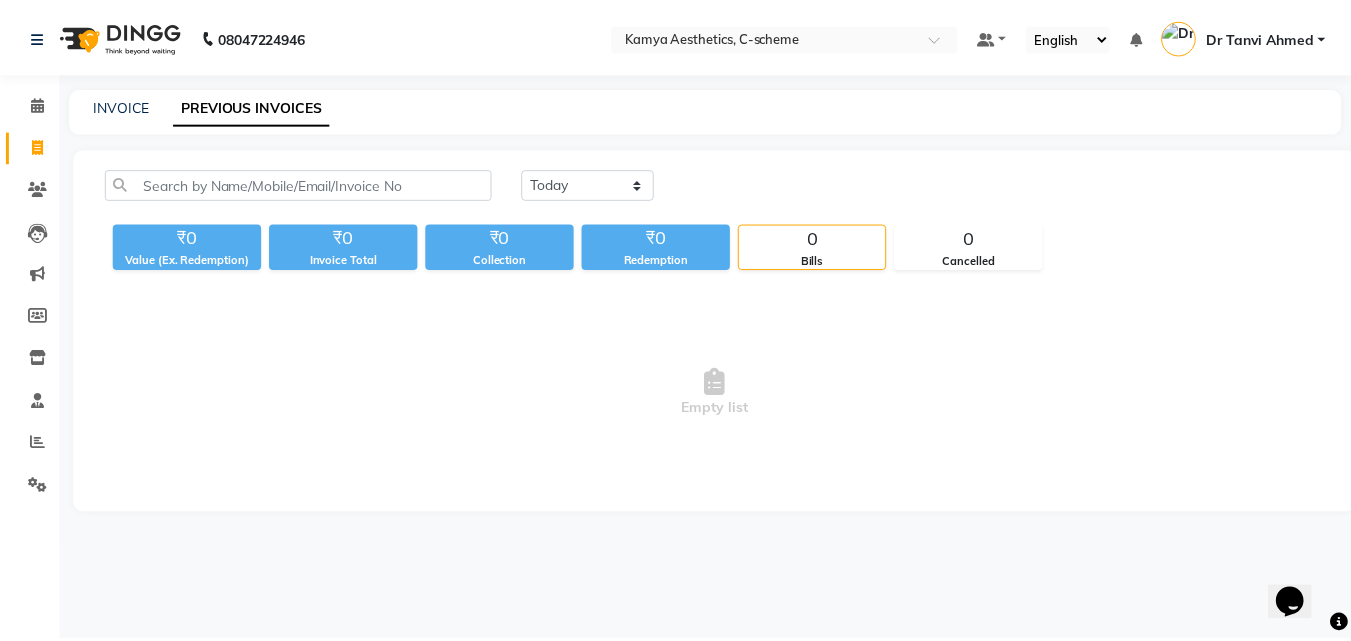 scroll, scrollTop: 0, scrollLeft: 0, axis: both 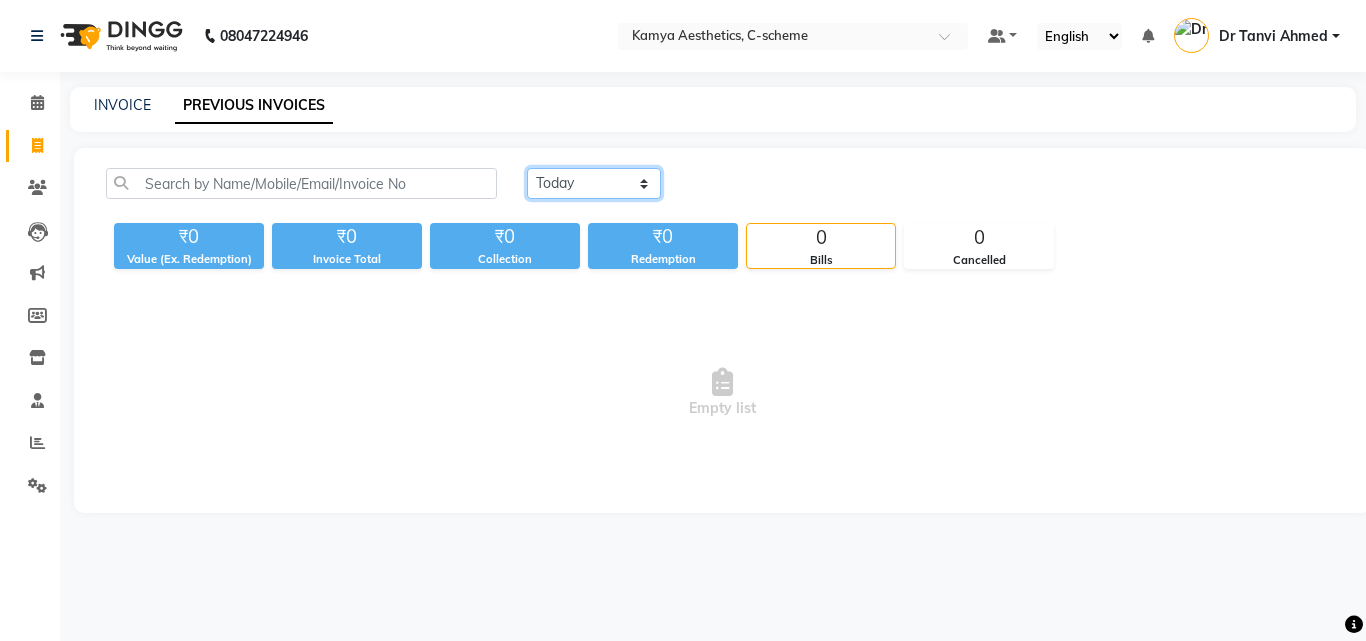 click on "Today Yesterday Custom Range" 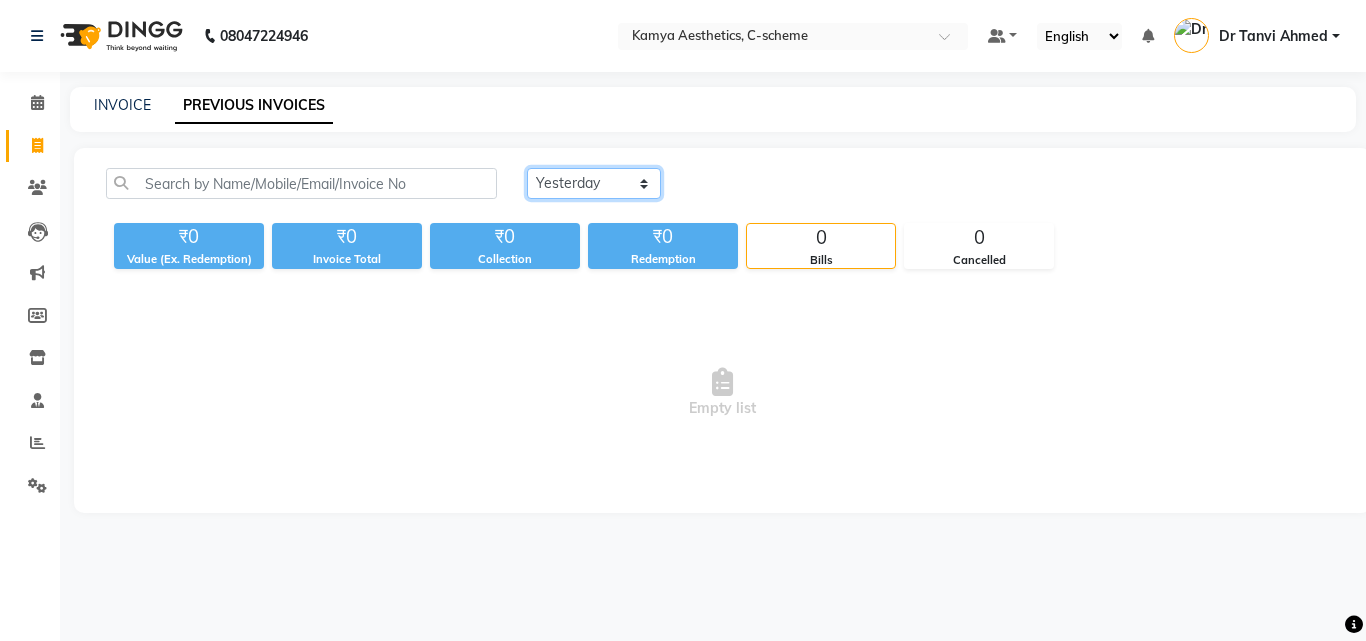 click on "Today Yesterday Custom Range" 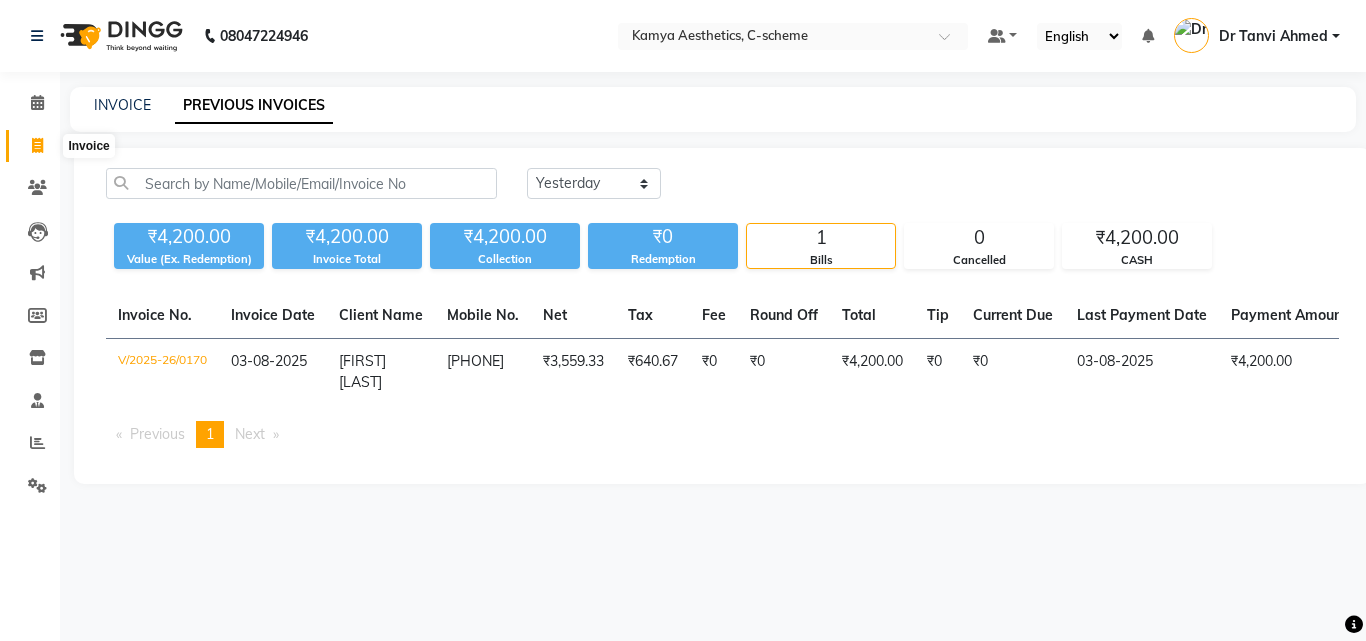 click 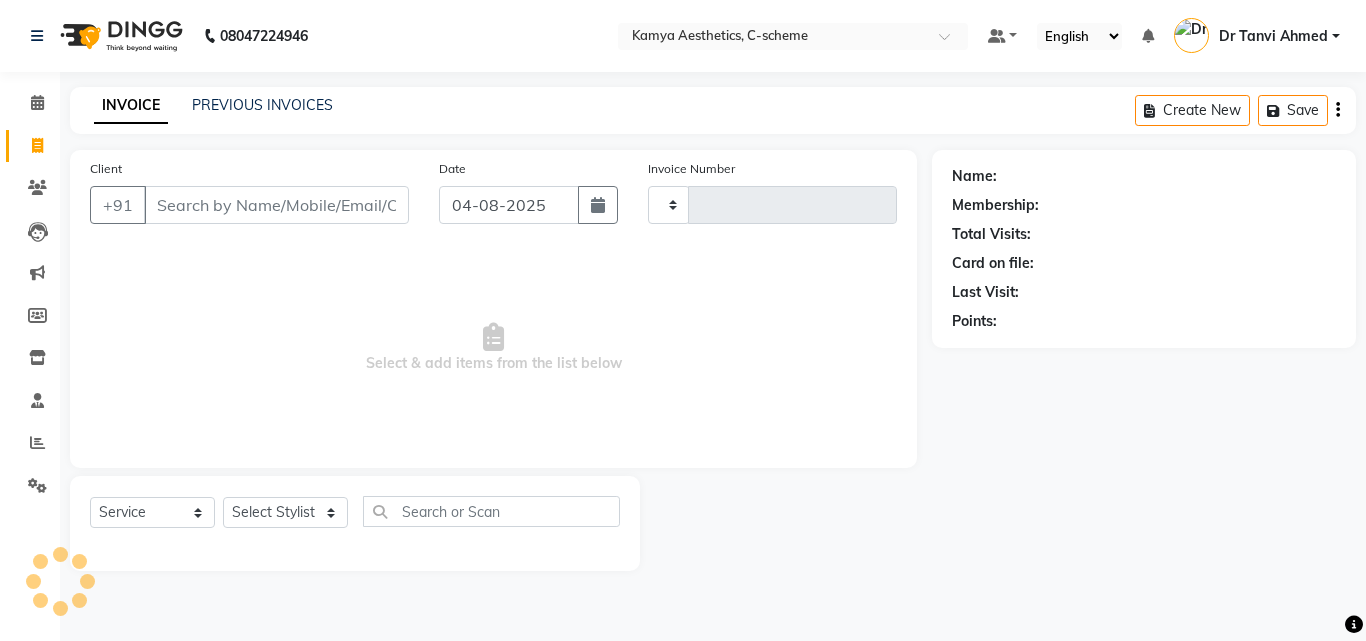 type on "0171" 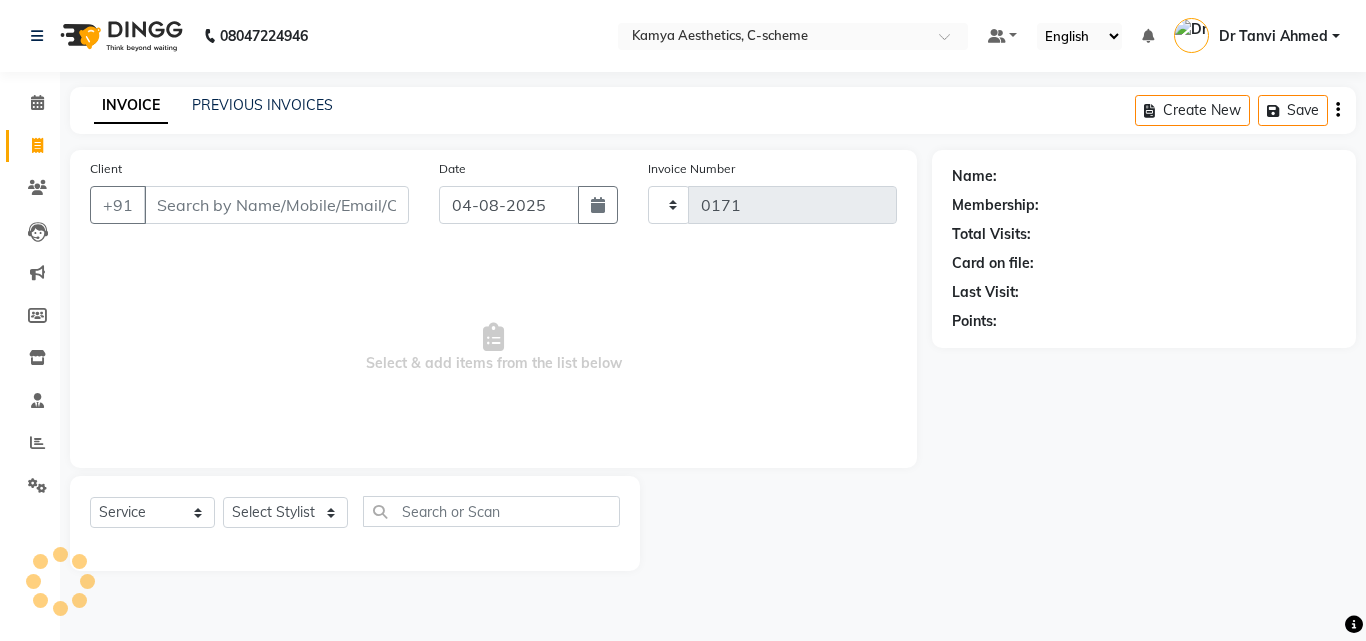 select on "5322" 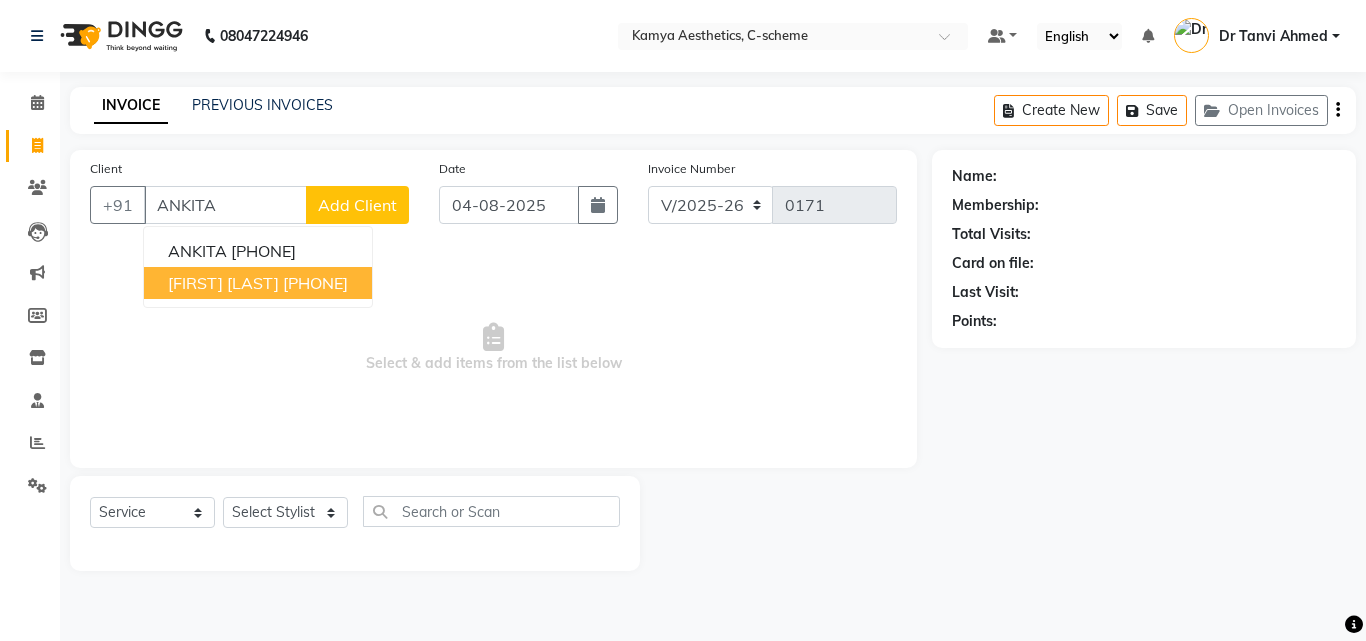 click on "[FIRST] [LAST]" at bounding box center [223, 283] 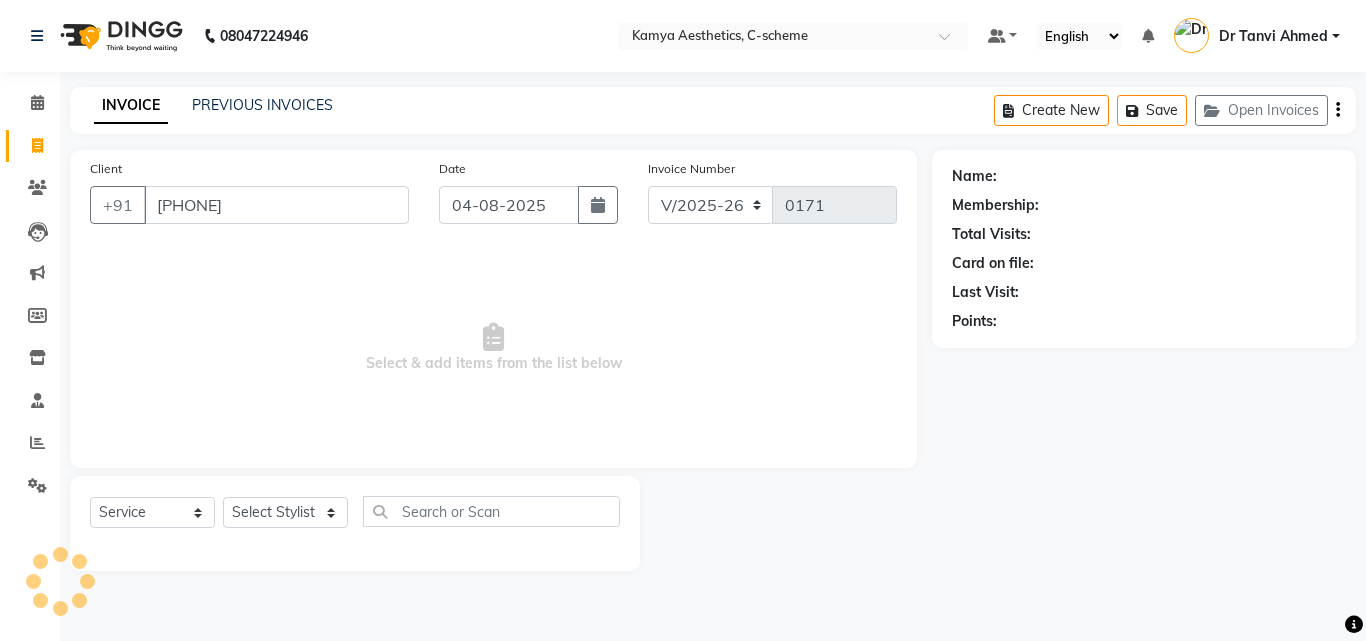 type on "[PHONE]" 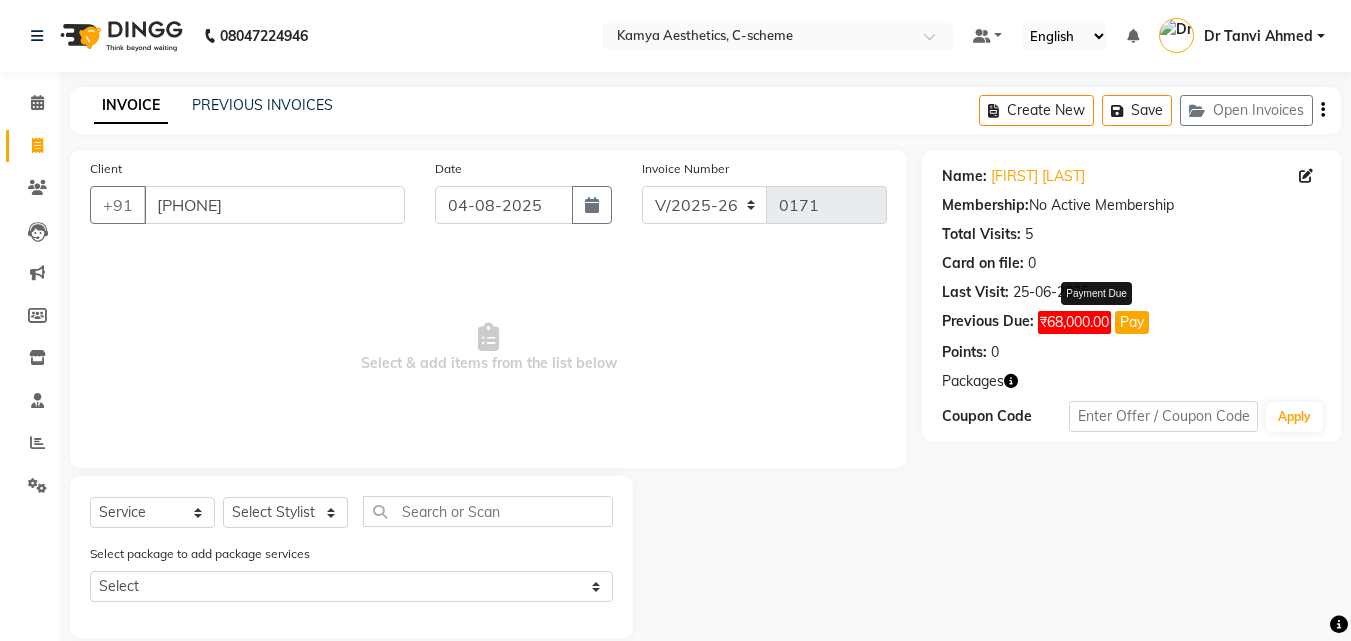click on "Pay" 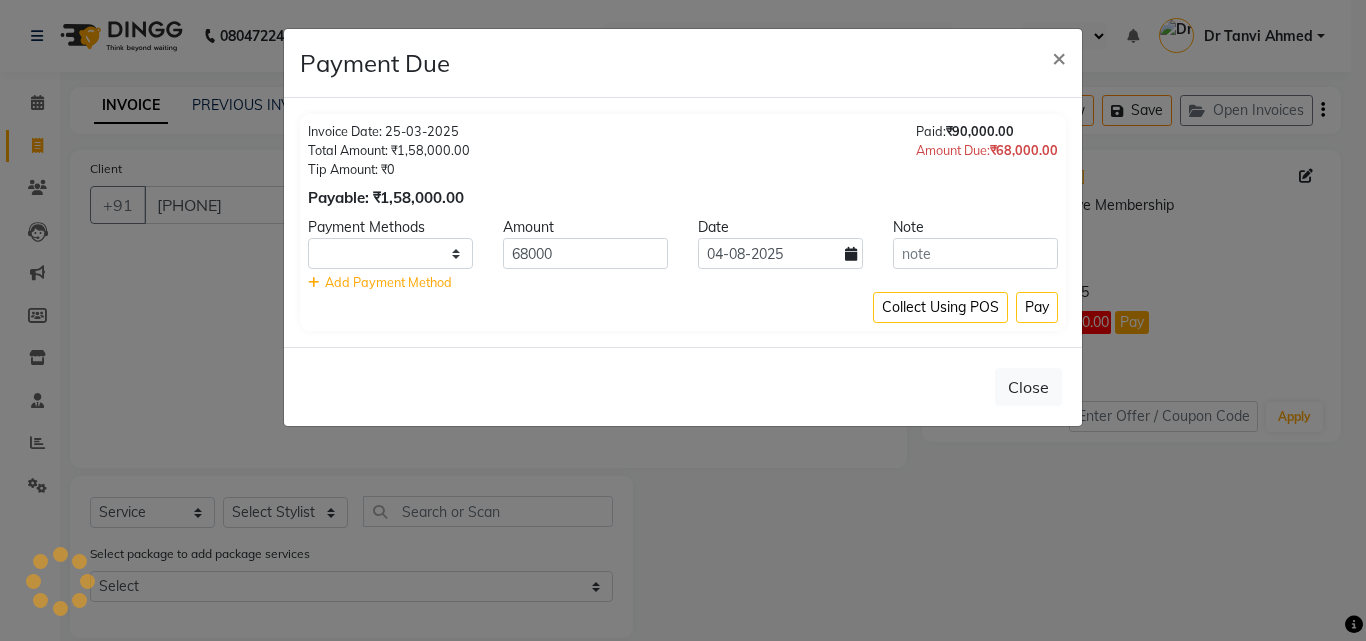 select on "1" 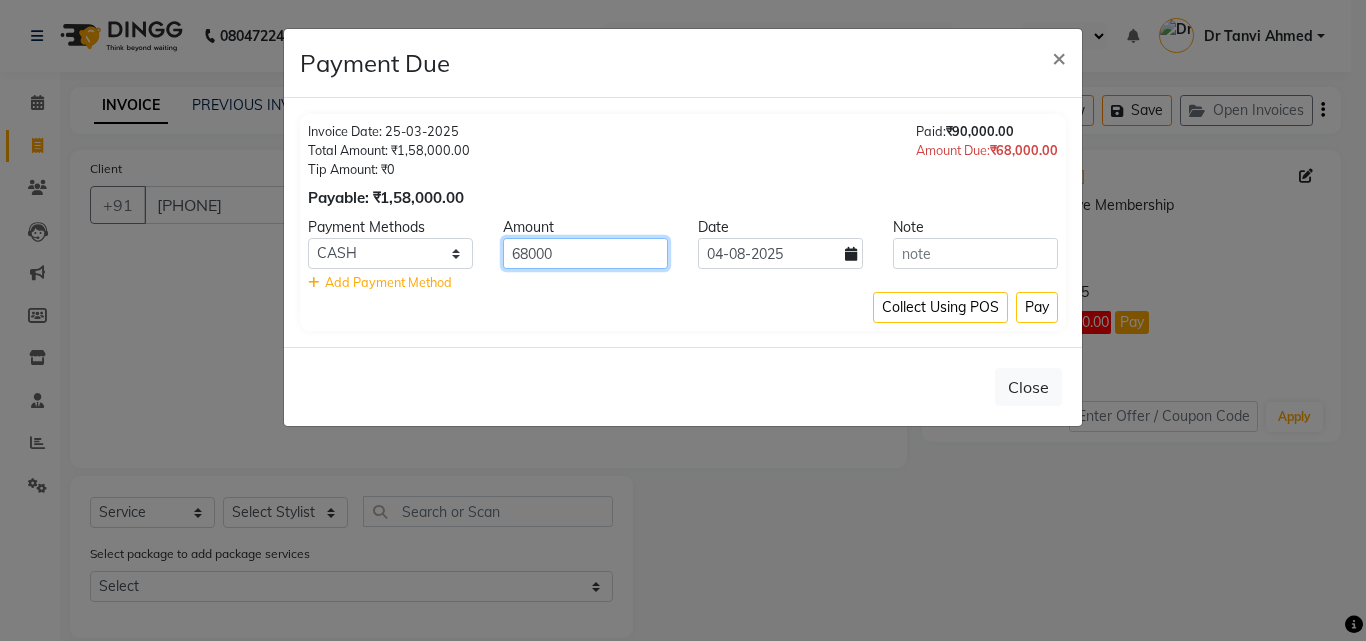 click on "68000" 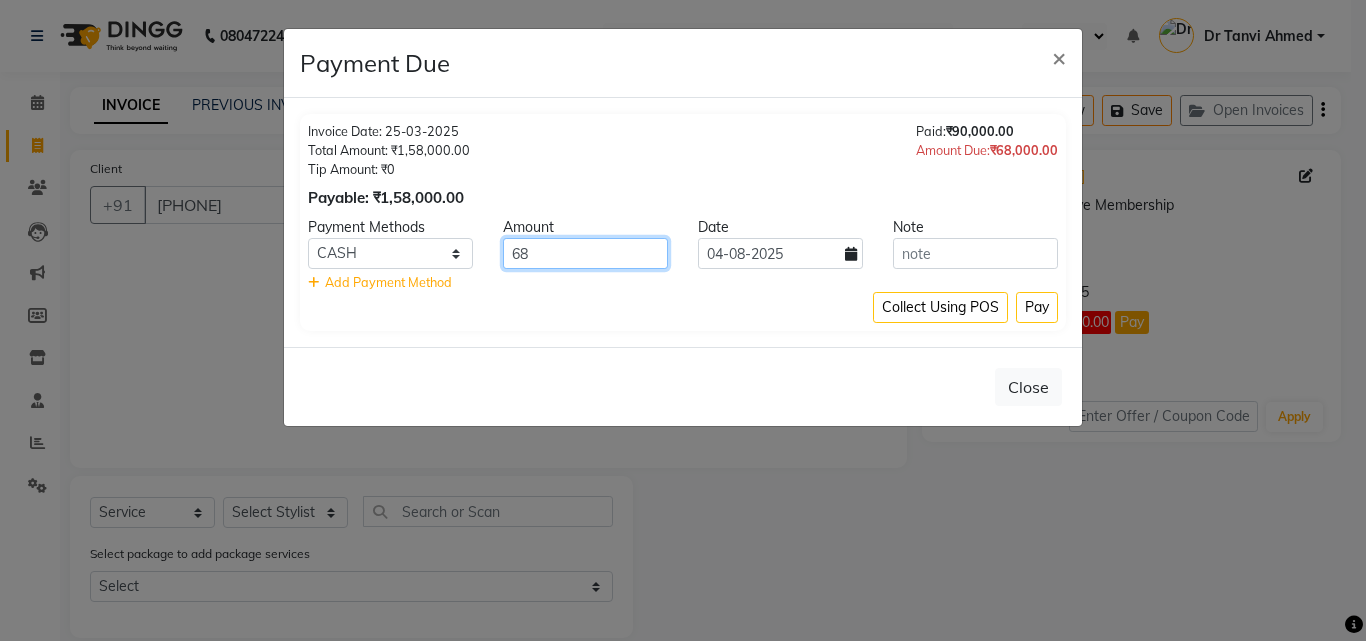 type on "6" 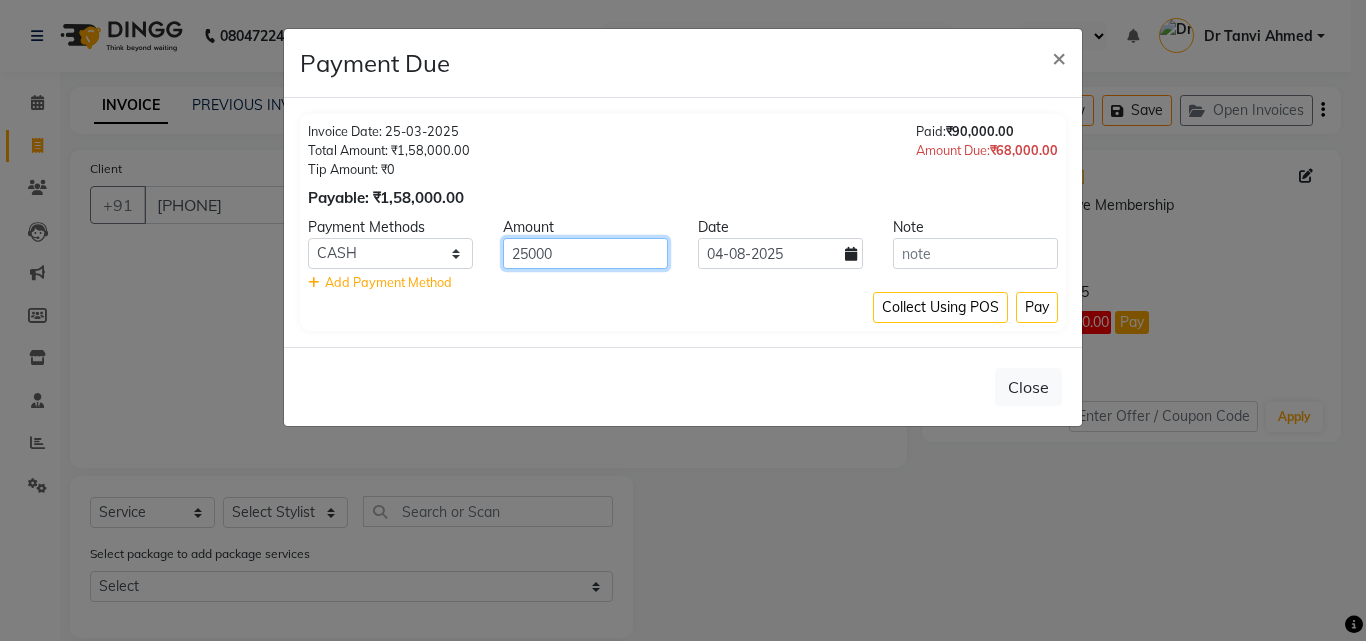 type on "25000" 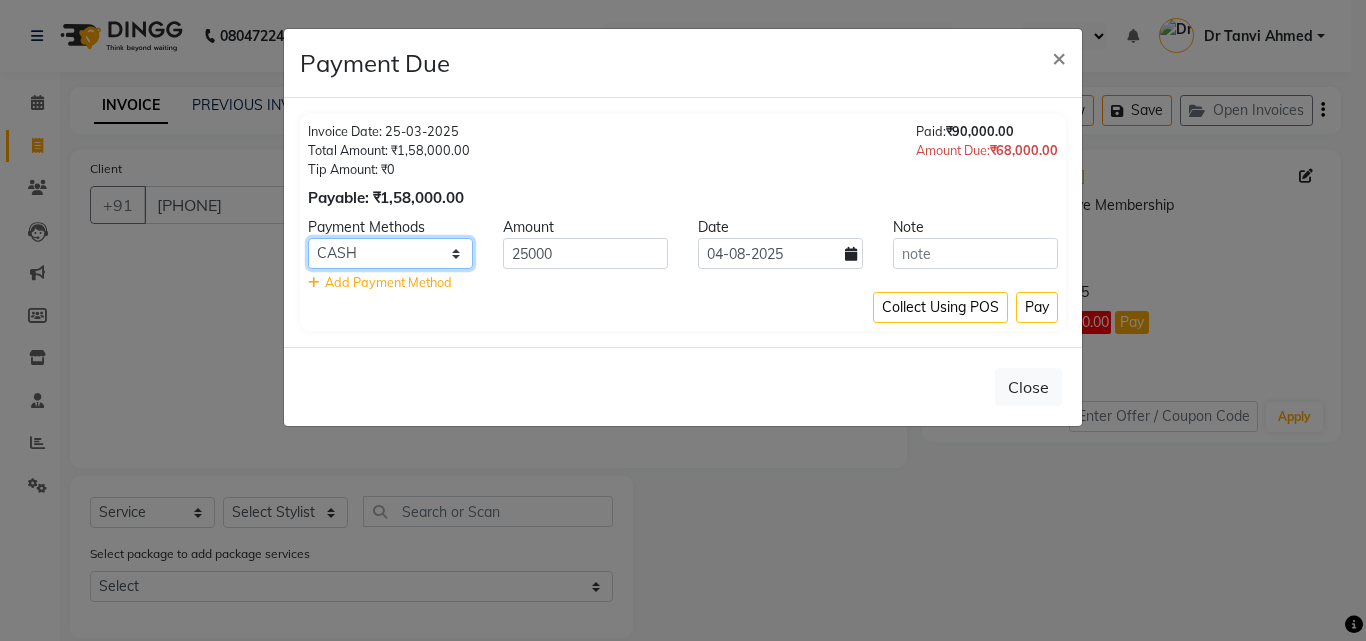 click on "CASH CARD ONLINE CUSTOM GPay PayTM PhonePe UPI NearBuy Loan BharatPay Cheque MosamBee MI Voucher Bank Family Visa Card Master Card BharatPay Card UPI BharatPay Other Cards Juice by MCB MyT Money MariDeal DefiDeal Deal.mu THD TCL CEdge Card M UPI M UPI Axis UPI Union Card (Indian Bank) Card (DL Bank) RS BTC Wellnessta Razorpay Complimentary Nift Spa Finder Spa Week Venmo BFL LoanTap SaveIN GMoney ATH Movil On Account Chamber Gift Card Trade Comp Donation Card on File Envision BRAC Card City Card bKash Credit Card Debit Card Shoutlo LUZO Jazz Cash AmEx Discover Tabby Online W Room Charge Room Charge USD Room Charge Euro Room Charge EGP Room Charge GBP Bajaj Finserv Bad Debts Card: IDFC Card: IOB Coupon Gcash PayMaya Instamojo COnline UOnline SOnline SCard Paypal PPR PPV PPC PPN PPG PPE CAMP Benefit ATH Movil Dittor App Rupay Diners iPrepaid iPackage District App Pine Labs Cash Payment Pnb Bank GPay NT Cash Lash GPay Lash Cash Nail GPay Nail Cash BANKTANSFER Dreamfolks BOB SBI Save-In Nail Card Lash Card" 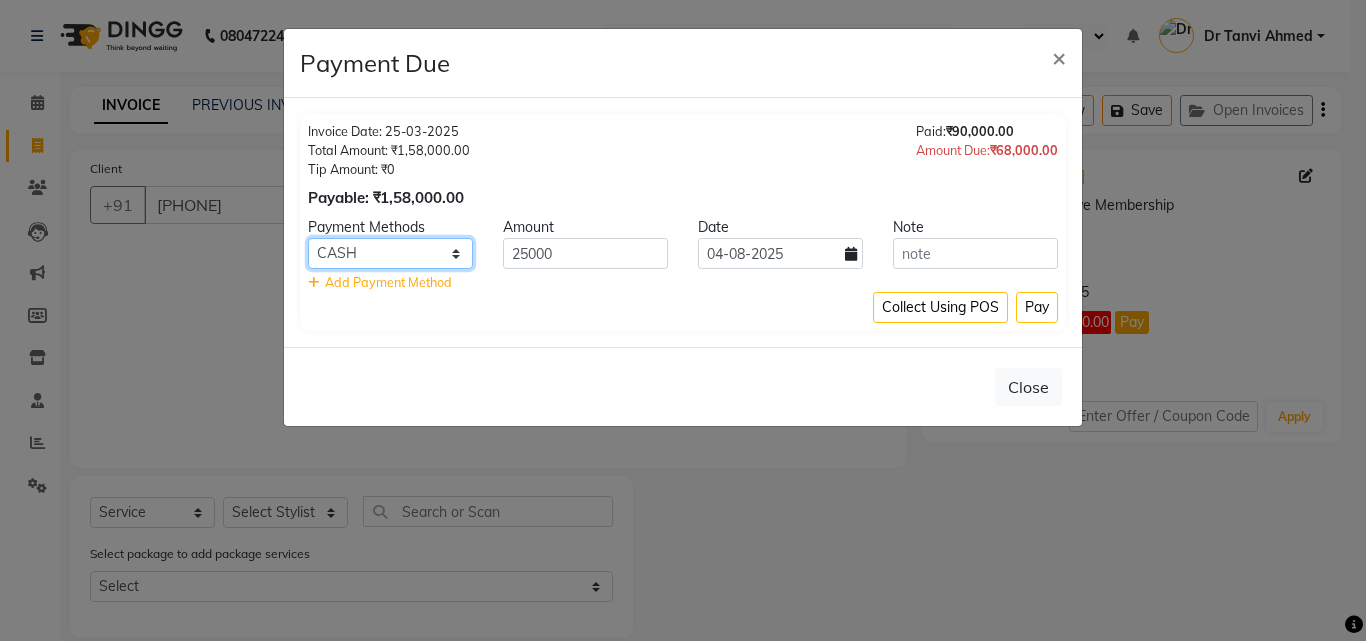 select on "2" 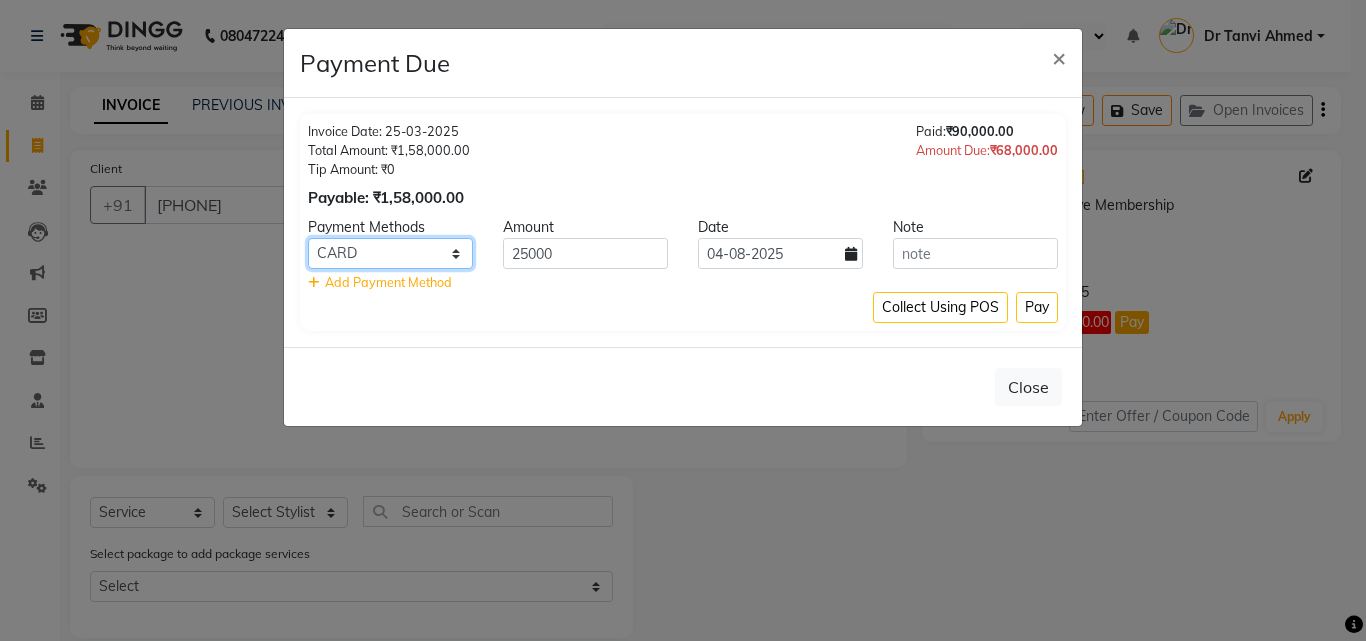 click on "CASH CARD ONLINE CUSTOM GPay PayTM PhonePe UPI NearBuy Loan BharatPay Cheque MosamBee MI Voucher Bank Family Visa Card Master Card BharatPay Card UPI BharatPay Other Cards Juice by MCB MyT Money MariDeal DefiDeal Deal.mu THD TCL CEdge Card M UPI M UPI Axis UPI Union Card (Indian Bank) Card (DL Bank) RS BTC Wellnessta Razorpay Complimentary Nift Spa Finder Spa Week Venmo BFL LoanTap SaveIN GMoney ATH Movil On Account Chamber Gift Card Trade Comp Donation Card on File Envision BRAC Card City Card bKash Credit Card Debit Card Shoutlo LUZO Jazz Cash AmEx Discover Tabby Online W Room Charge Room Charge USD Room Charge Euro Room Charge EGP Room Charge GBP Bajaj Finserv Bad Debts Card: IDFC Card: IOB Coupon Gcash PayMaya Instamojo COnline UOnline SOnline SCard Paypal PPR PPV PPC PPN PPG PPE CAMP Benefit ATH Movil Dittor App Rupay Diners iPrepaid iPackage District App Pine Labs Cash Payment Pnb Bank GPay NT Cash Lash GPay Lash Cash Nail GPay Nail Cash BANKTANSFER Dreamfolks BOB SBI Save-In Nail Card Lash Card" 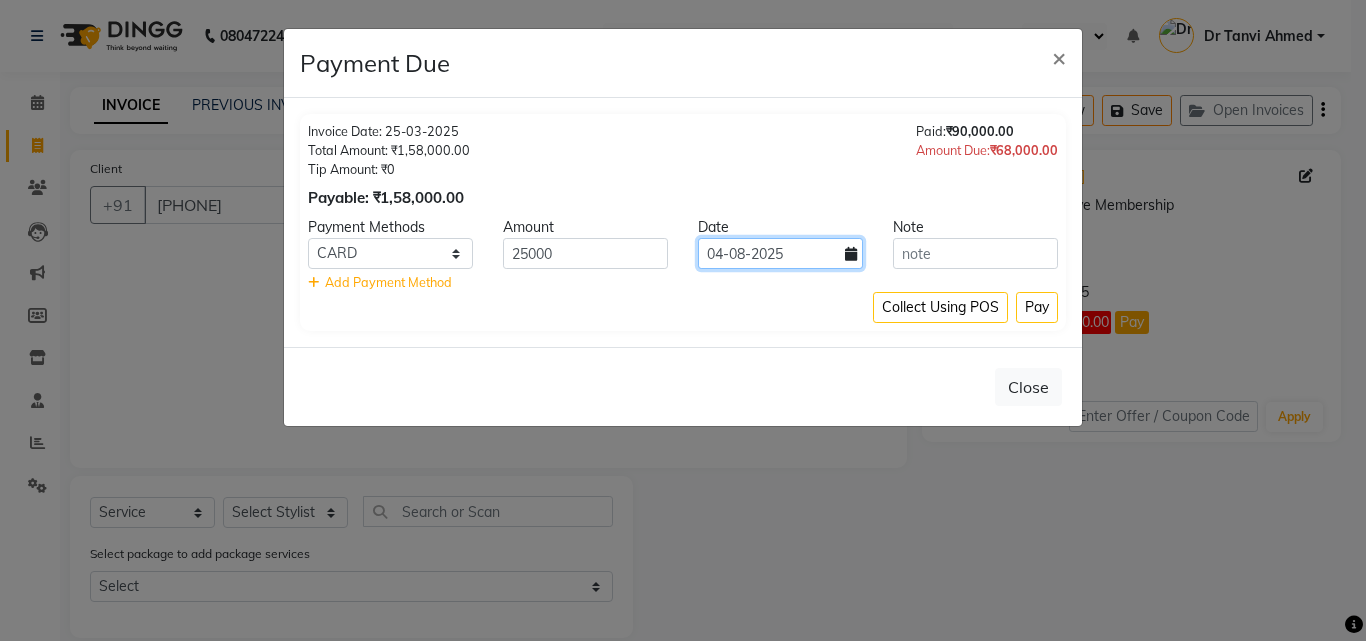 click on "04-08-2025" 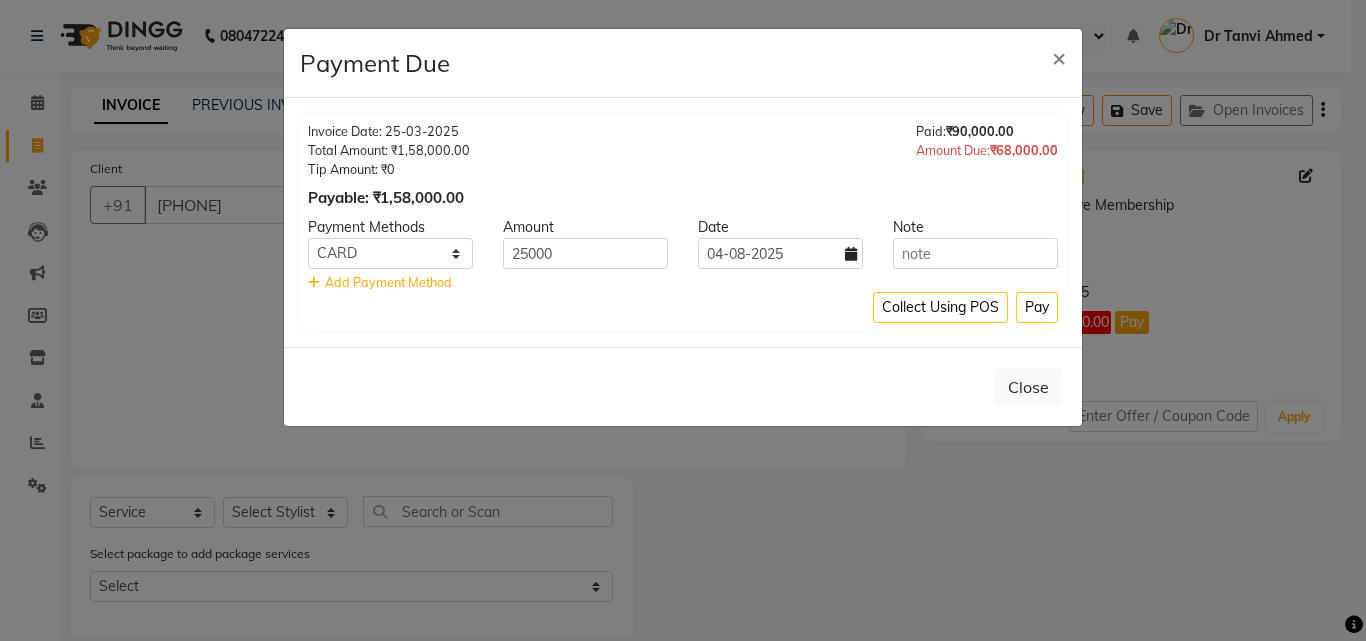 select on "8" 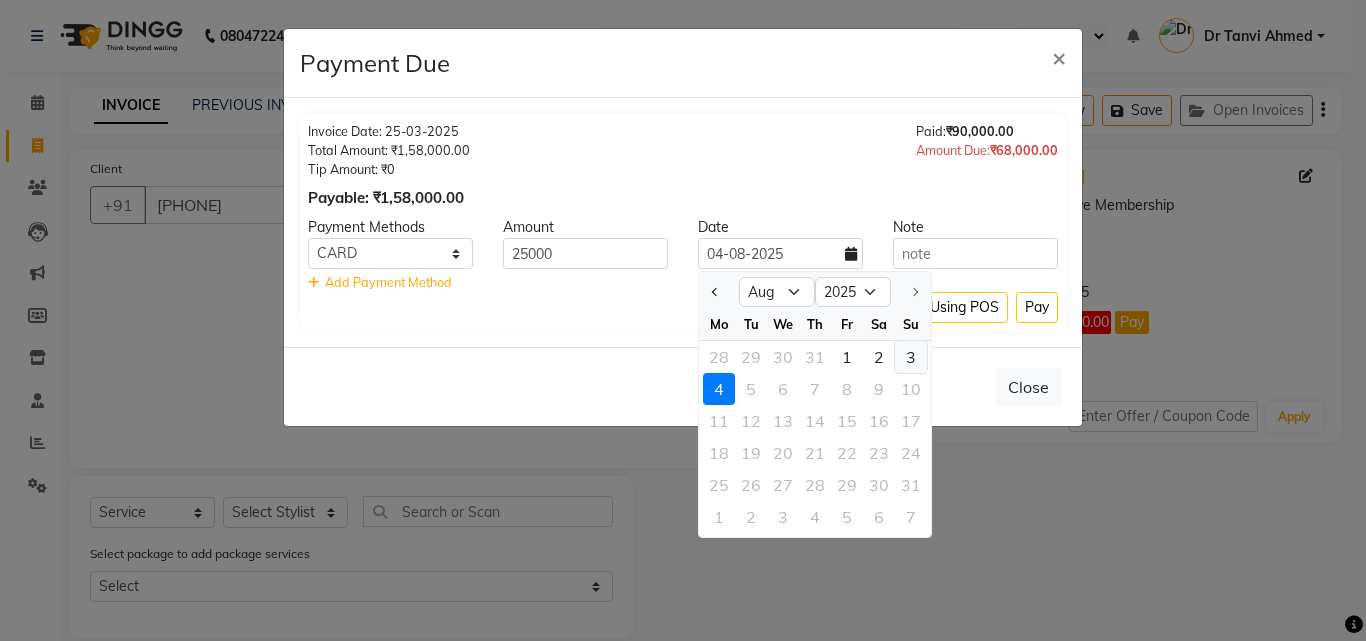 click on "3" 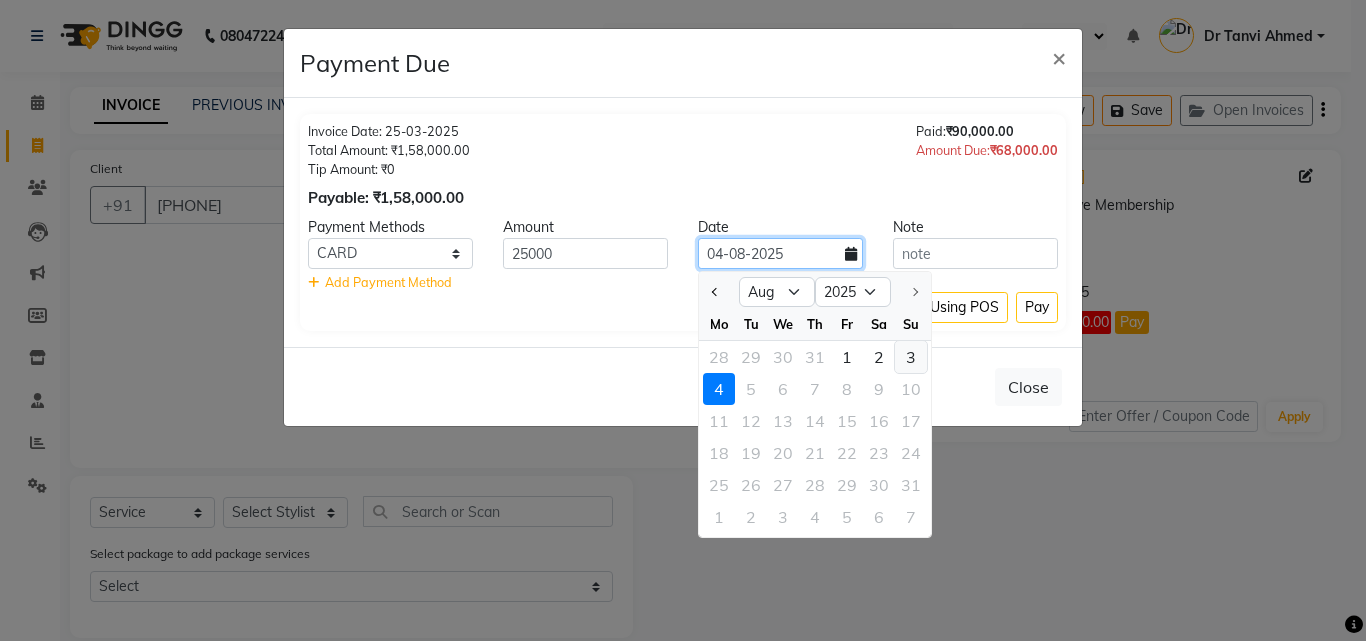 type on "03-08-2025" 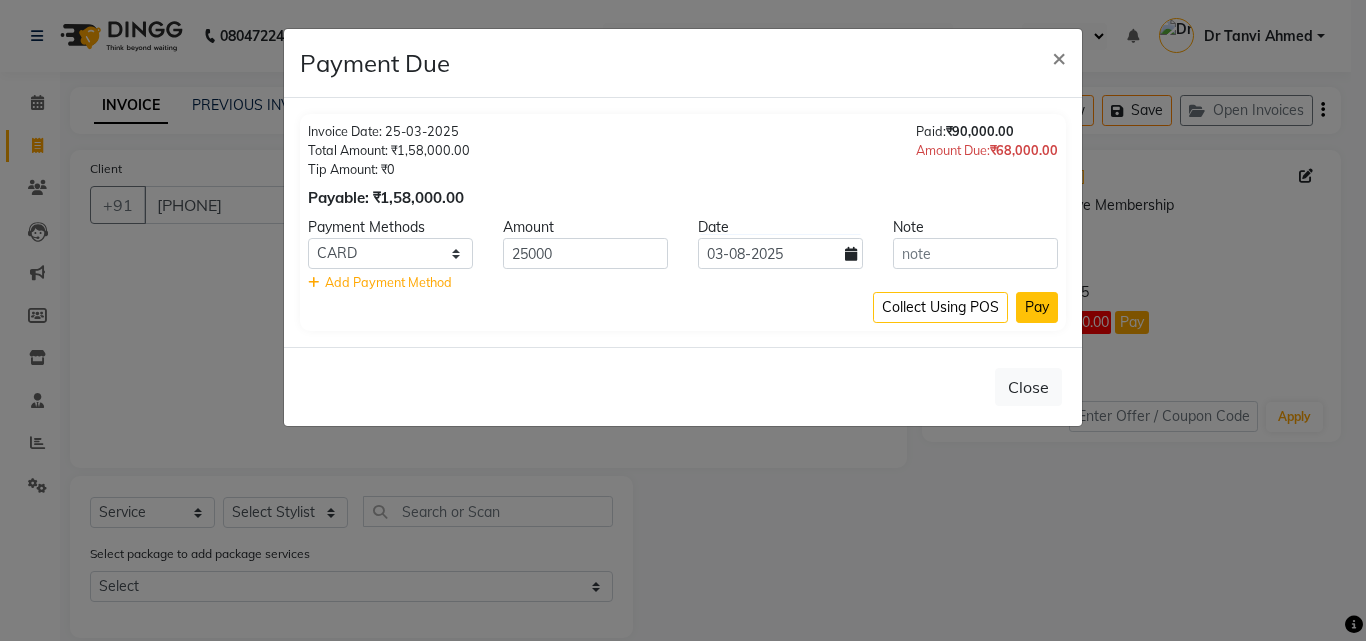 click on "Pay" 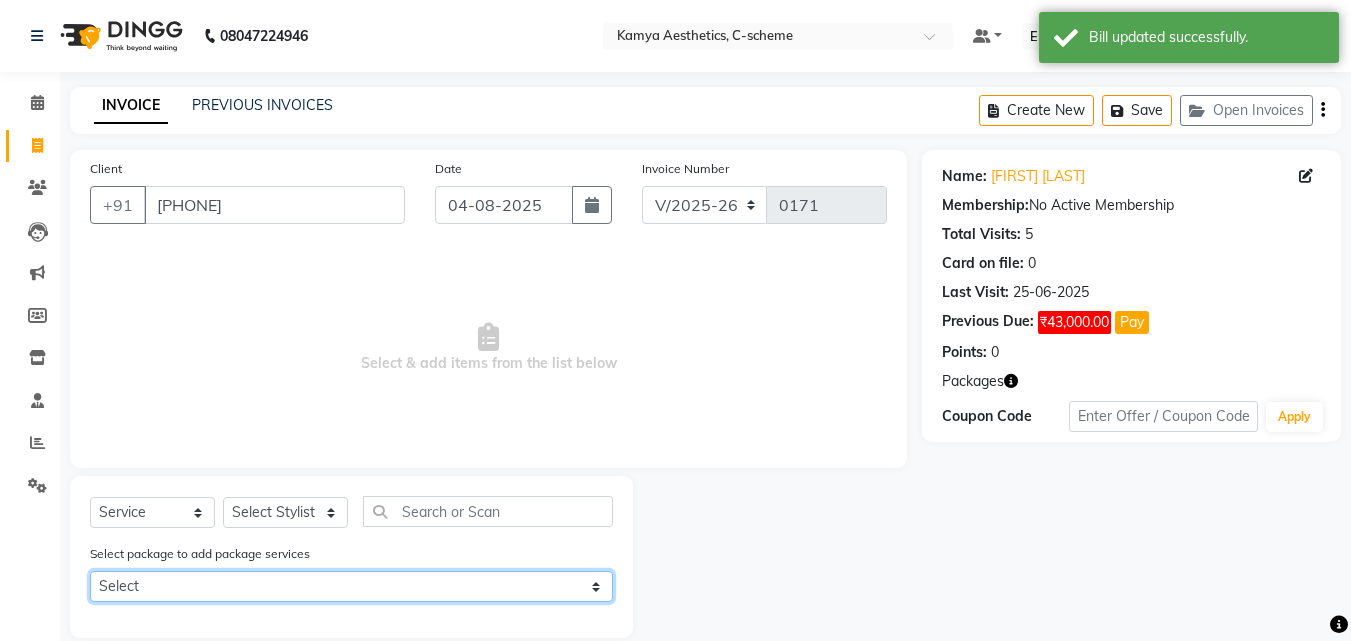 click on "Select [FIRST] [LAST]" 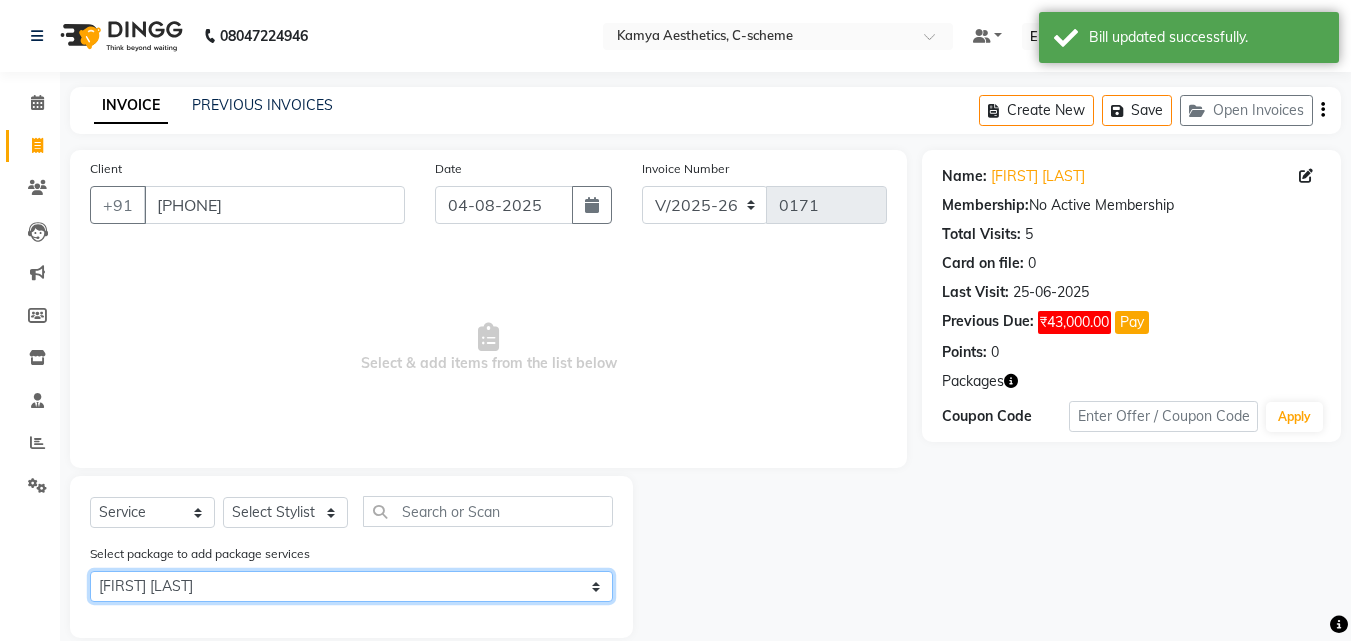 click on "Select [FIRST] [LAST]" 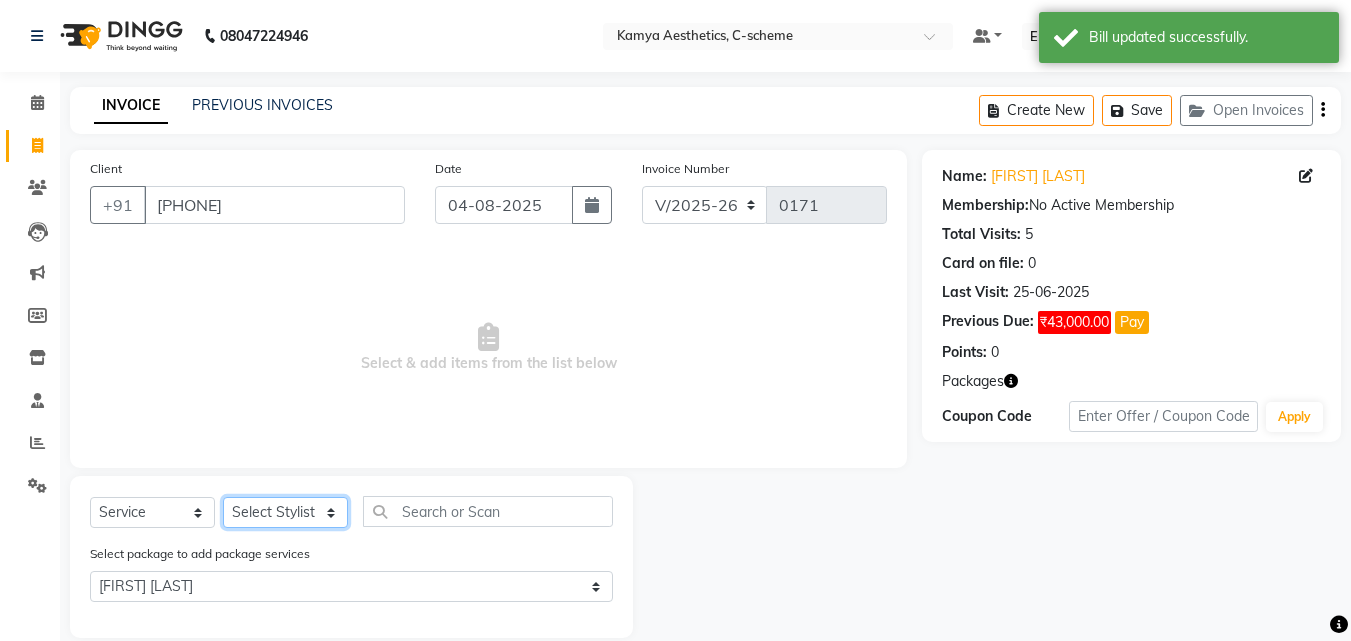 click on "Select Stylist [FIRST] [LAST]  Dr Pallavi Dr Tanvi Ahmed JUHI VERMA MANISHA BAIRWA RAKESH YADAV VISITING CONSULTANT" 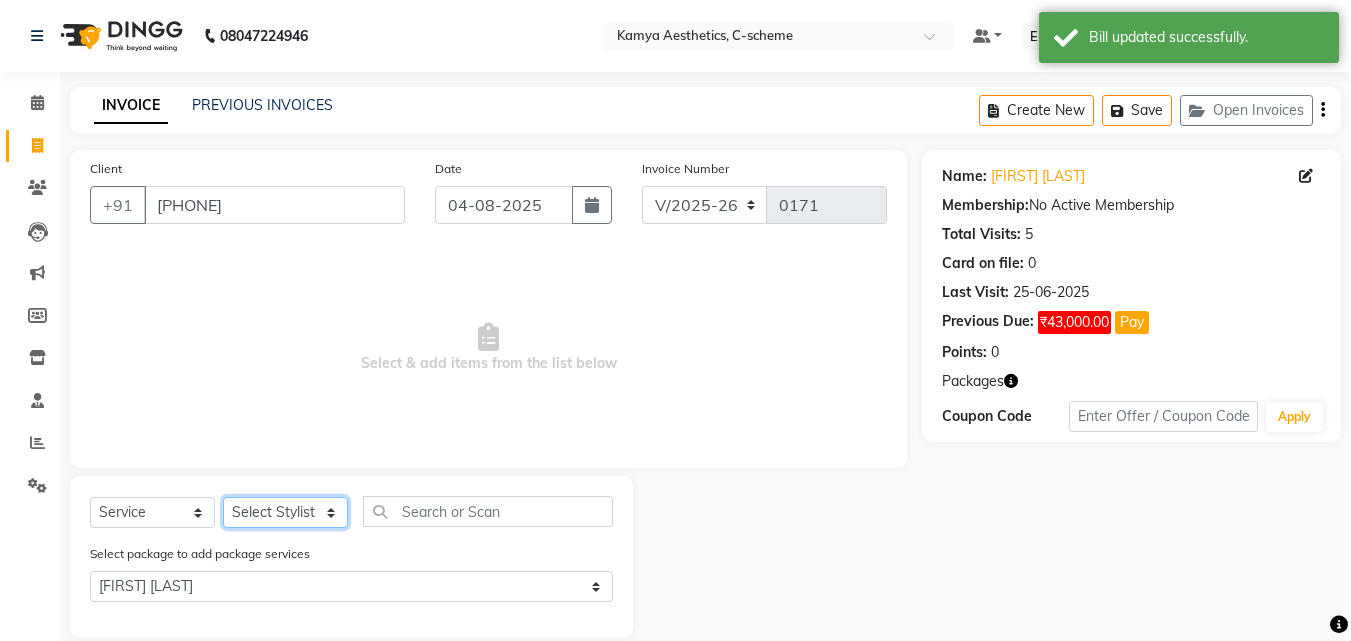 select on "49120" 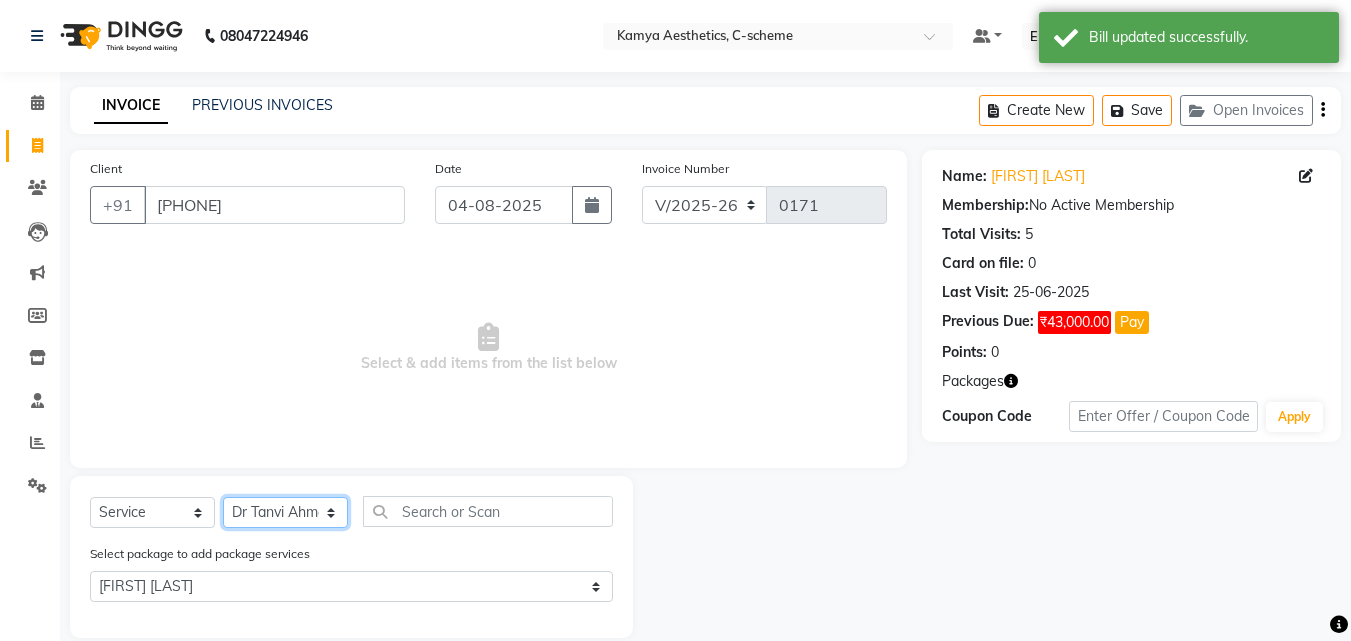 click on "Select Stylist [FIRST] [LAST]  Dr Pallavi Dr Tanvi Ahmed JUHI VERMA MANISHA BAIRWA RAKESH YADAV VISITING CONSULTANT" 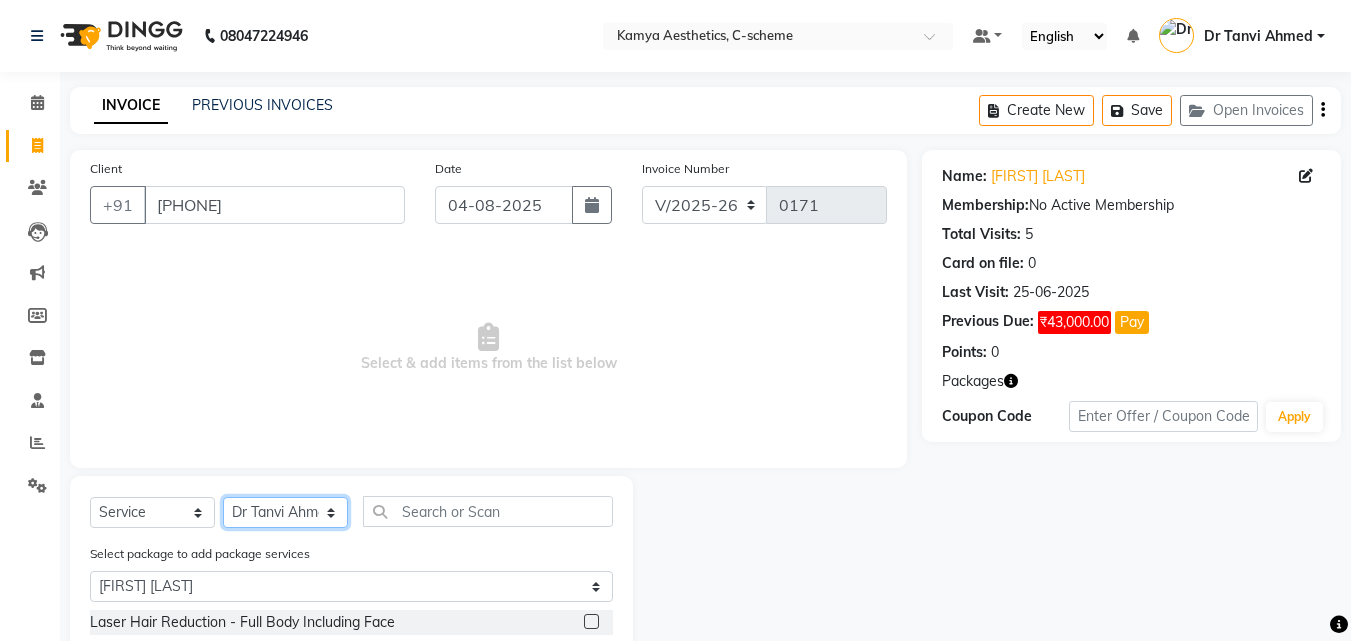 scroll, scrollTop: 56, scrollLeft: 0, axis: vertical 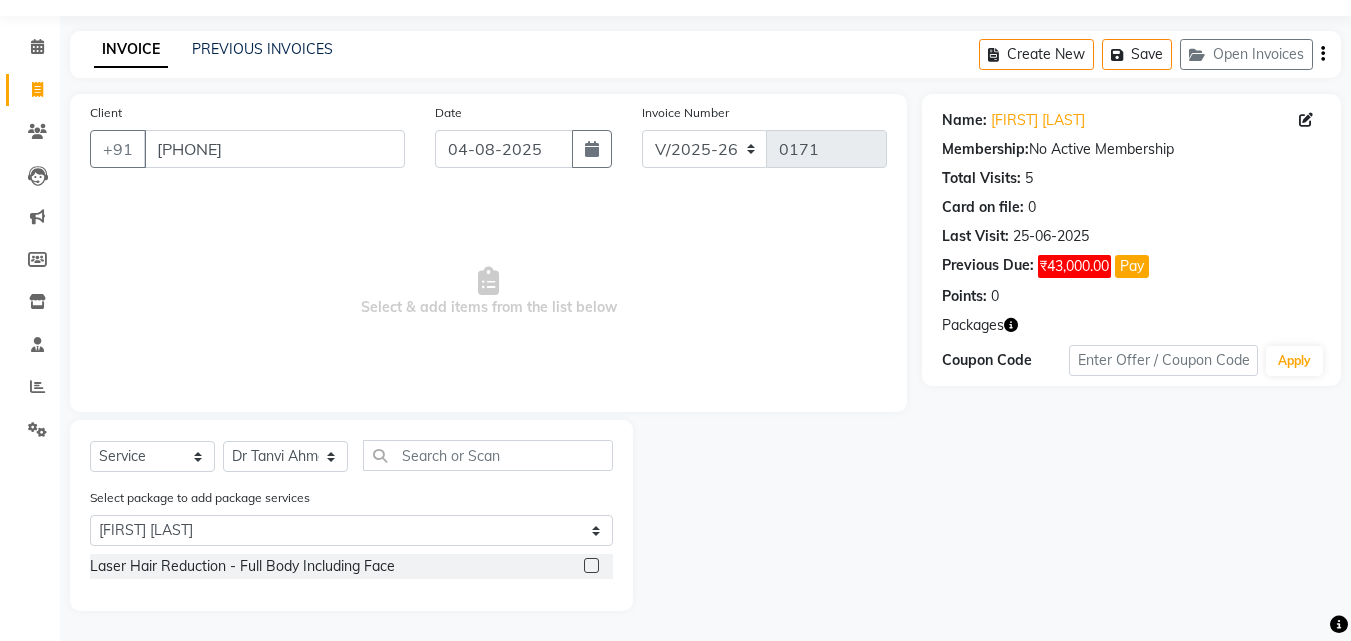 click 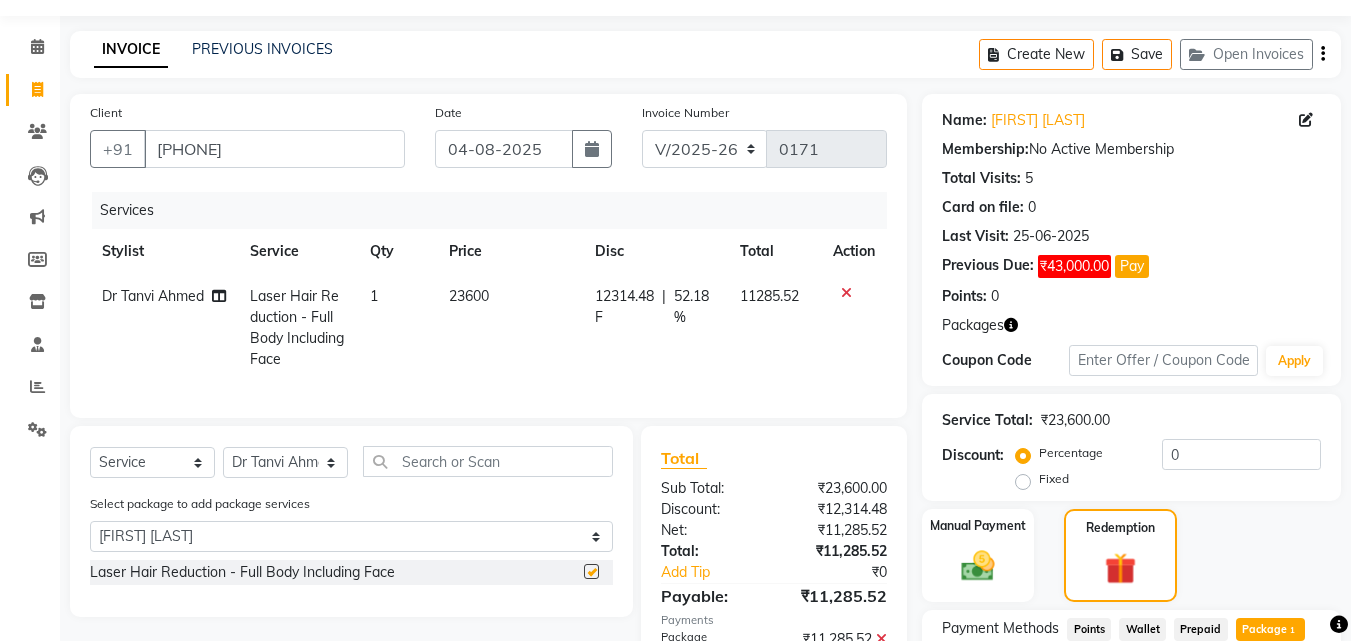 checkbox on "false" 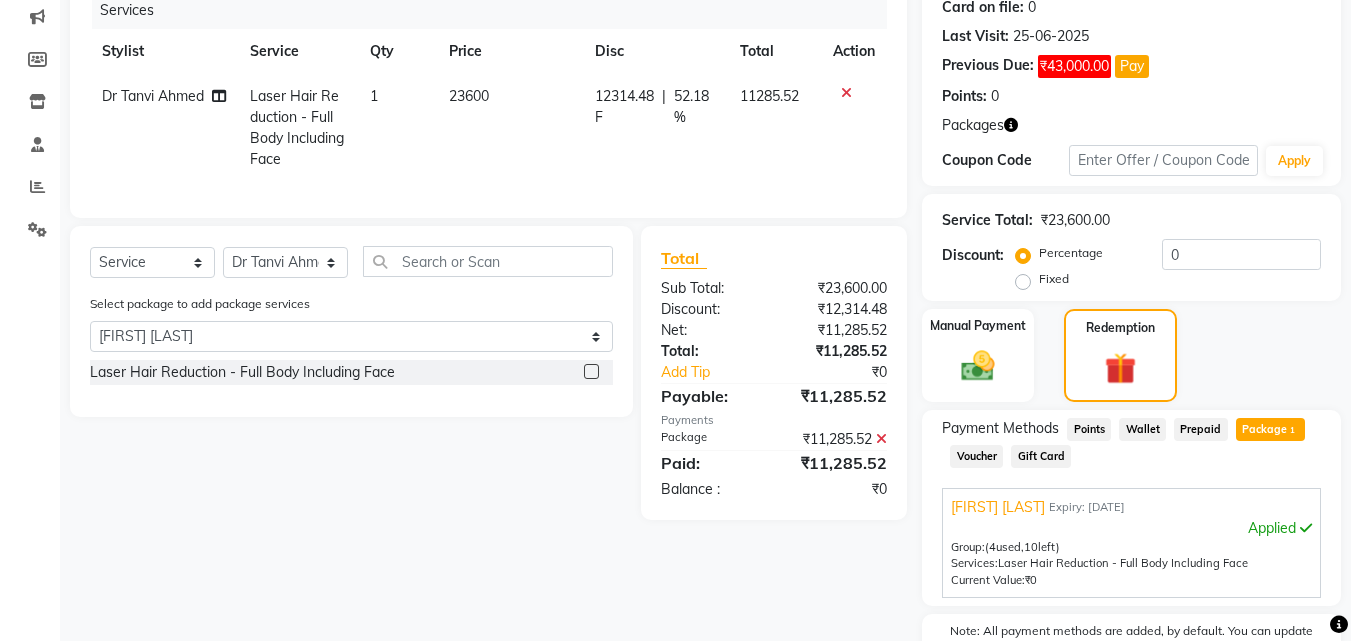 scroll, scrollTop: 0, scrollLeft: 0, axis: both 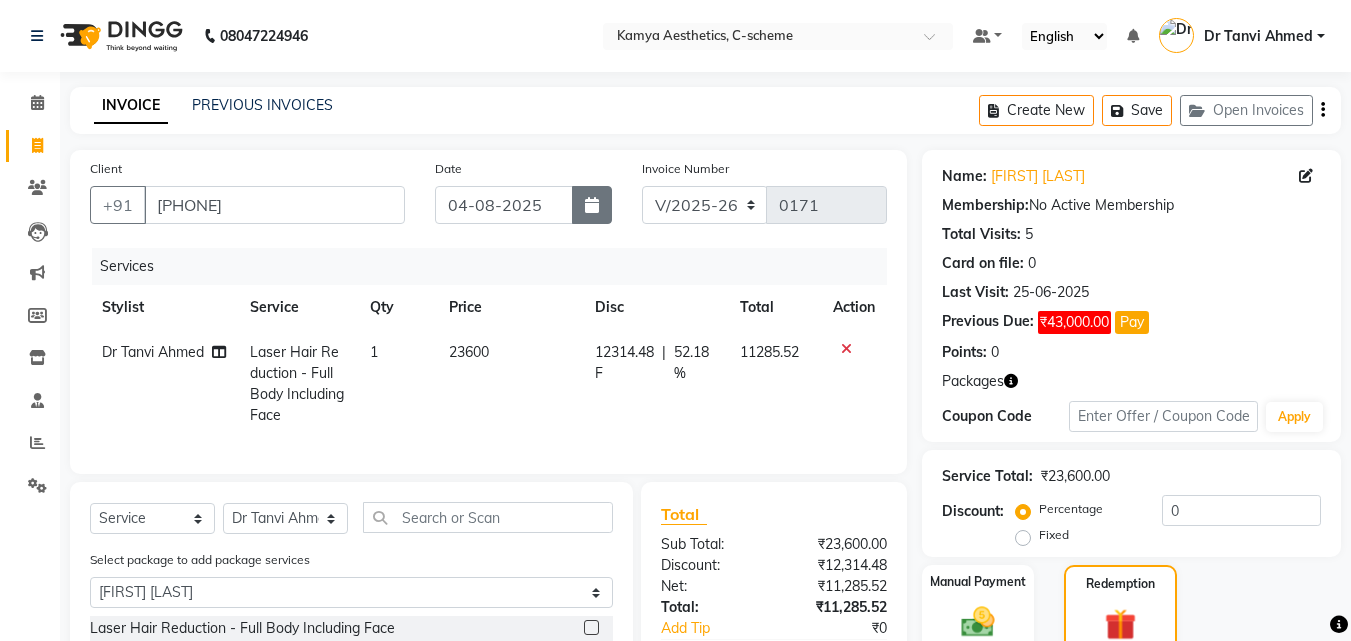 click 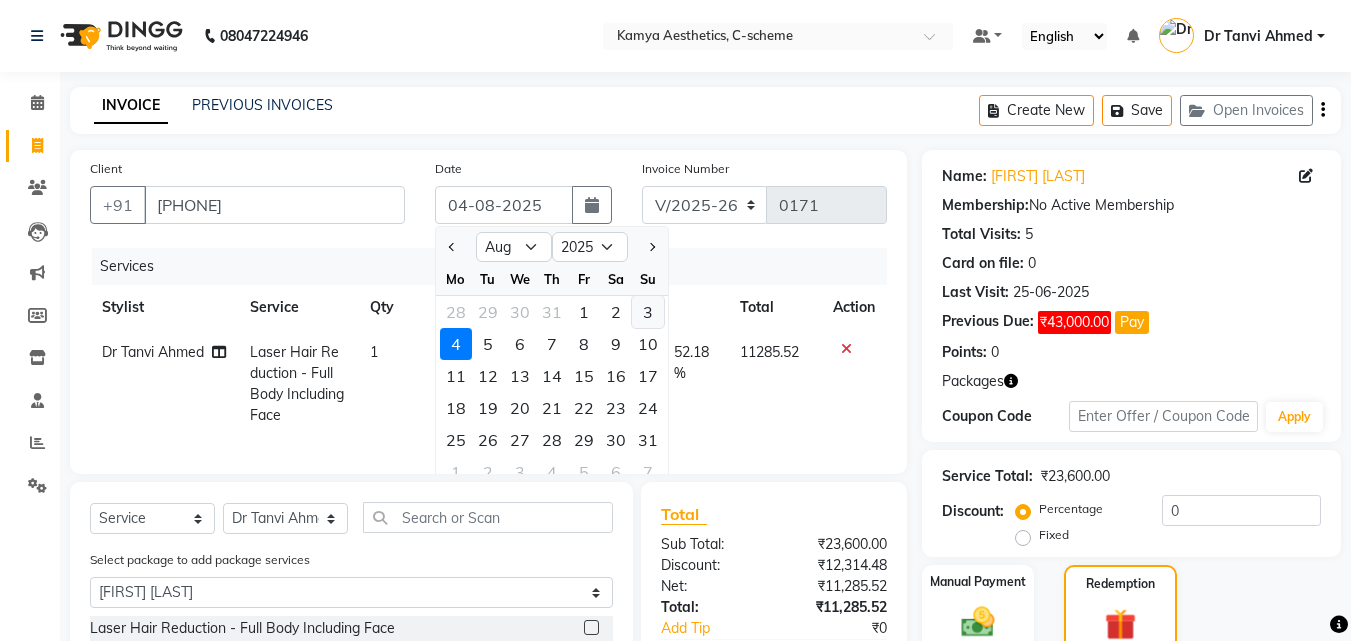 click on "3" 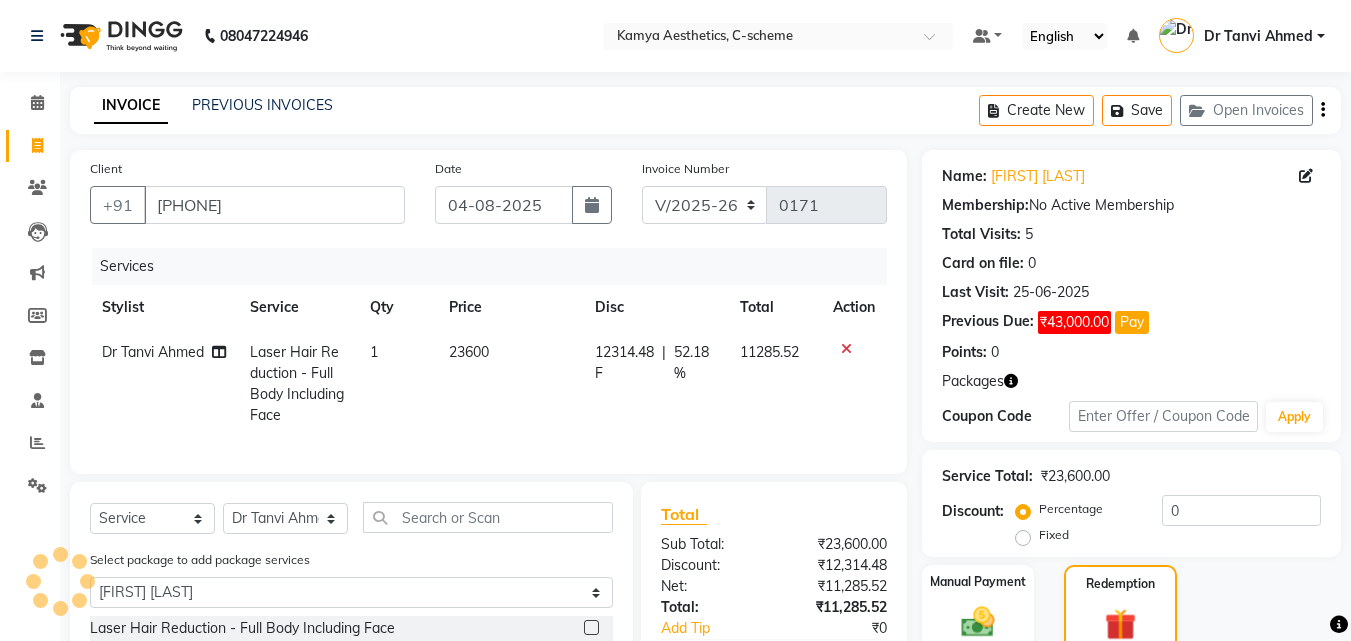 type on "03-08-2025" 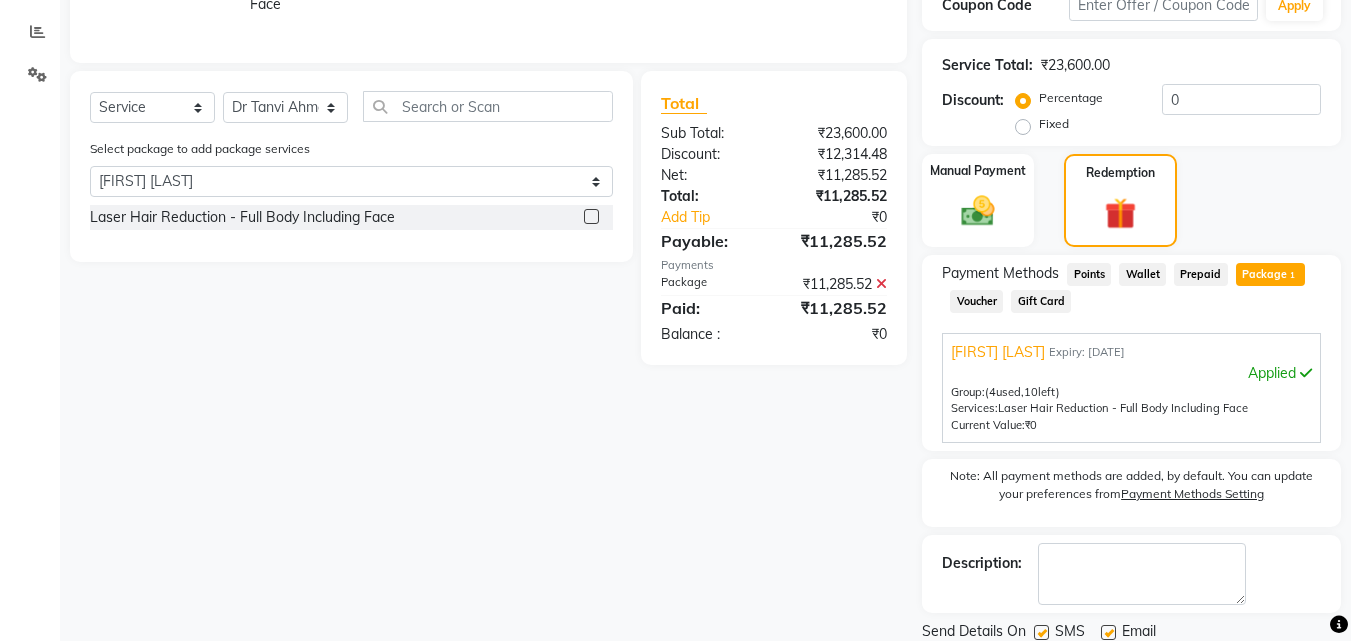 scroll, scrollTop: 481, scrollLeft: 0, axis: vertical 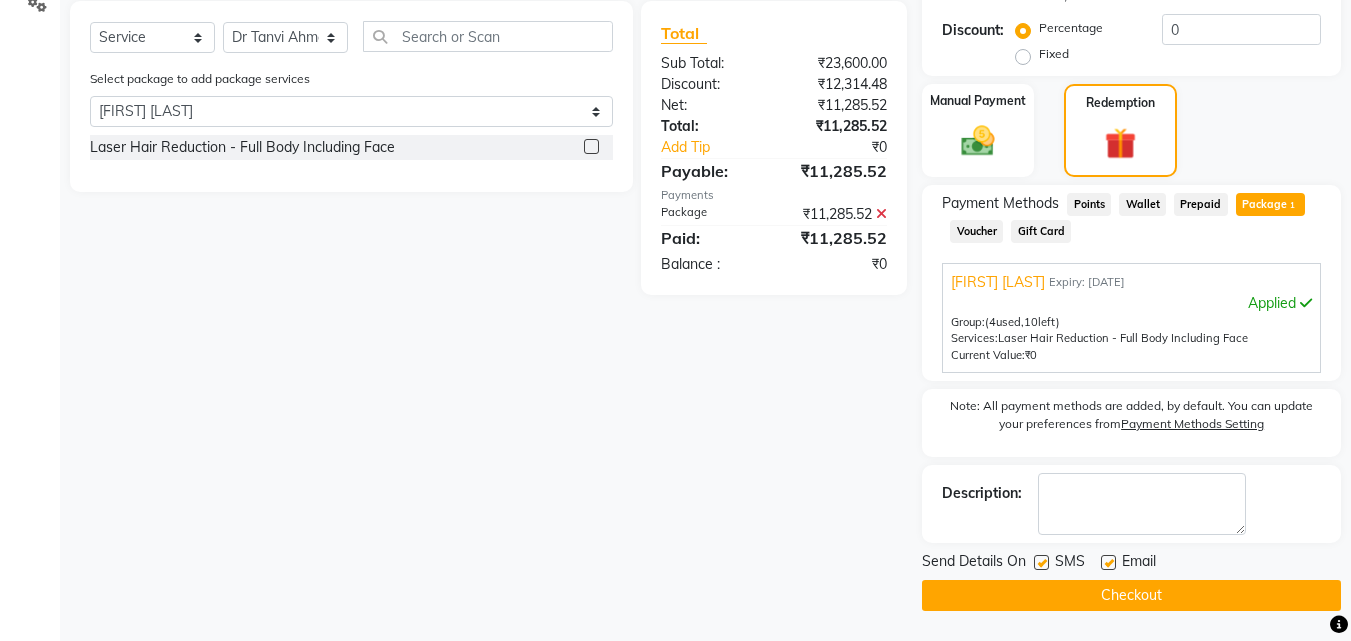 click on "Checkout" 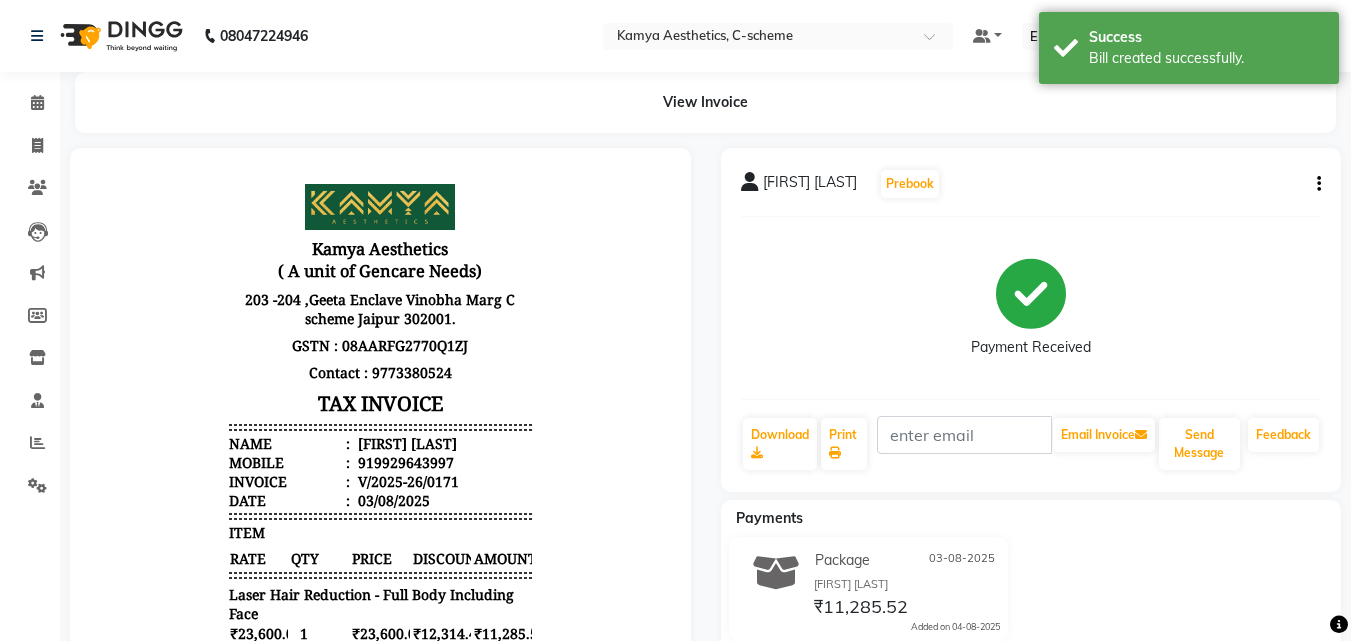 scroll, scrollTop: 0, scrollLeft: 0, axis: both 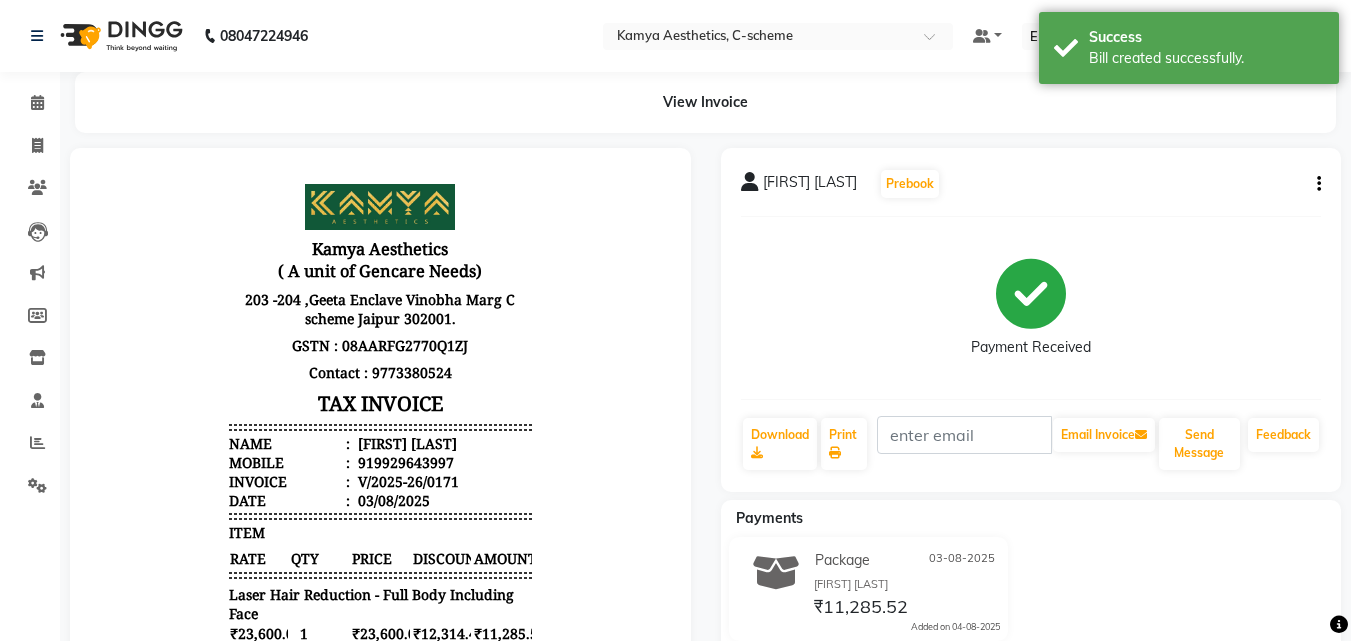 select on "service" 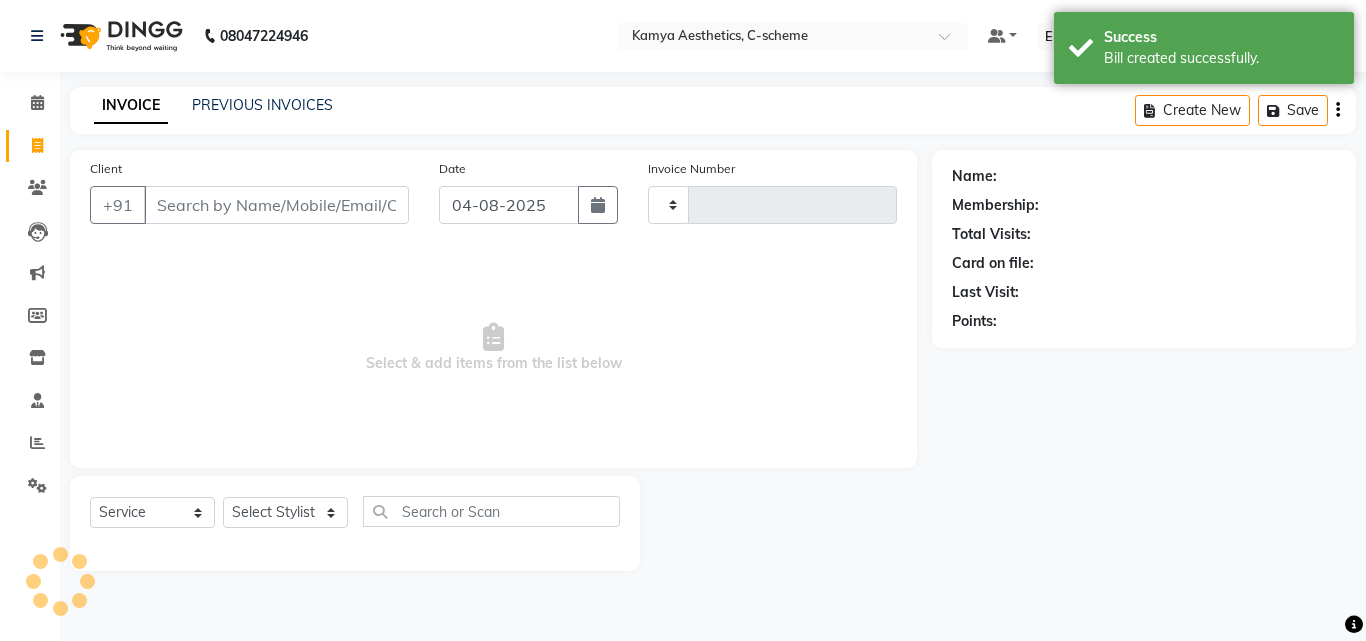 type on "0172" 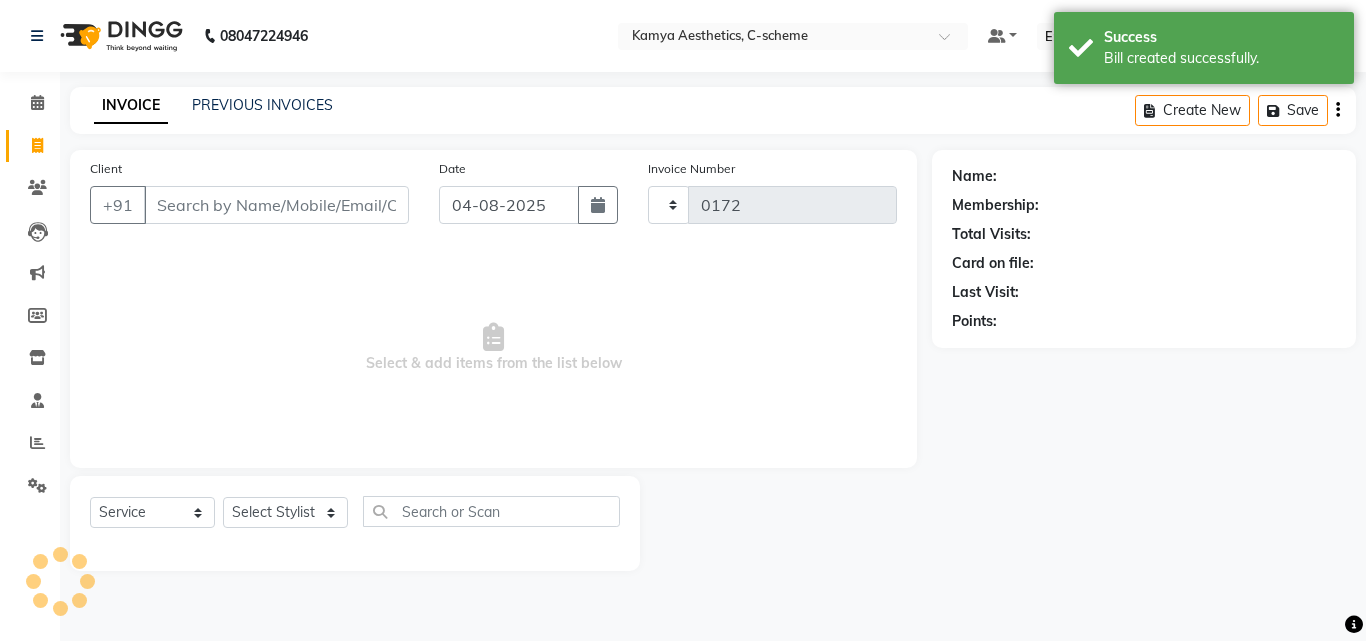 select on "5322" 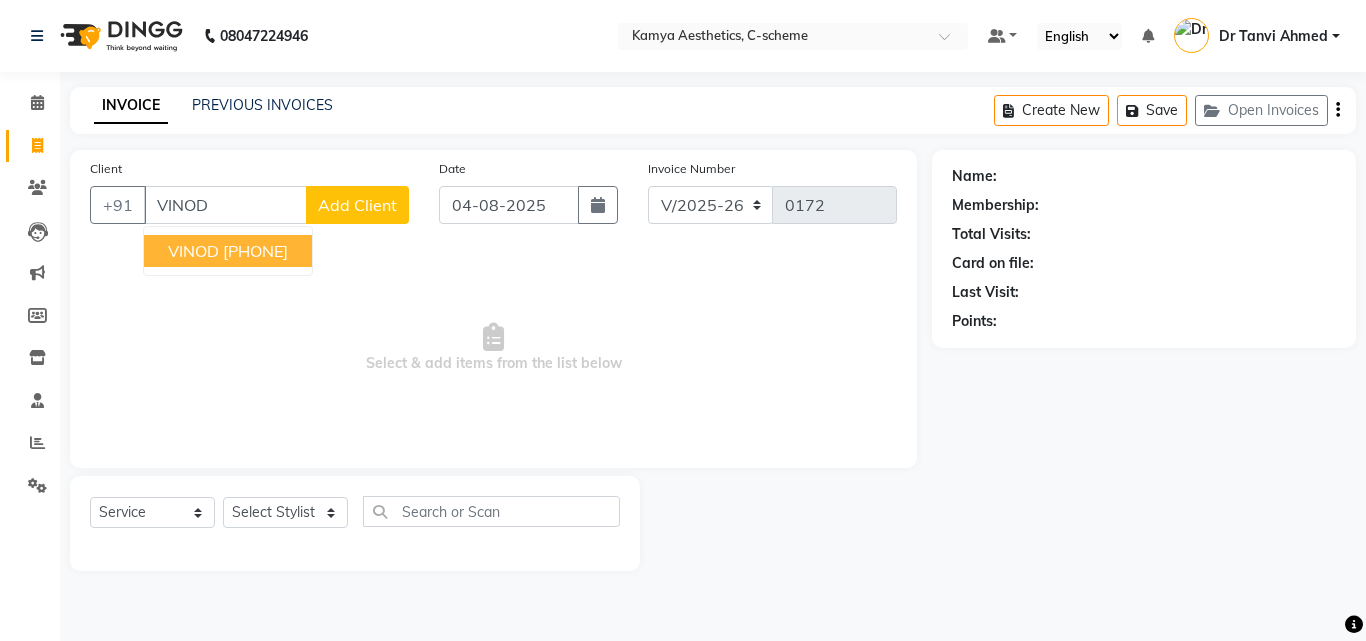 click on "[PHONE]" at bounding box center (255, 251) 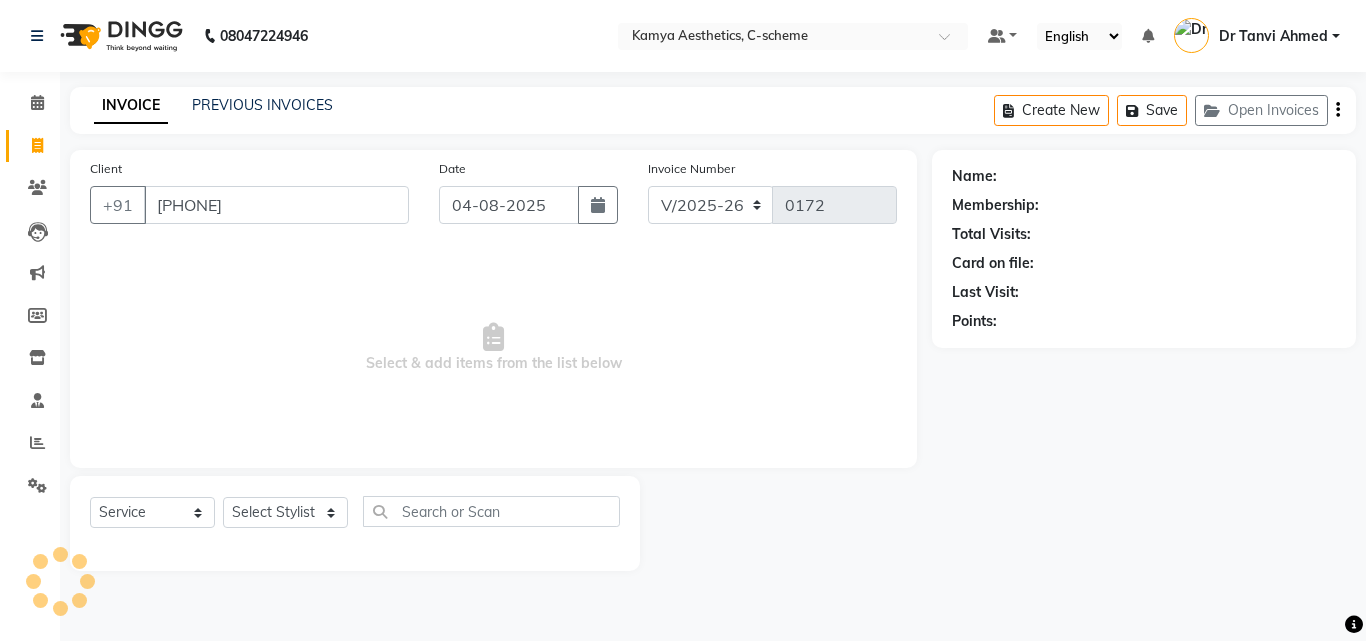 type on "[PHONE]" 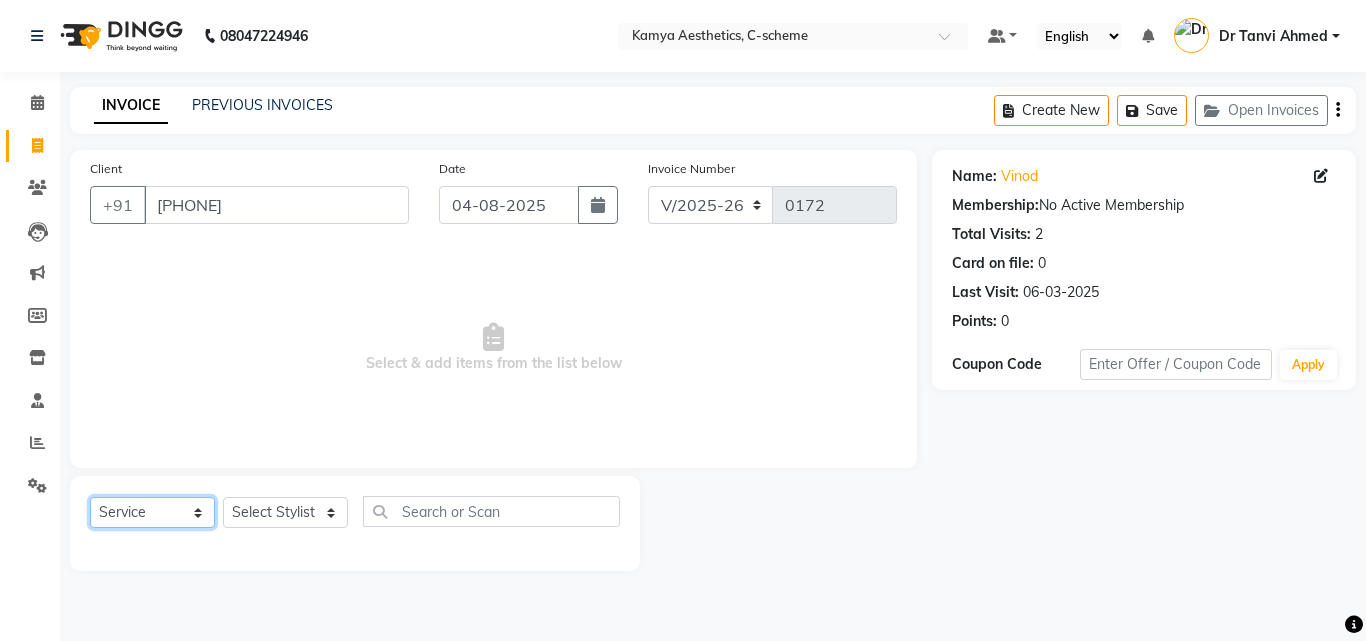 click on "Select  Service  Product  Membership  Package Voucher Prepaid Gift Card" 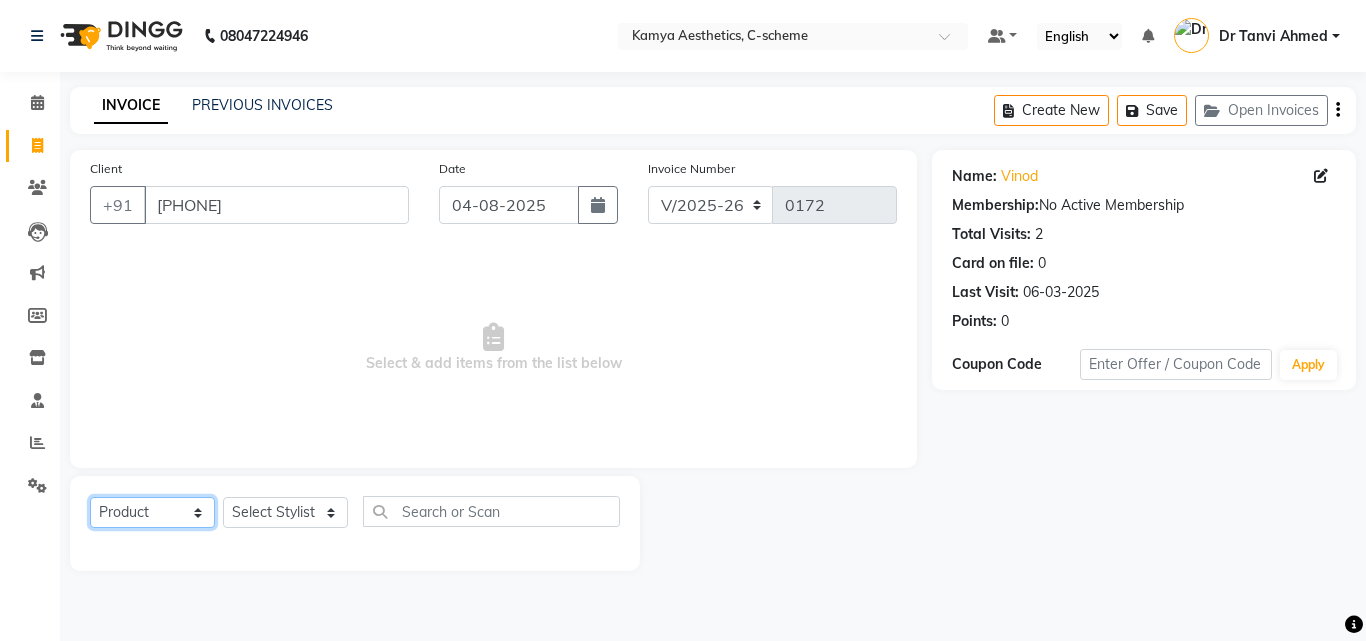 click on "Select  Service  Product  Membership  Package Voucher Prepaid Gift Card" 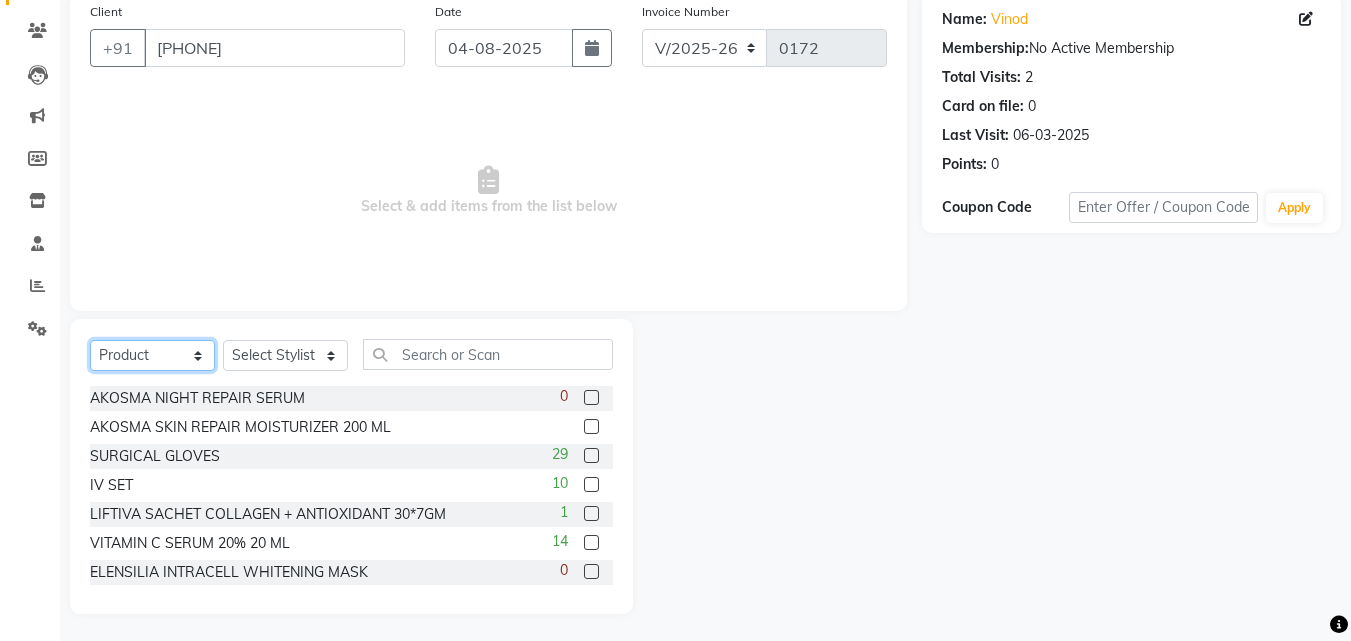 scroll, scrollTop: 160, scrollLeft: 0, axis: vertical 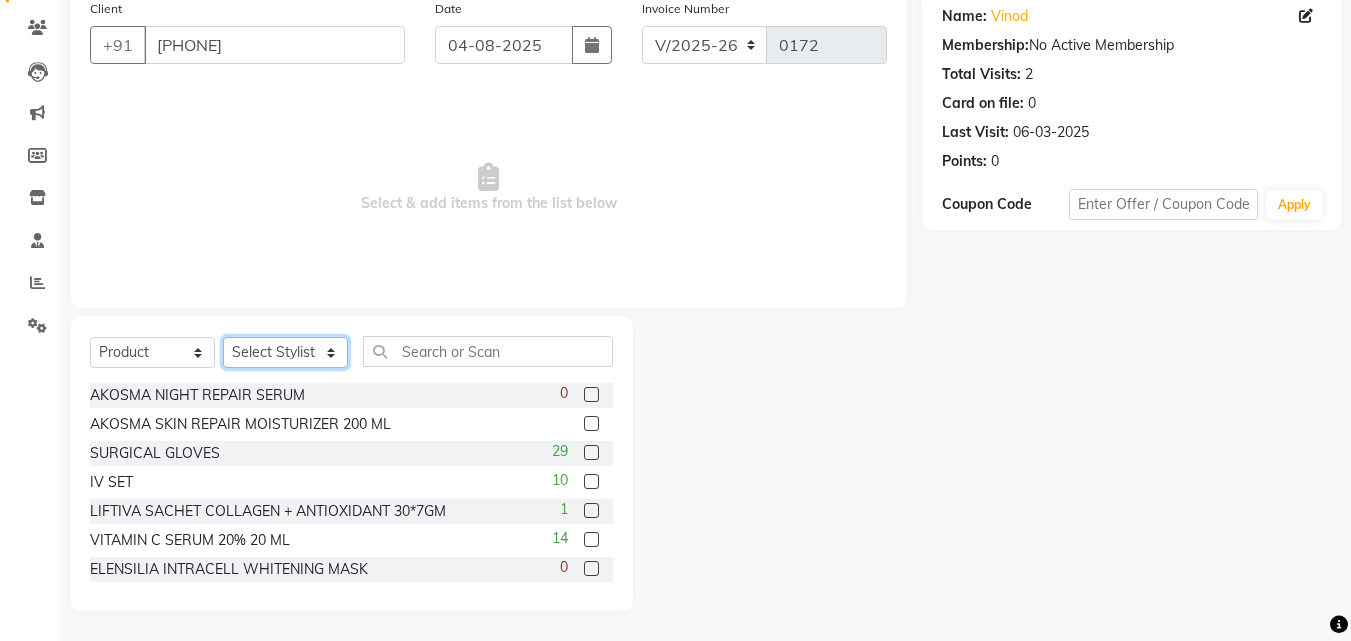 click on "Select Stylist [FIRST] [LAST]  Dr Pallavi Dr Tanvi Ahmed JUHI VERMA MANISHA BAIRWA RAKESH YADAV VISITING CONSULTANT" 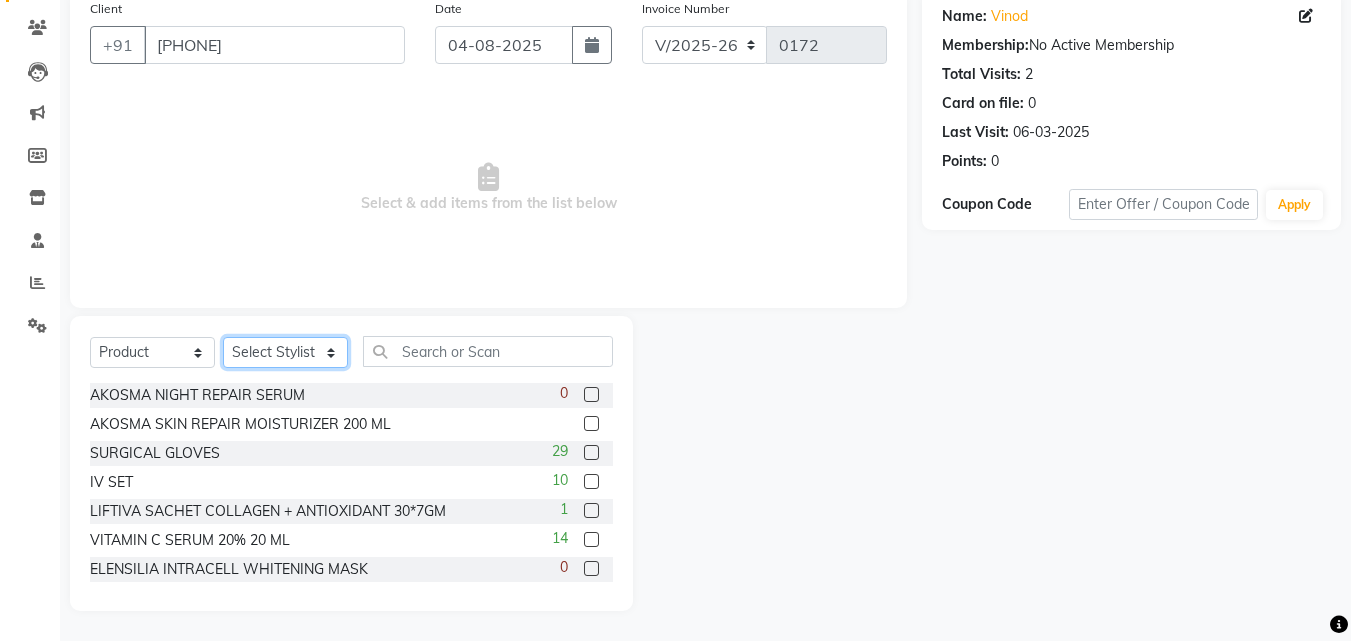 select on "49120" 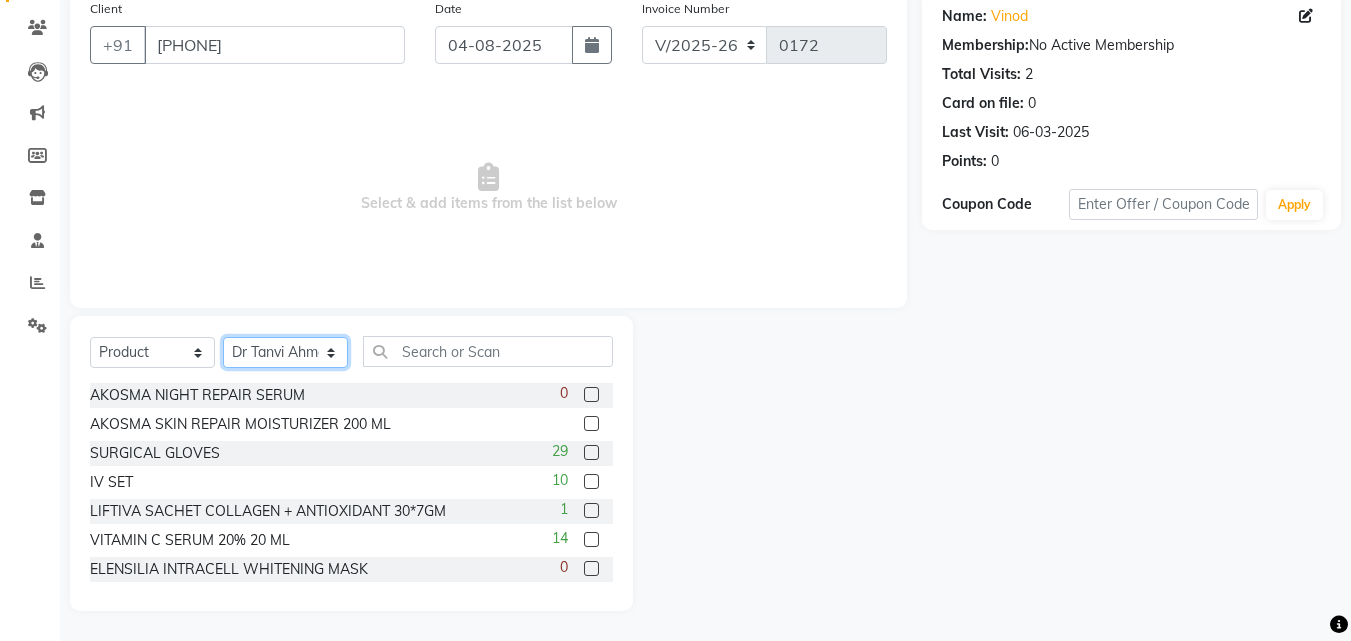 click on "Select Stylist [FIRST] [LAST]  Dr Pallavi Dr Tanvi Ahmed JUHI VERMA MANISHA BAIRWA RAKESH YADAV VISITING CONSULTANT" 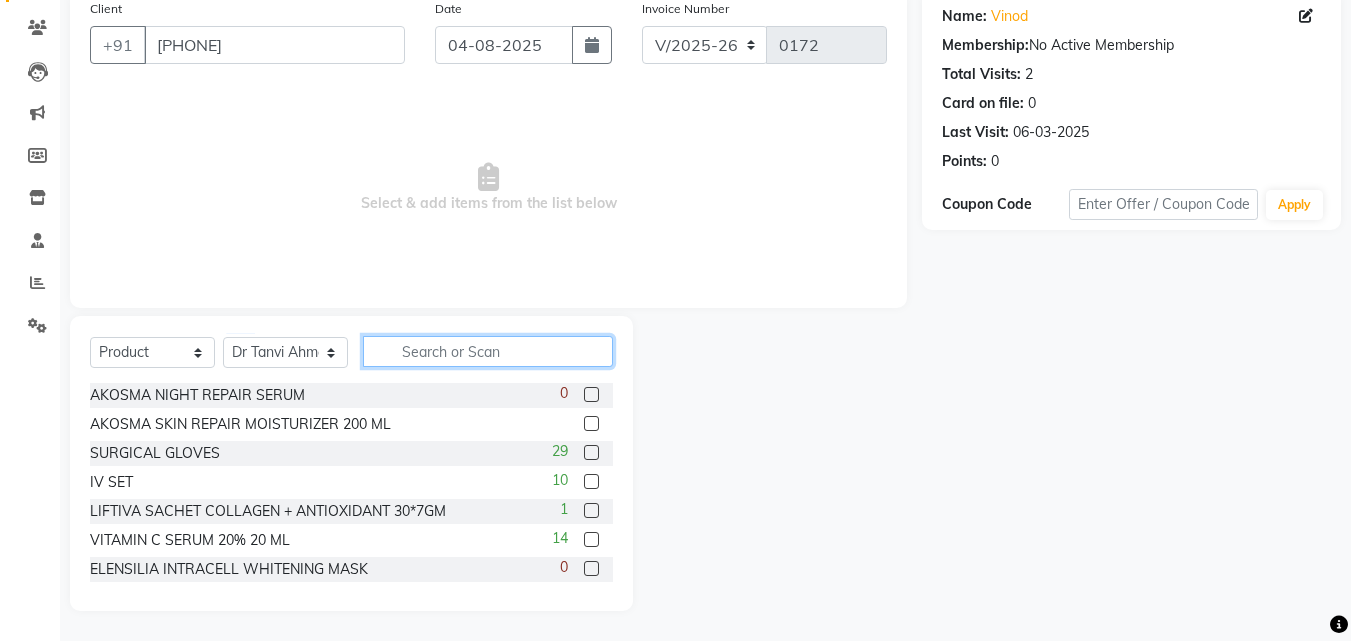 click 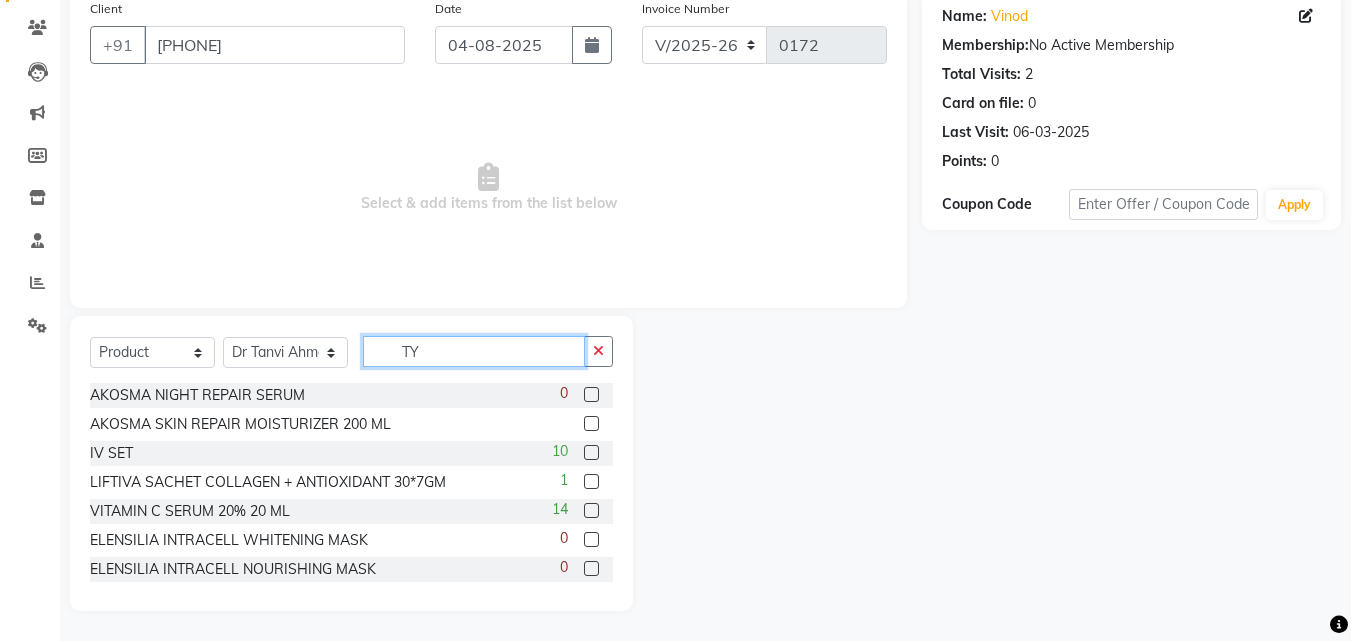 scroll, scrollTop: 0, scrollLeft: 0, axis: both 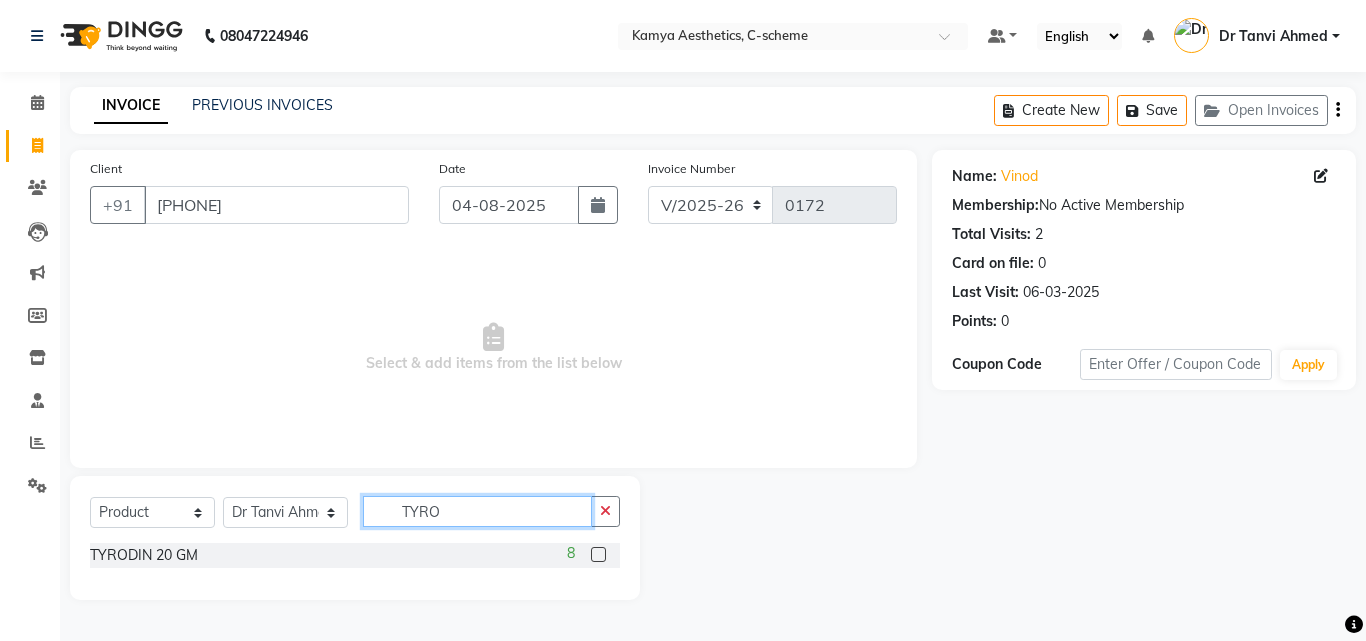 type on "TYRO" 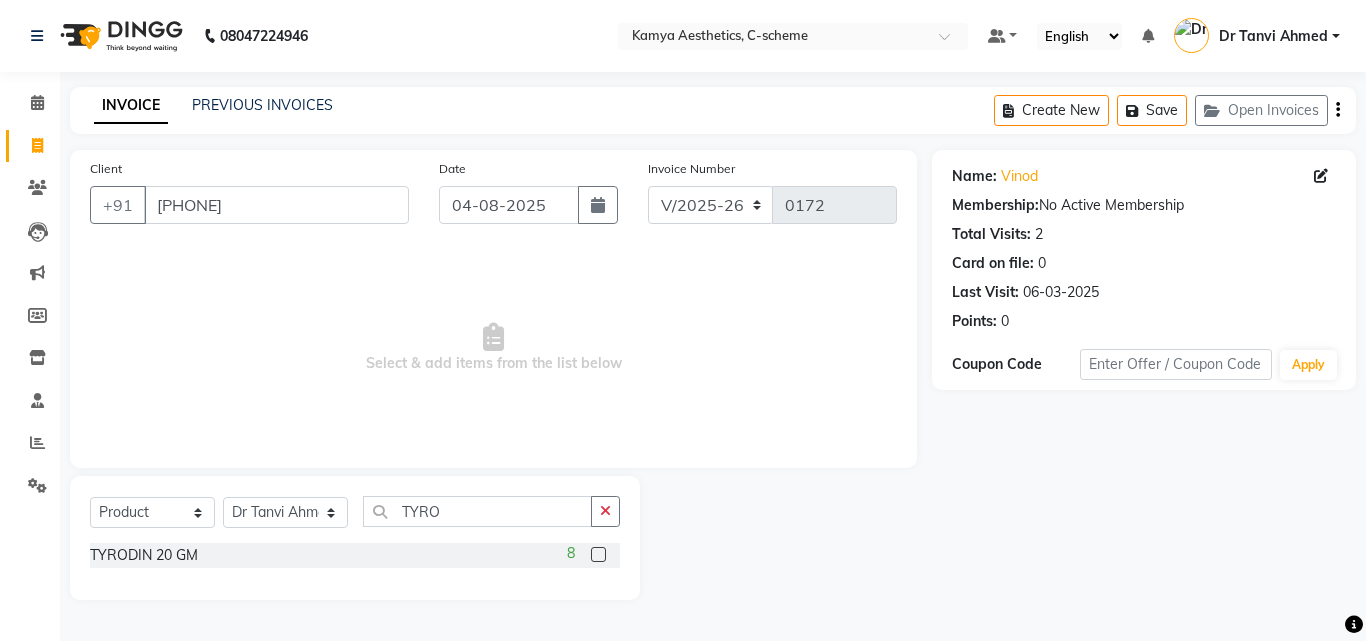 click 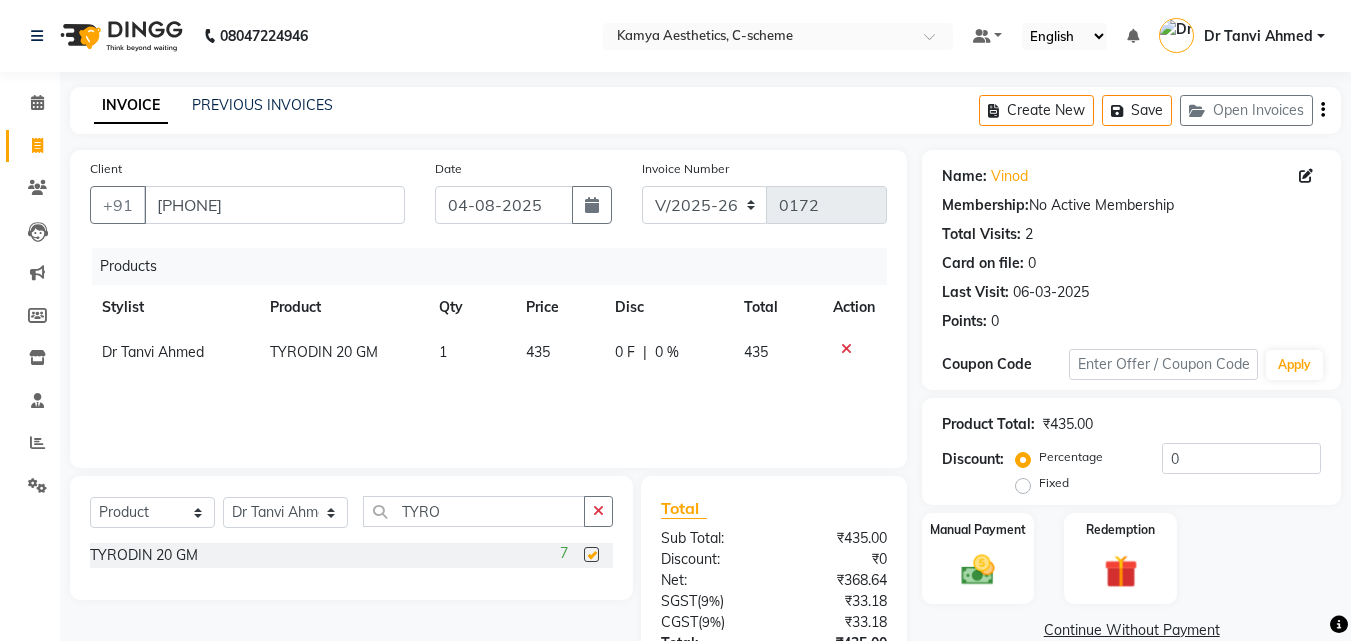 checkbox on "false" 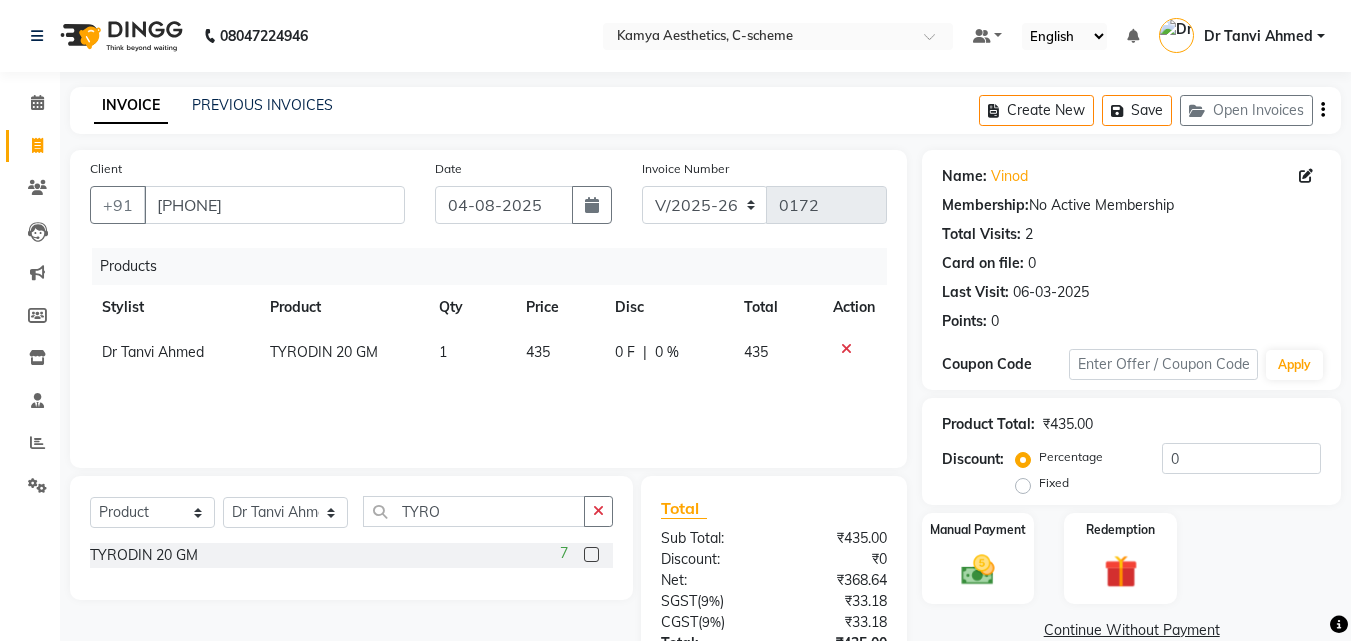 click on "1" 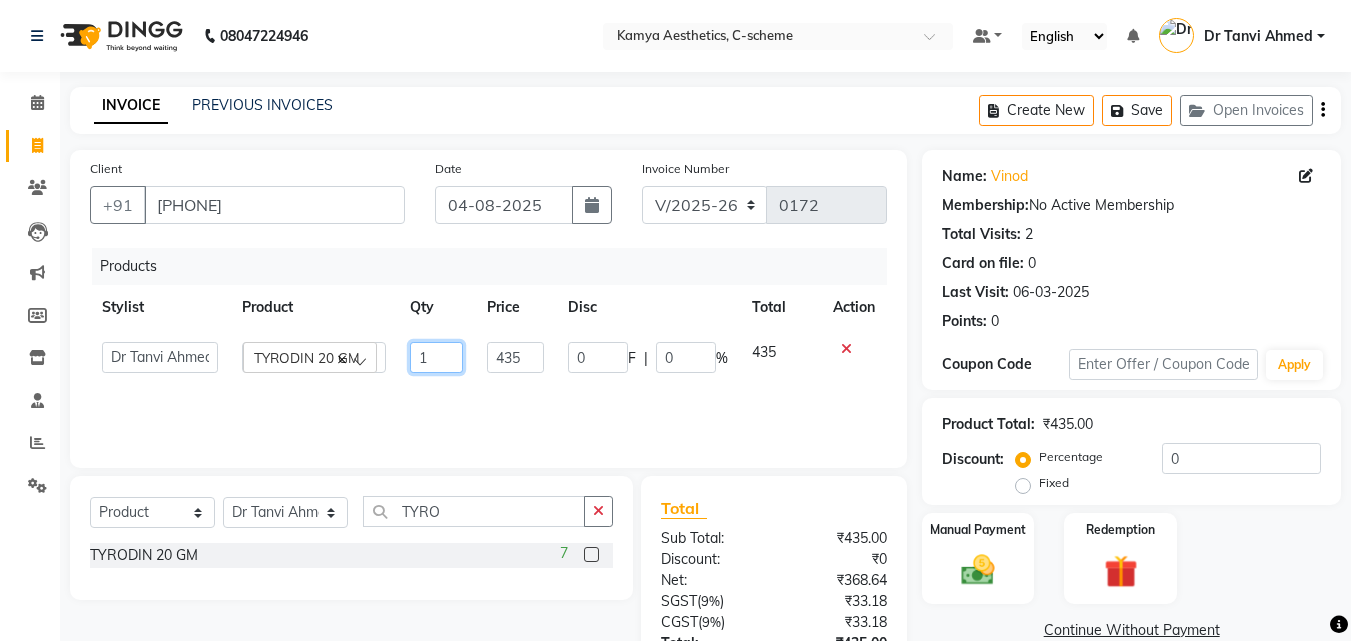 click on "1" 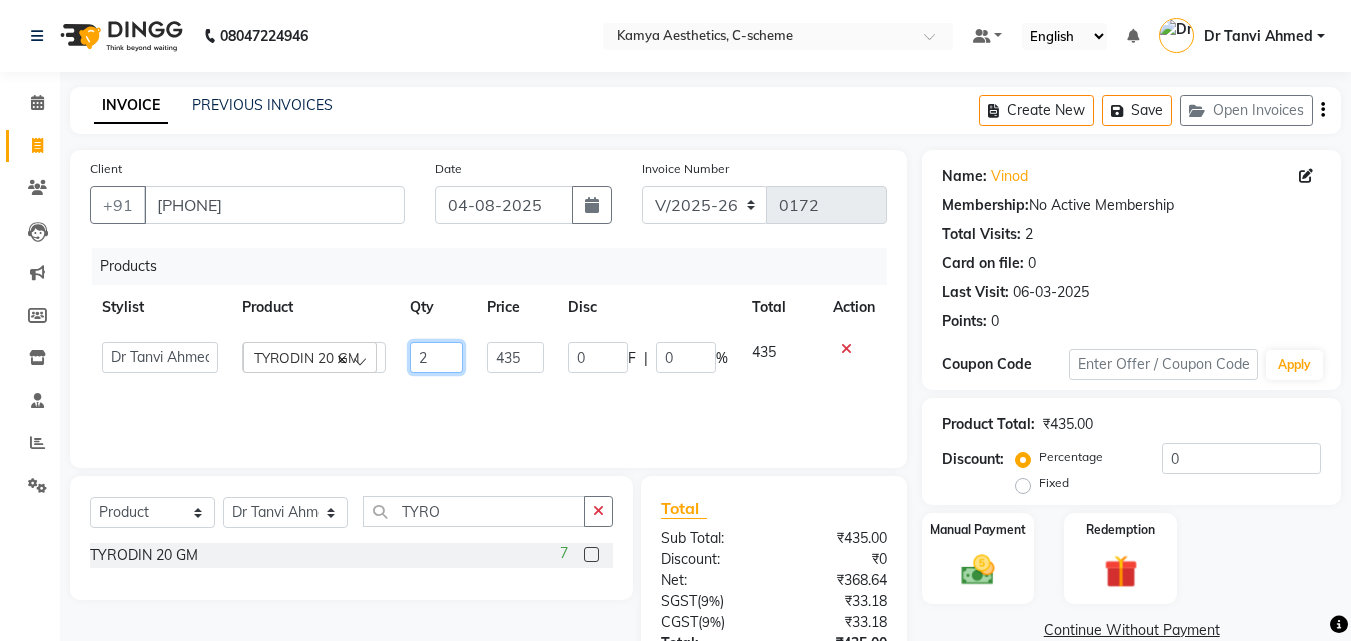 type on "2" 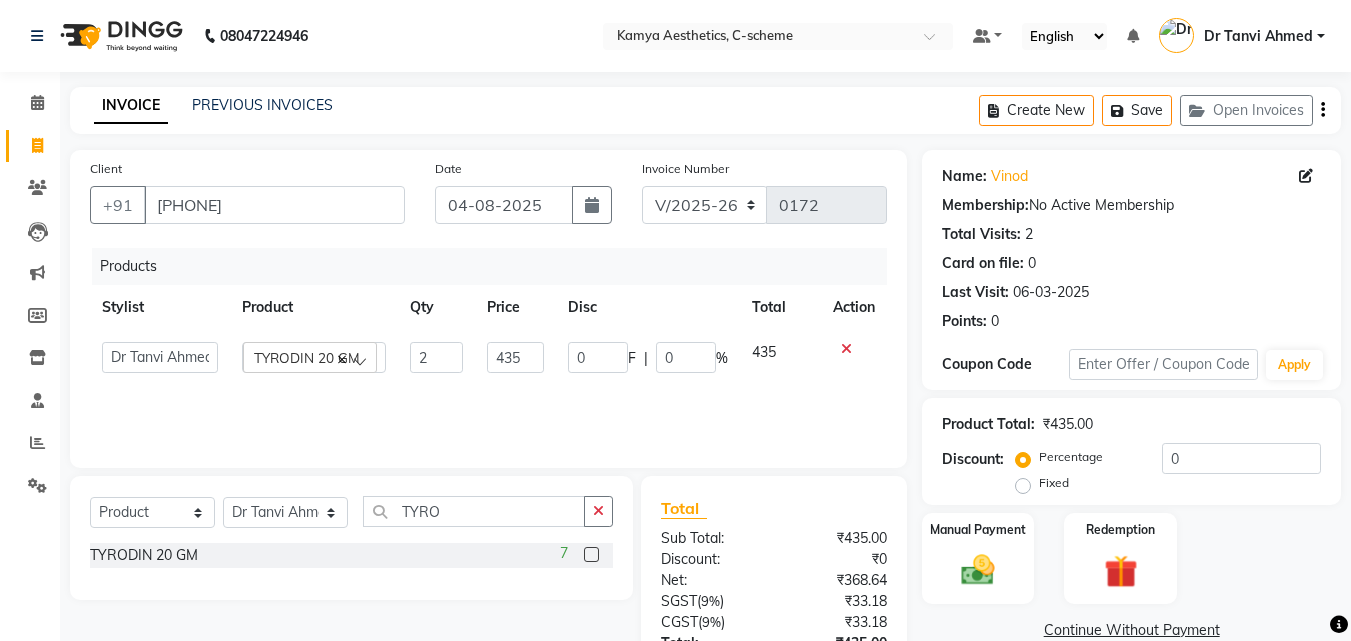 click on "Products Stylist Product Qty Price Disc Total Action  Ajay Sharma    Dr Pallavi   Dr Tanvi Ahmed   JUHI VERMA   MANISHA BAIRWA   RAKESH YADAV   VISITING CONSULTANT   TYRODIN 20 GM  2 435 0 F | 0 % 435" 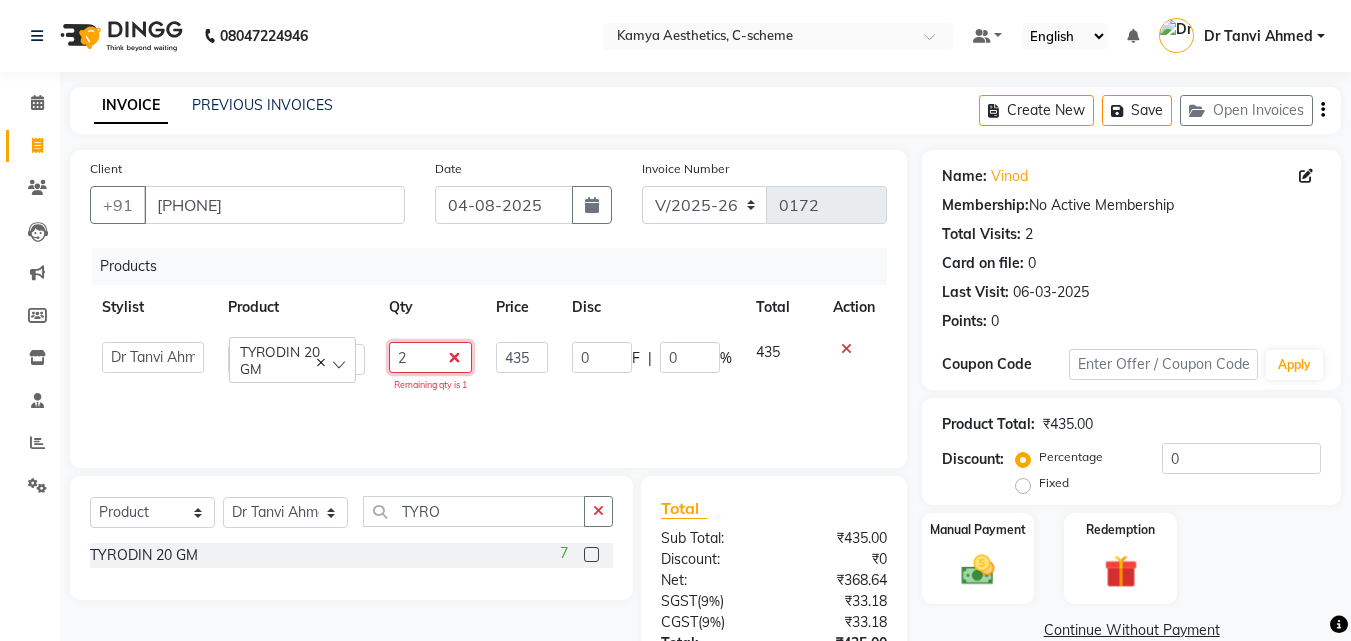 click on "2" 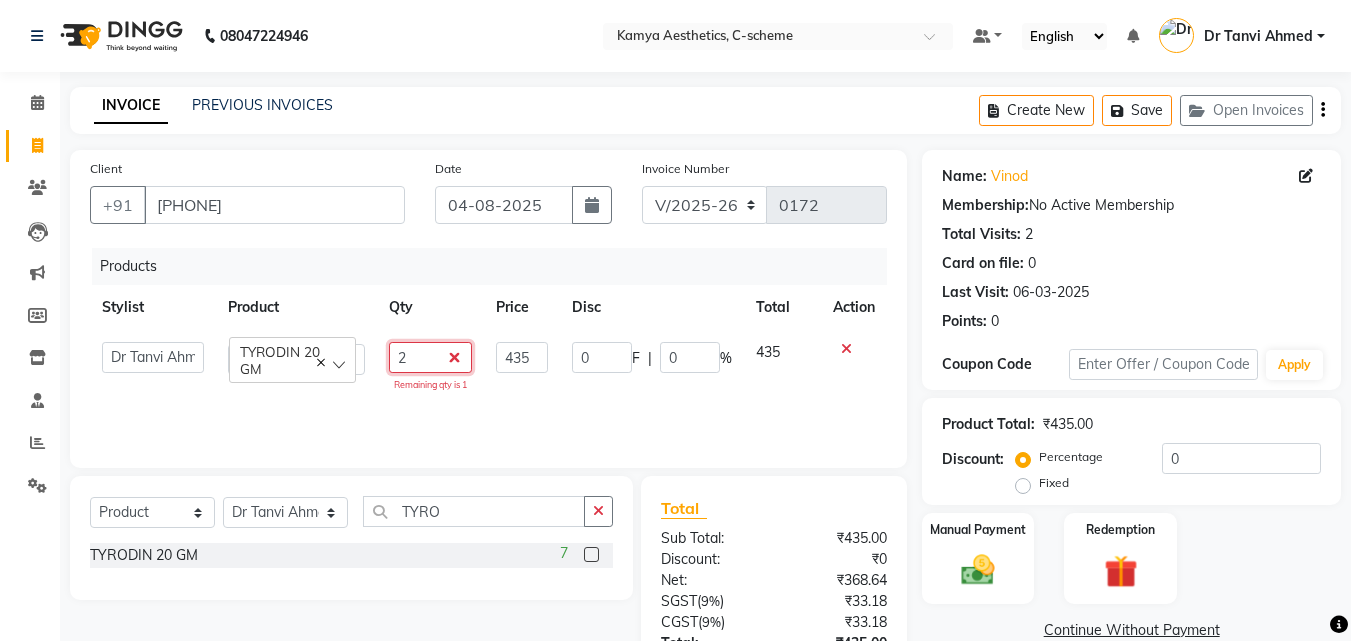 click on "2" 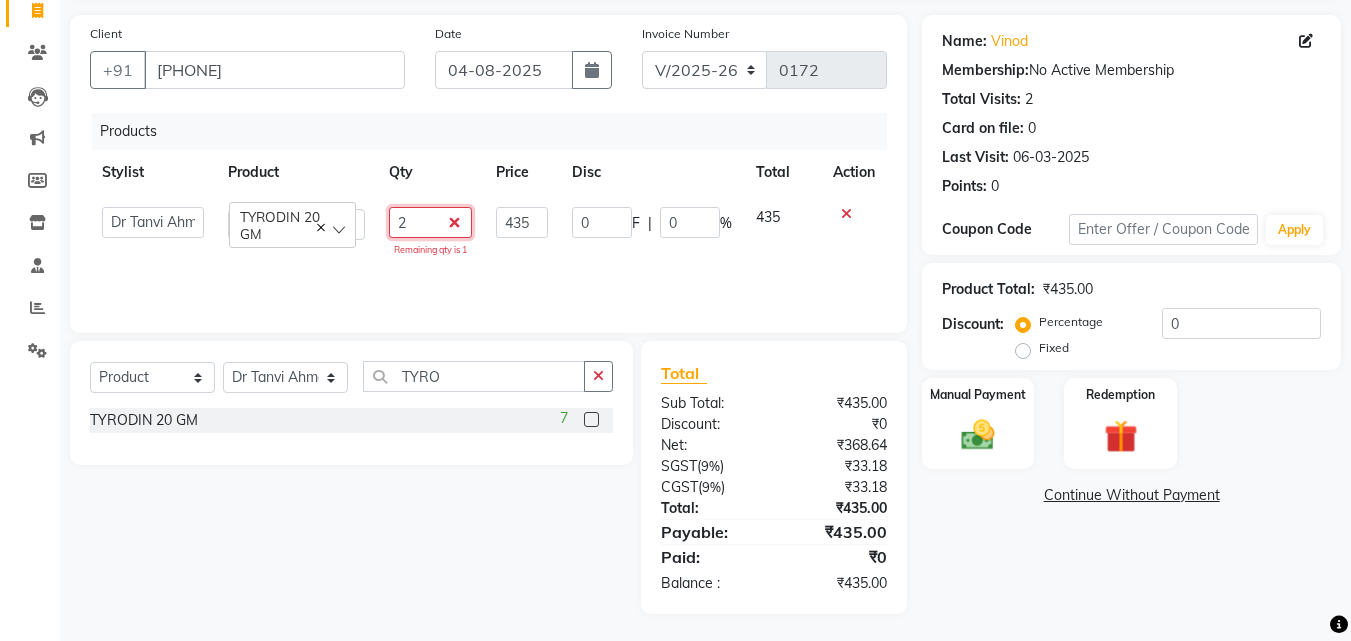 scroll, scrollTop: 138, scrollLeft: 0, axis: vertical 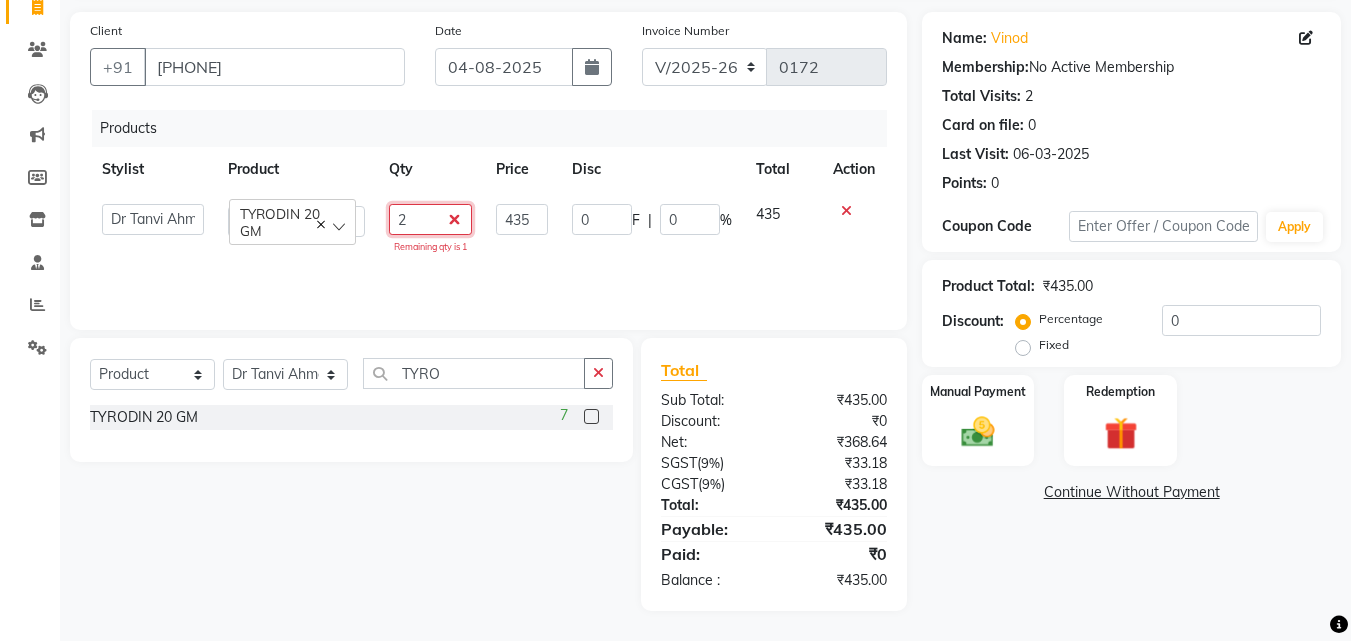 click on "2" 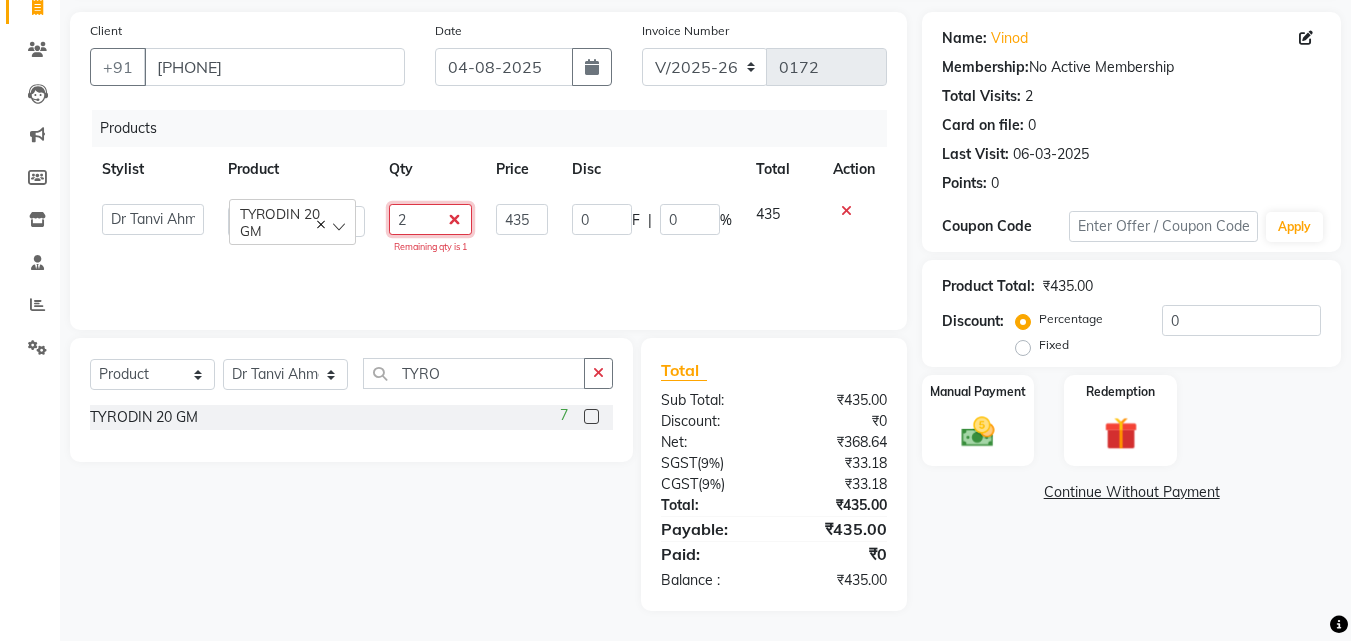 type 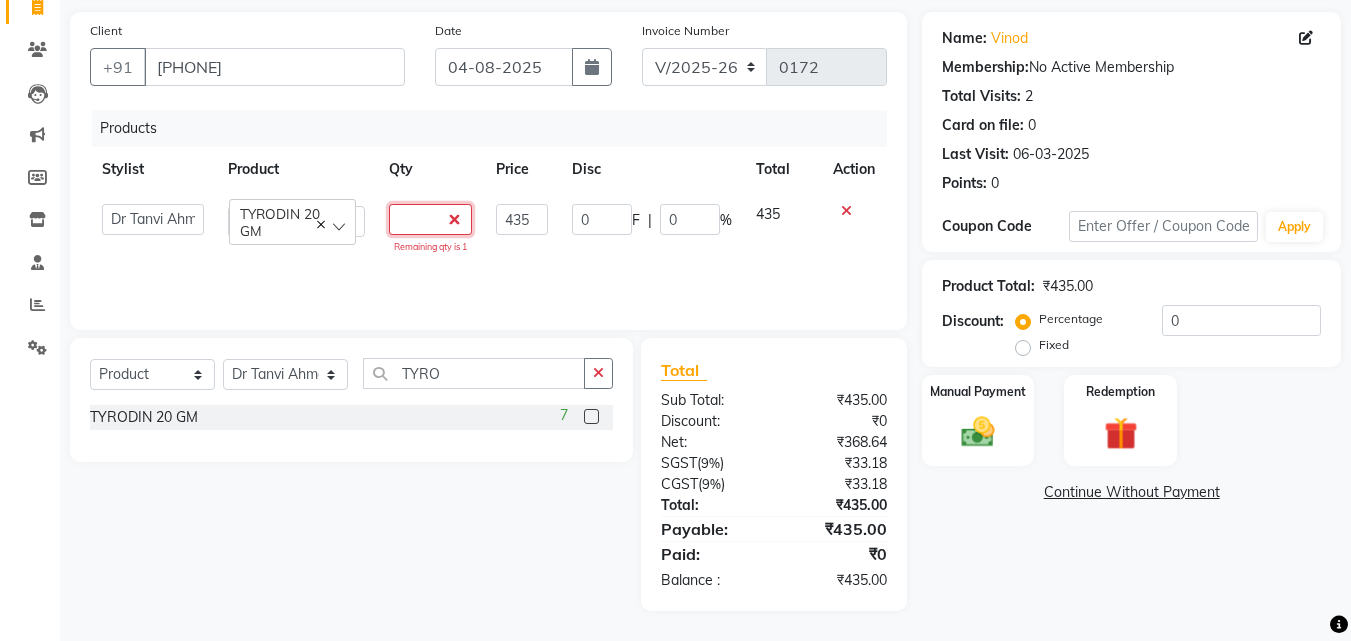 click 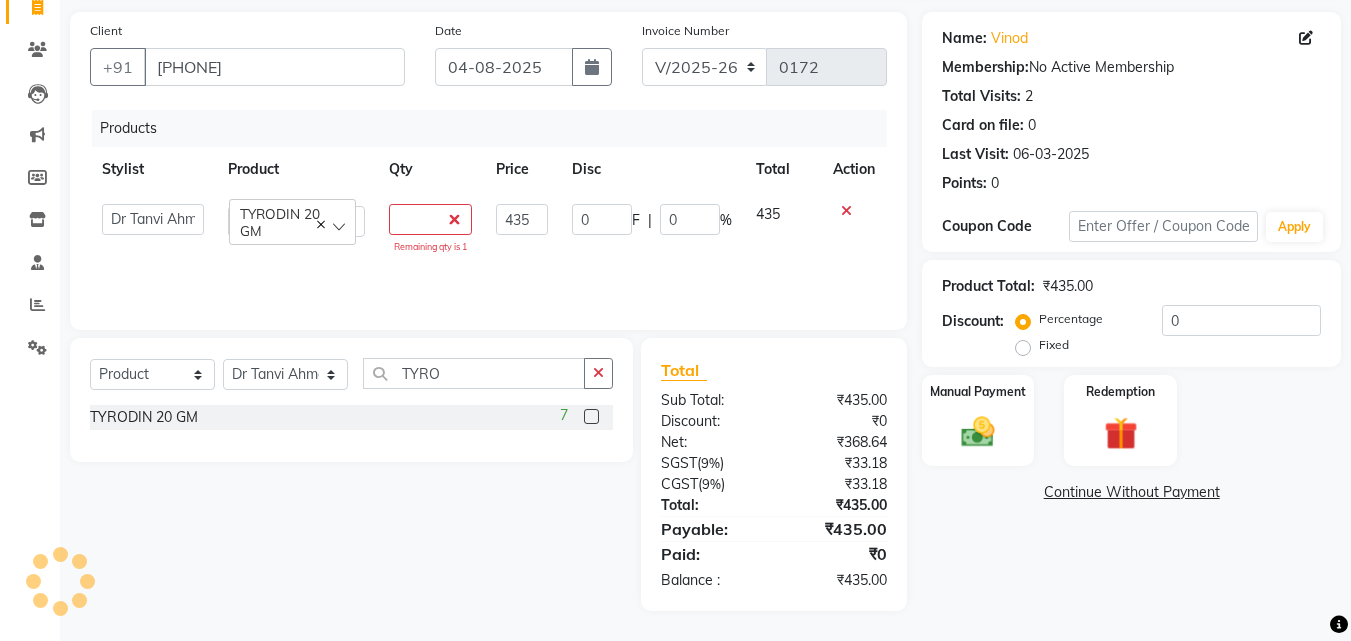 click on "Products Stylist Product Qty Price Disc Total Action  [FIRST] [LAST]    Dr Pallavi   Dr Tanvi Ahmed   JUHI VERMA   MANISHA BAIRWA   RAKESH YADAV   VISITING CONSULTANT   TYRODIN 20 GM  Remaining qty is 1 435 0 F | 0 % 435" 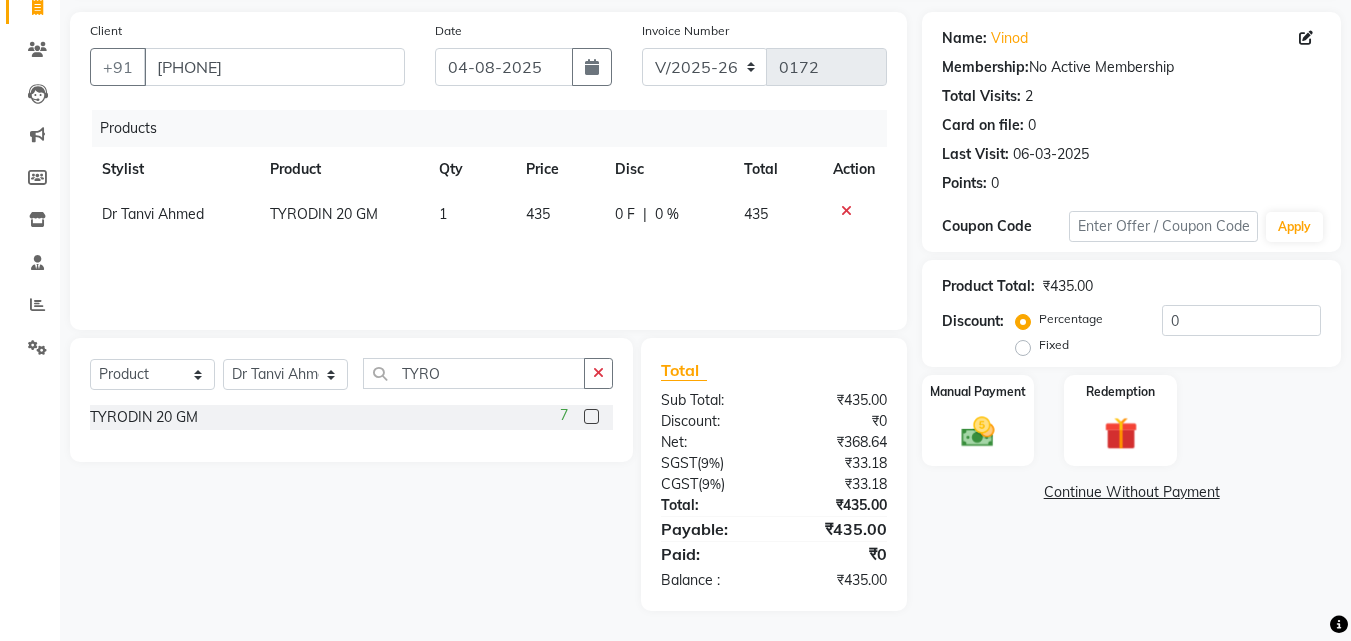 click 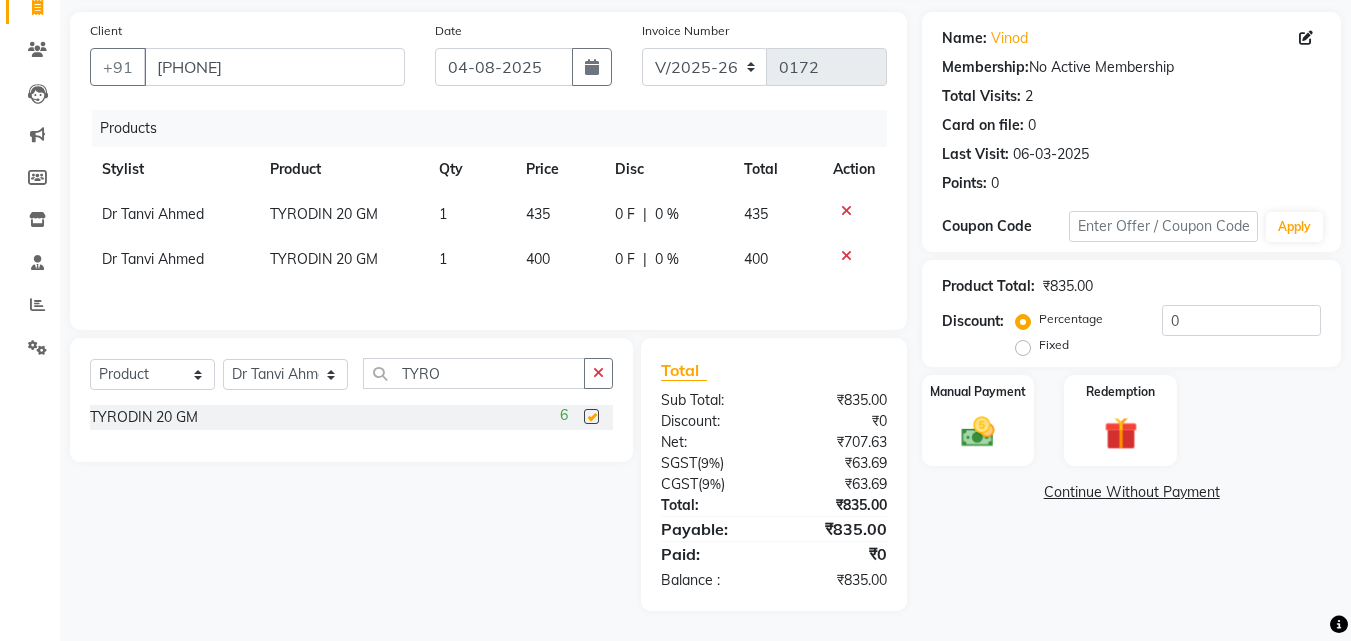 checkbox on "false" 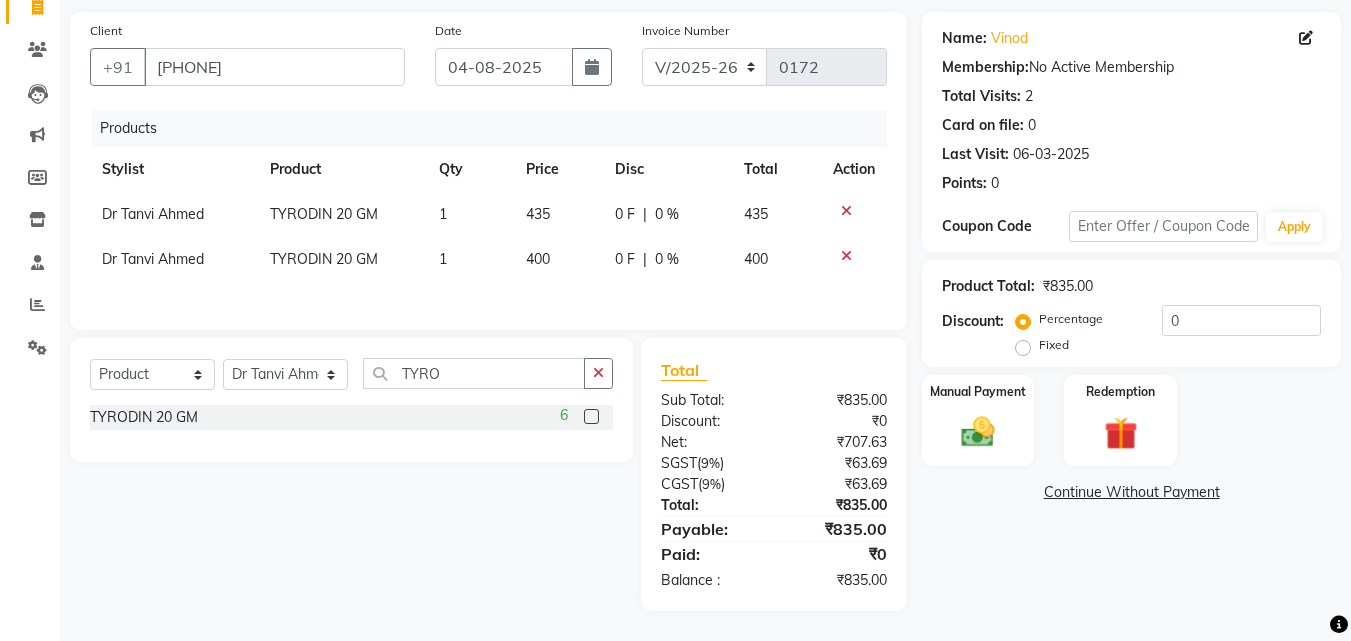 click on "400" 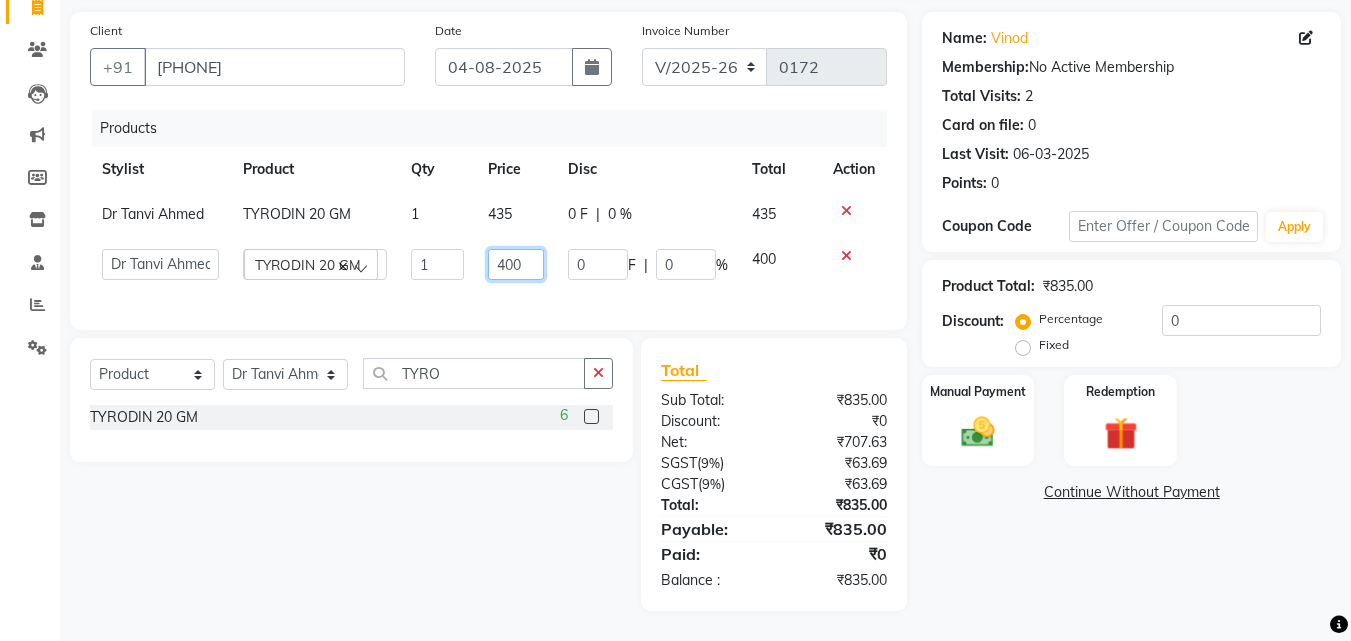click on "400" 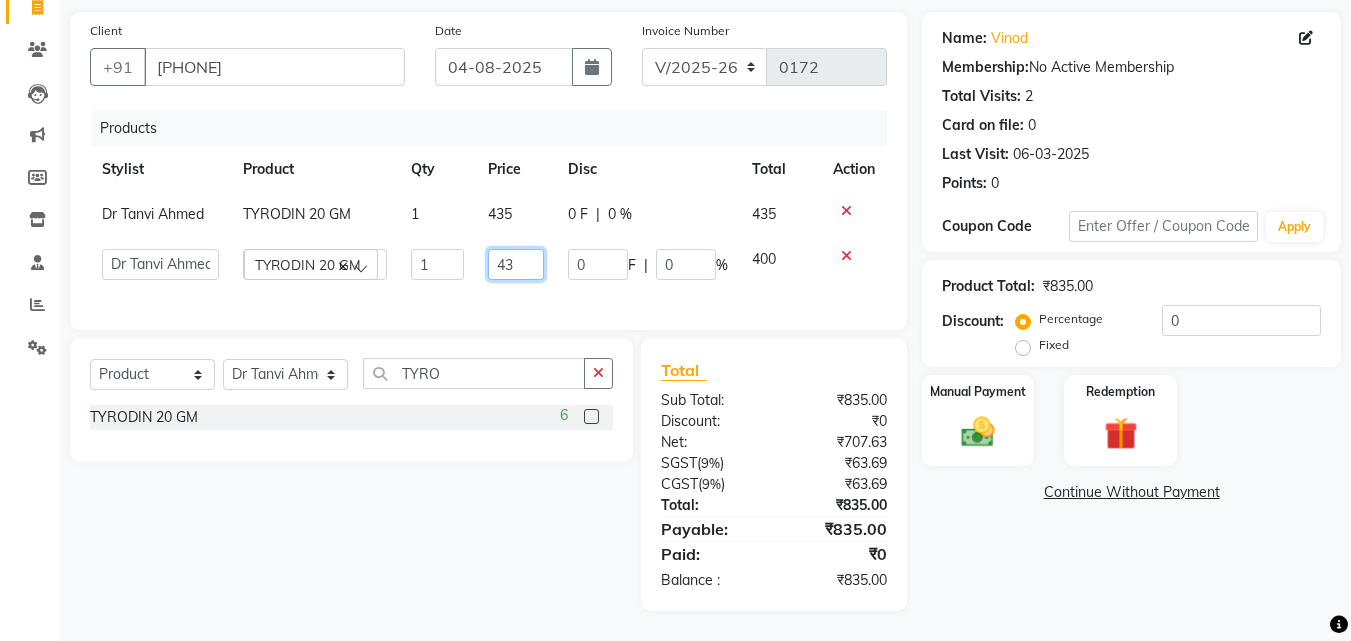 type on "435" 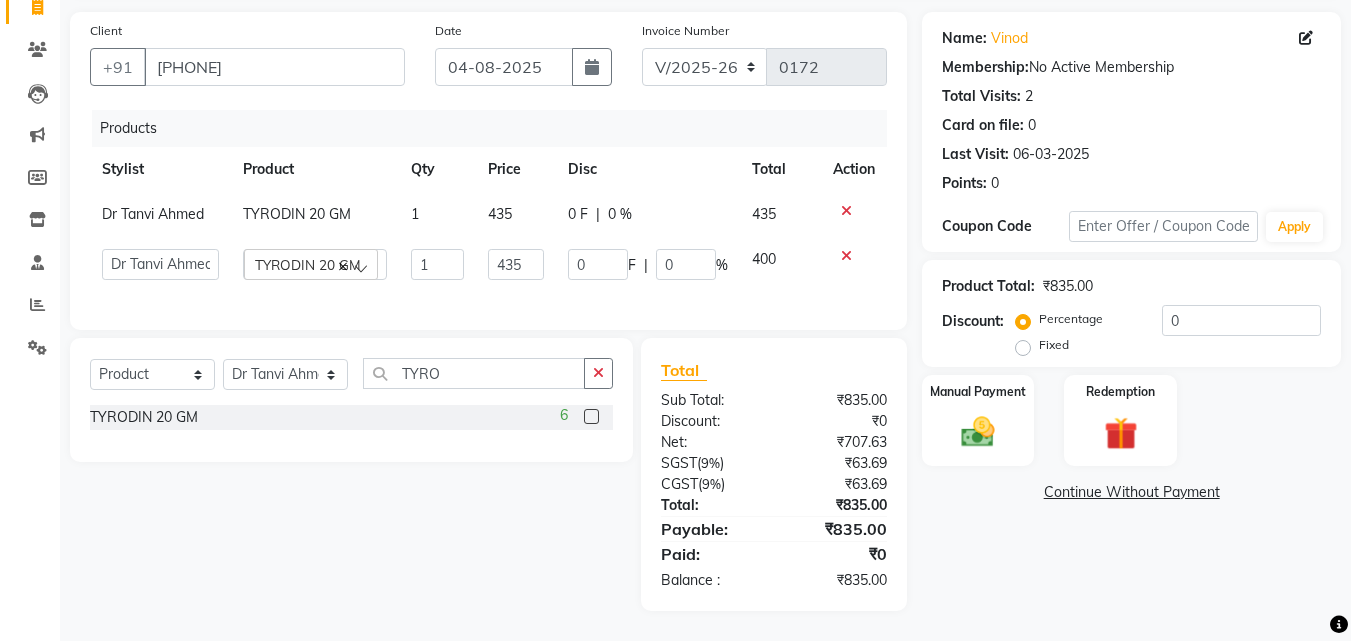 click on "Products Stylist Product Qty Price Disc Total Action Dr Tanvi Ahmed TYRODIN 20 GM 1 435 0 F | 0 % 435  [FIRST] [LAST]    Dr Pallavi   Dr Tanvi Ahmed   JUHI VERMA   MANISHA BAIRWA   RAKESH YADAV   VISITING CONSULTANT   TYRODIN 20 GM  1 435 0 F | 0 % 400" 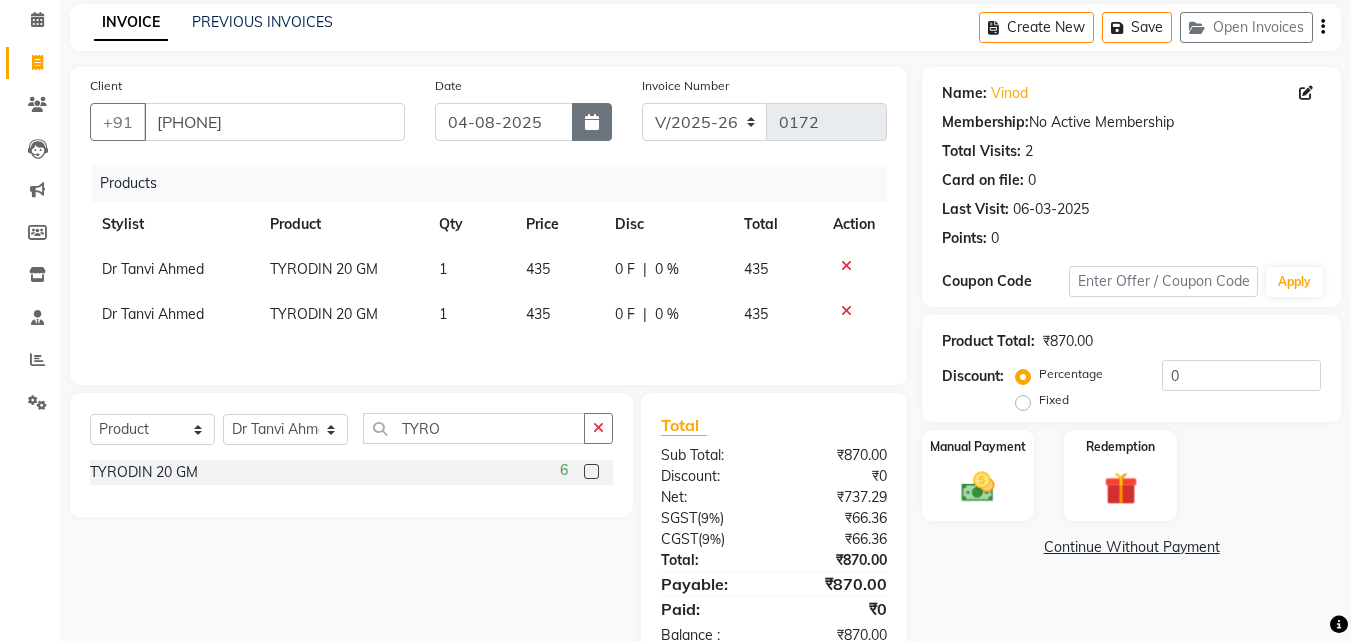 scroll, scrollTop: 38, scrollLeft: 0, axis: vertical 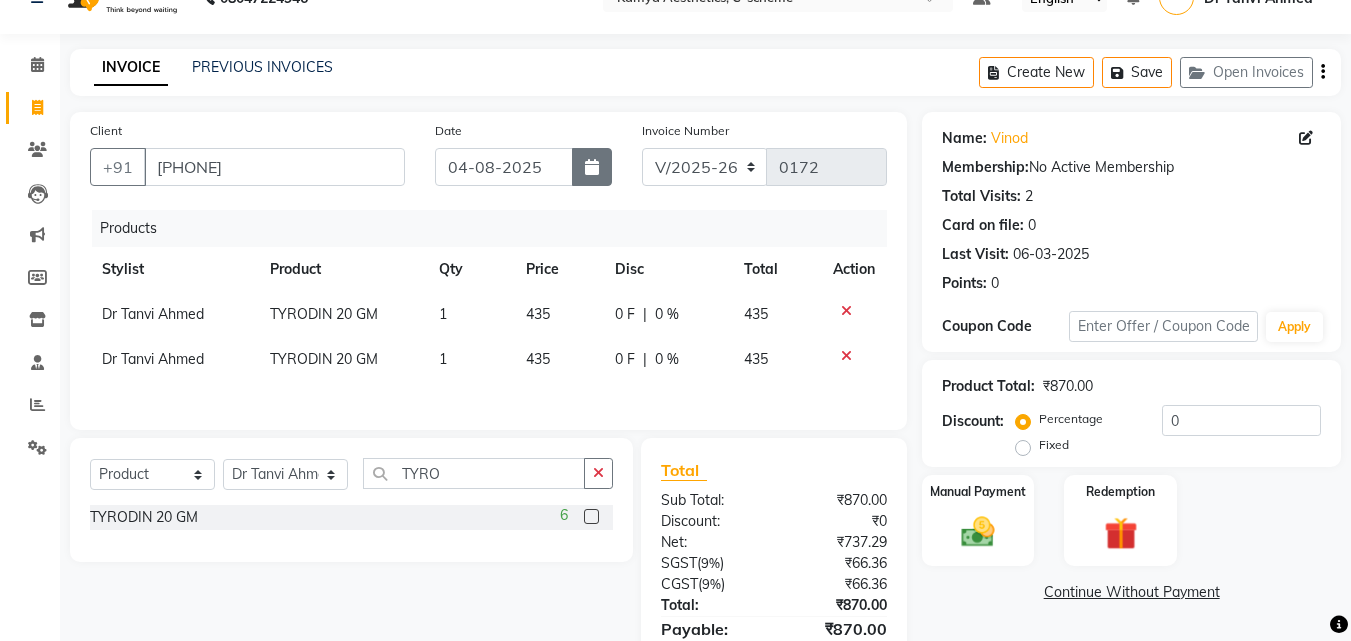 click 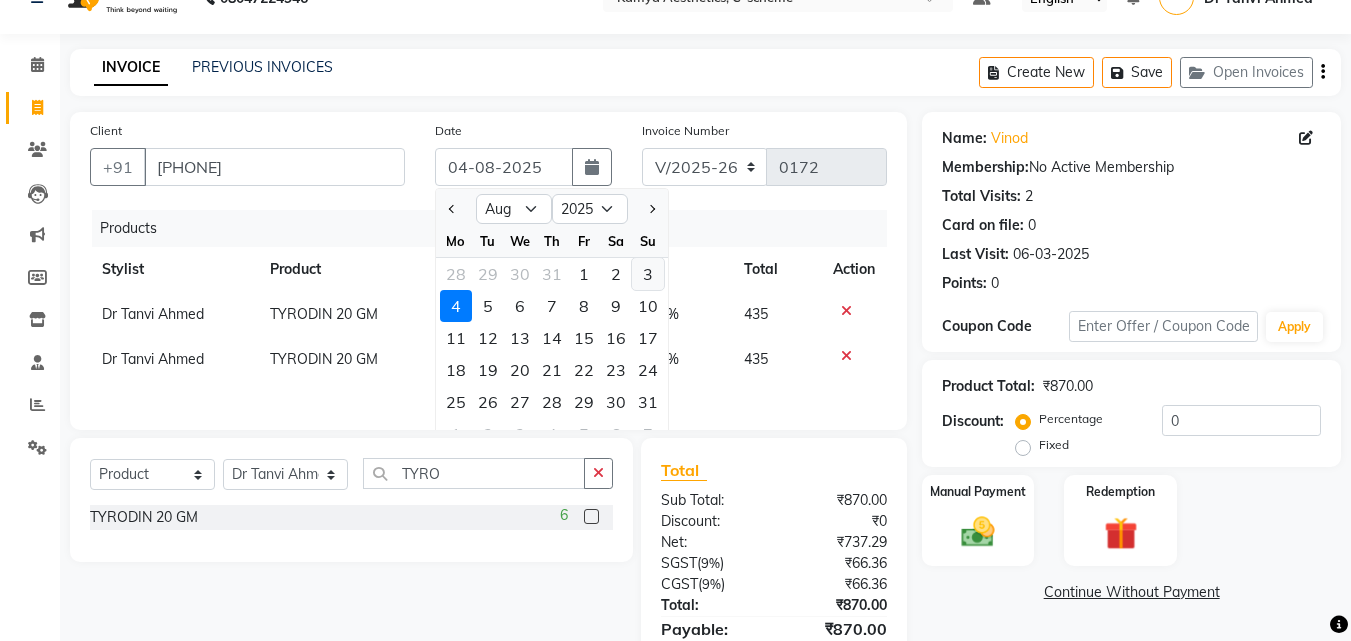 click on "3" 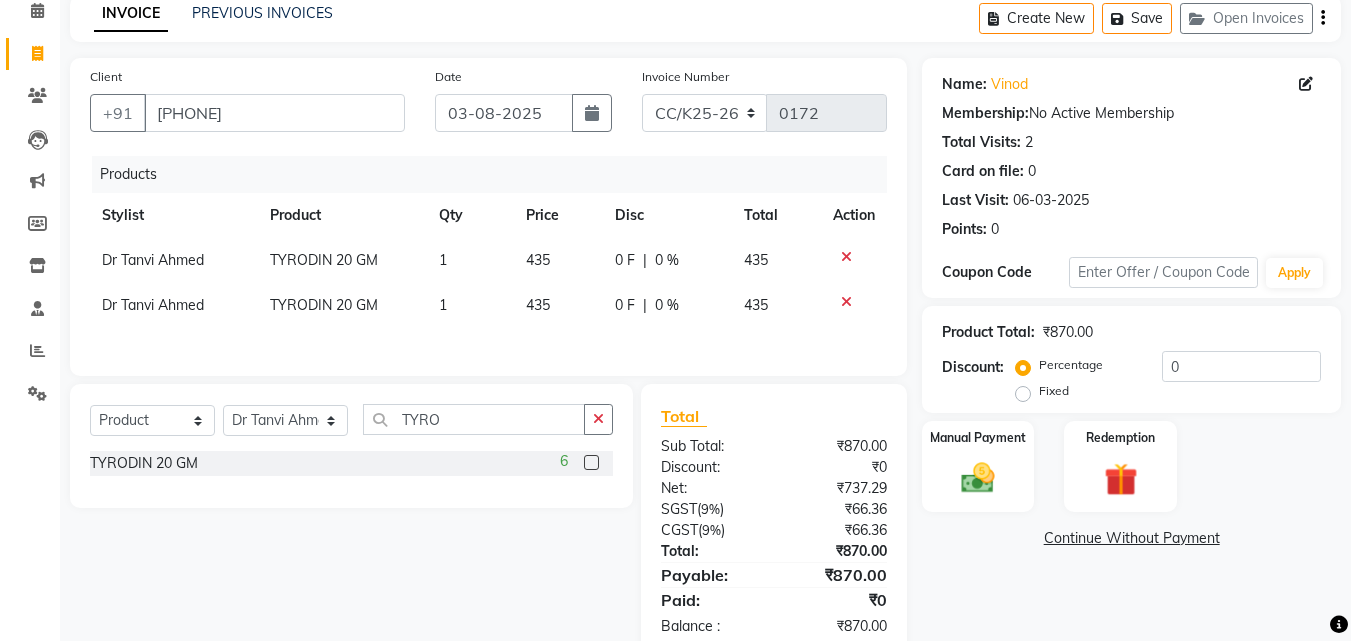 scroll, scrollTop: 141, scrollLeft: 0, axis: vertical 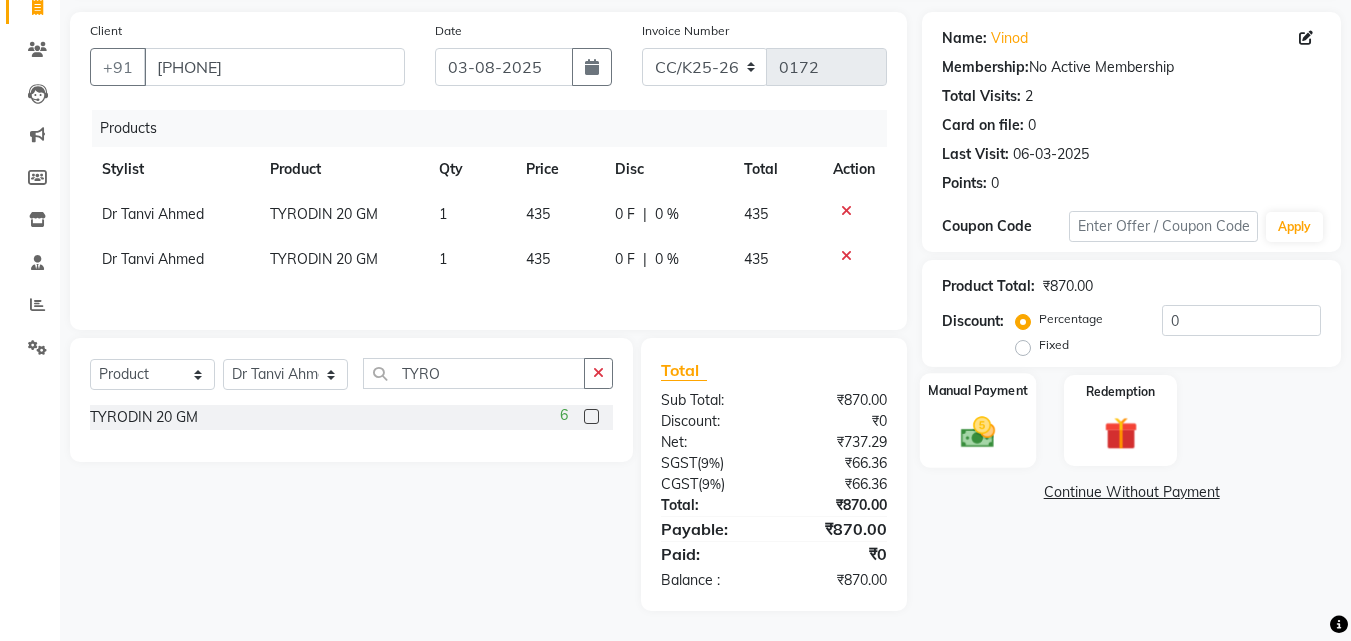 click on "Manual Payment" 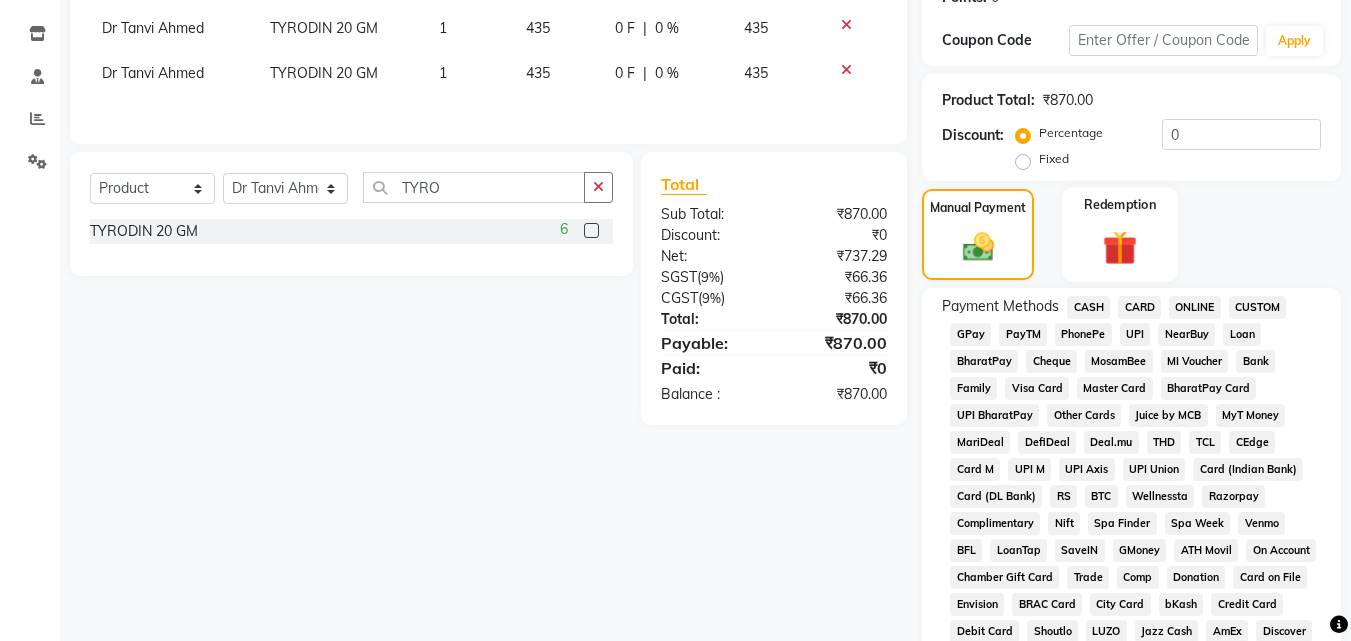 scroll, scrollTop: 341, scrollLeft: 0, axis: vertical 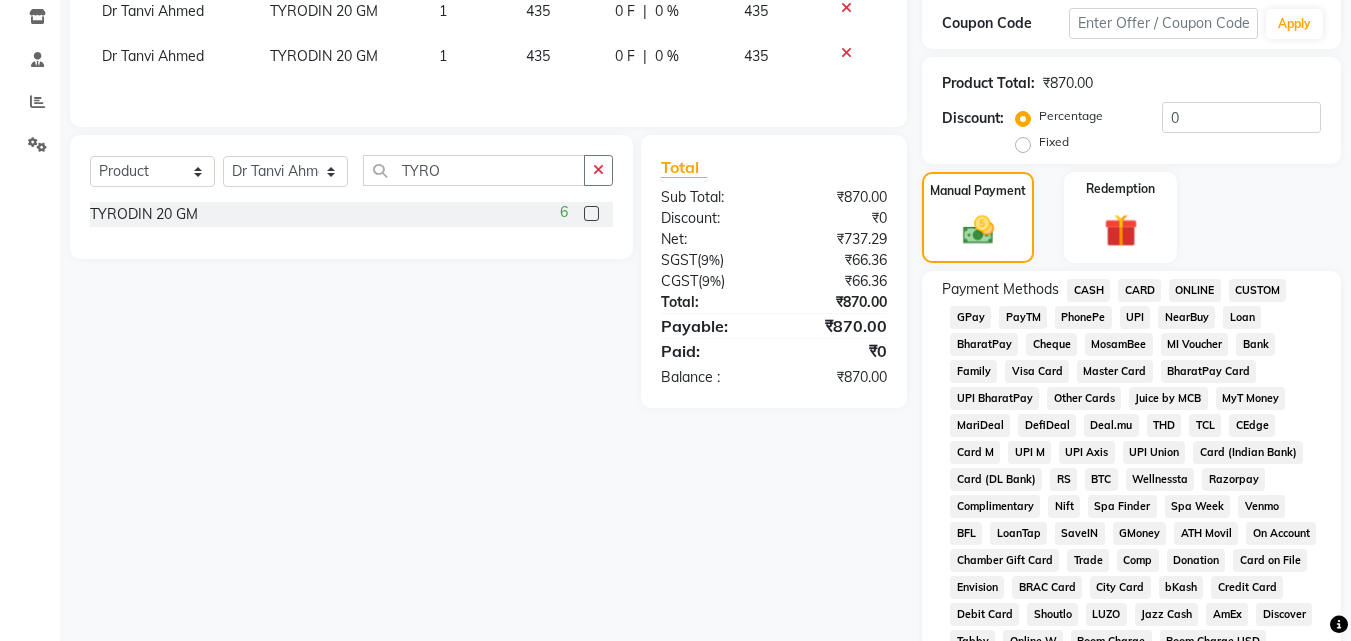 click on "ONLINE" 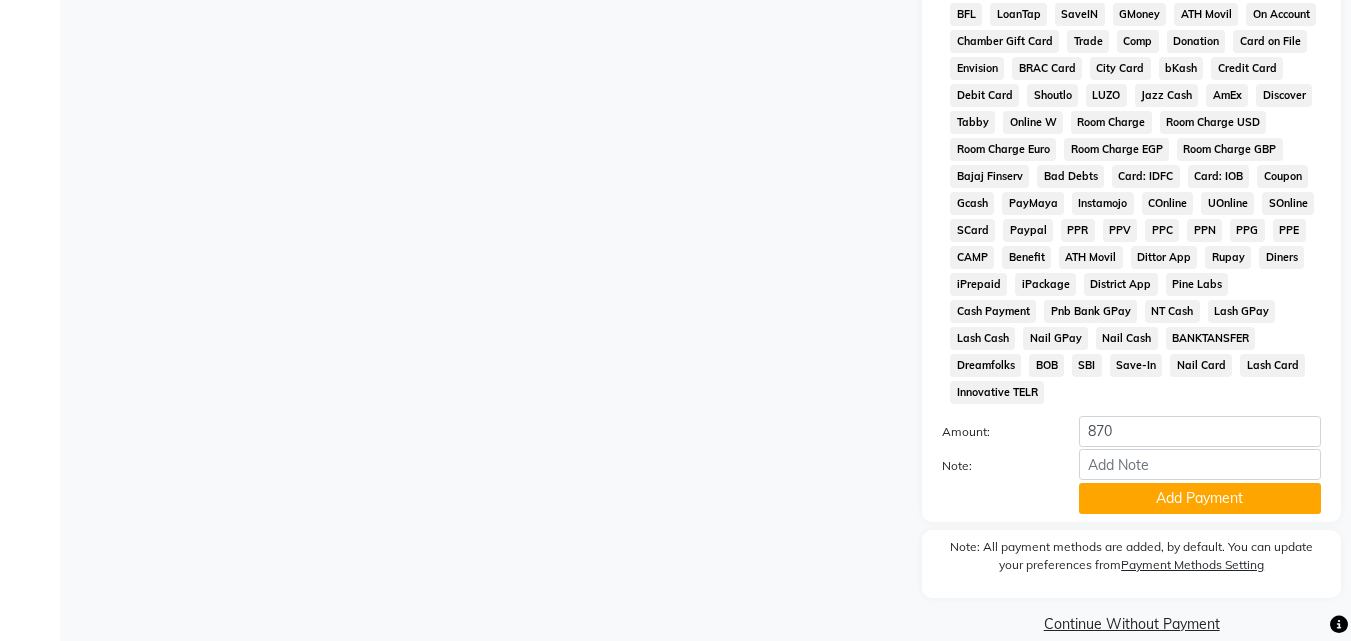 scroll, scrollTop: 861, scrollLeft: 0, axis: vertical 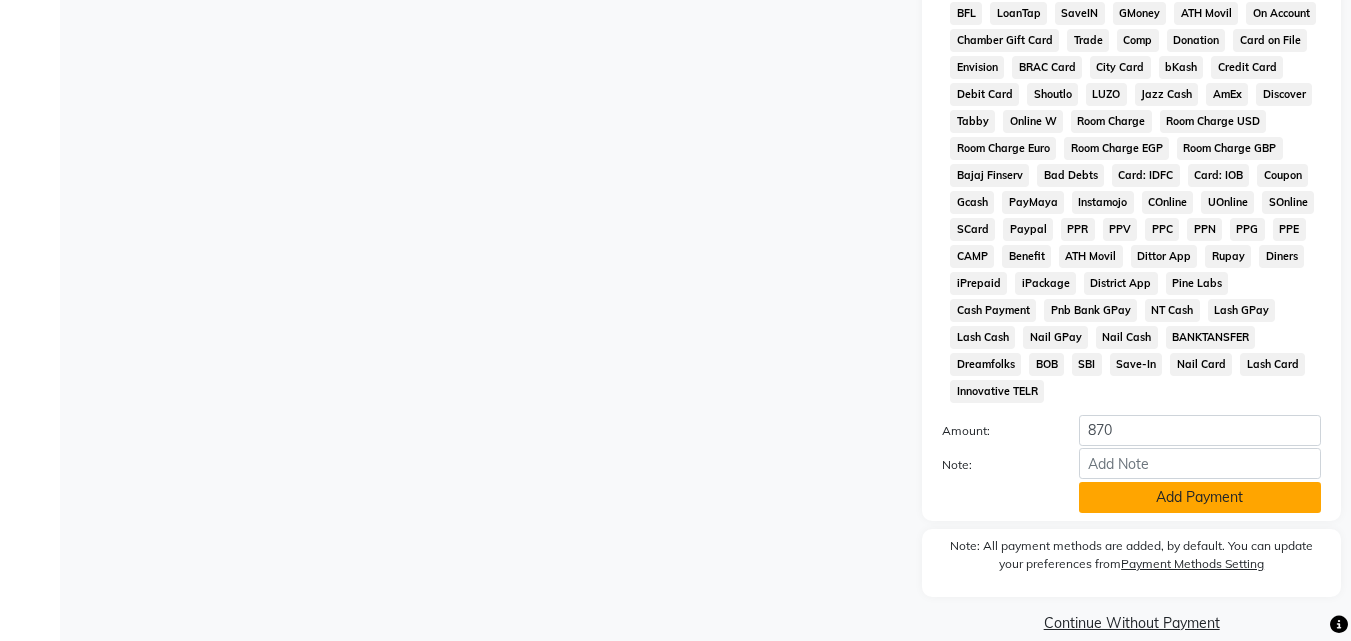 click on "Add Payment" 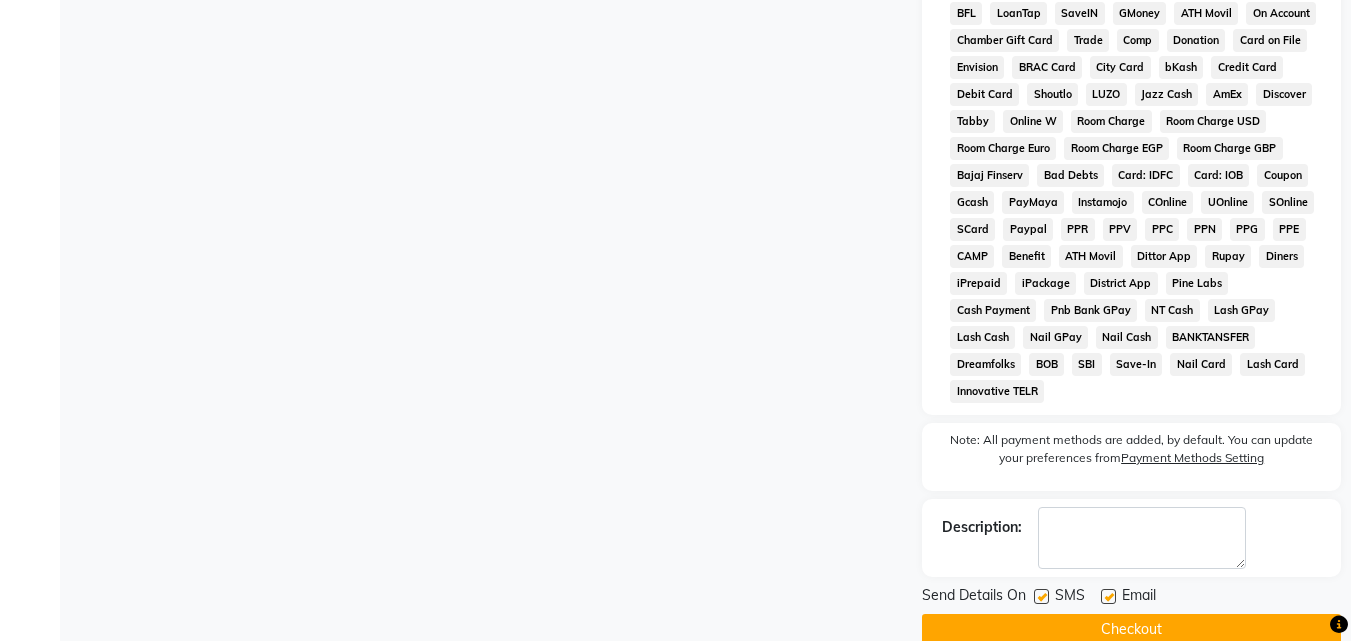 click on "Checkout" 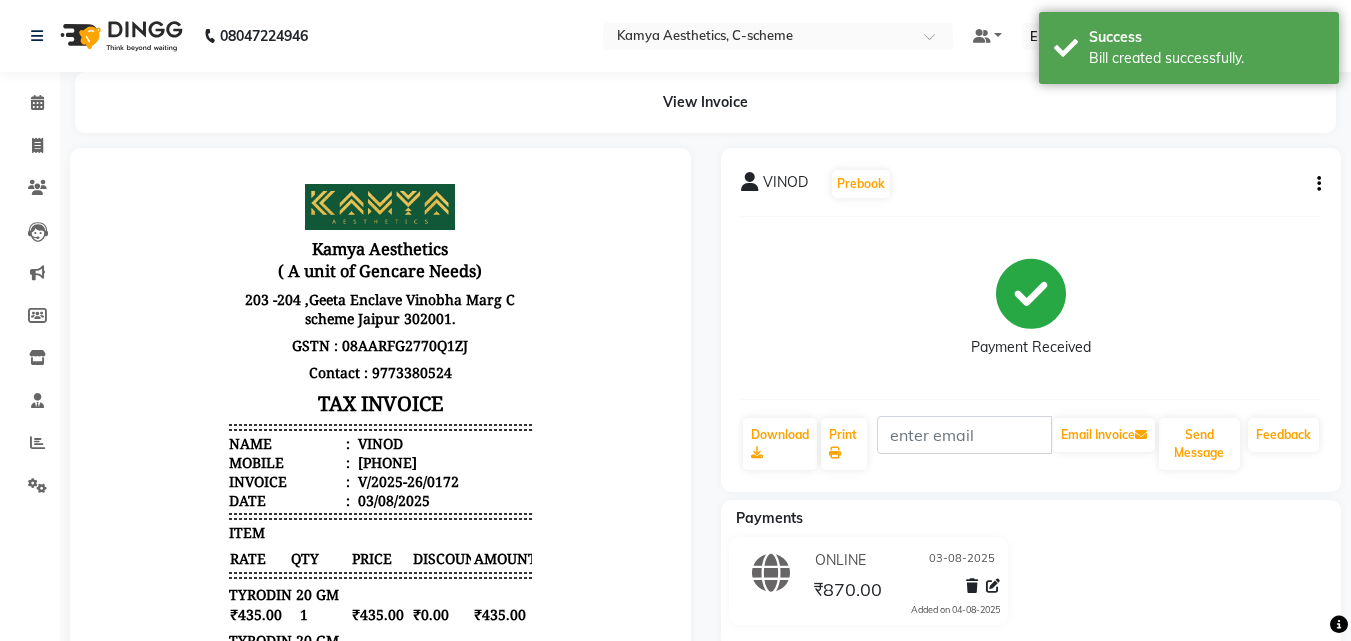 scroll, scrollTop: 0, scrollLeft: 0, axis: both 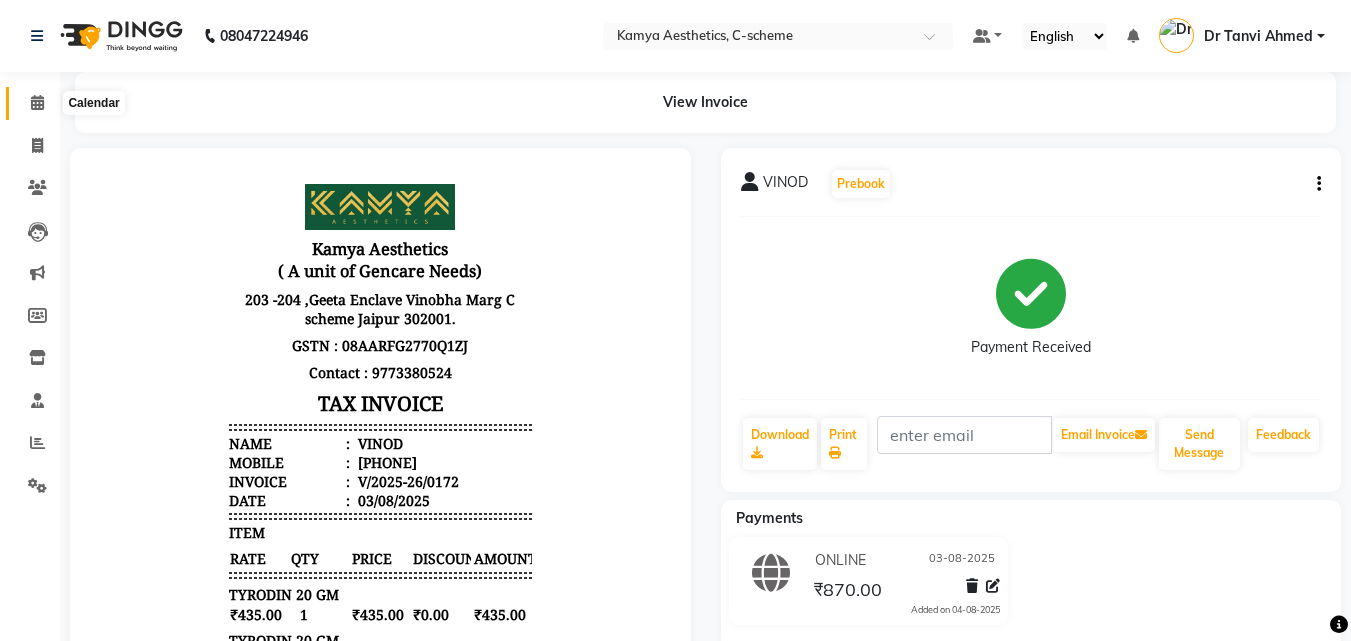 click 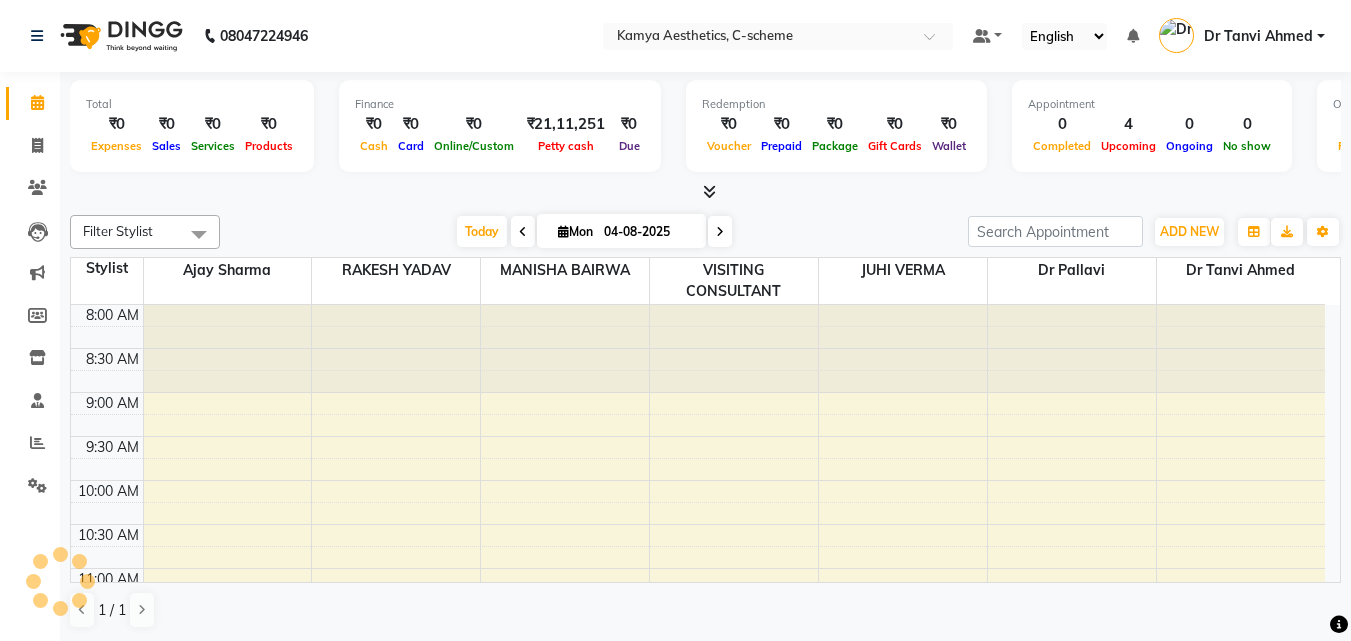 scroll, scrollTop: 0, scrollLeft: 0, axis: both 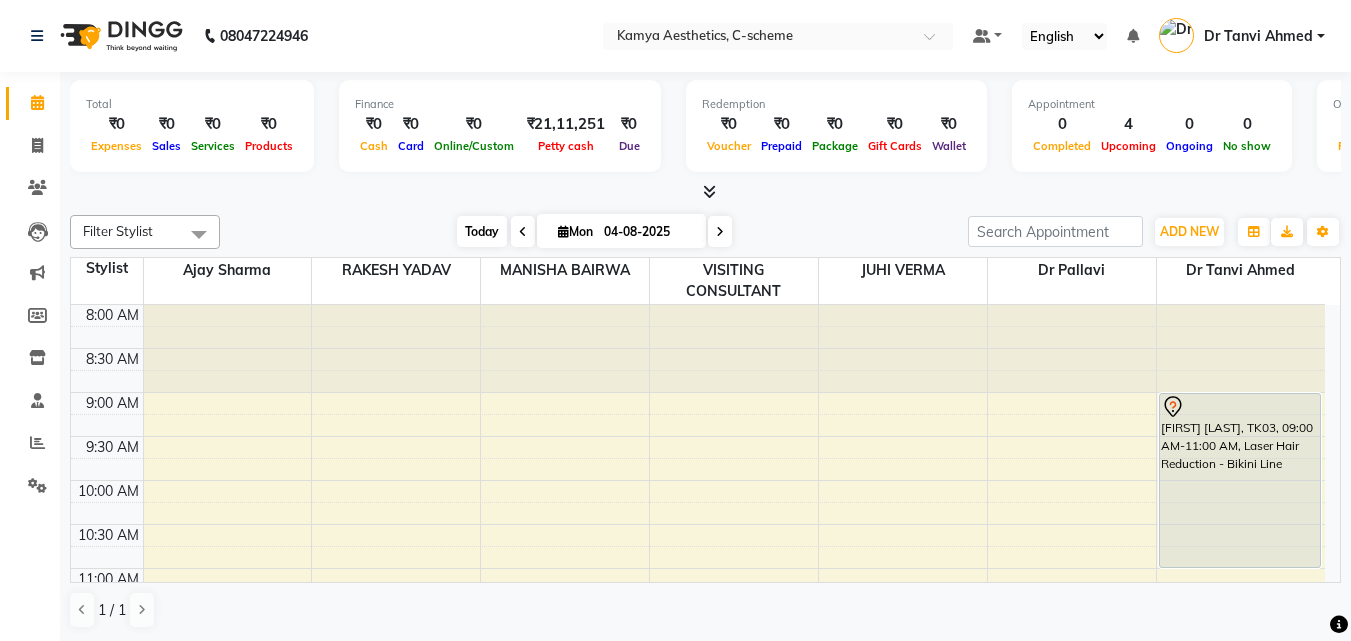 click on "Today" at bounding box center [482, 231] 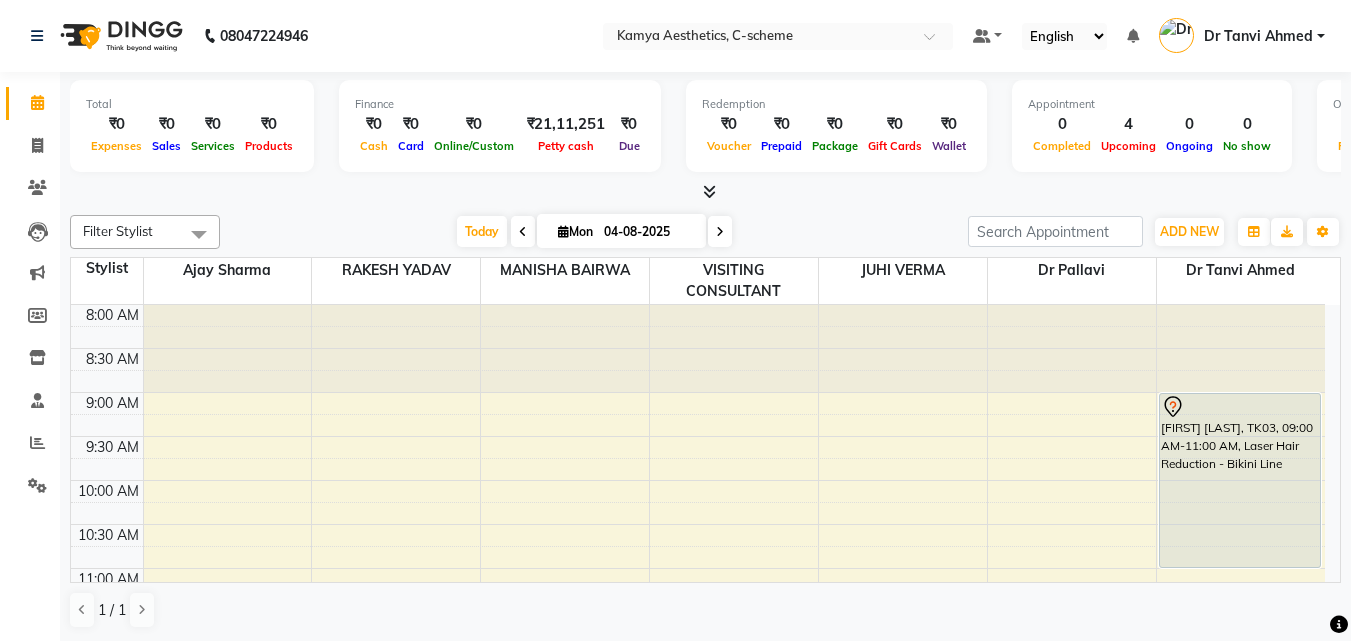 scroll, scrollTop: 265, scrollLeft: 0, axis: vertical 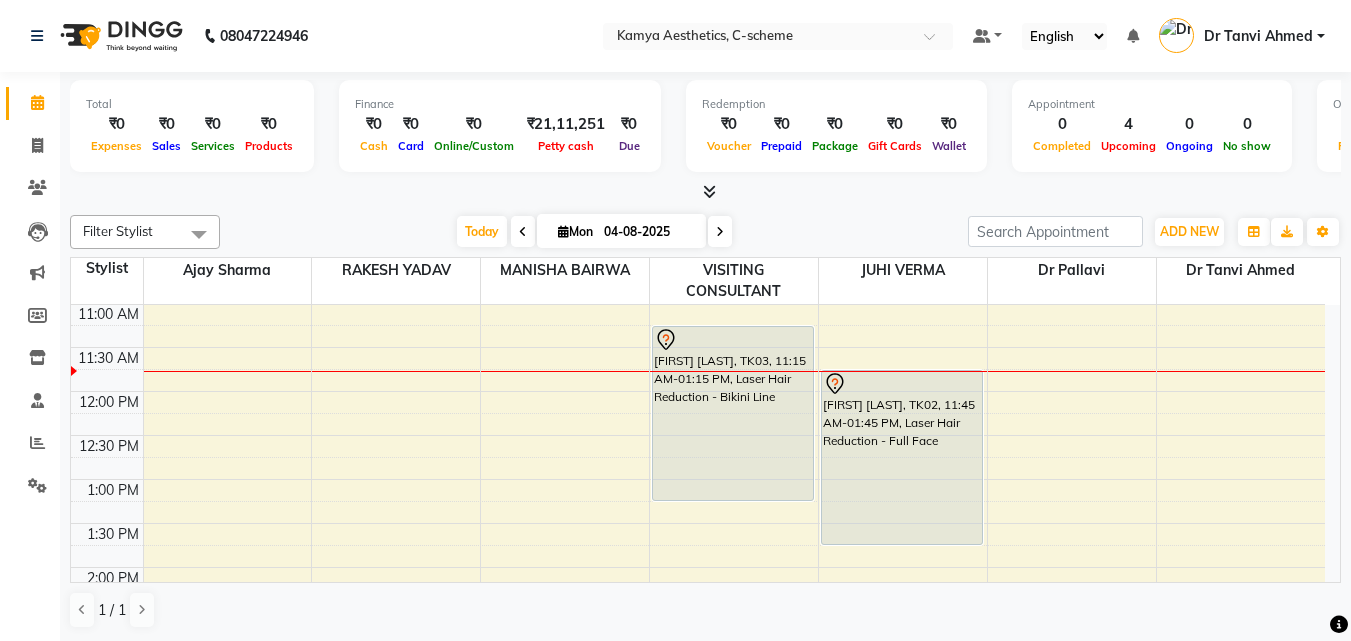click on "04-08-2025" at bounding box center (648, 232) 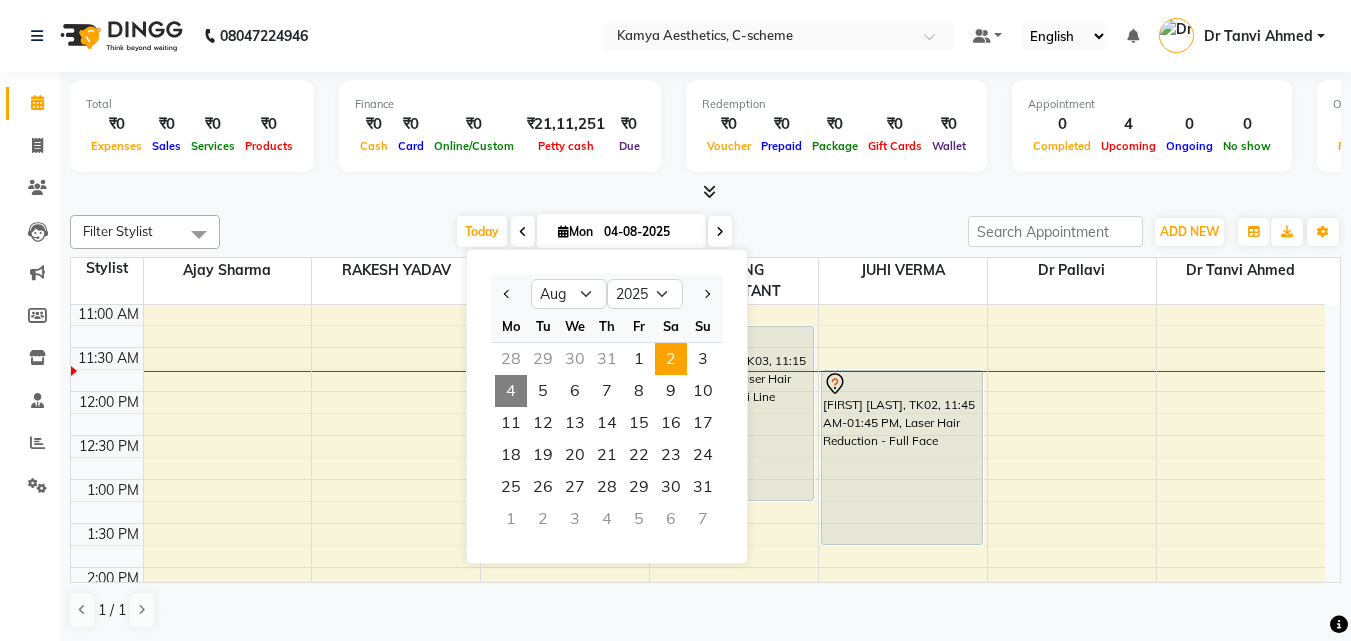 click on "2" at bounding box center (671, 359) 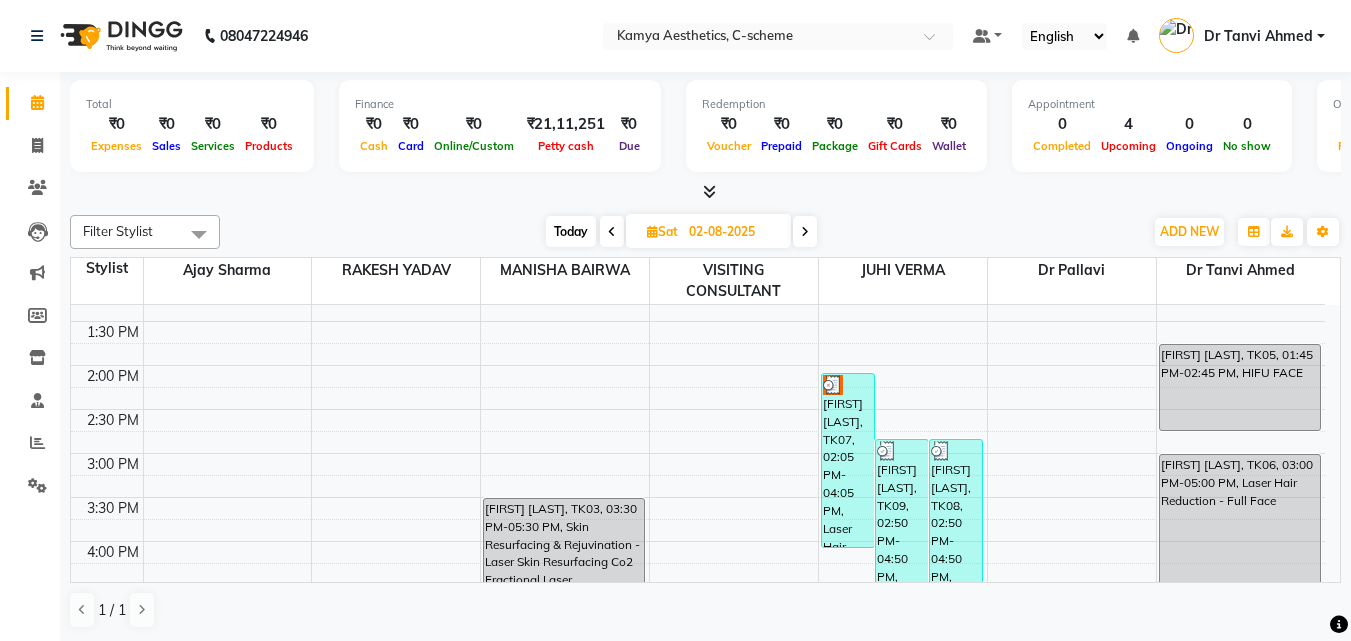 scroll, scrollTop: 565, scrollLeft: 0, axis: vertical 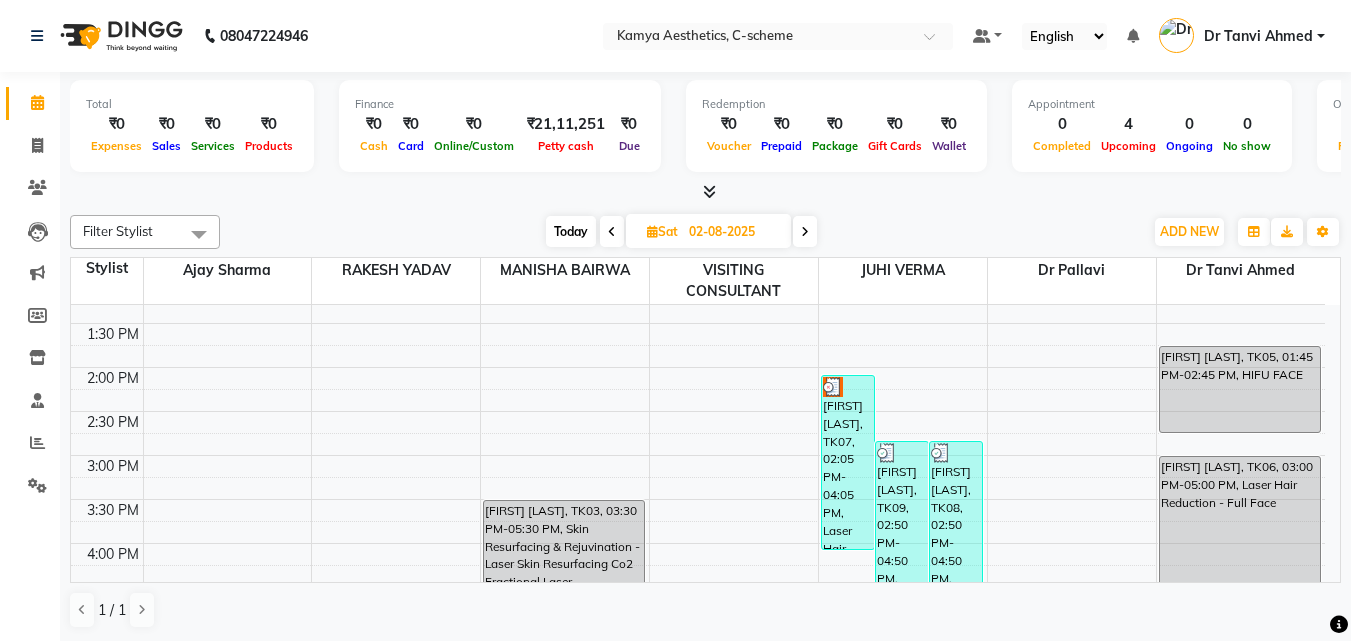 click on "Today" at bounding box center (571, 231) 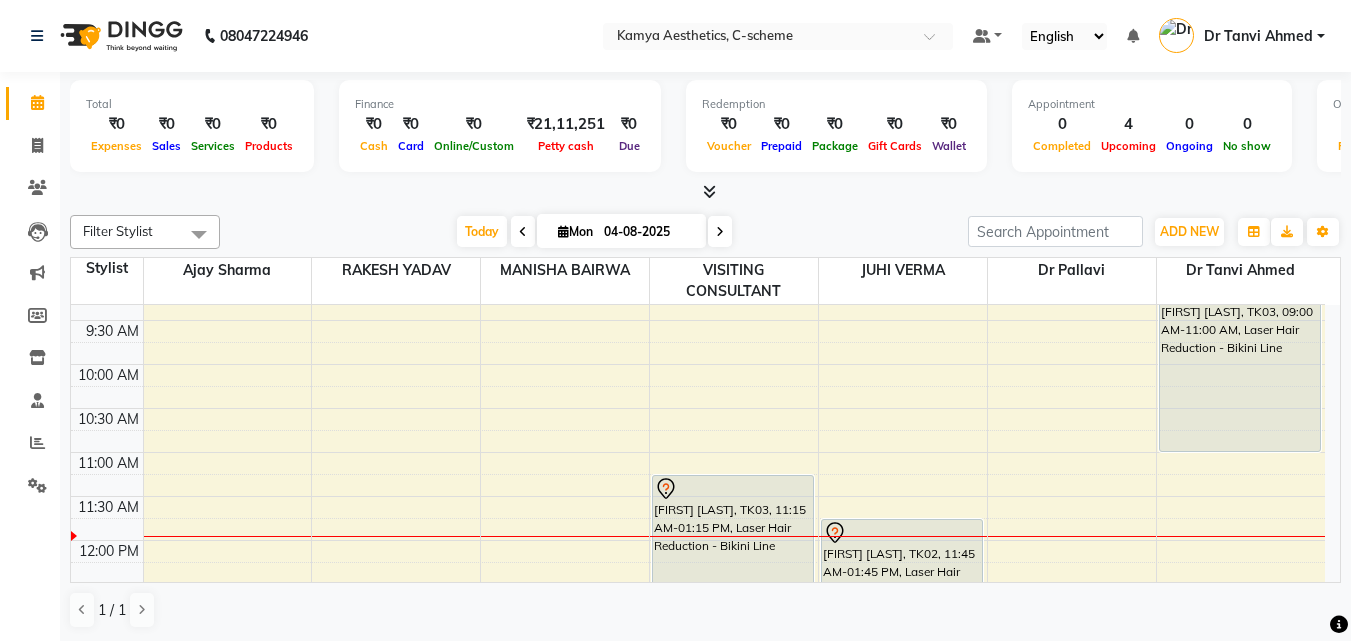 scroll, scrollTop: 165, scrollLeft: 0, axis: vertical 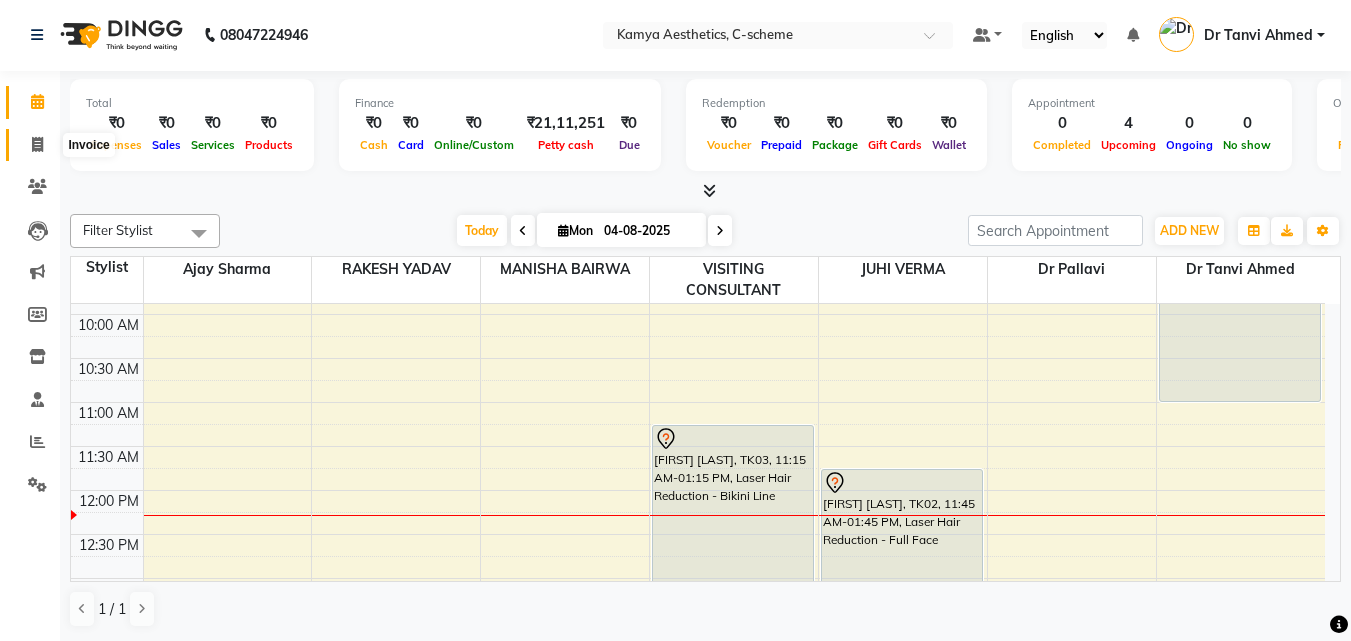 click 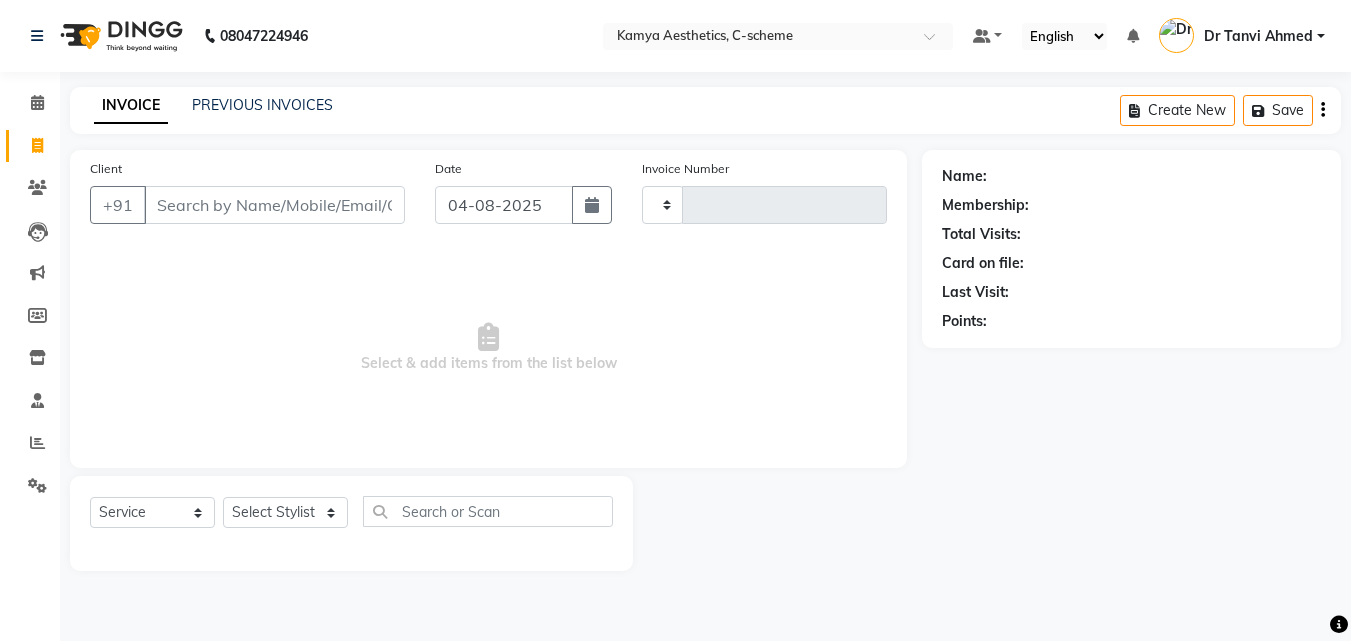 scroll, scrollTop: 0, scrollLeft: 0, axis: both 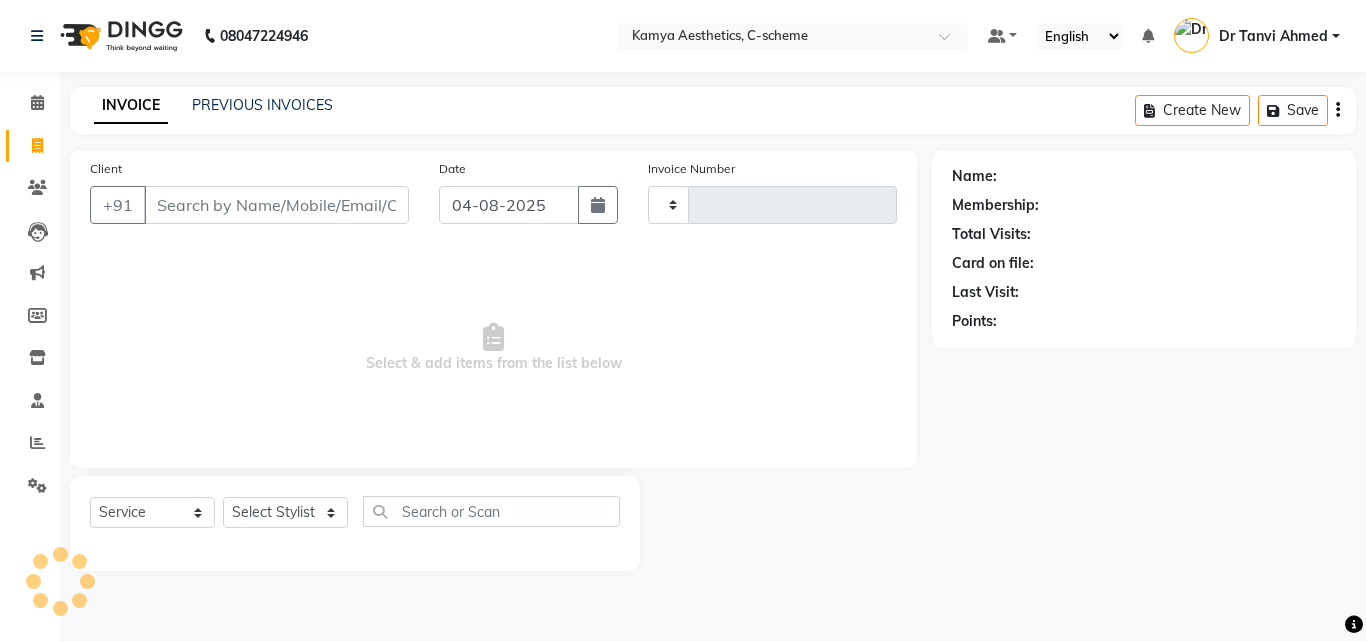 type on "0173" 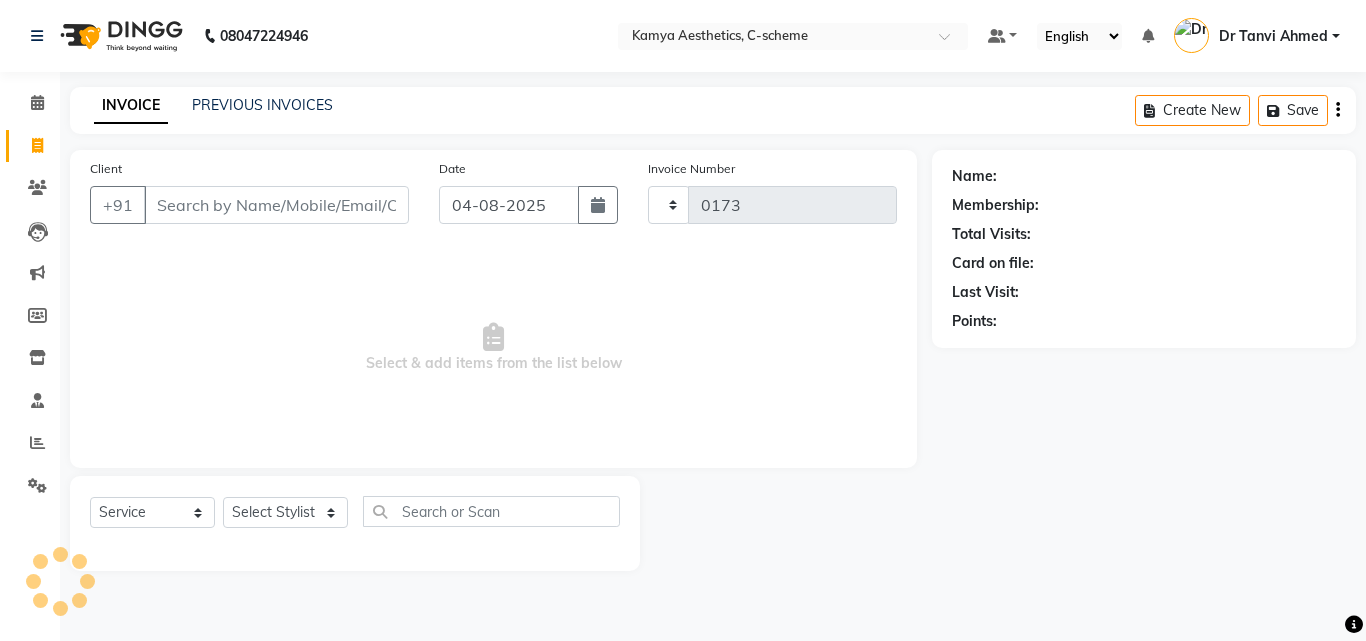 select on "5322" 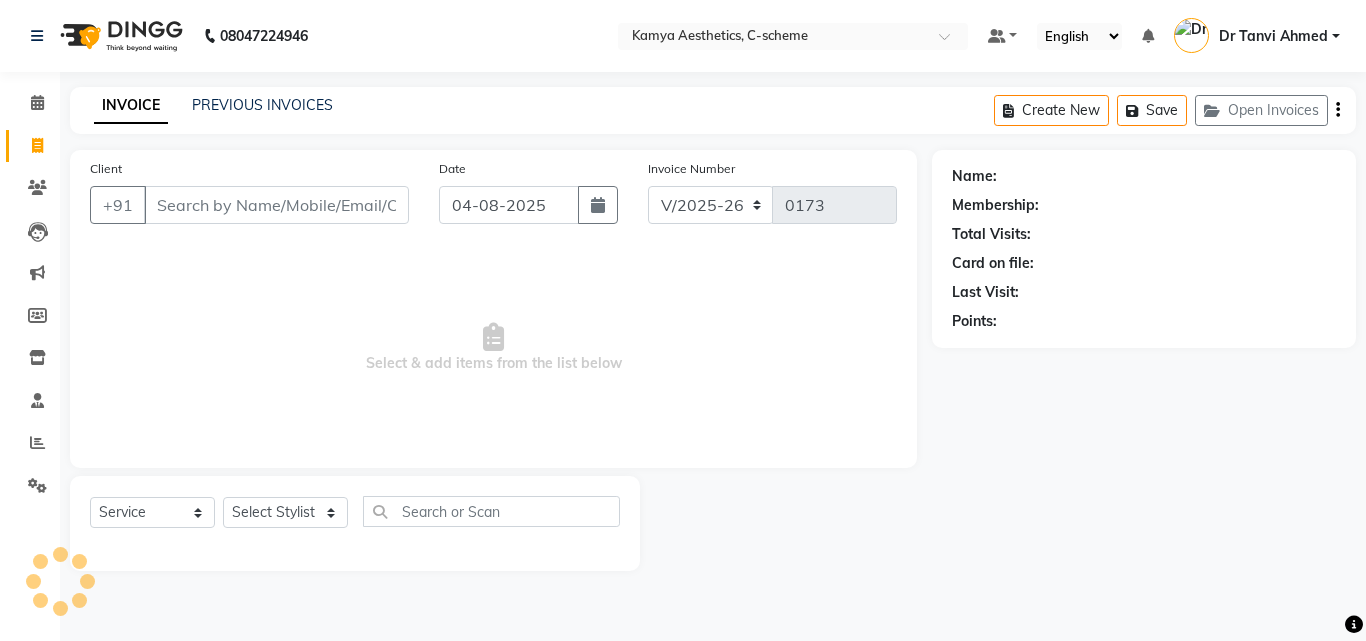 click on "Client" at bounding box center (276, 205) 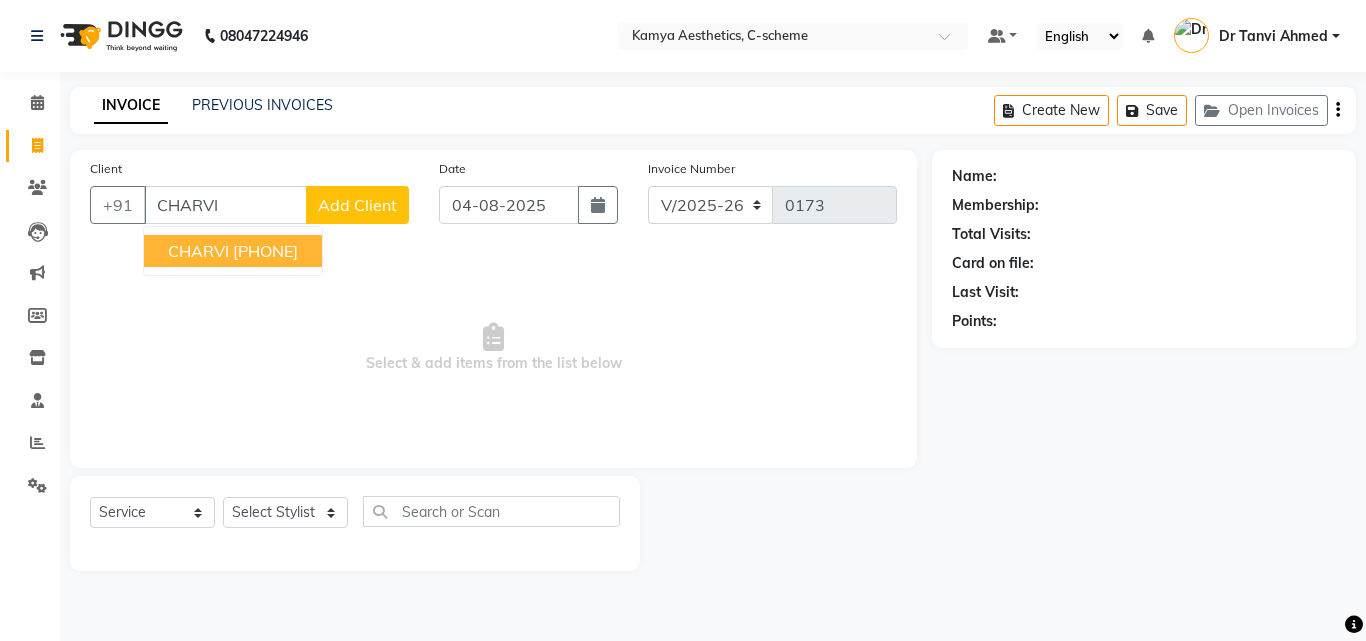 click on "[PHONE]" at bounding box center (265, 251) 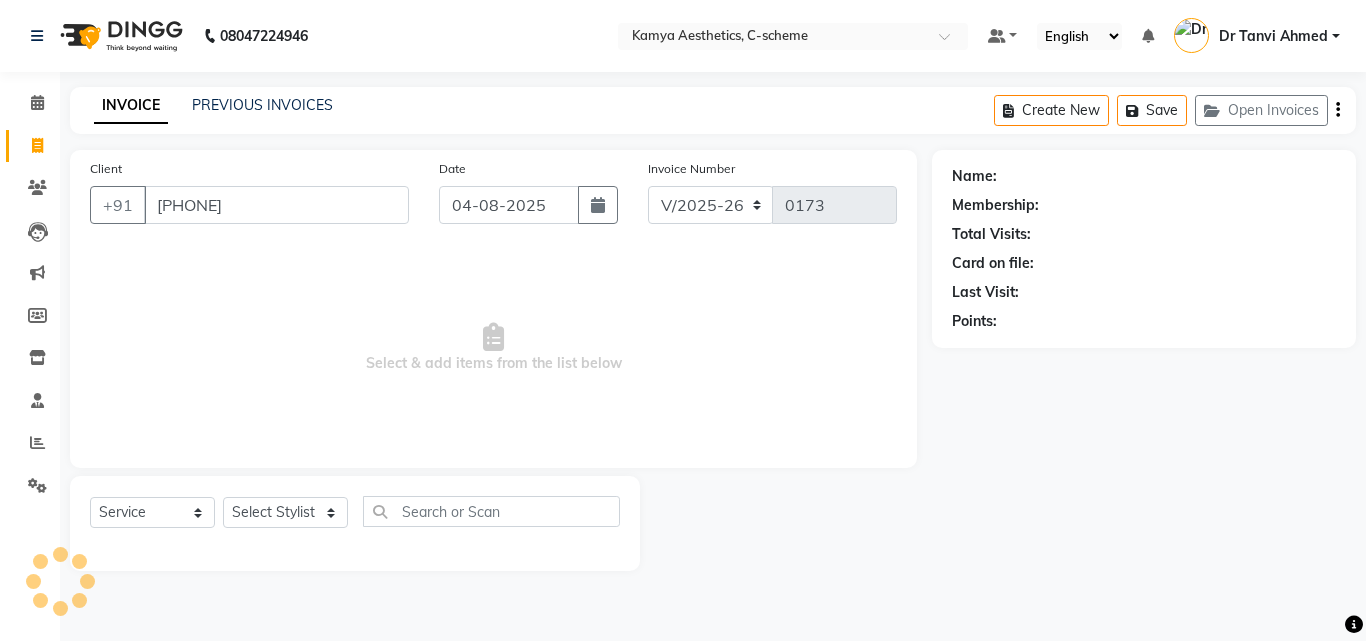 type on "[PHONE]" 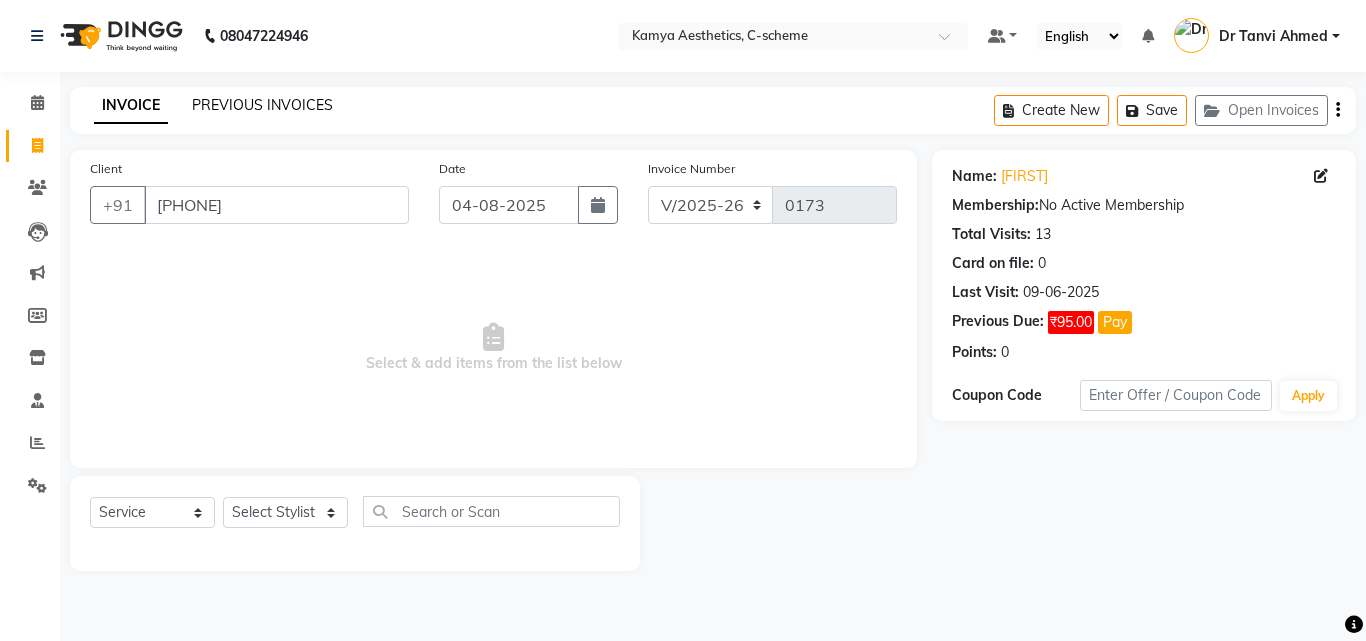 click on "PREVIOUS INVOICES" 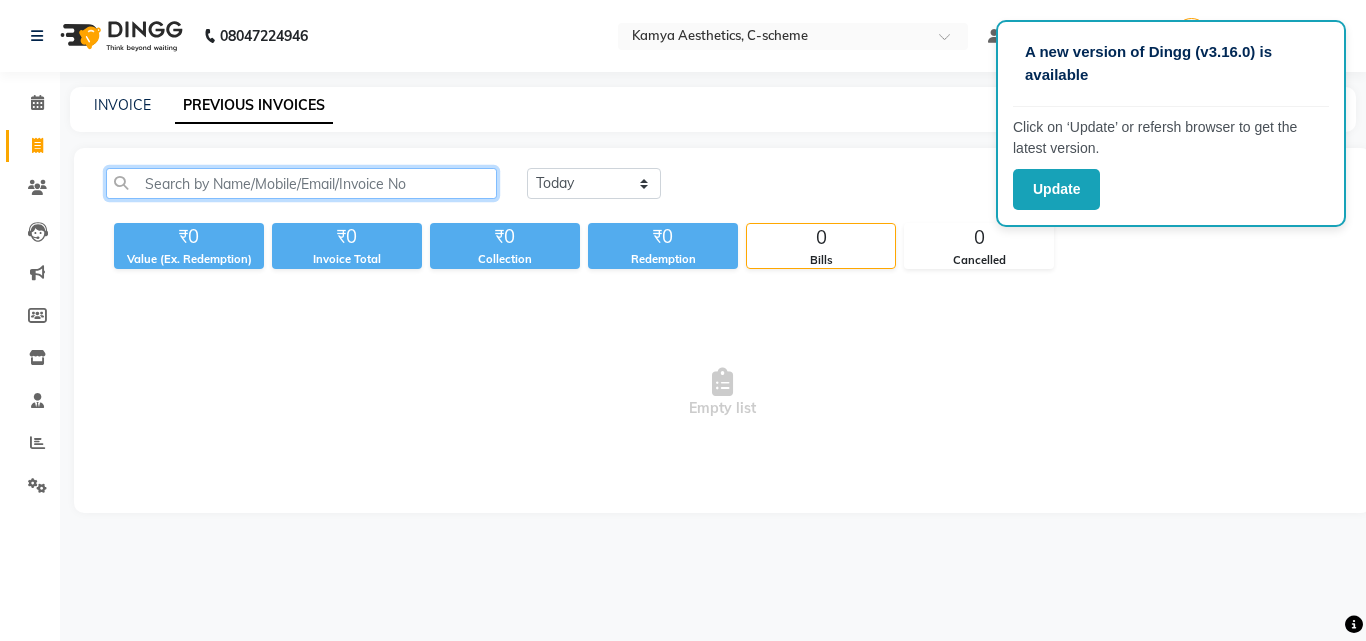 click 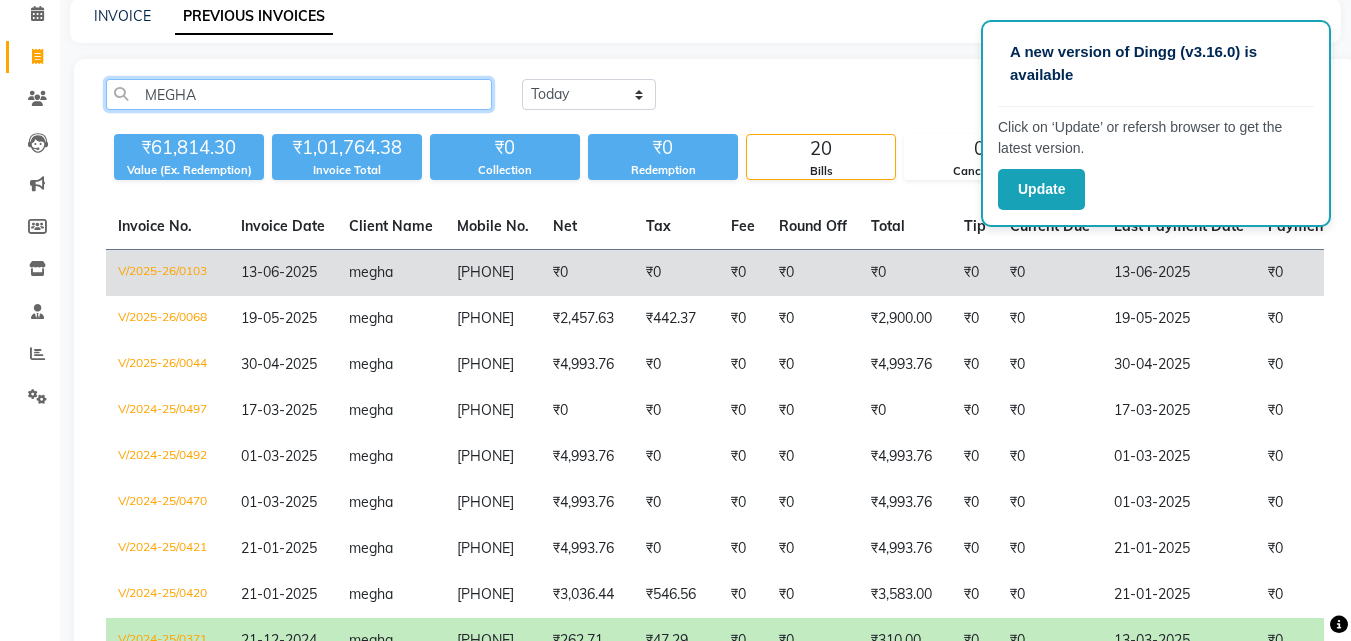 scroll, scrollTop: 100, scrollLeft: 0, axis: vertical 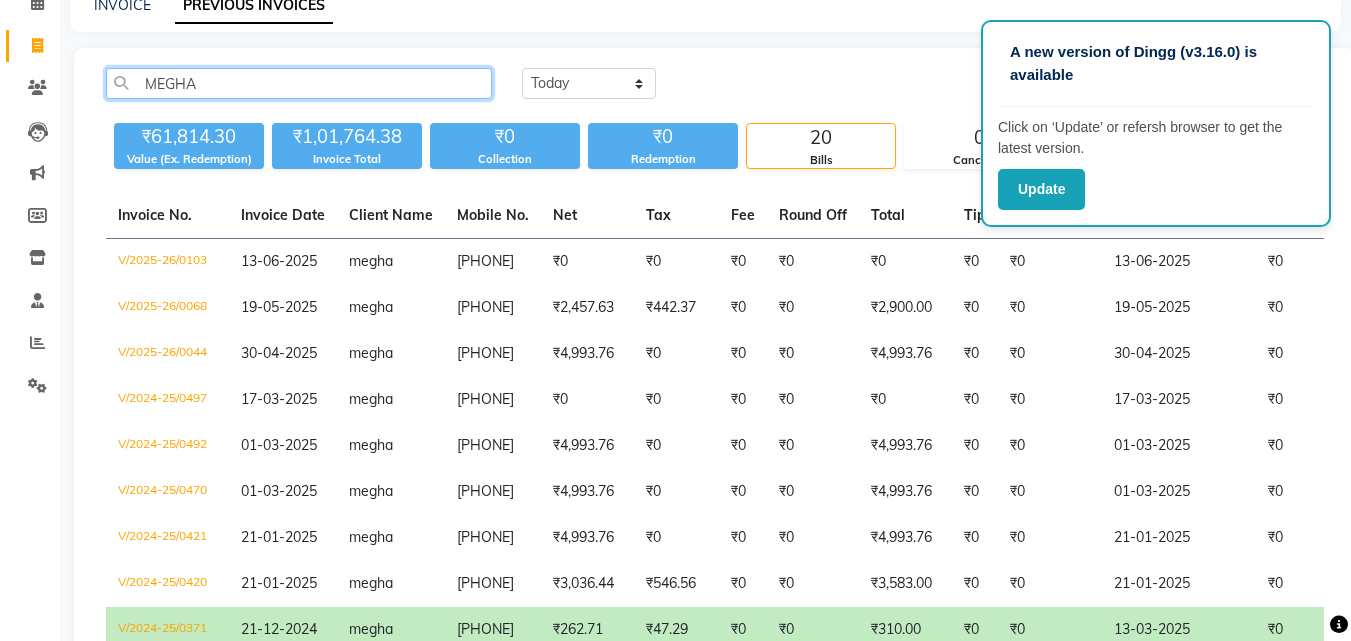 type on "MEGHA" 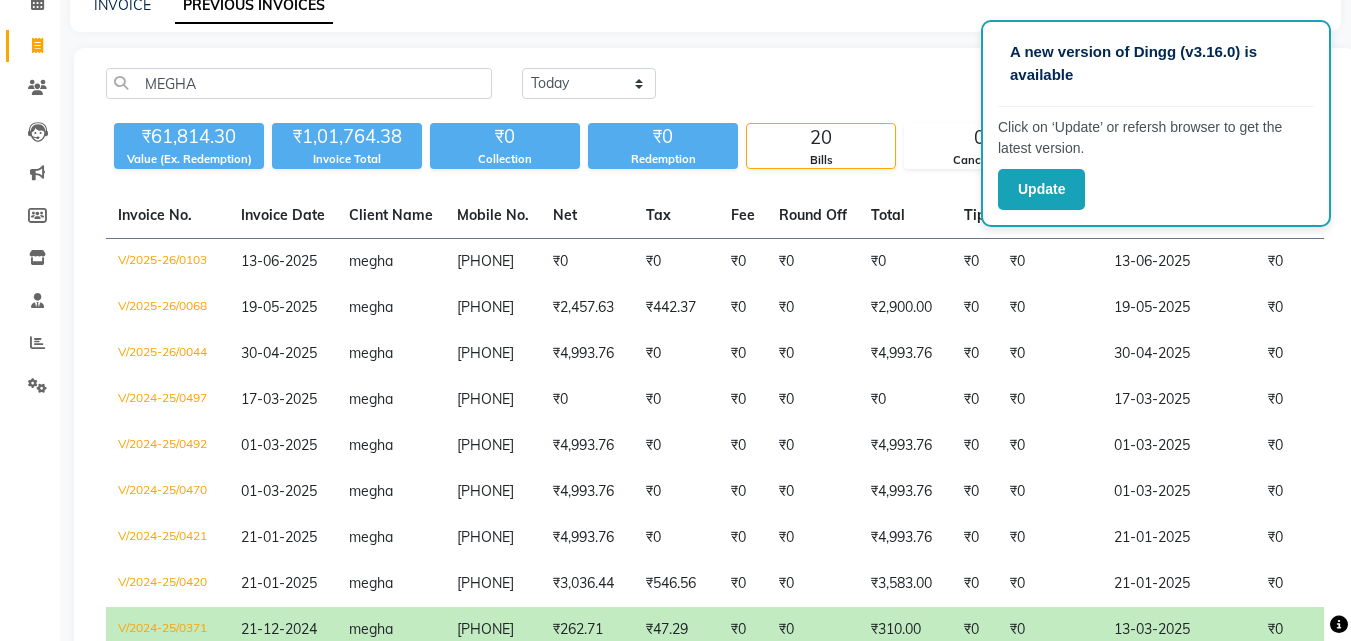 click on "Today Yesterday Custom Range" 